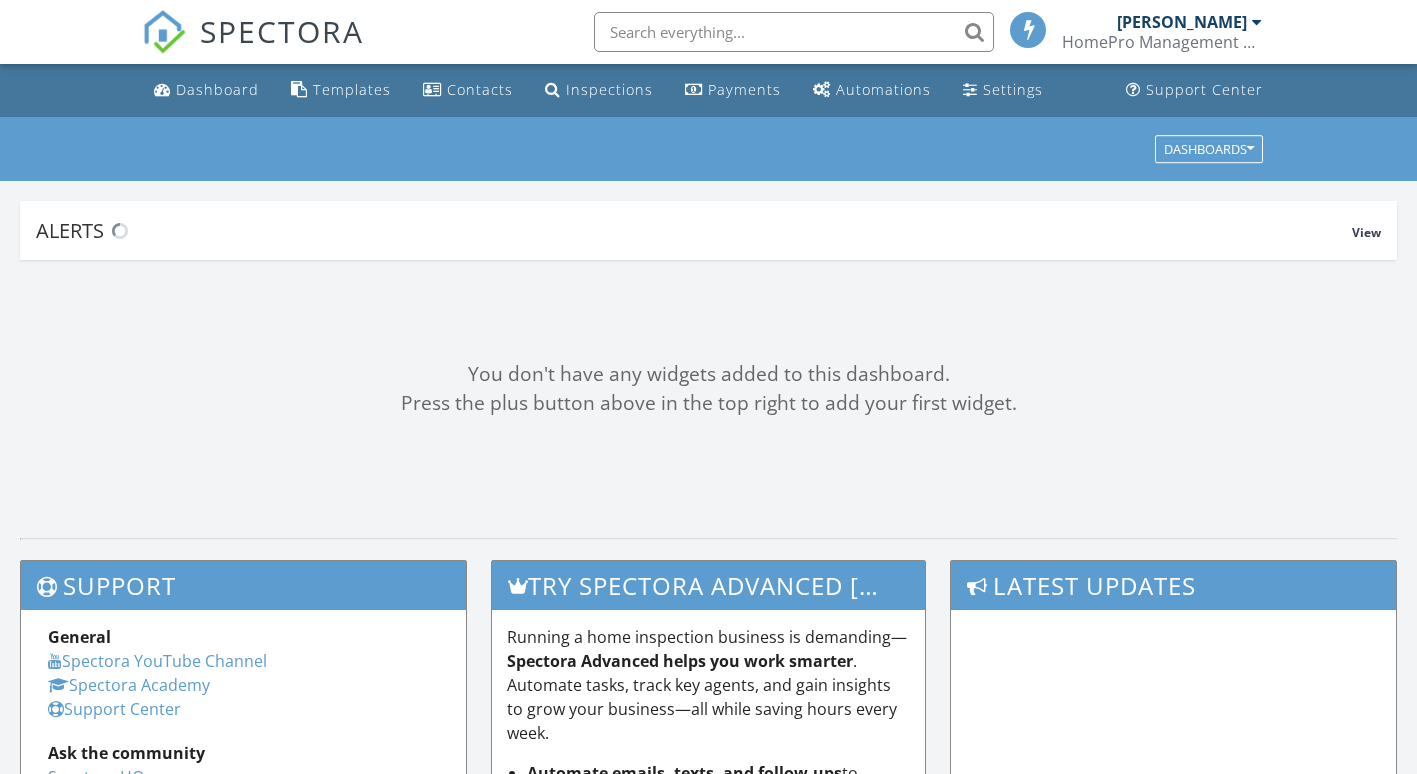 scroll, scrollTop: 0, scrollLeft: 0, axis: both 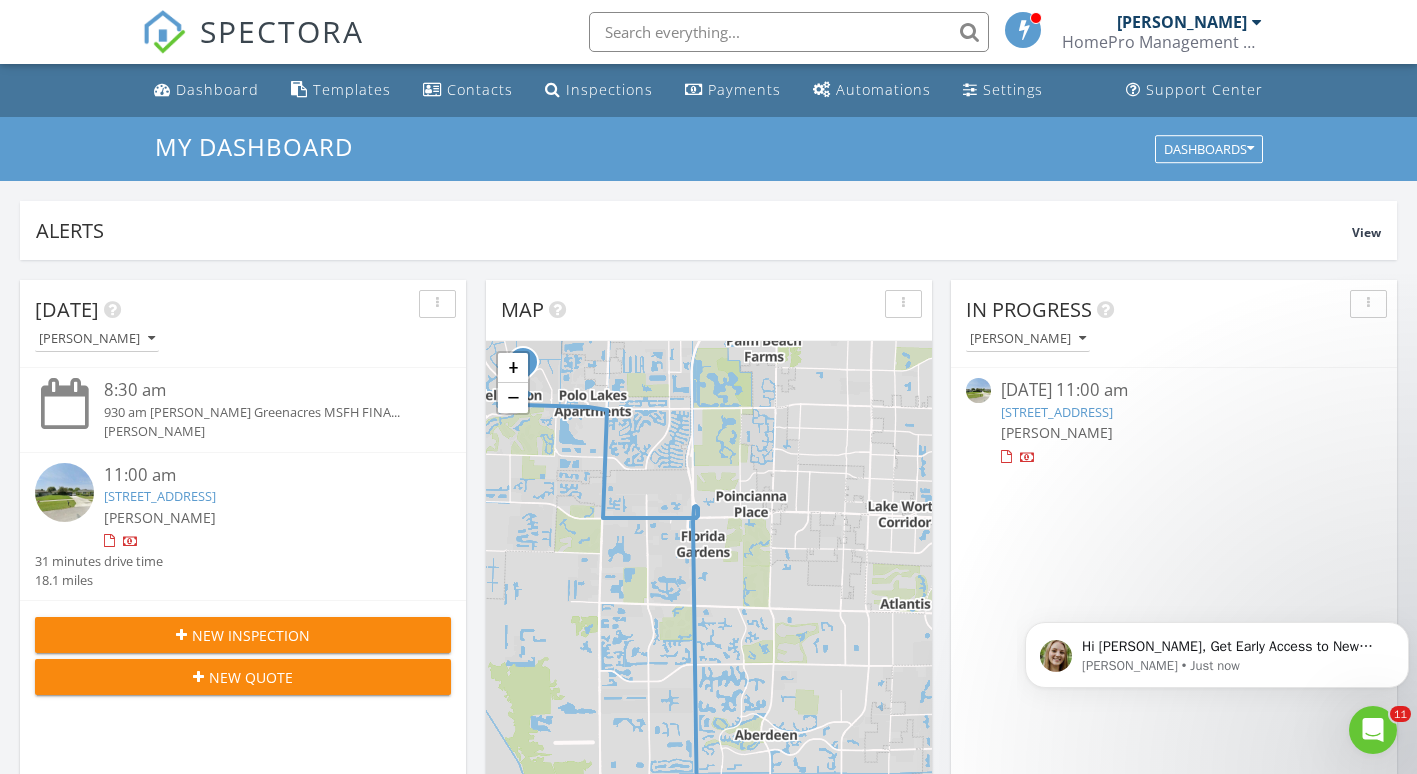click on "11809 Inverness Cir, Wellington, FL 33414" at bounding box center [160, 496] 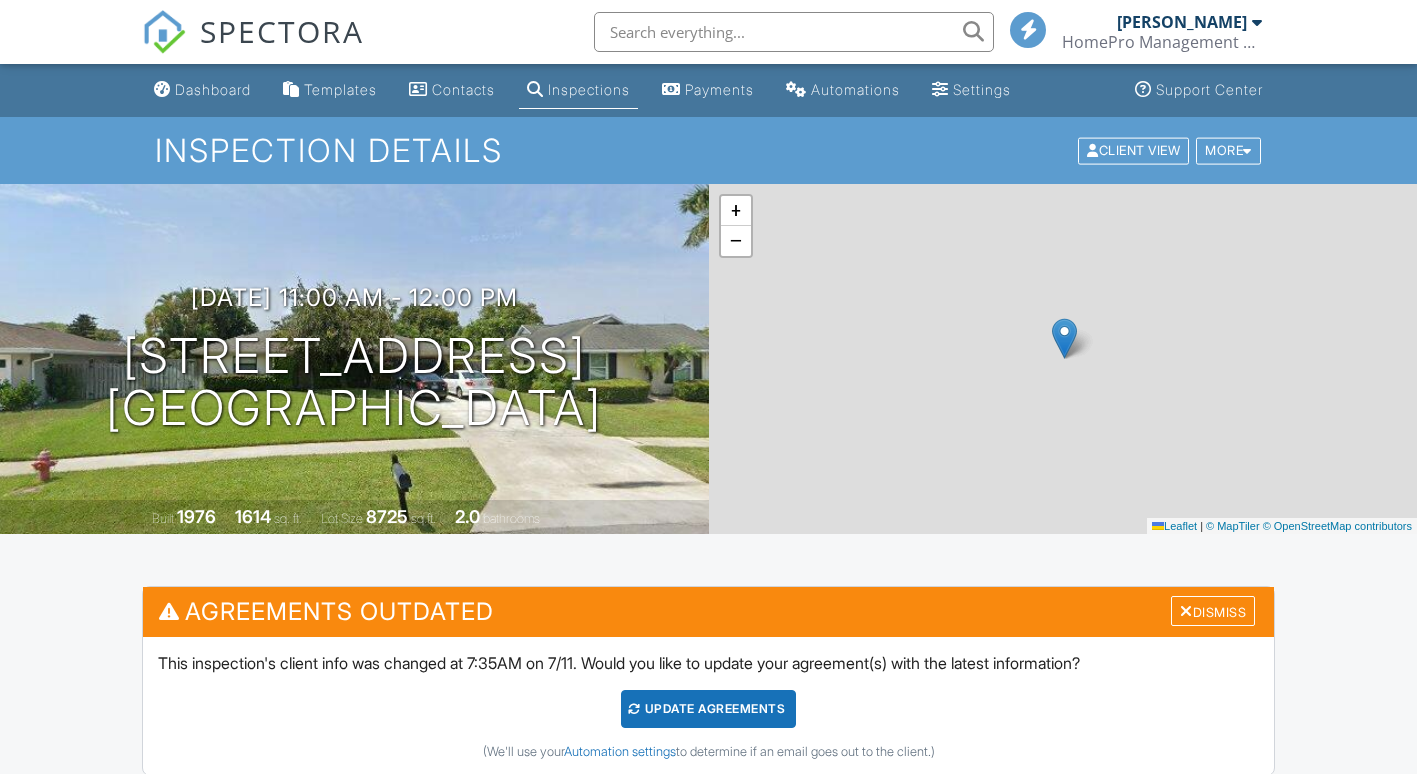 scroll, scrollTop: 0, scrollLeft: 0, axis: both 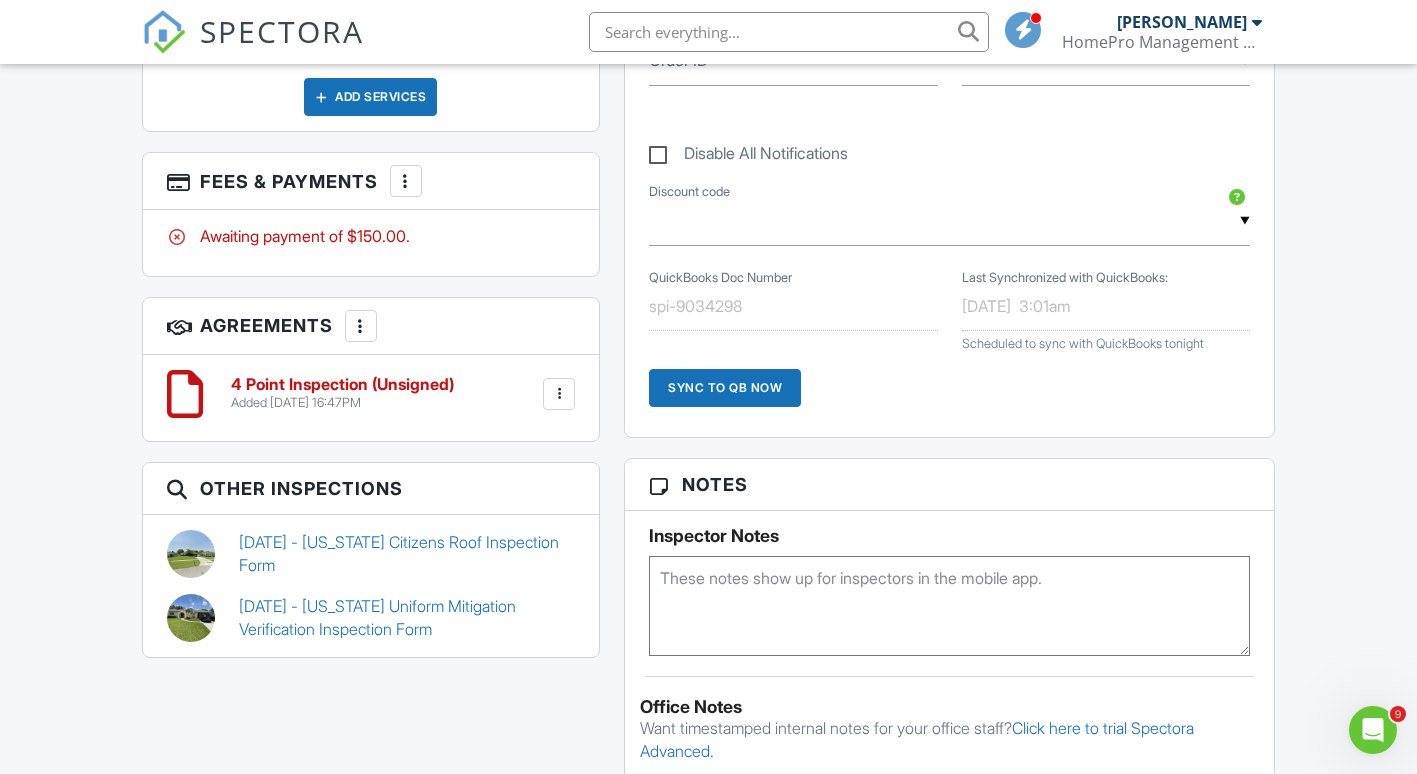 click at bounding box center [559, 394] 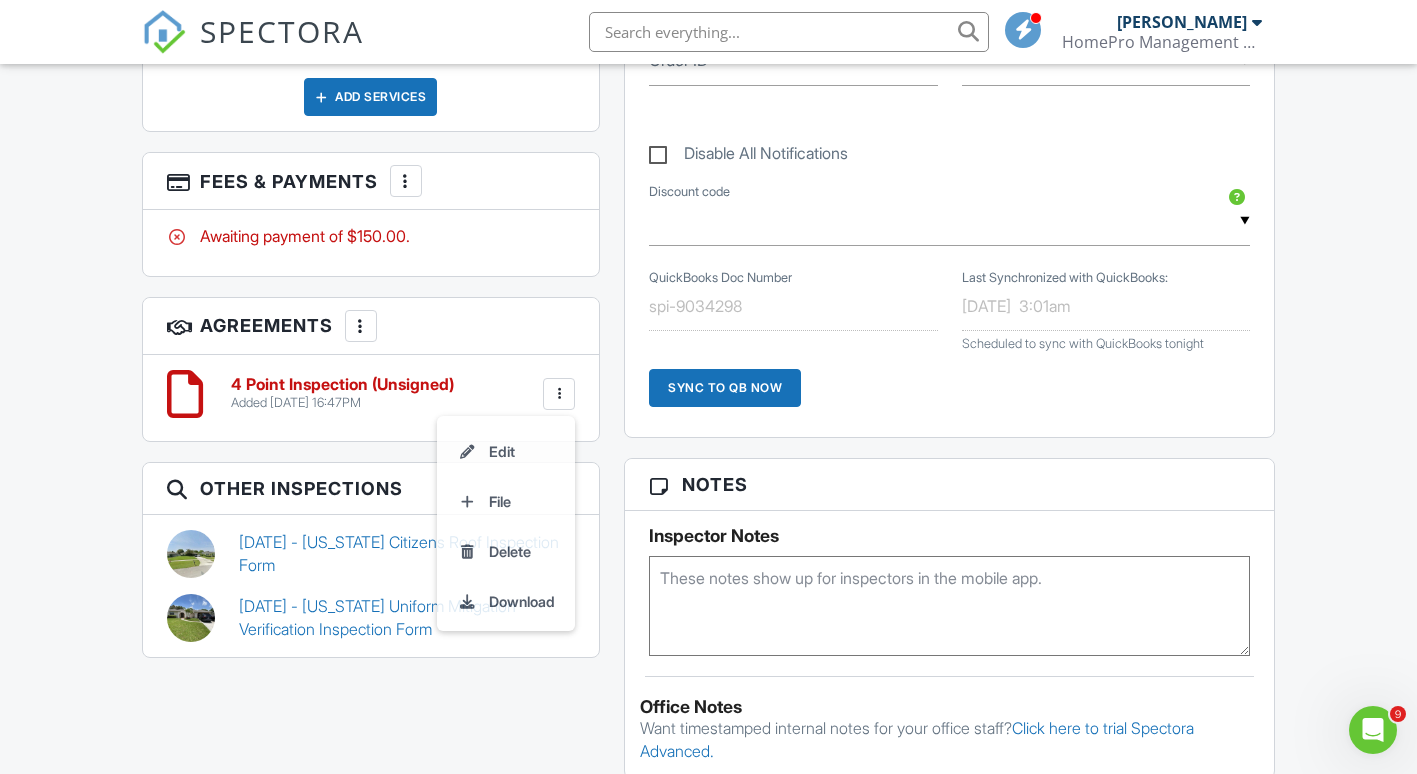 click at bounding box center (559, 394) 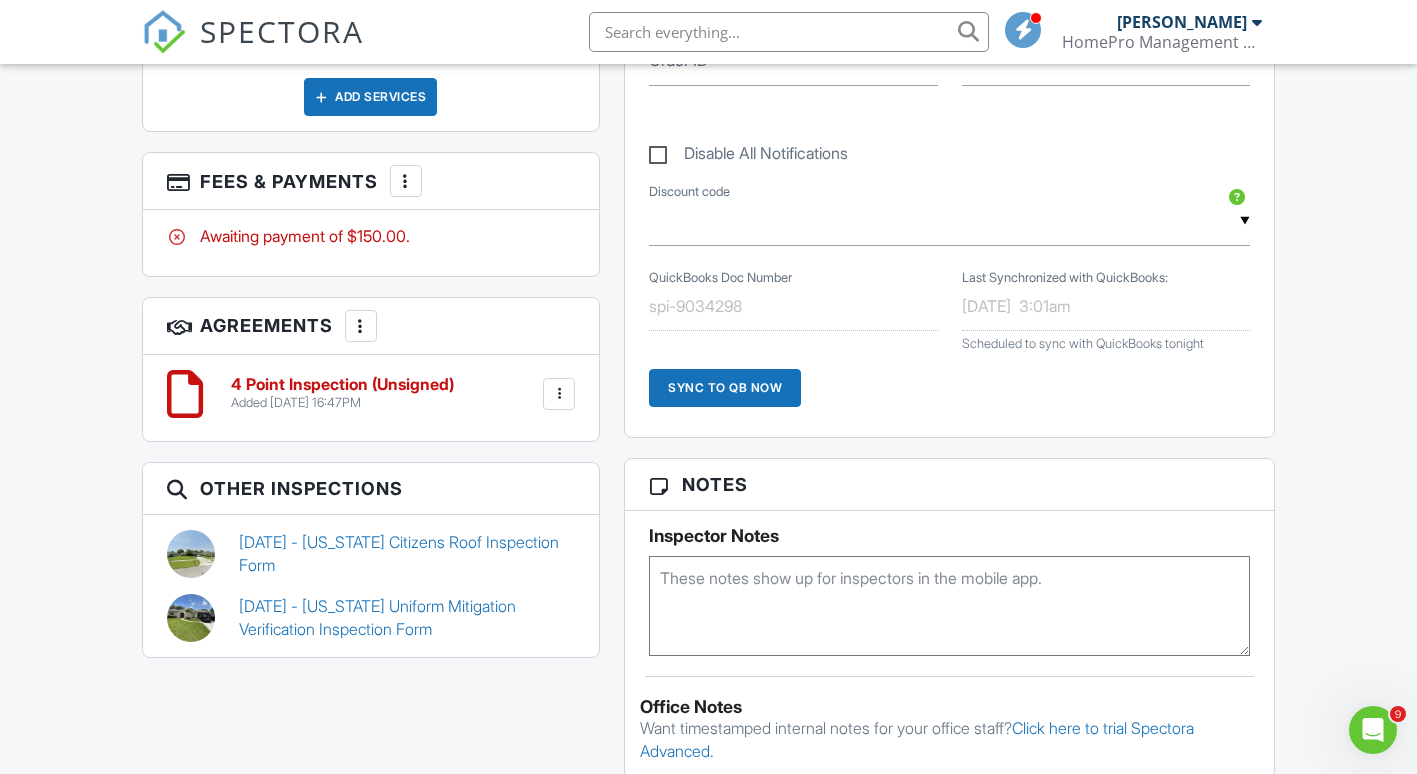 click at bounding box center [559, 394] 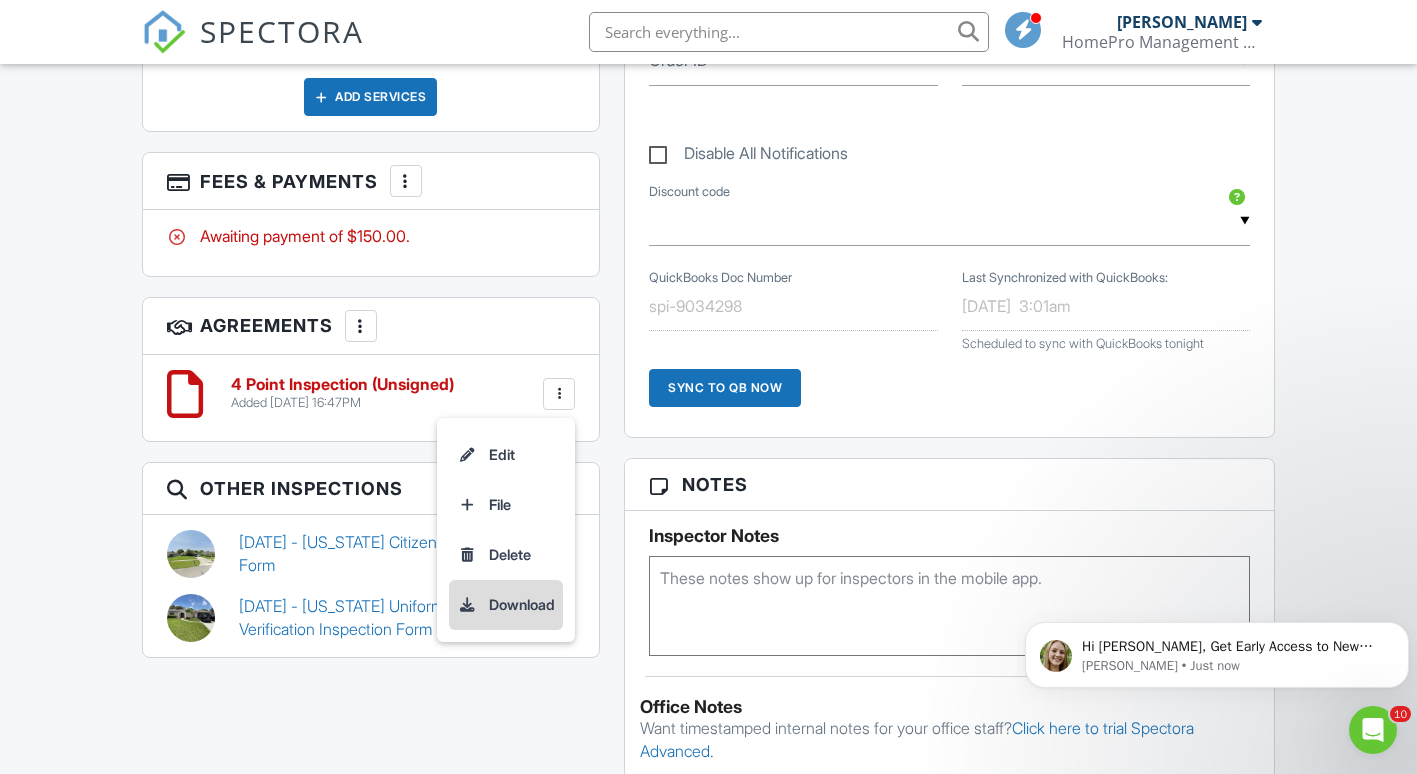 scroll, scrollTop: 0, scrollLeft: 0, axis: both 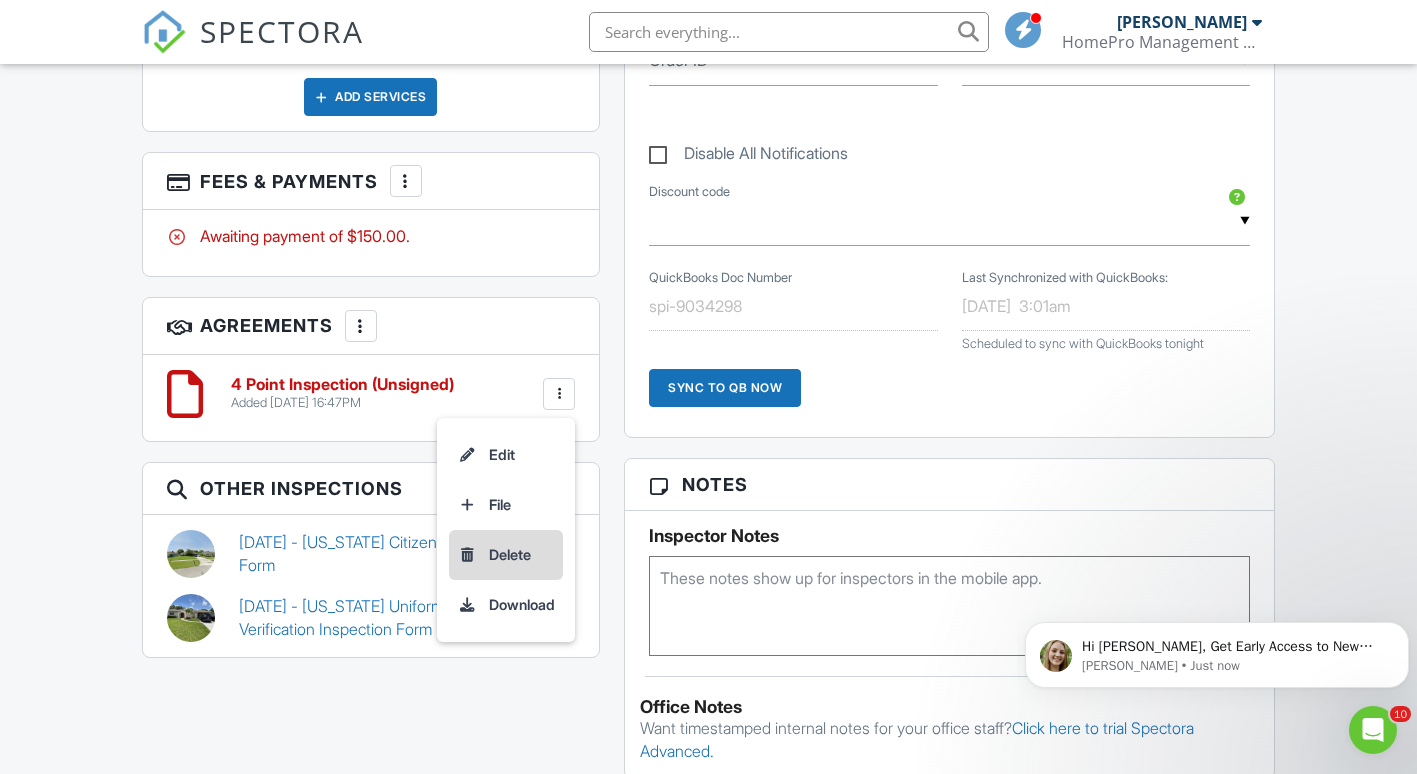 click at bounding box center [467, 555] 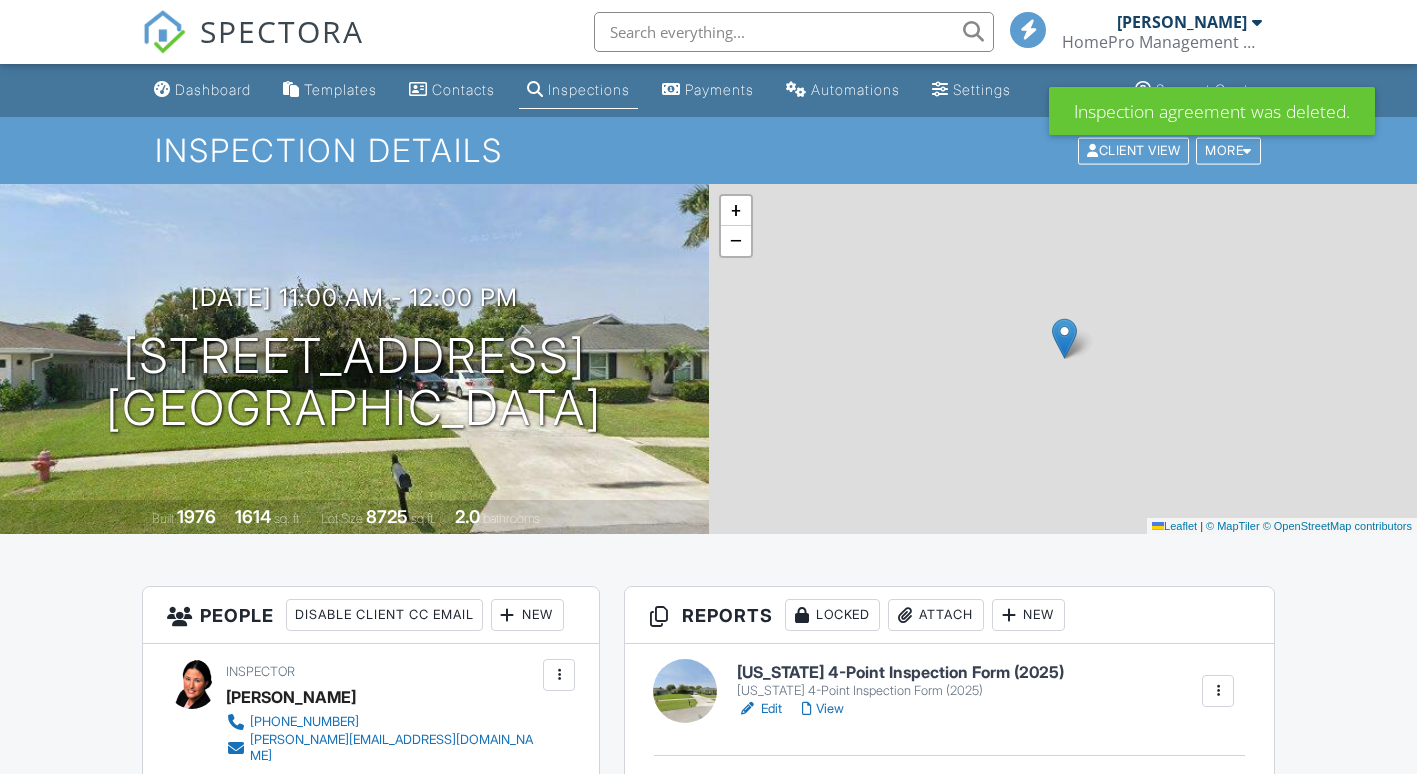 scroll, scrollTop: 322, scrollLeft: 0, axis: vertical 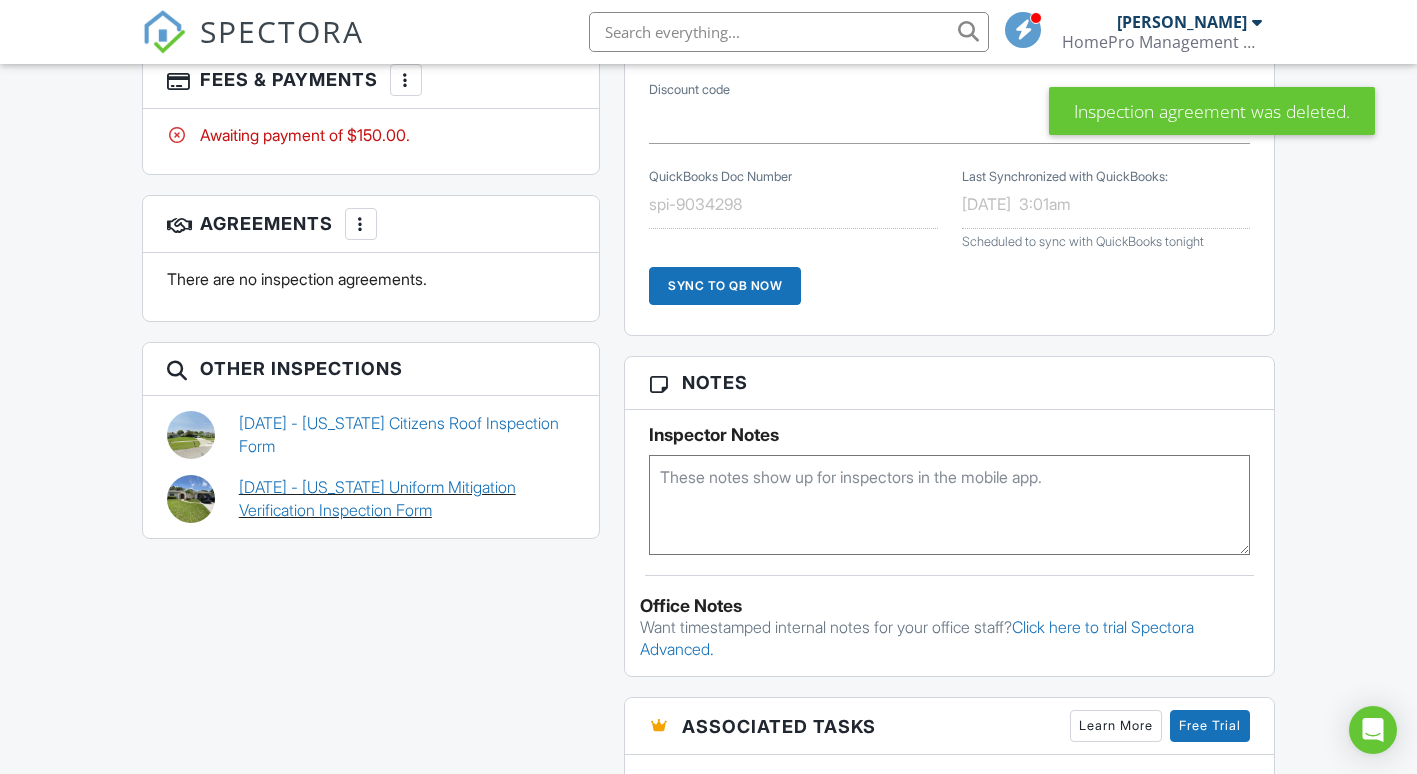 click on "07/10/2023 - Florida Uniform Mitigation Verification Inspection Form" at bounding box center [407, 498] 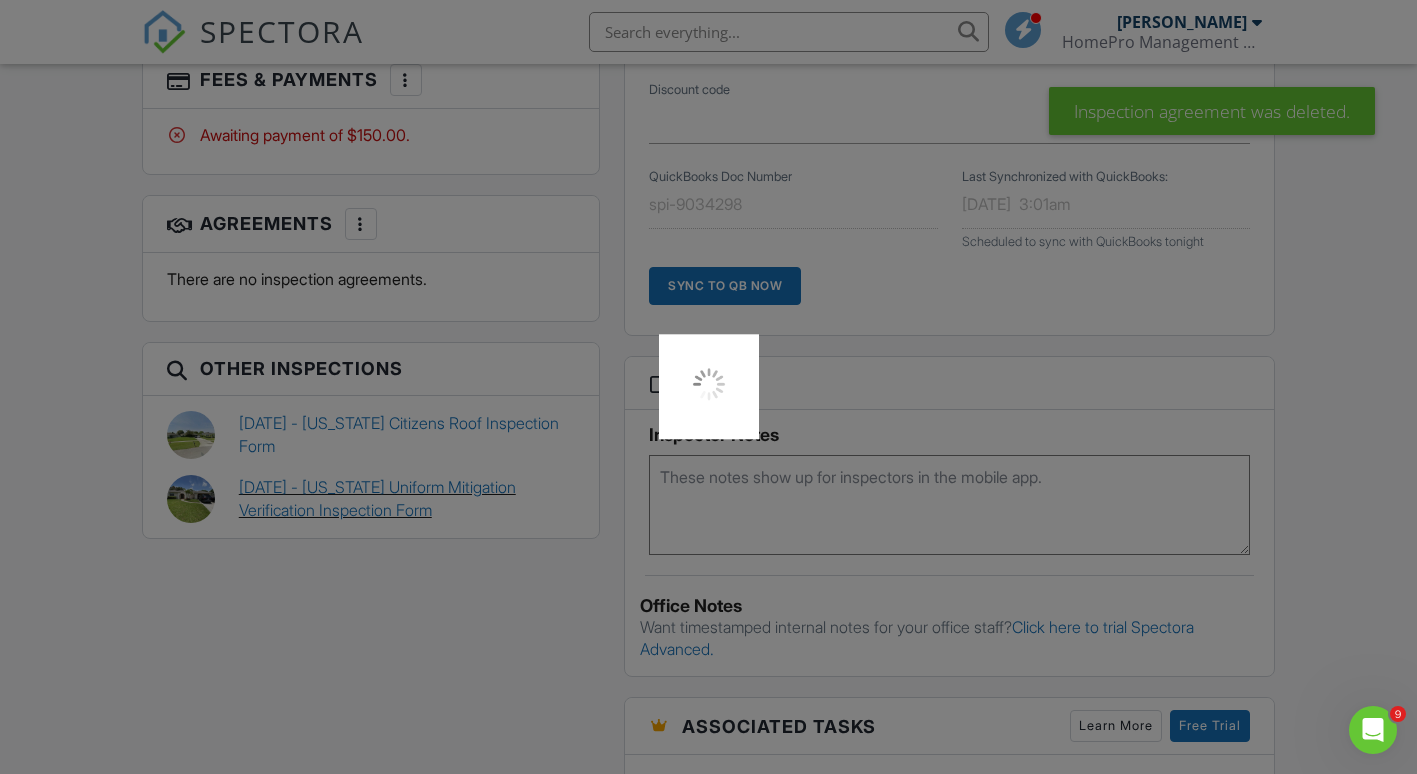scroll, scrollTop: 0, scrollLeft: 0, axis: both 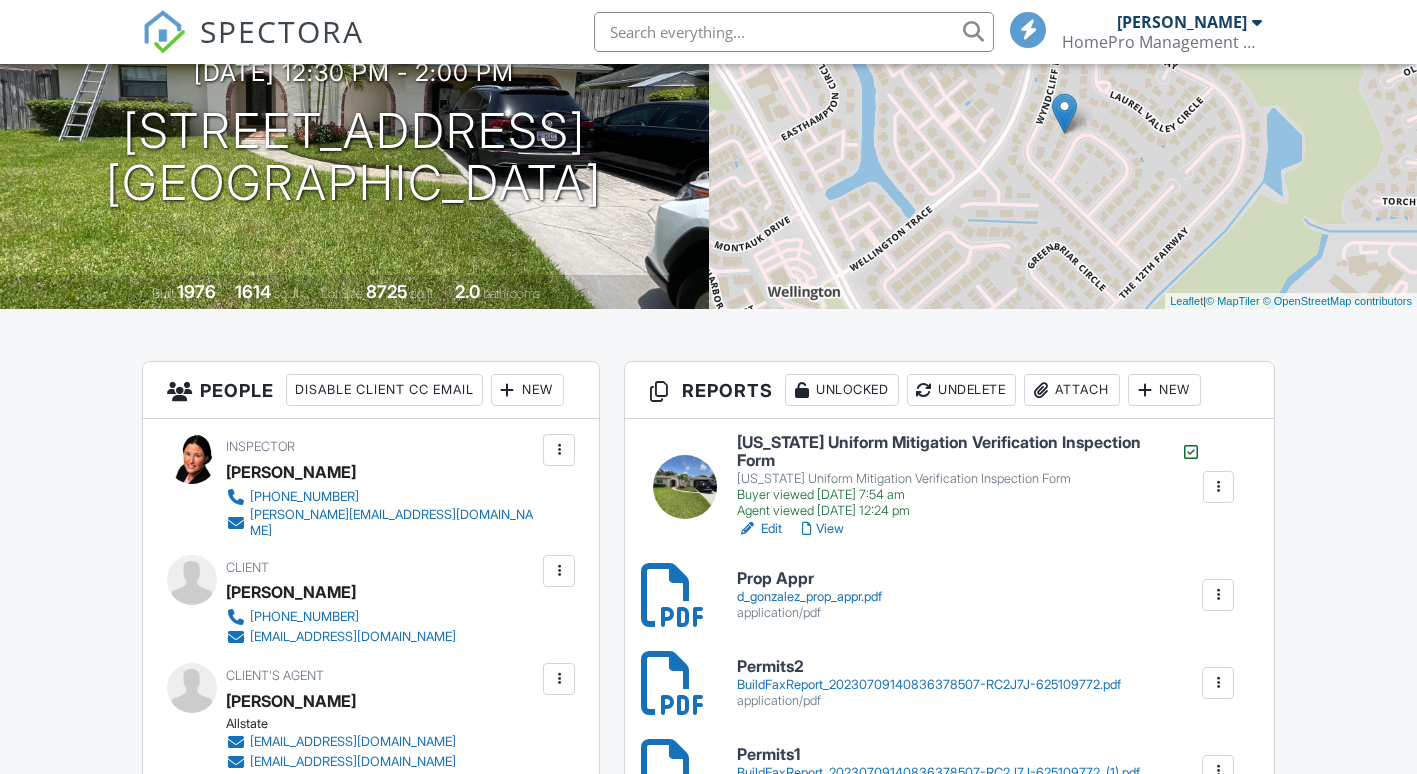 click at bounding box center (1218, 487) 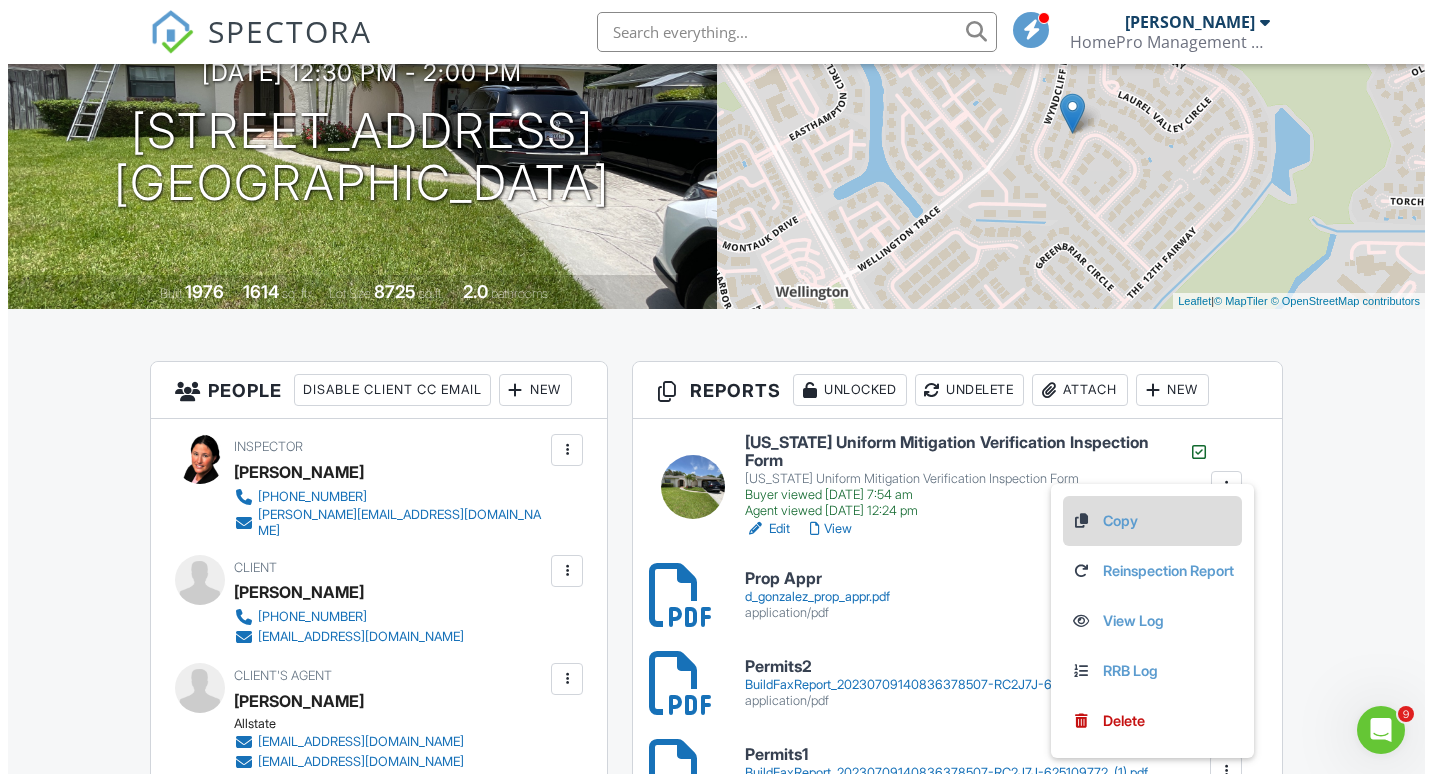 scroll, scrollTop: 0, scrollLeft: 0, axis: both 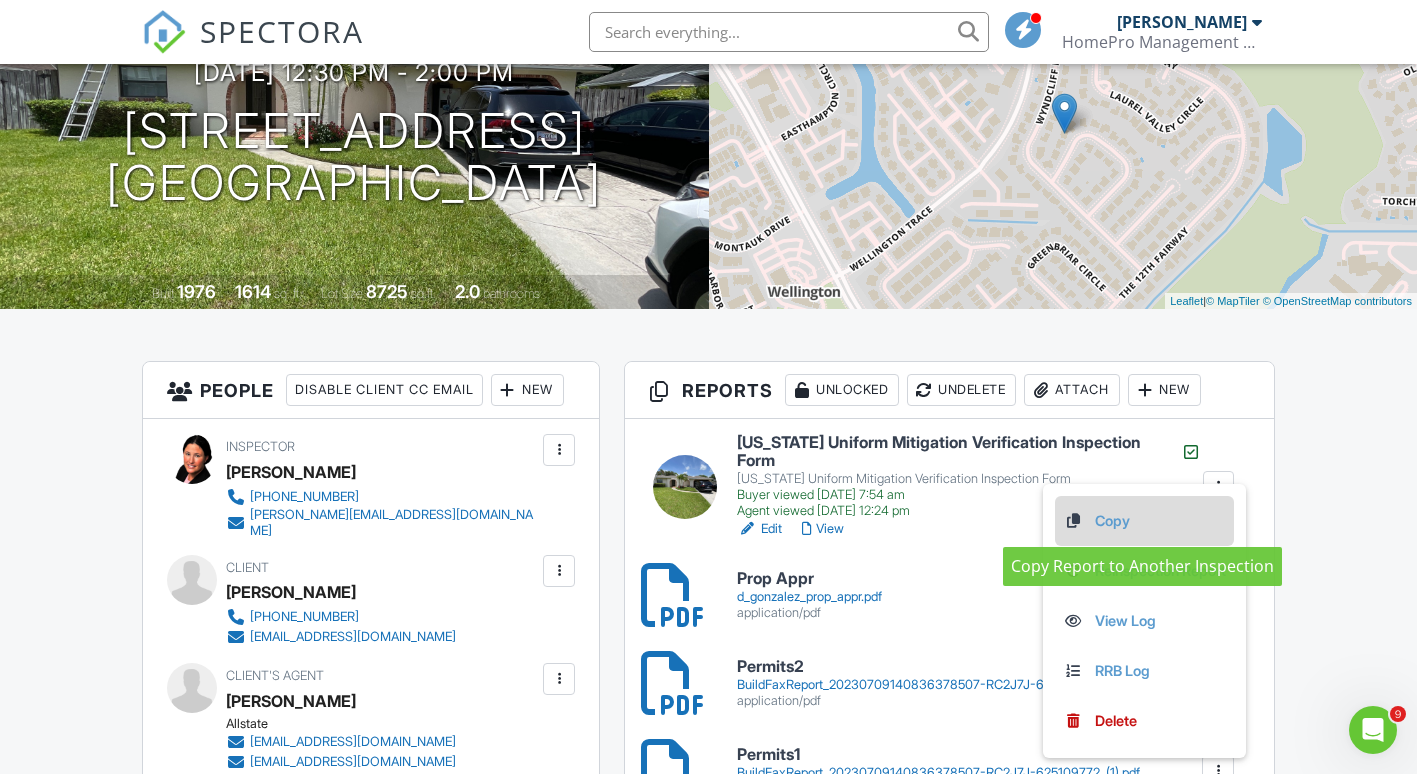 click on "Copy" at bounding box center (1144, 521) 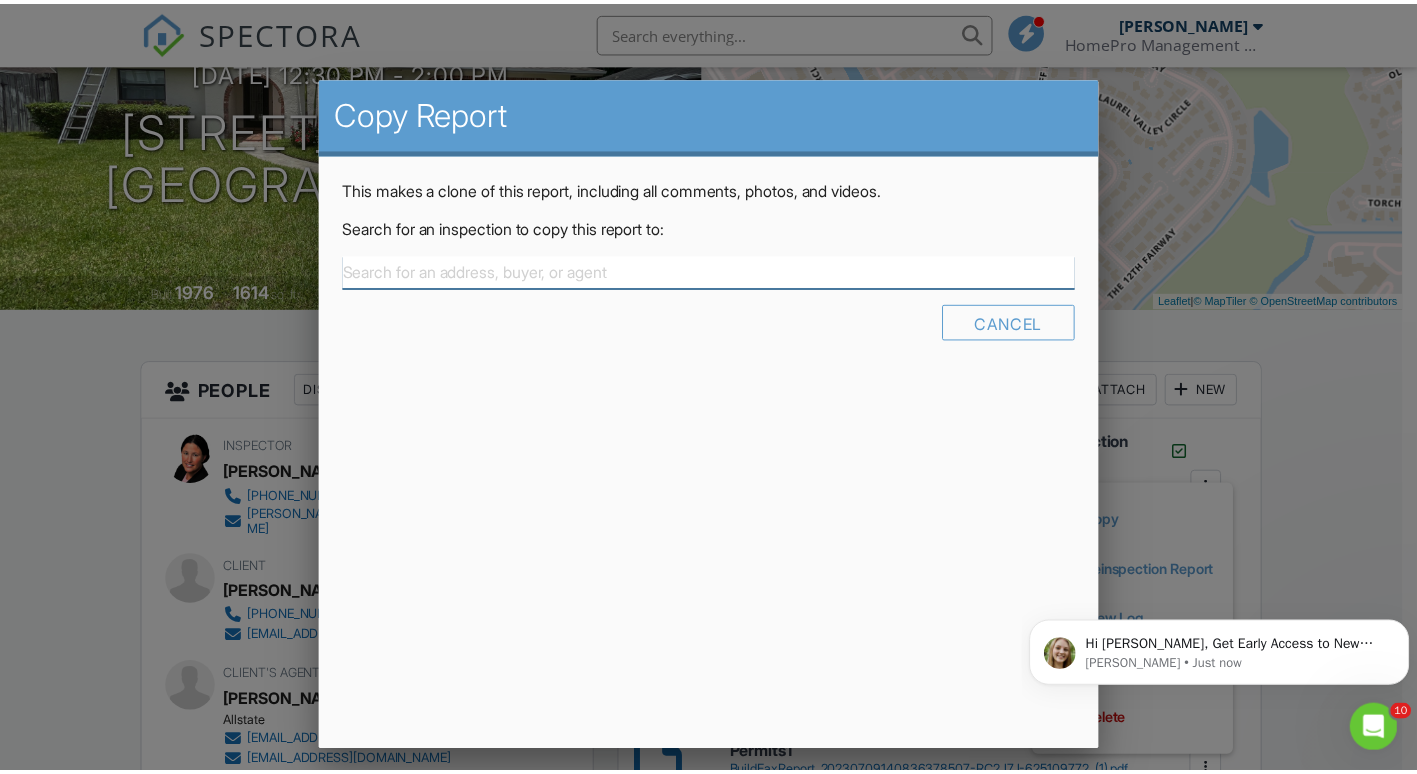 scroll, scrollTop: 0, scrollLeft: 0, axis: both 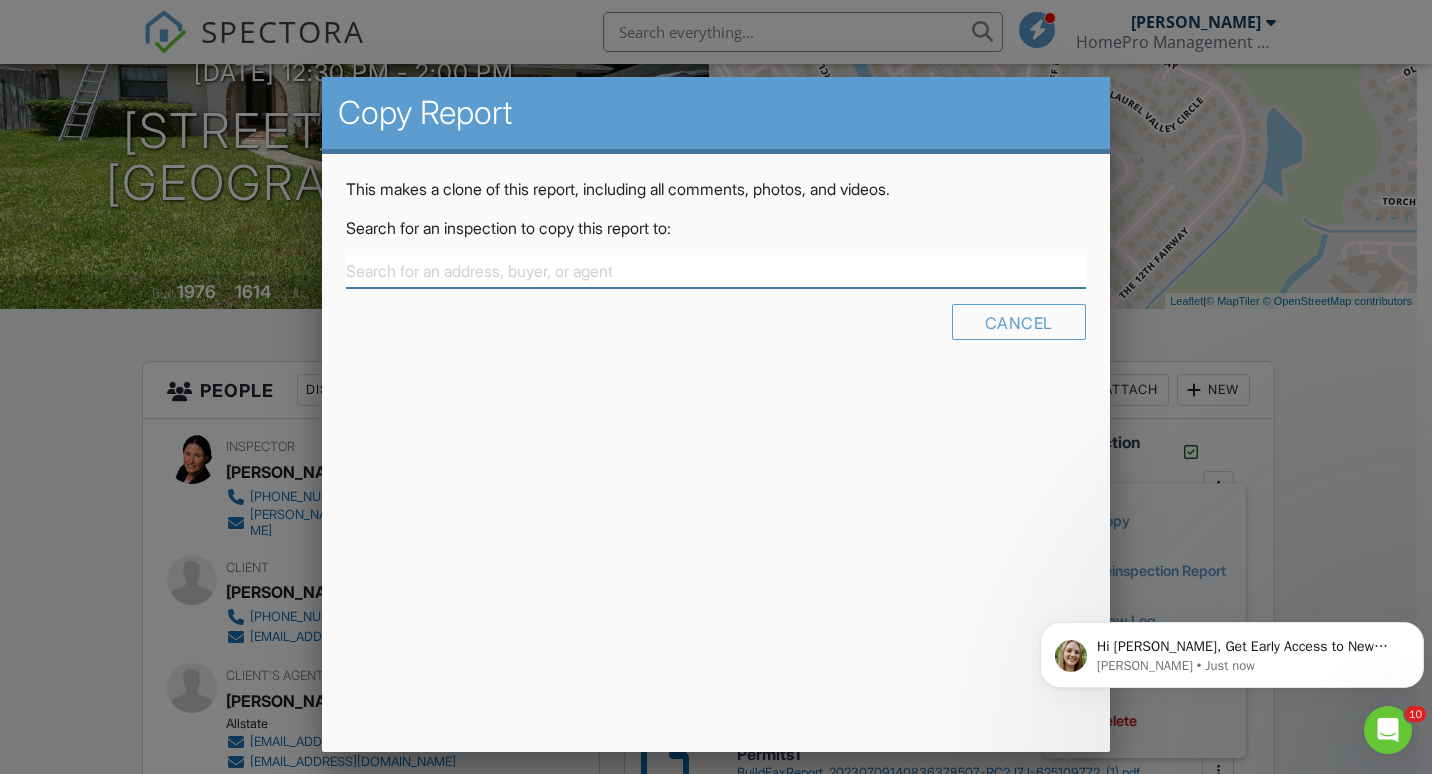 click at bounding box center (716, 271) 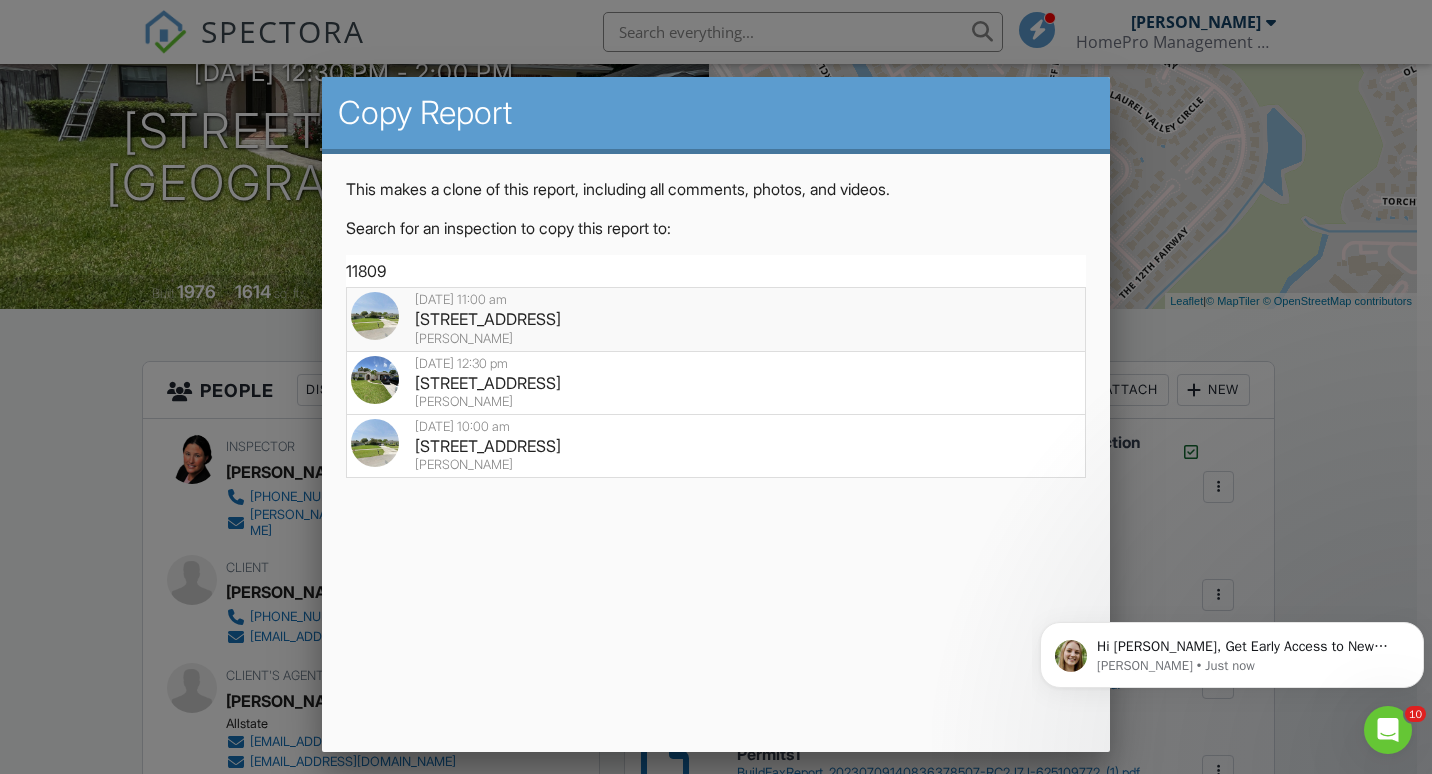 click on "11809 Inverness Cir, Wellington, FL 33414" at bounding box center [716, 319] 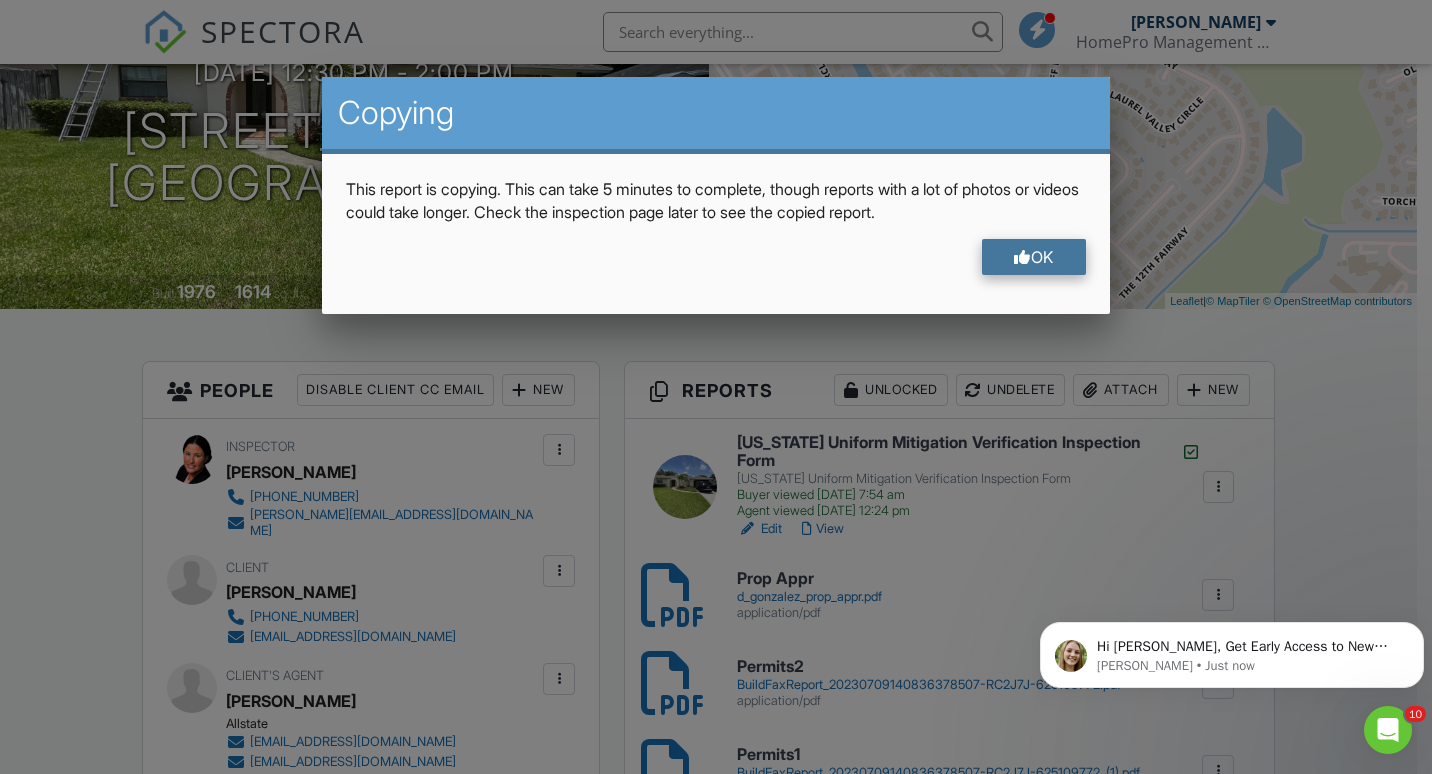 click on "OK" at bounding box center (1034, 257) 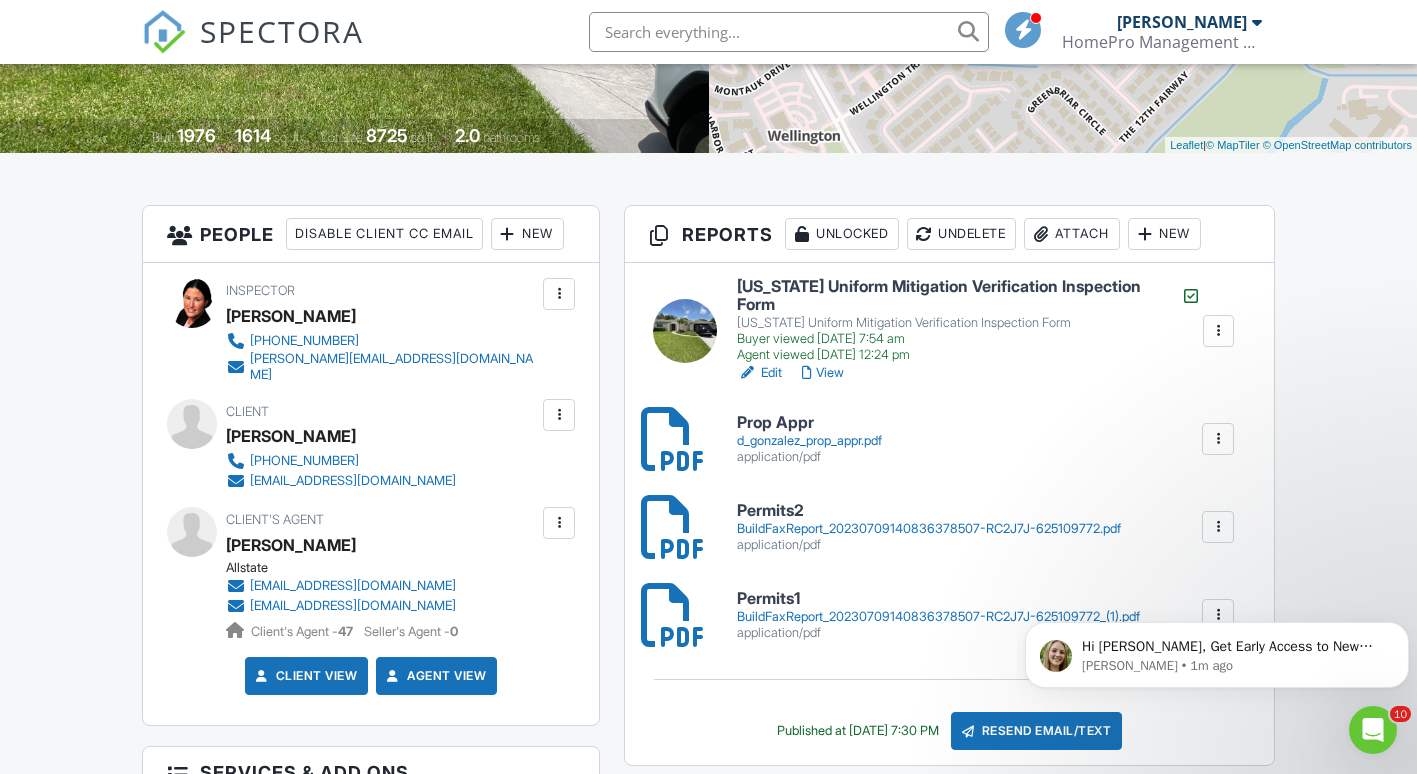 scroll, scrollTop: 382, scrollLeft: 0, axis: vertical 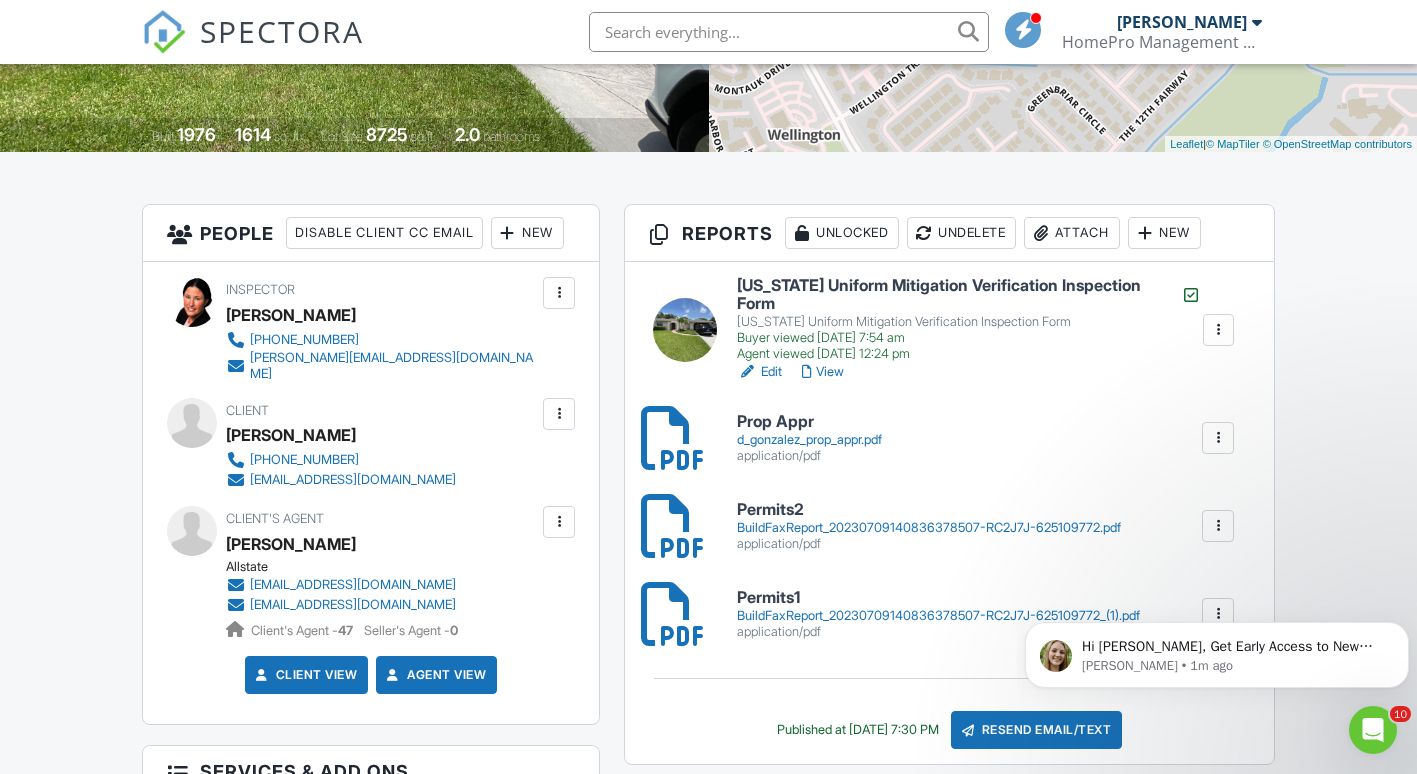click on "BuildFaxReport_20230709140836378507-RC2J7J-625109772.pdf" at bounding box center (929, 528) 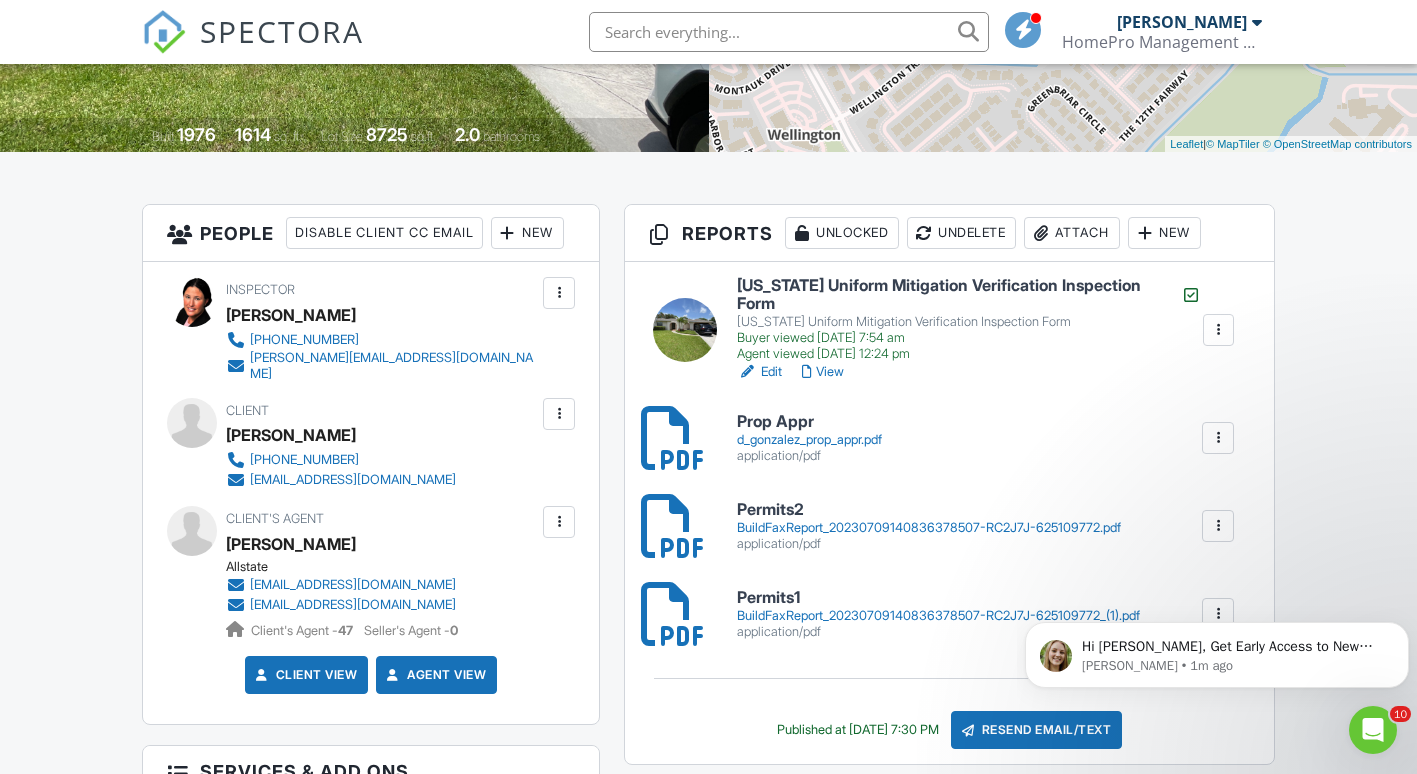 click on "Florida Uniform Mitigation Verification Inspection Form
Florida Uniform Mitigation Verification Inspection Form
Buyer viewed 07/11/2023  7:54 am
Agent viewed 07/11/2023 12:24 pm
Edit
View
Copy
Reinspection Report
View Log
RRB Log
Delete
Prop Appr
d_gonzalez_prop_appr.pdf
application/pdf
Delete
Permits2
BuildFaxReport_20230709140836378507-RC2J7J-625109772.pdf
application/pdf
Delete
Permits1
BuildFaxReport_20230709140836378507-RC2J7J-625109772_(1).pdf
application/pdf
Delete
Published at 07/10/2023  7:30 PM
Resend Email/Text" at bounding box center (949, 513) 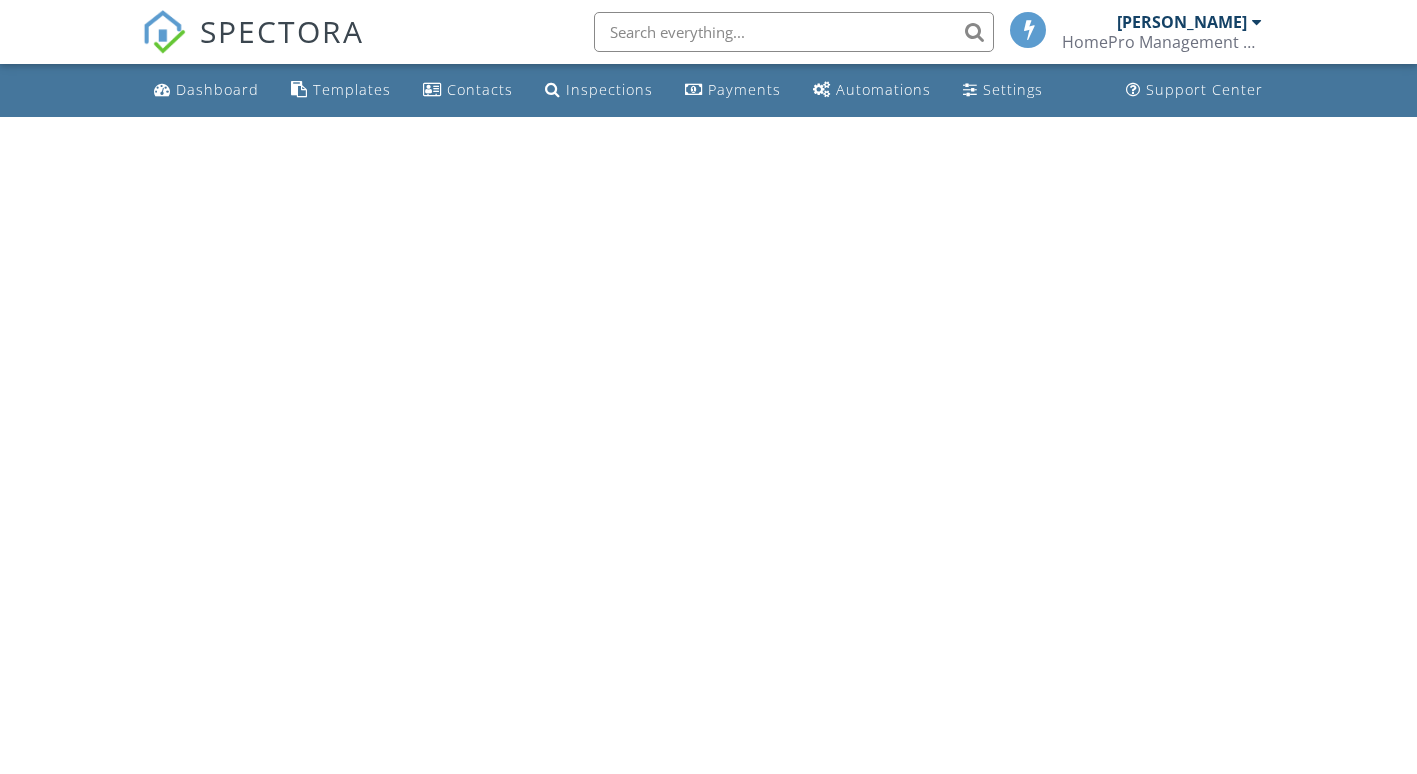 scroll, scrollTop: 0, scrollLeft: 0, axis: both 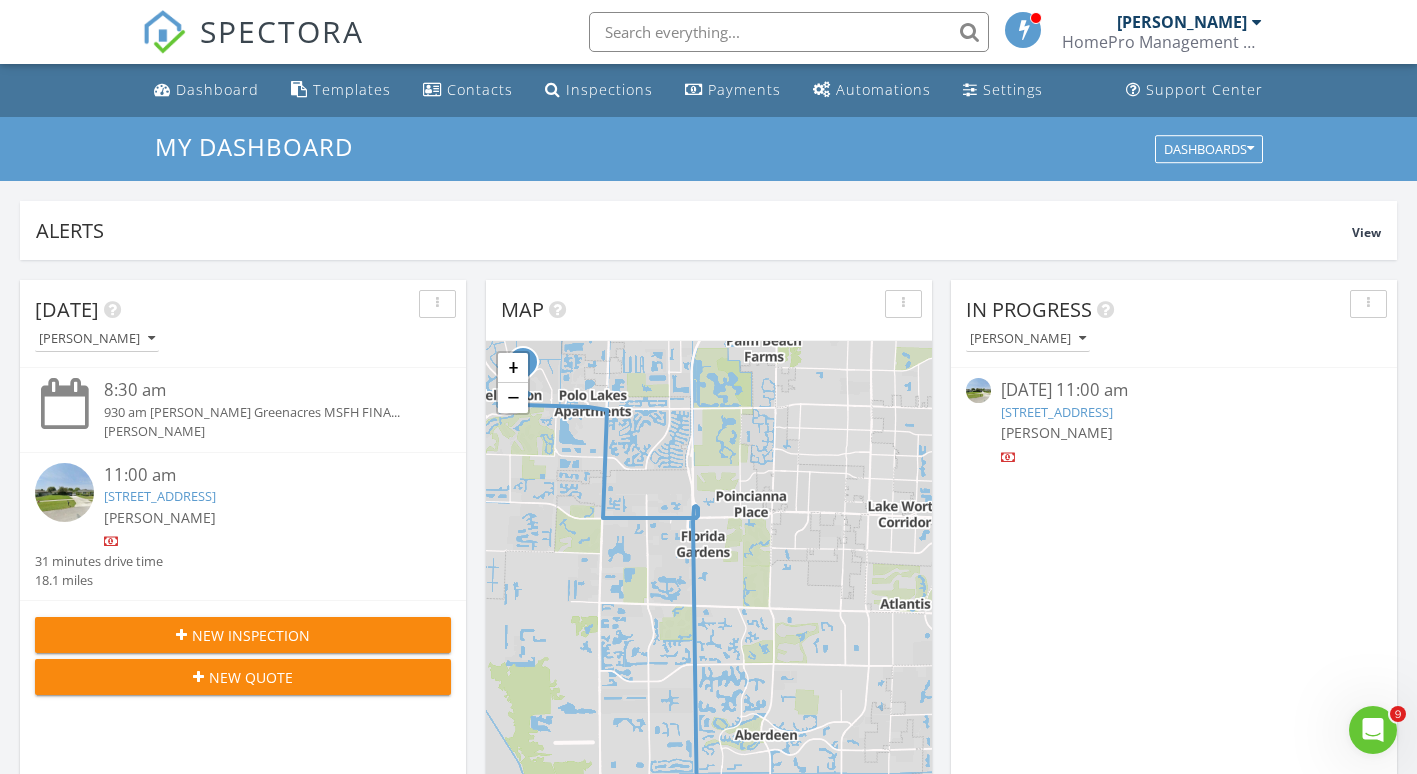 click on "11:00 am" at bounding box center (260, 475) 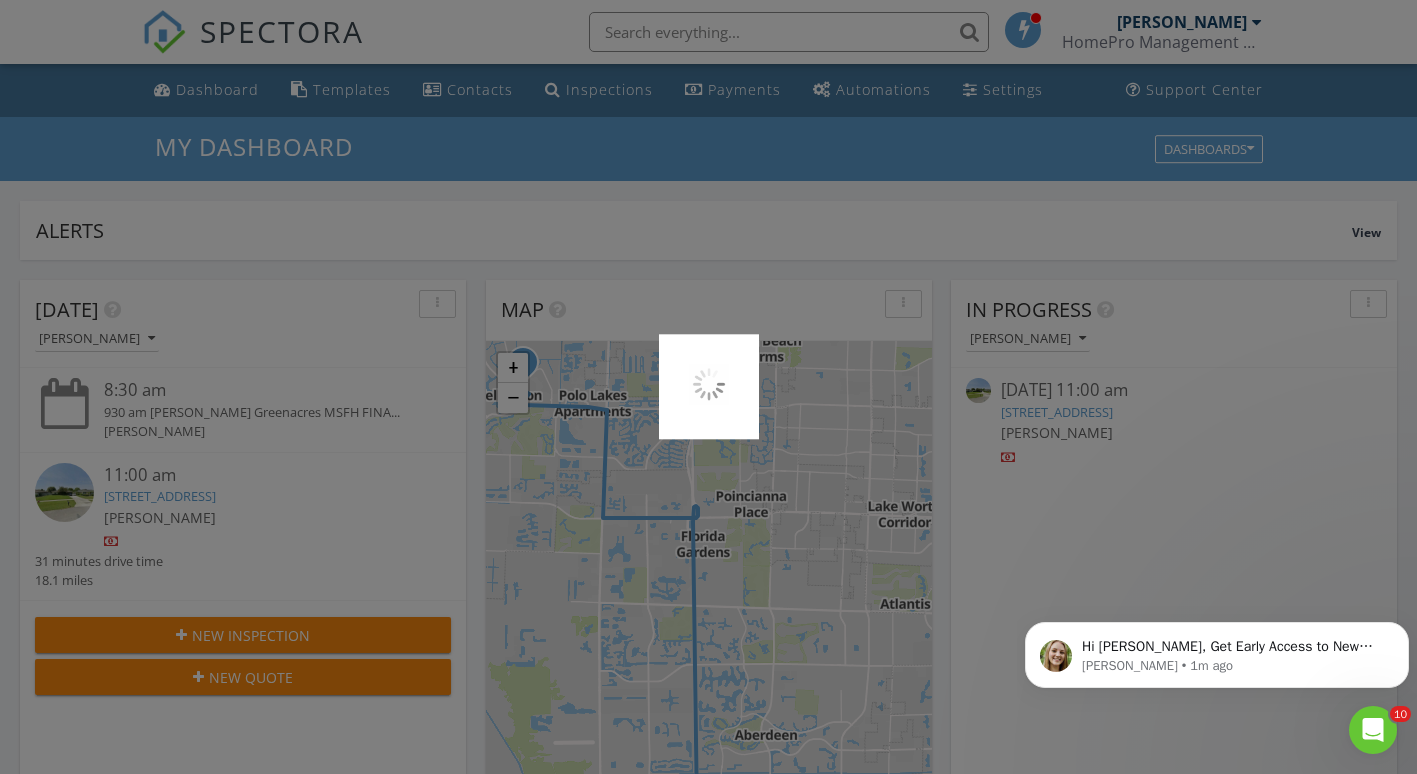 scroll, scrollTop: 0, scrollLeft: 0, axis: both 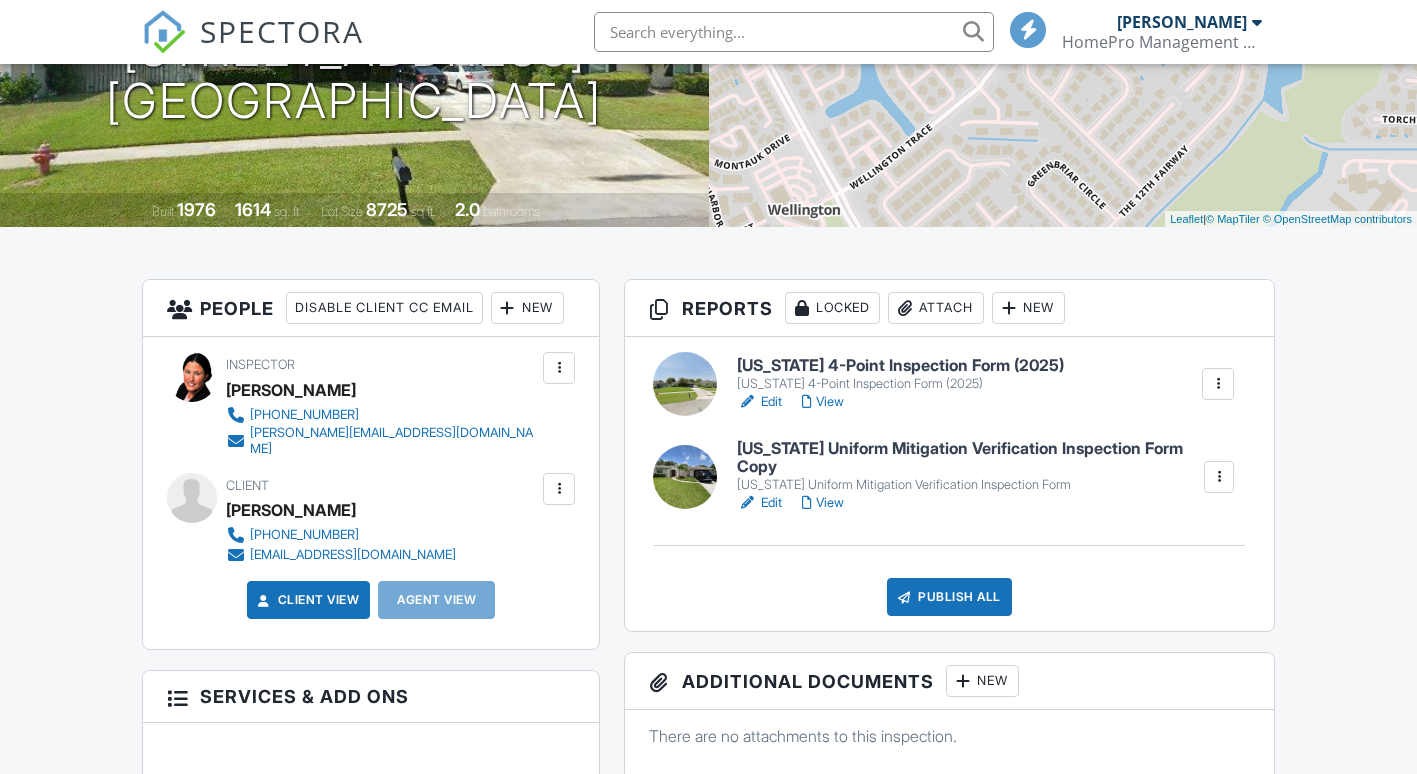 click at bounding box center (747, 503) 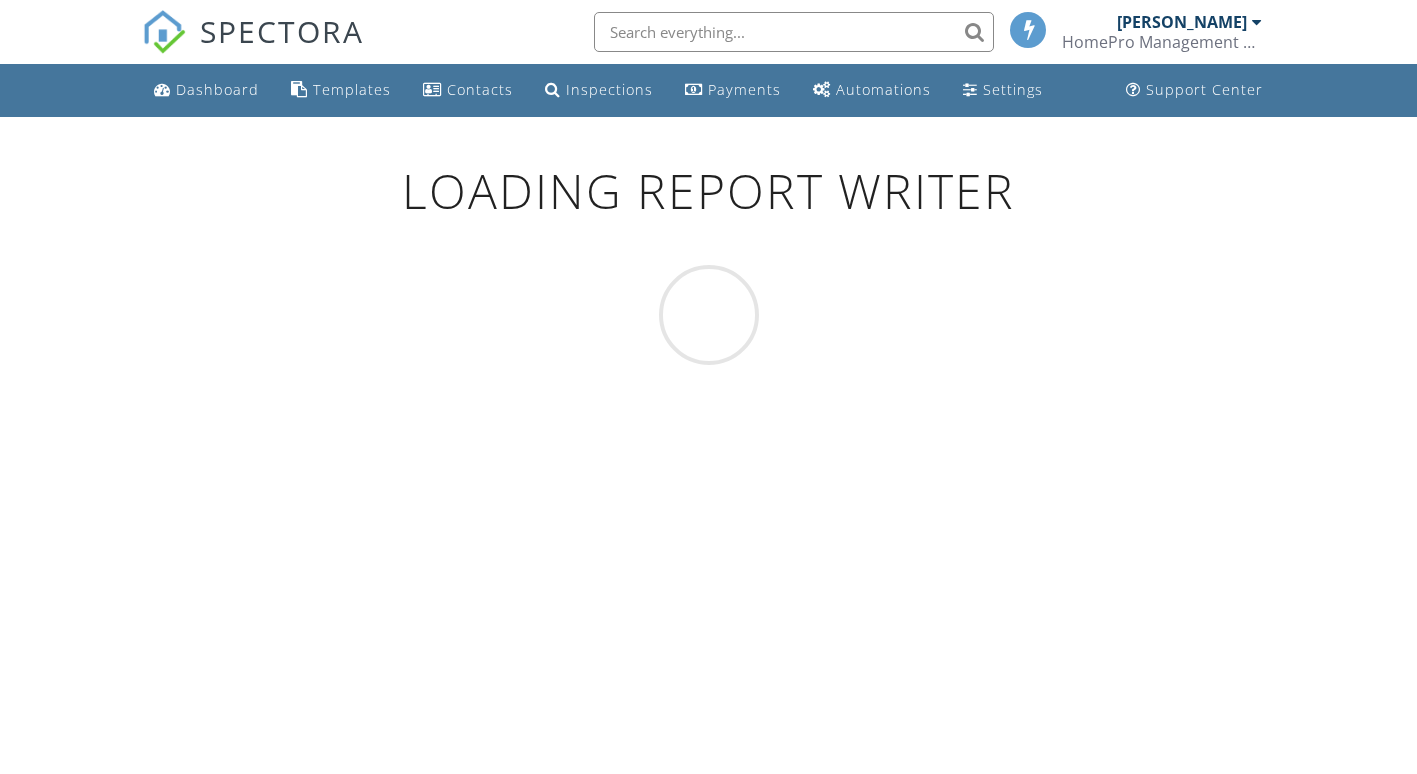 scroll, scrollTop: 0, scrollLeft: 0, axis: both 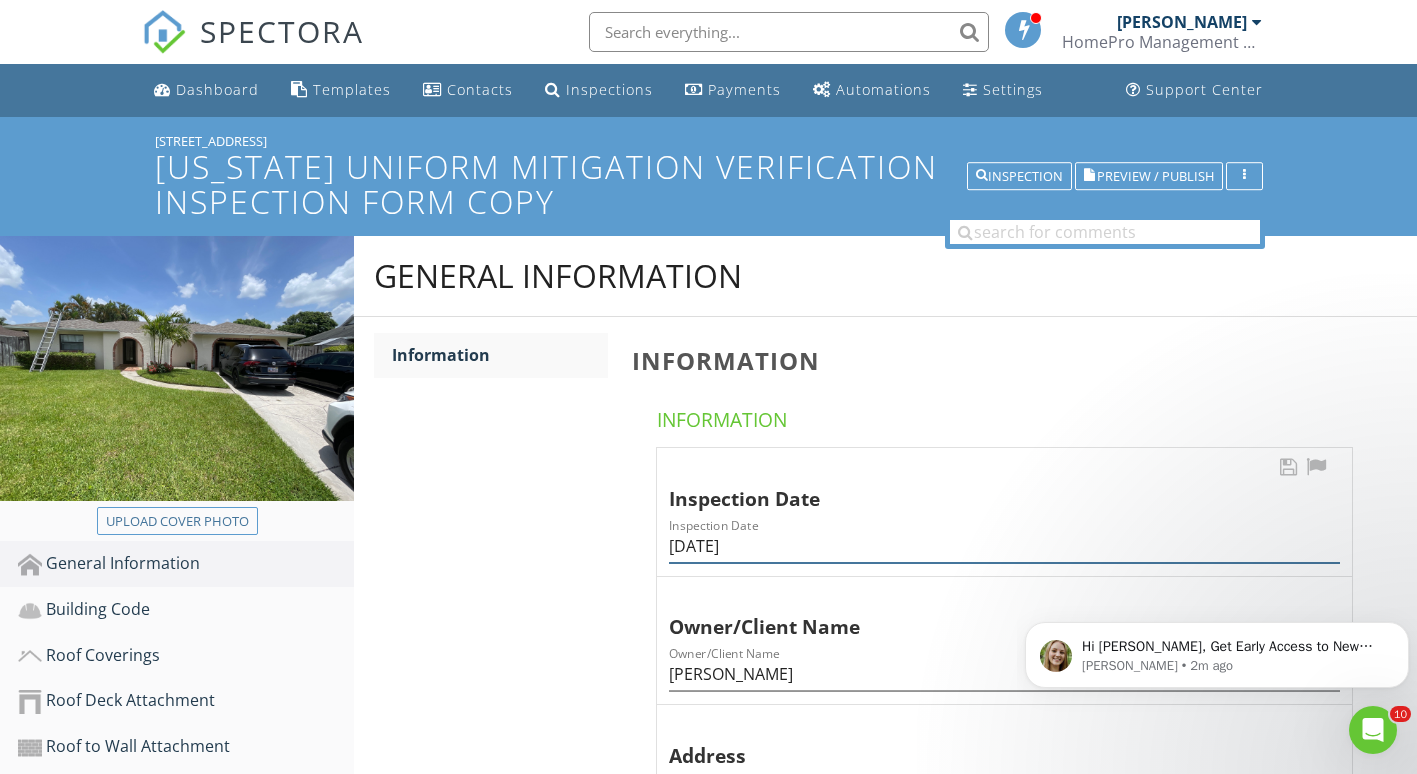 click on "[DATE]" at bounding box center [1004, 546] 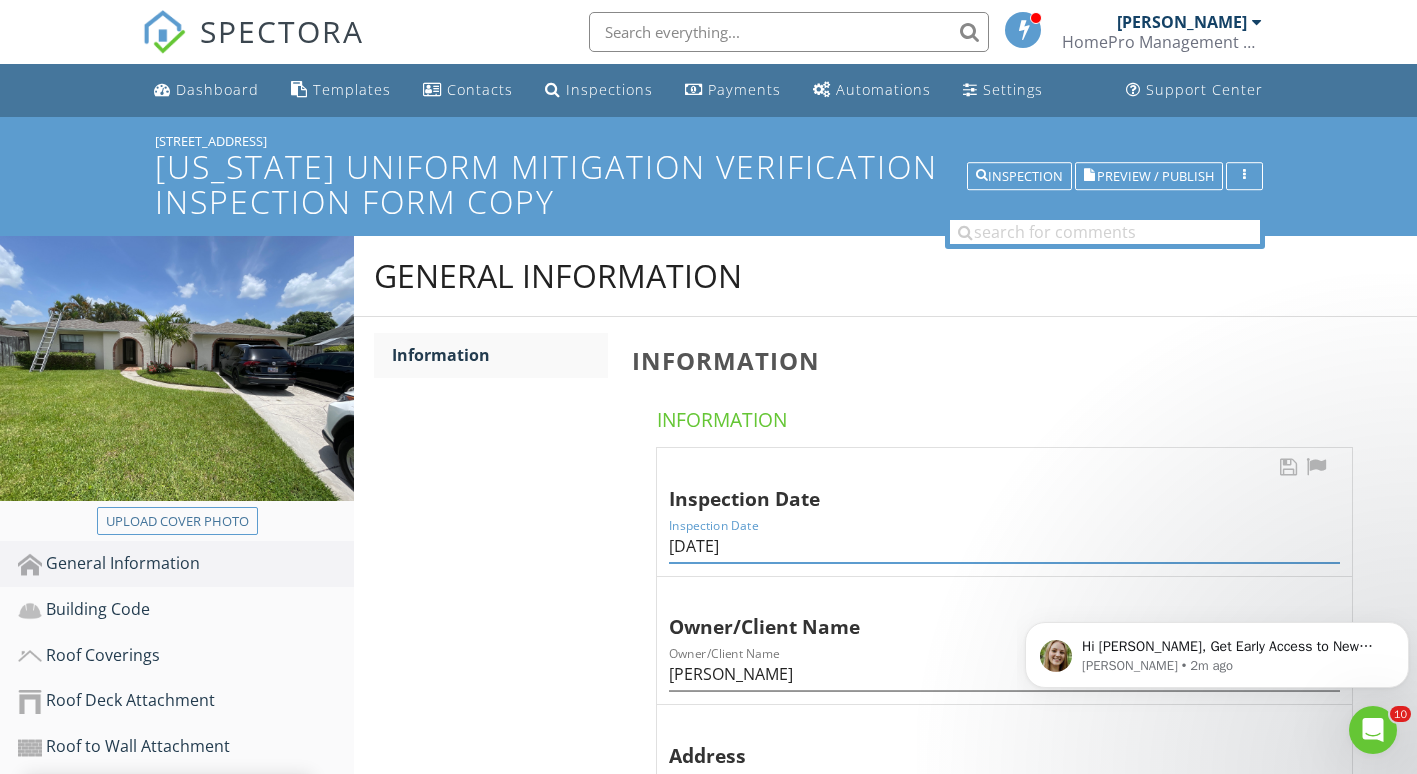 click on "[DATE]" at bounding box center (1004, 546) 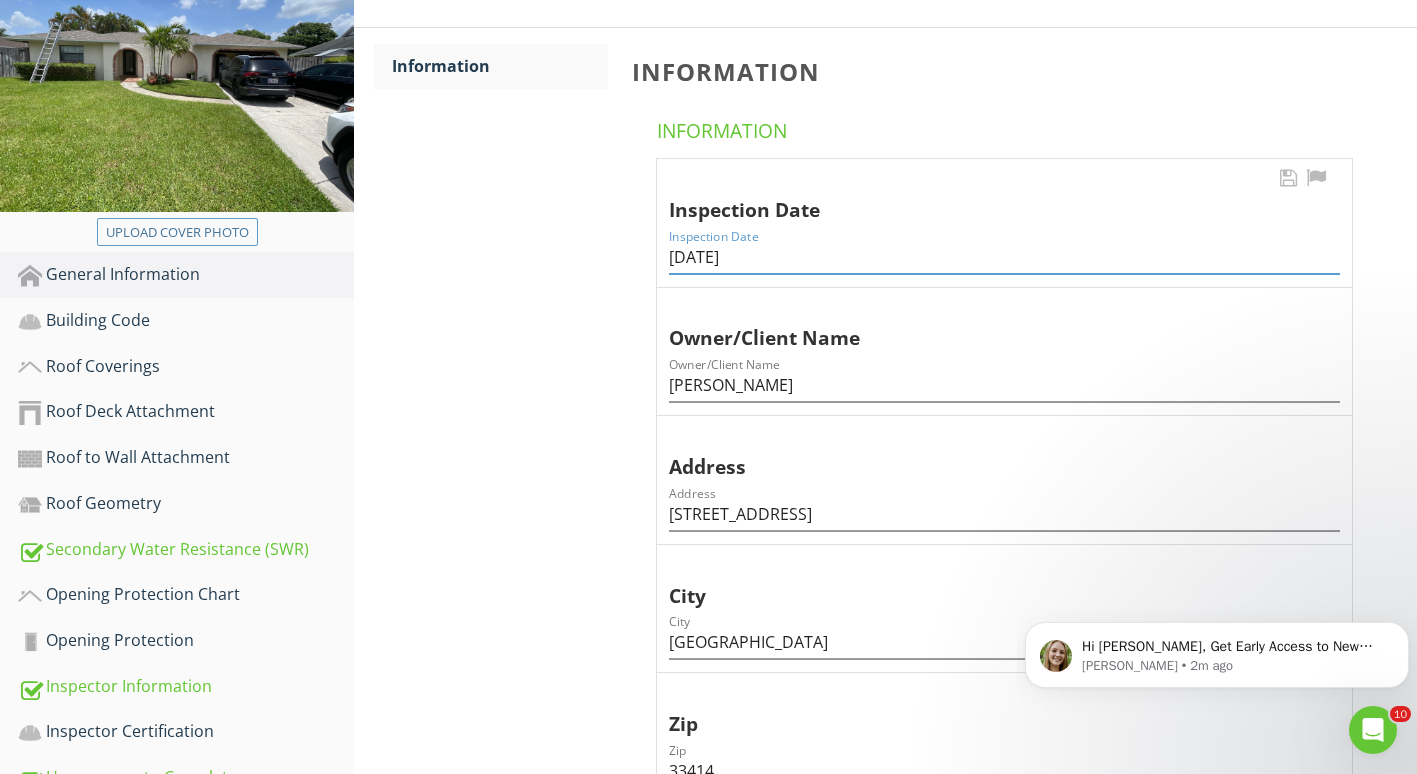 scroll, scrollTop: 290, scrollLeft: 0, axis: vertical 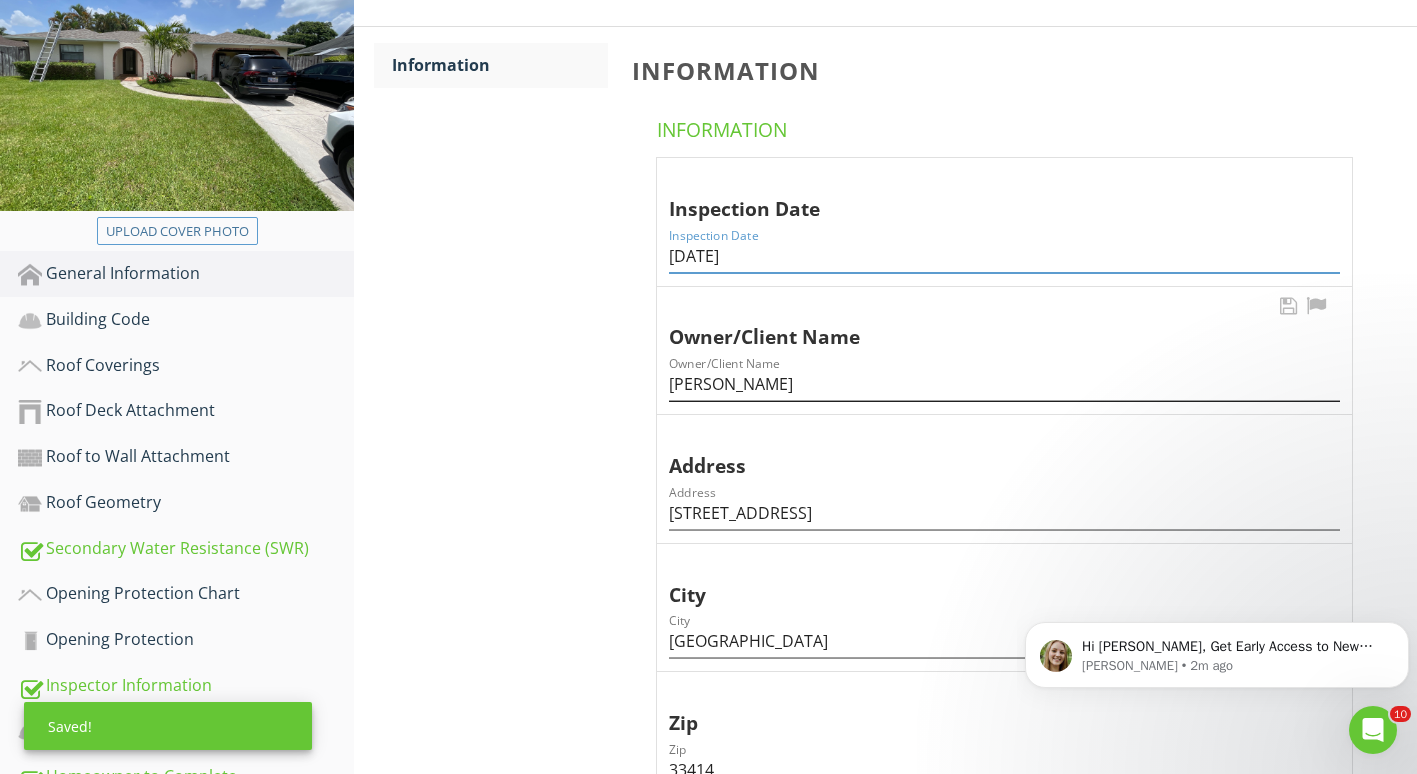 type on "[DATE]" 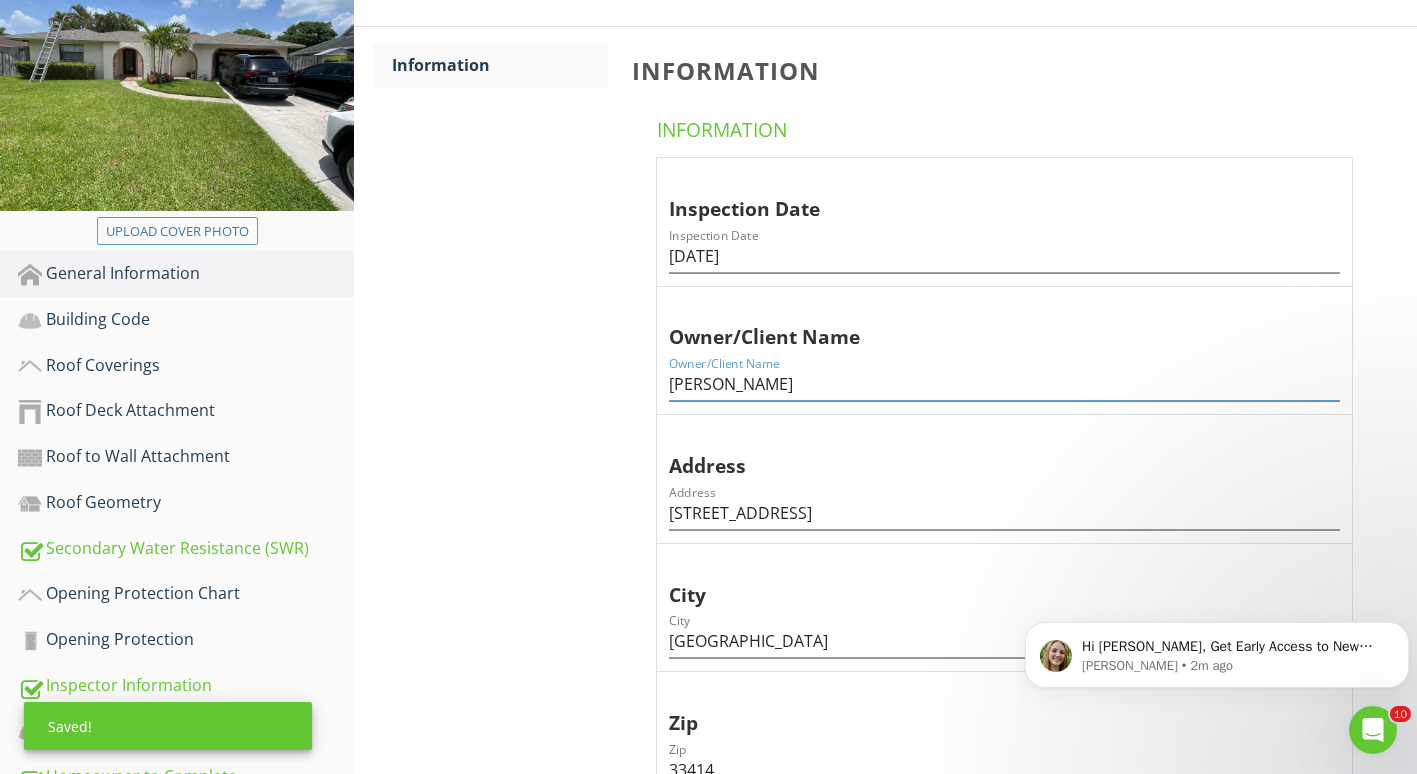 drag, startPoint x: 828, startPoint y: 376, endPoint x: 598, endPoint y: 385, distance: 230.17603 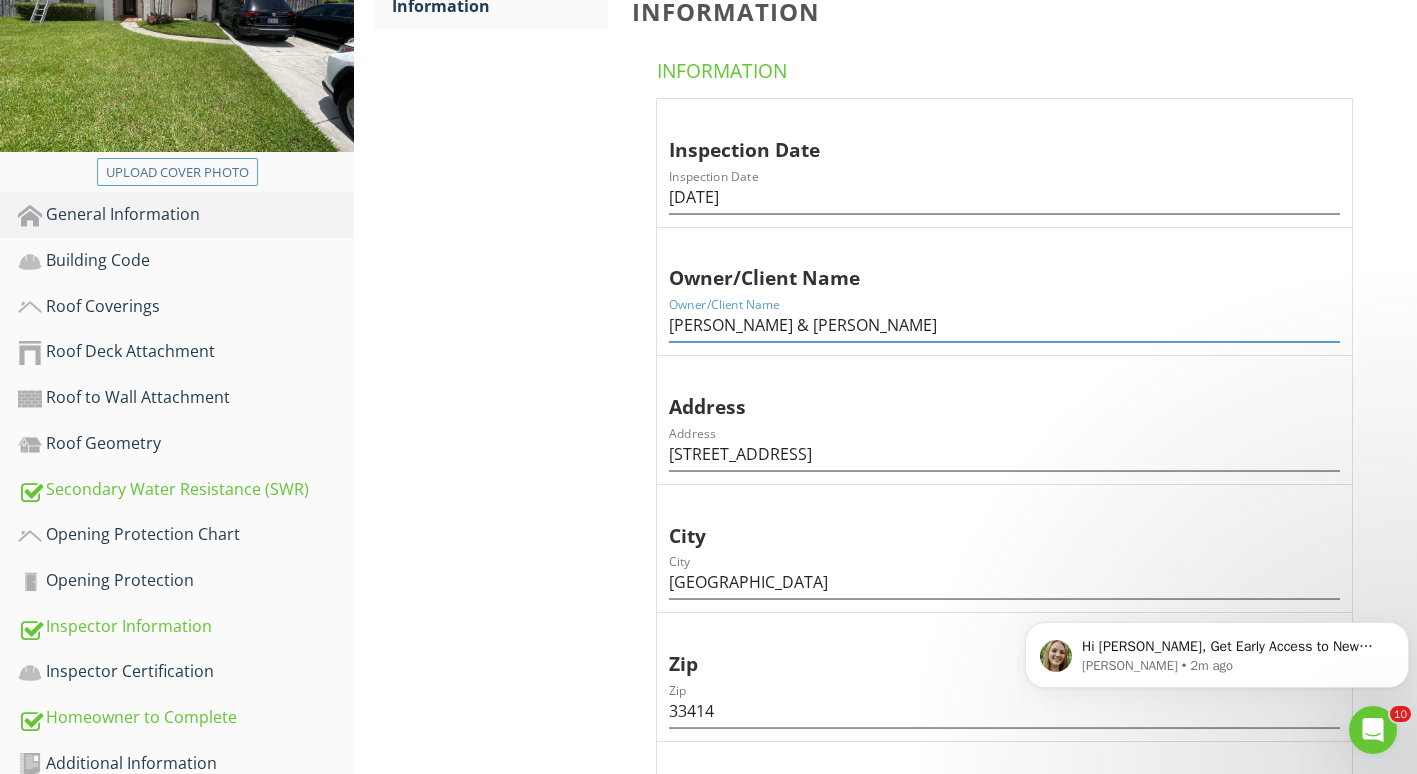 scroll, scrollTop: 179, scrollLeft: 0, axis: vertical 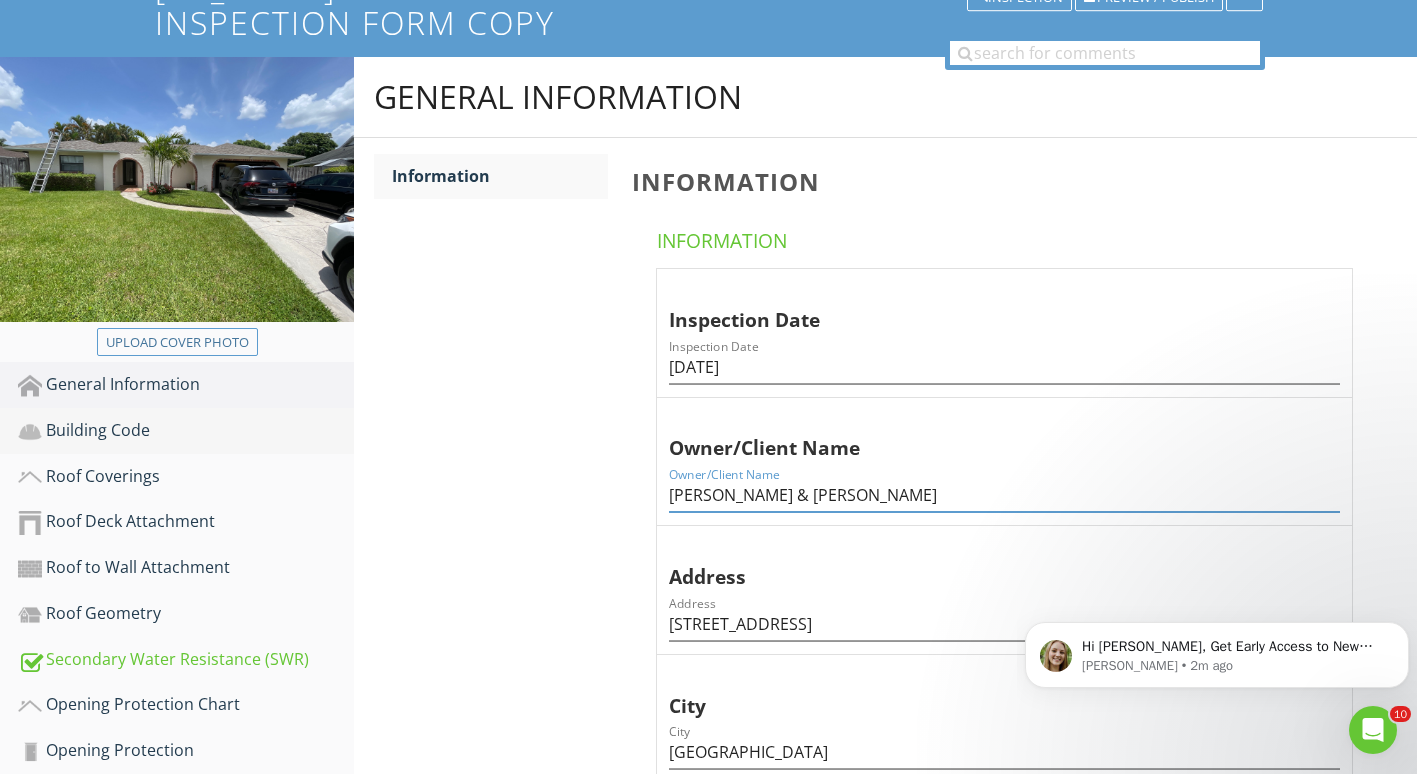 type on "Madison Kiper & Stephanie Kiper" 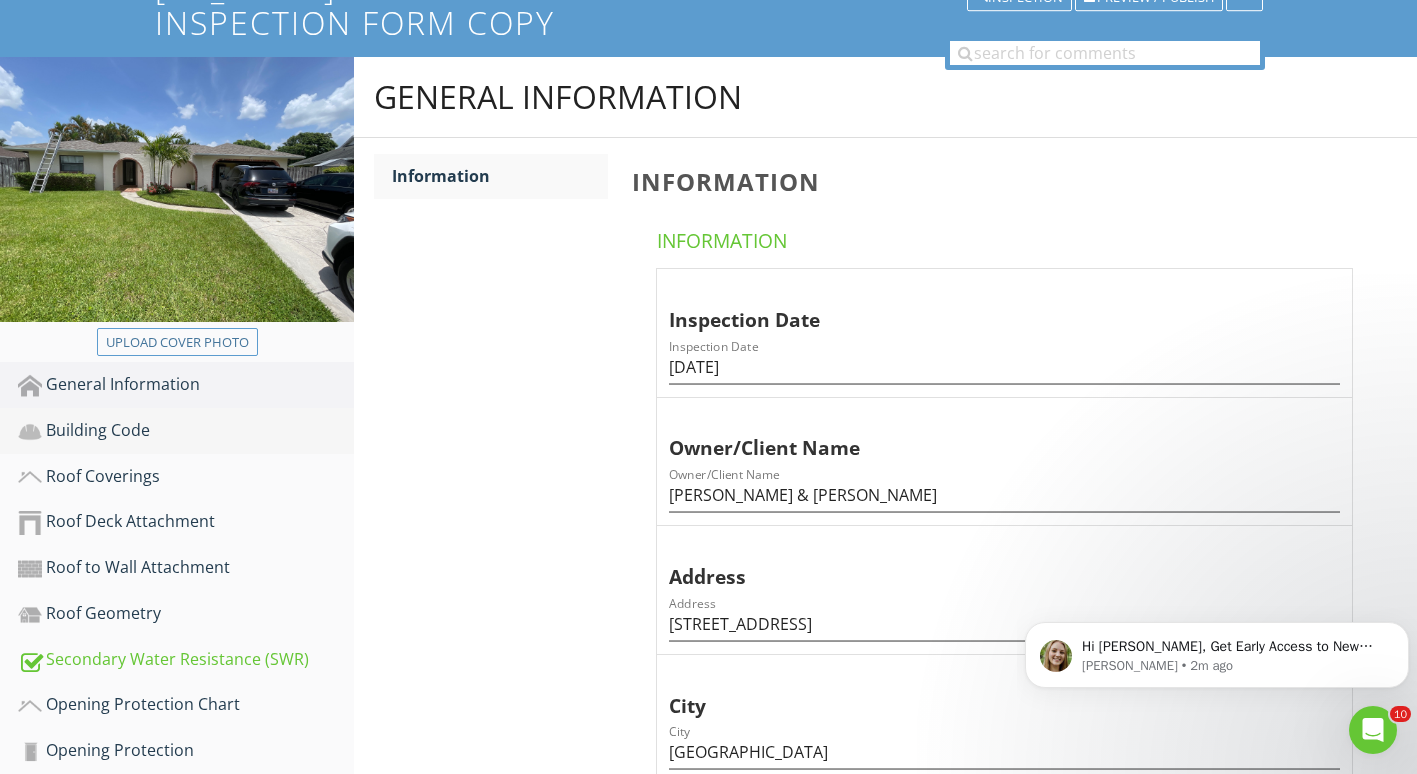 click on "Building Code" at bounding box center (186, 431) 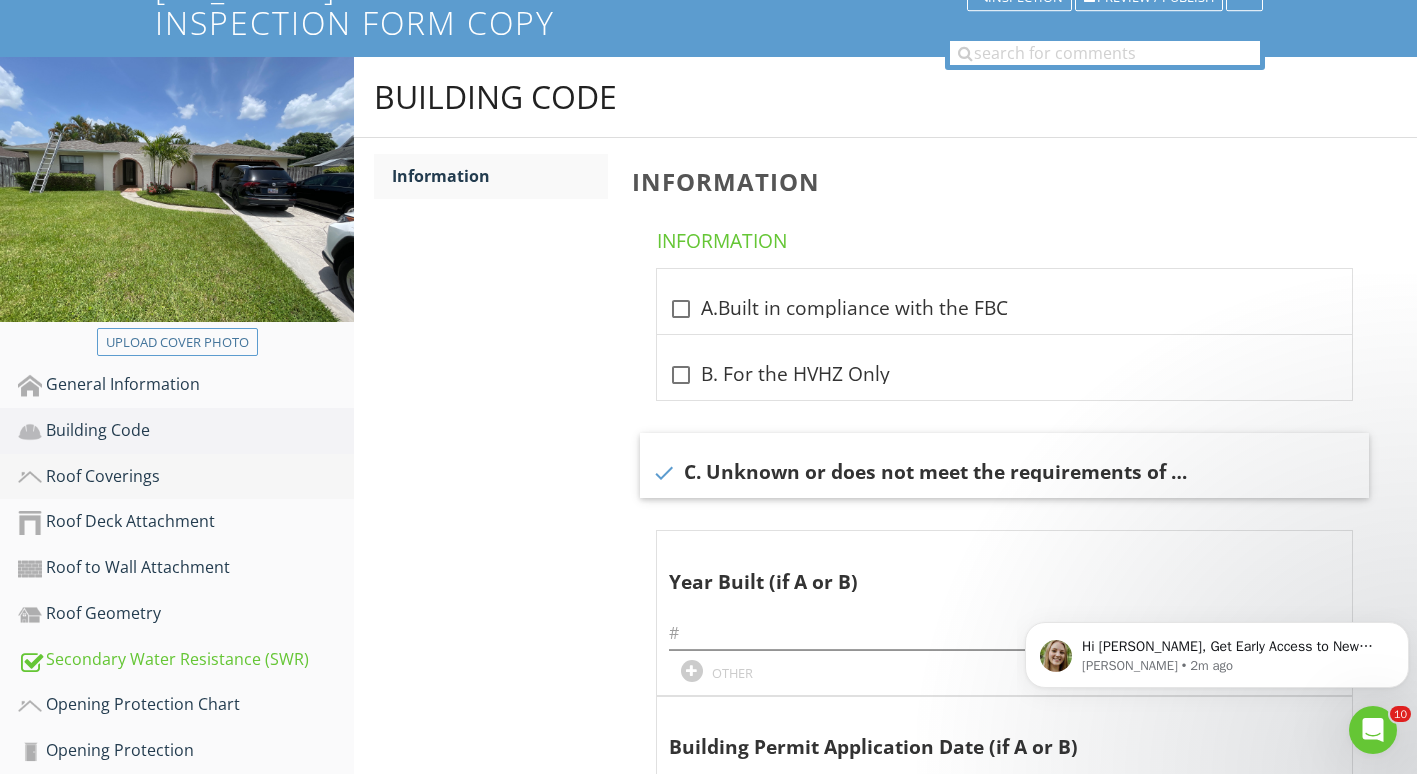 click on "Roof Coverings" at bounding box center (186, 477) 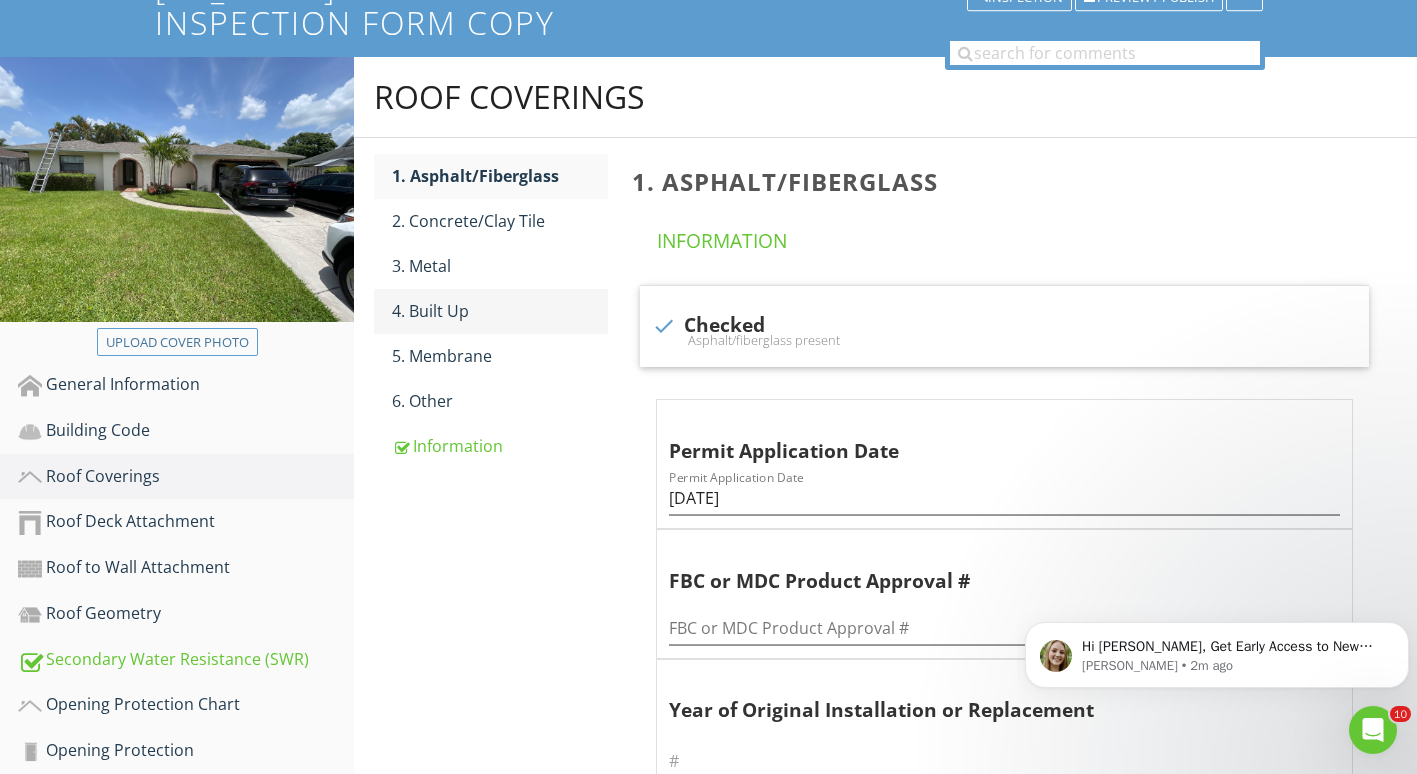 click on "4. Built Up" at bounding box center [500, 311] 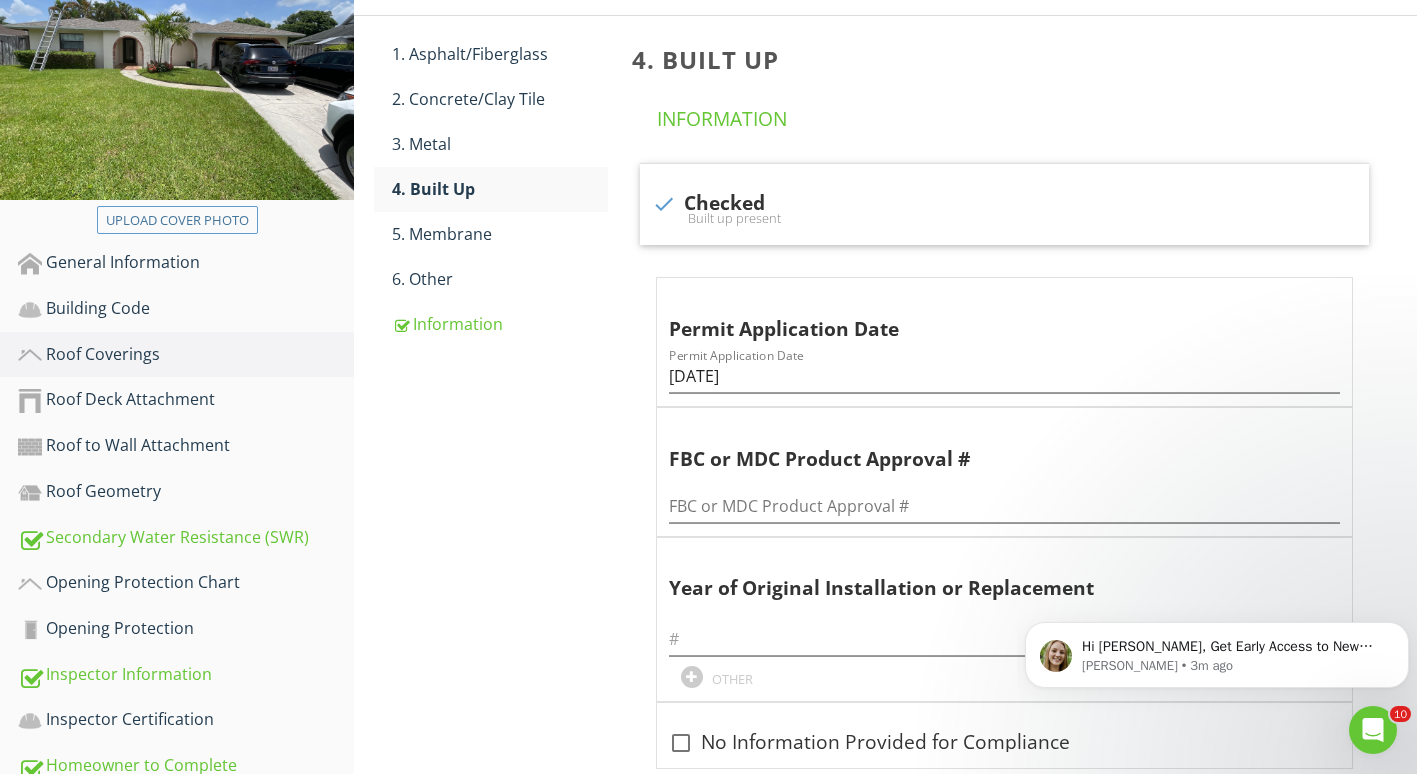 scroll, scrollTop: 302, scrollLeft: 0, axis: vertical 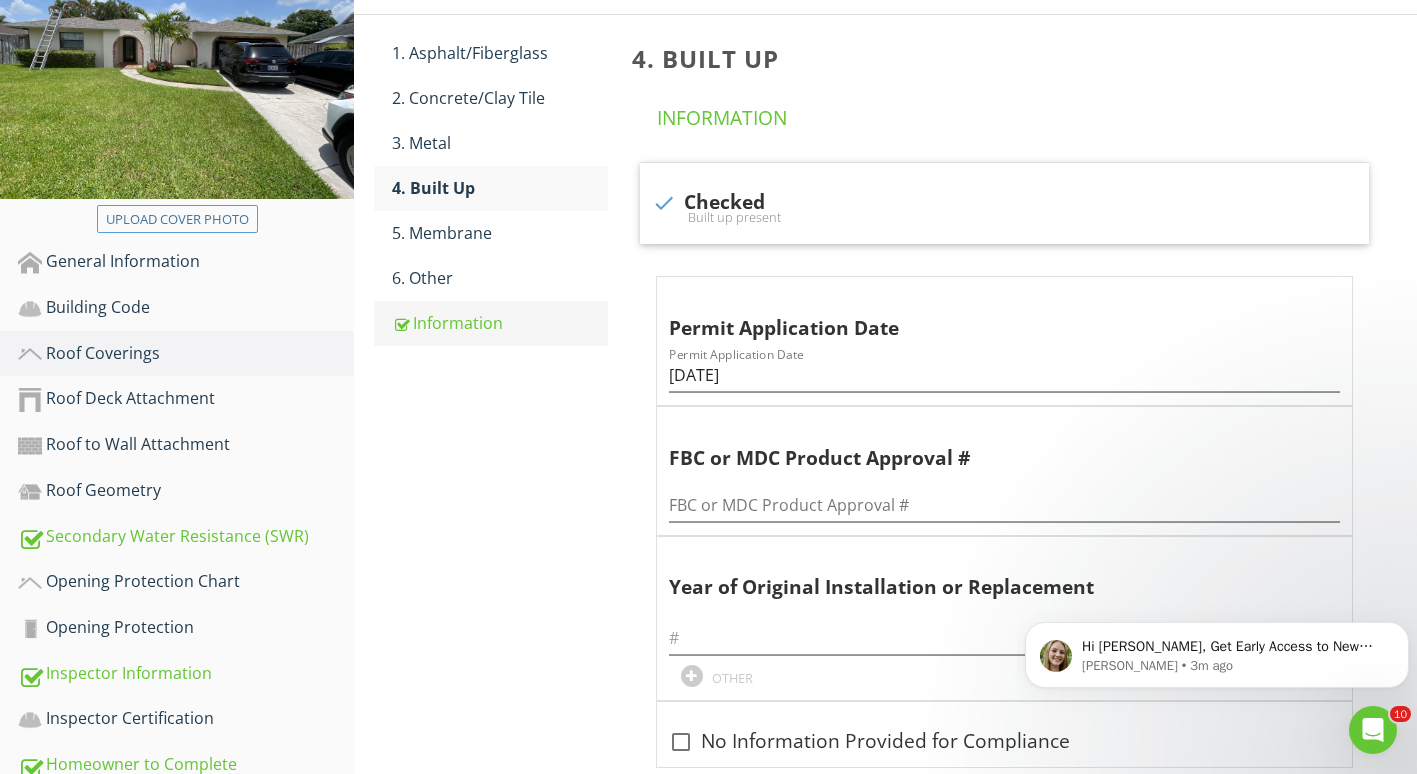click on "Information" at bounding box center [500, 323] 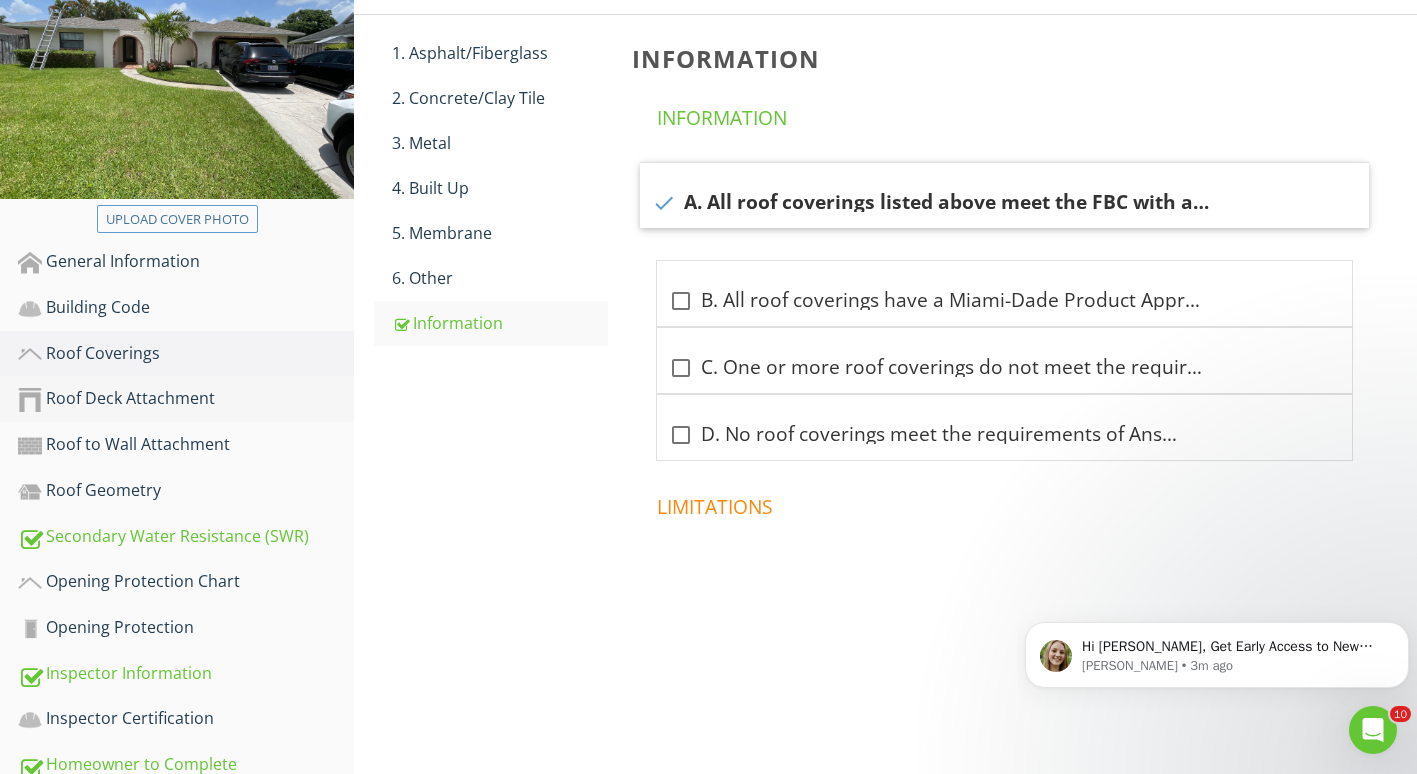 click on "Roof Deck Attachment" at bounding box center [186, 399] 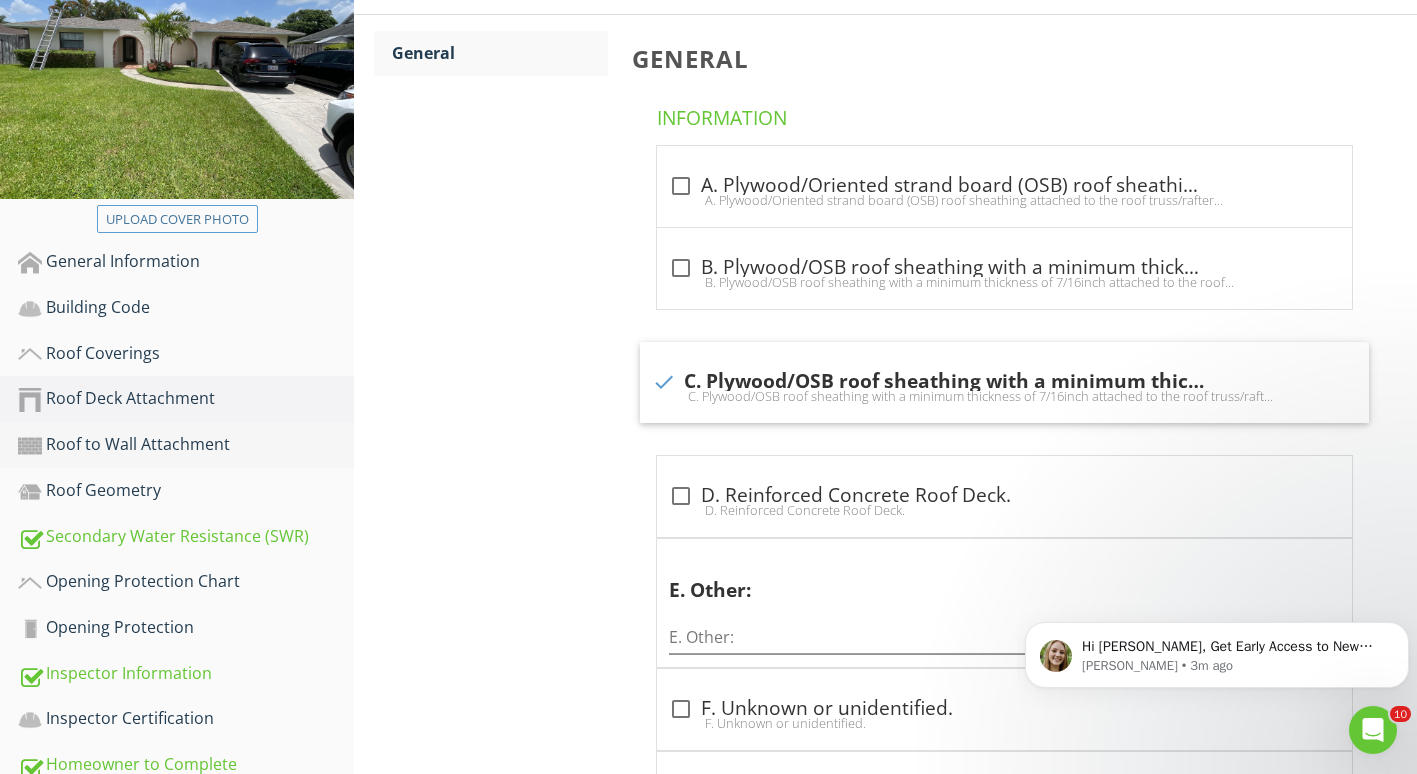 click on "Roof to Wall Attachment" at bounding box center [186, 445] 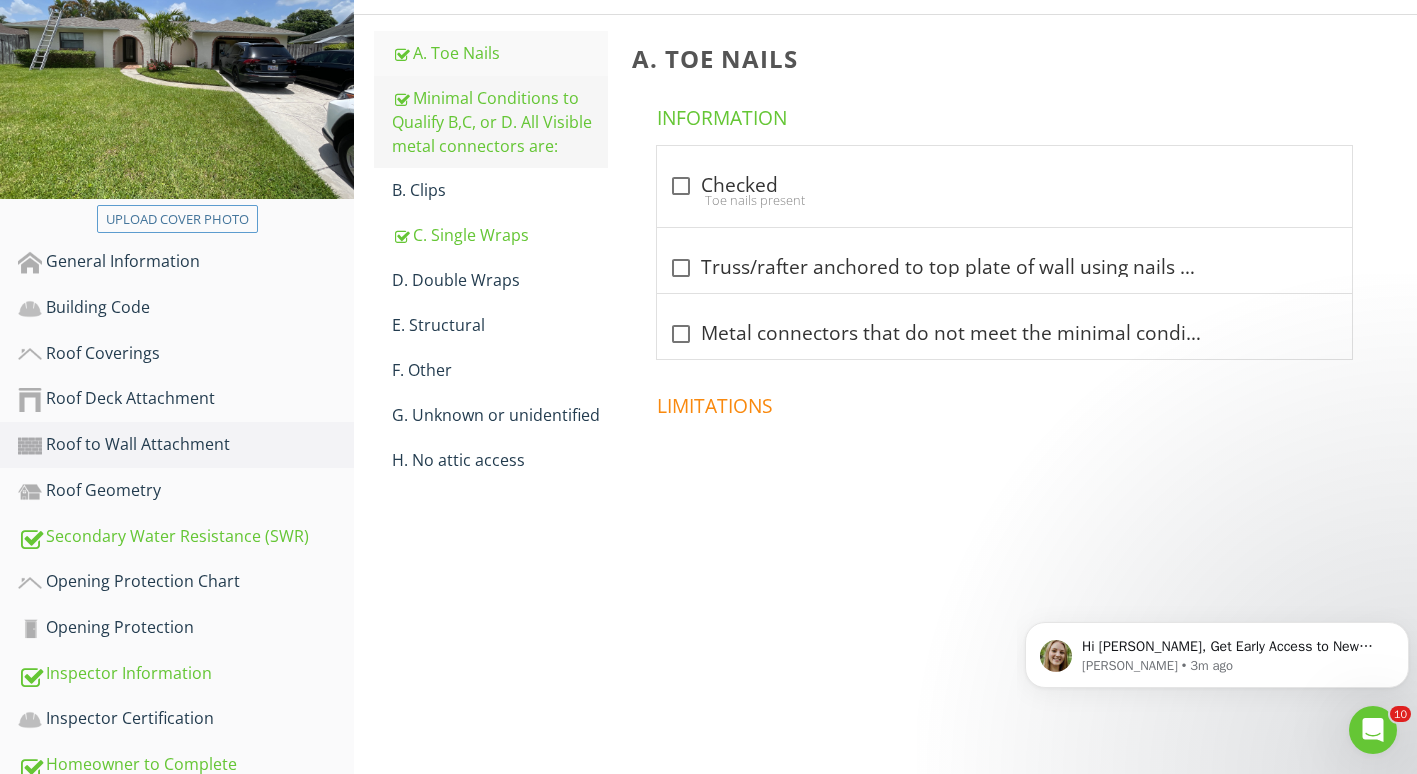 click on "Minimal Conditions to Qualify B,C, or D.  All Visible metal connectors are:" at bounding box center (500, 122) 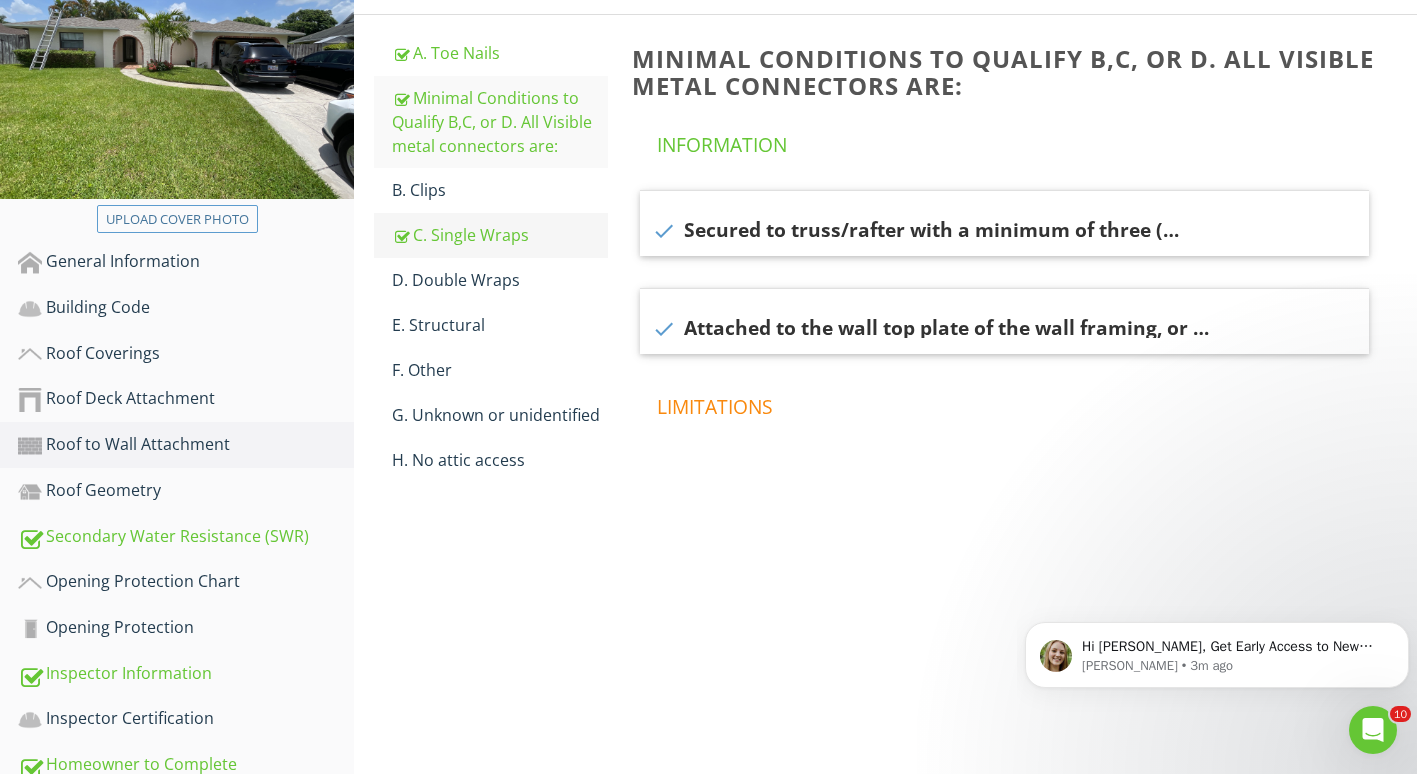 click on "C. Single Wraps" at bounding box center [500, 235] 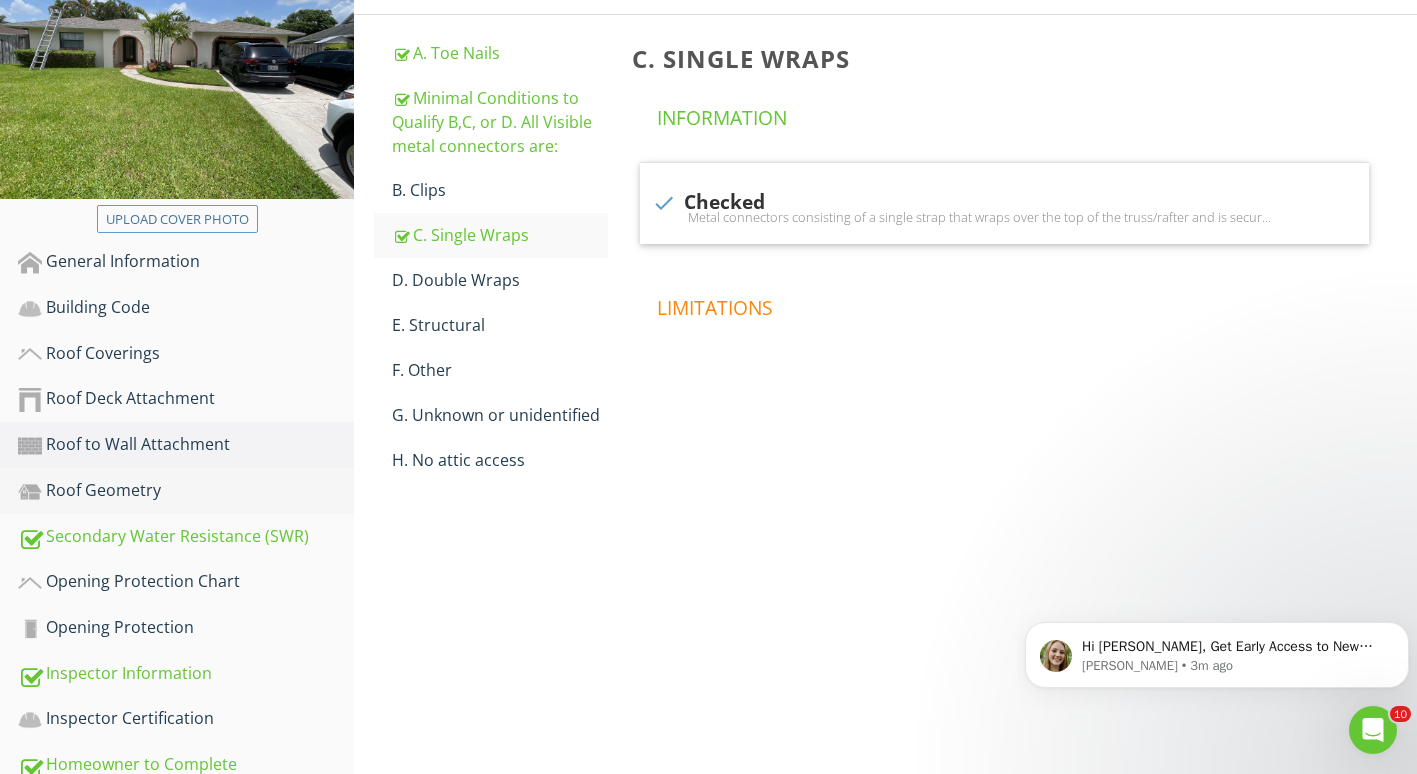 click on "Roof Geometry" at bounding box center [186, 491] 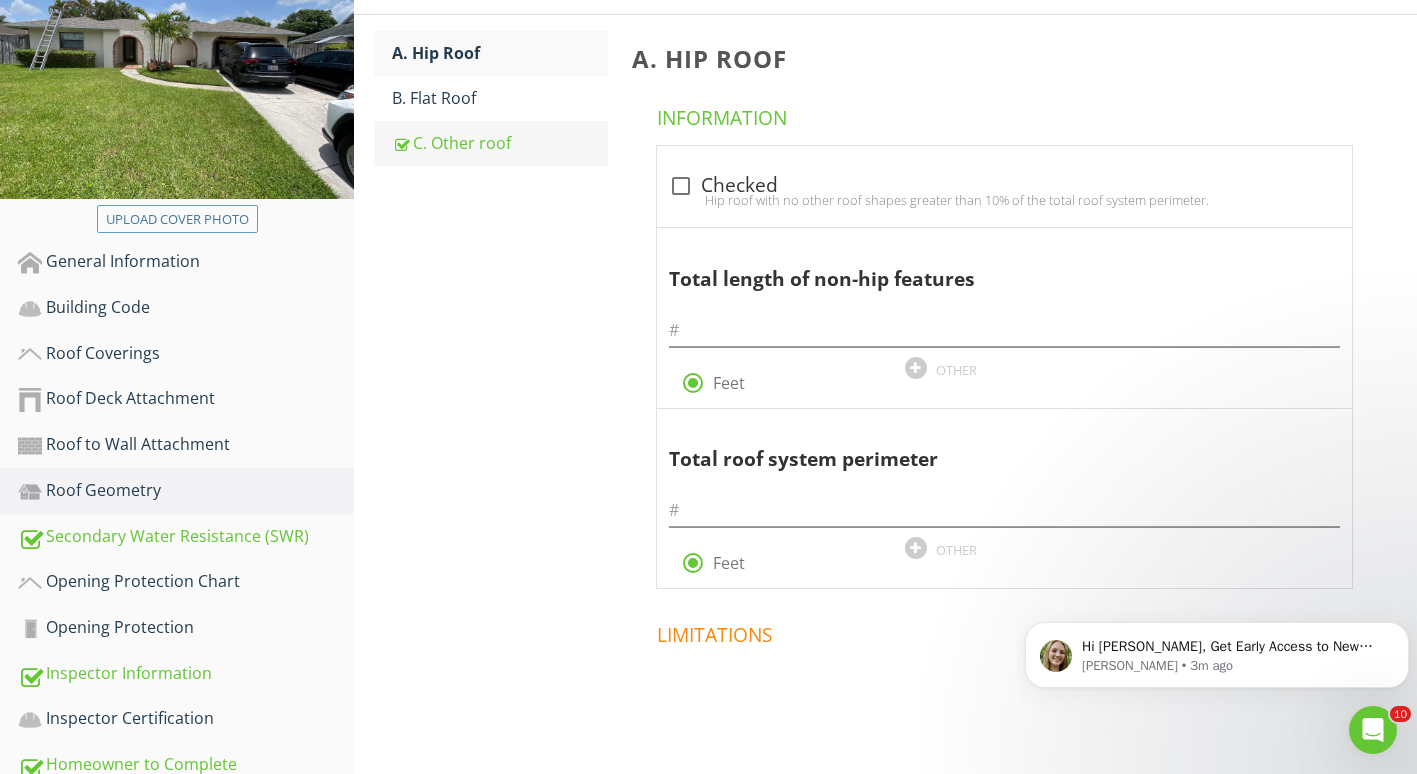 click on "C. Other roof" at bounding box center [500, 143] 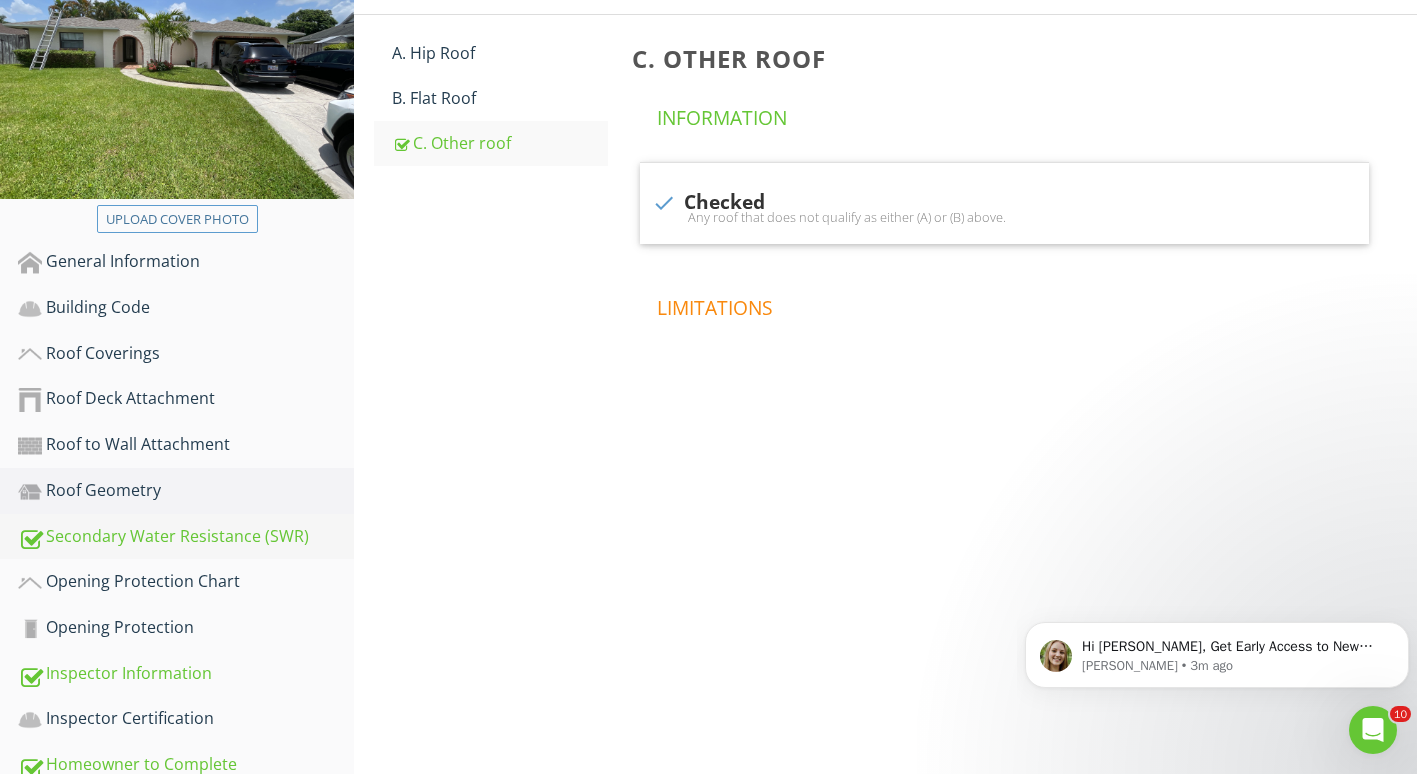 click on "Secondary Water Resistance (SWR)" at bounding box center (186, 537) 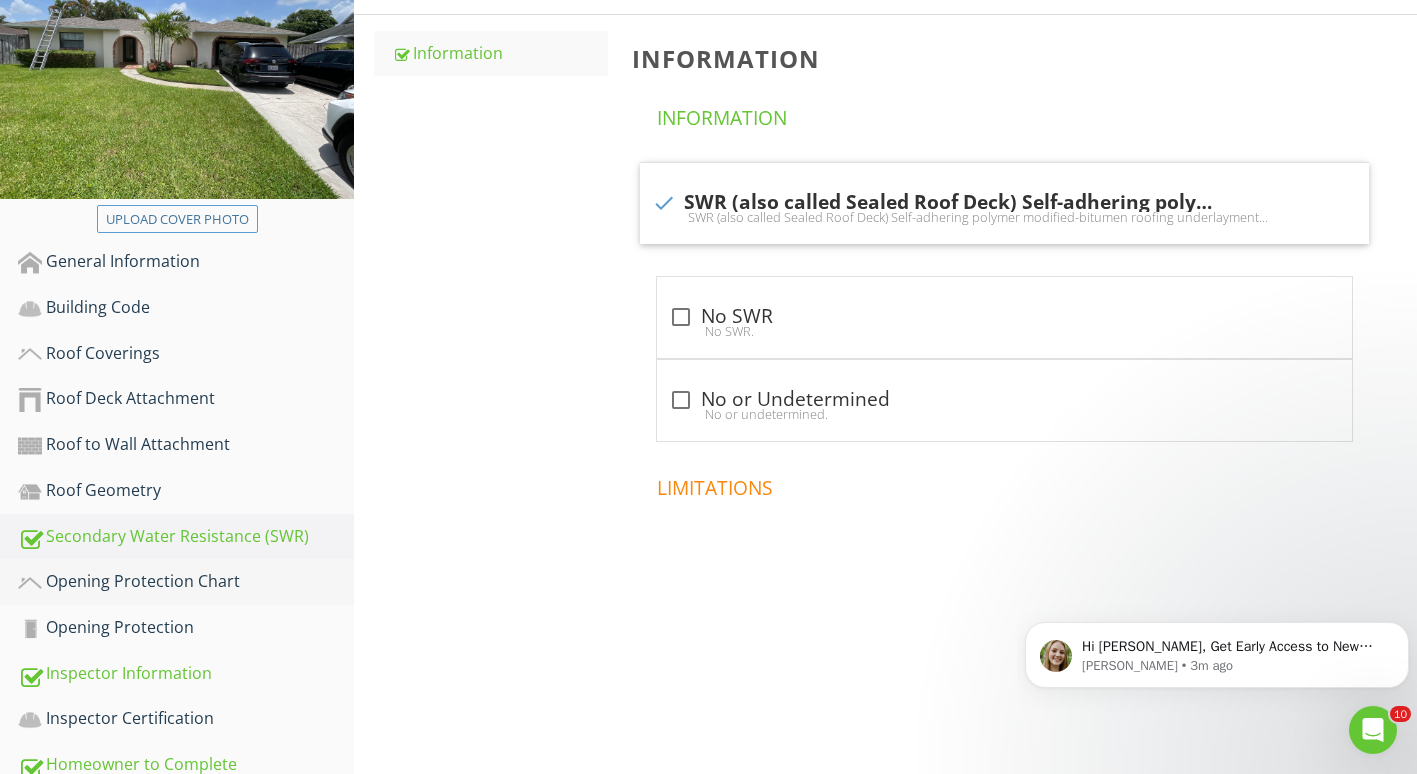 click on "Opening Protection Chart" at bounding box center [186, 582] 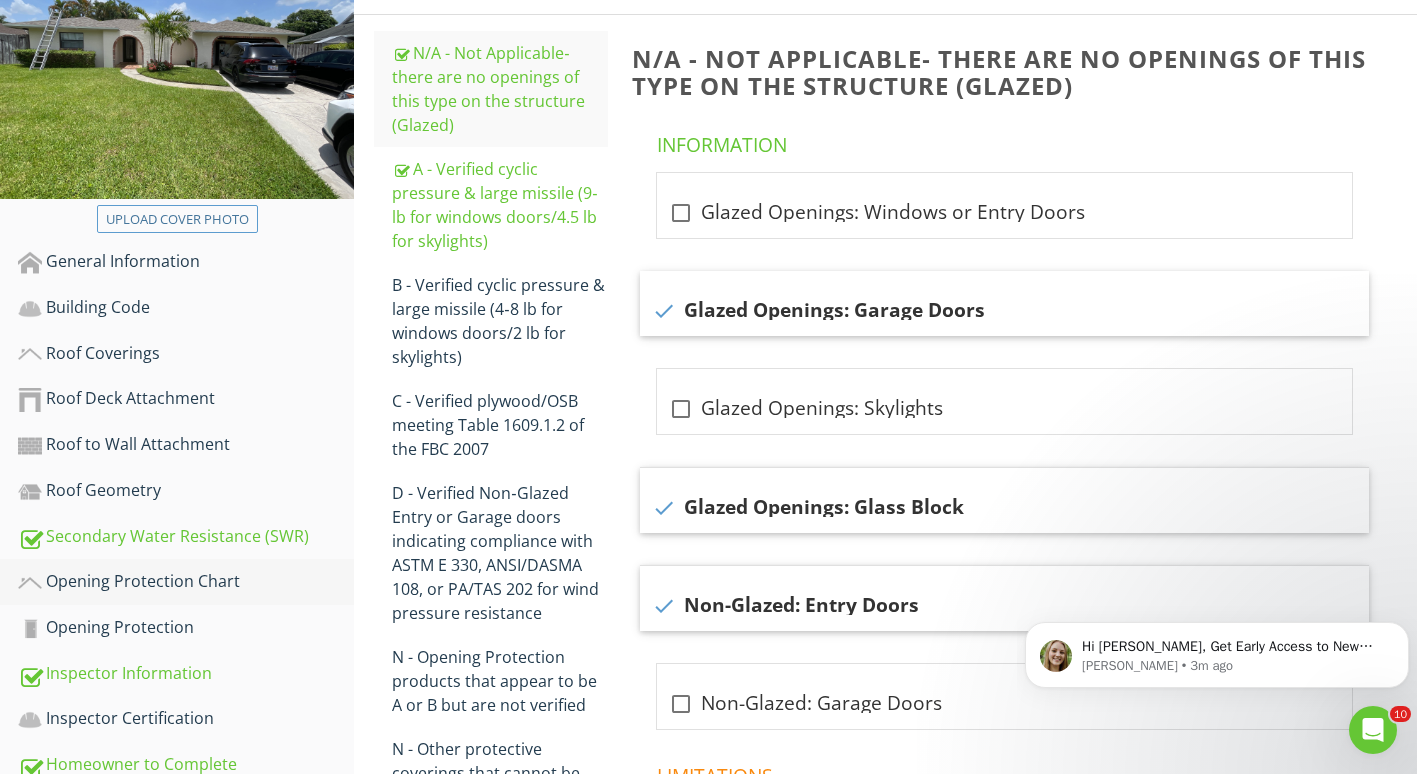 scroll, scrollTop: 476, scrollLeft: 0, axis: vertical 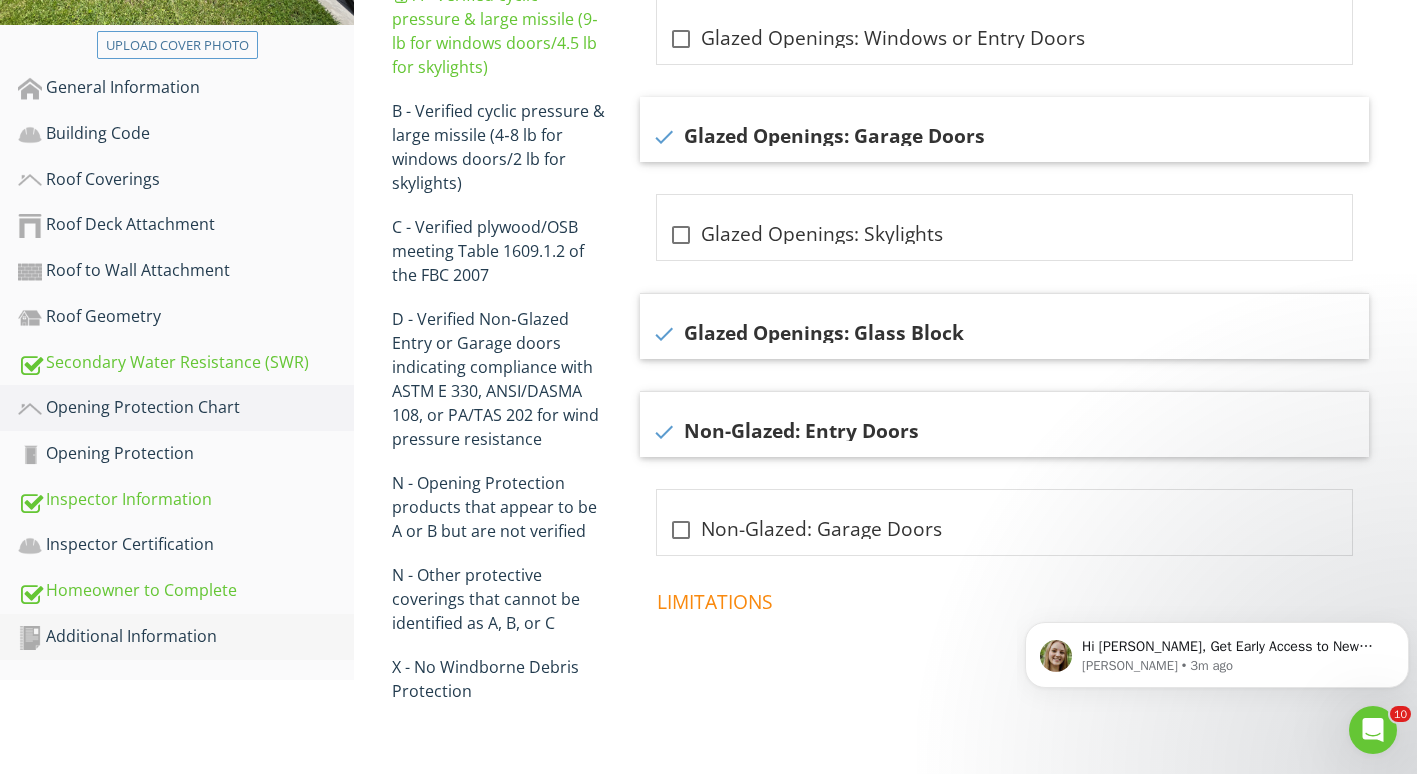 click on "Additional Information" at bounding box center [186, 637] 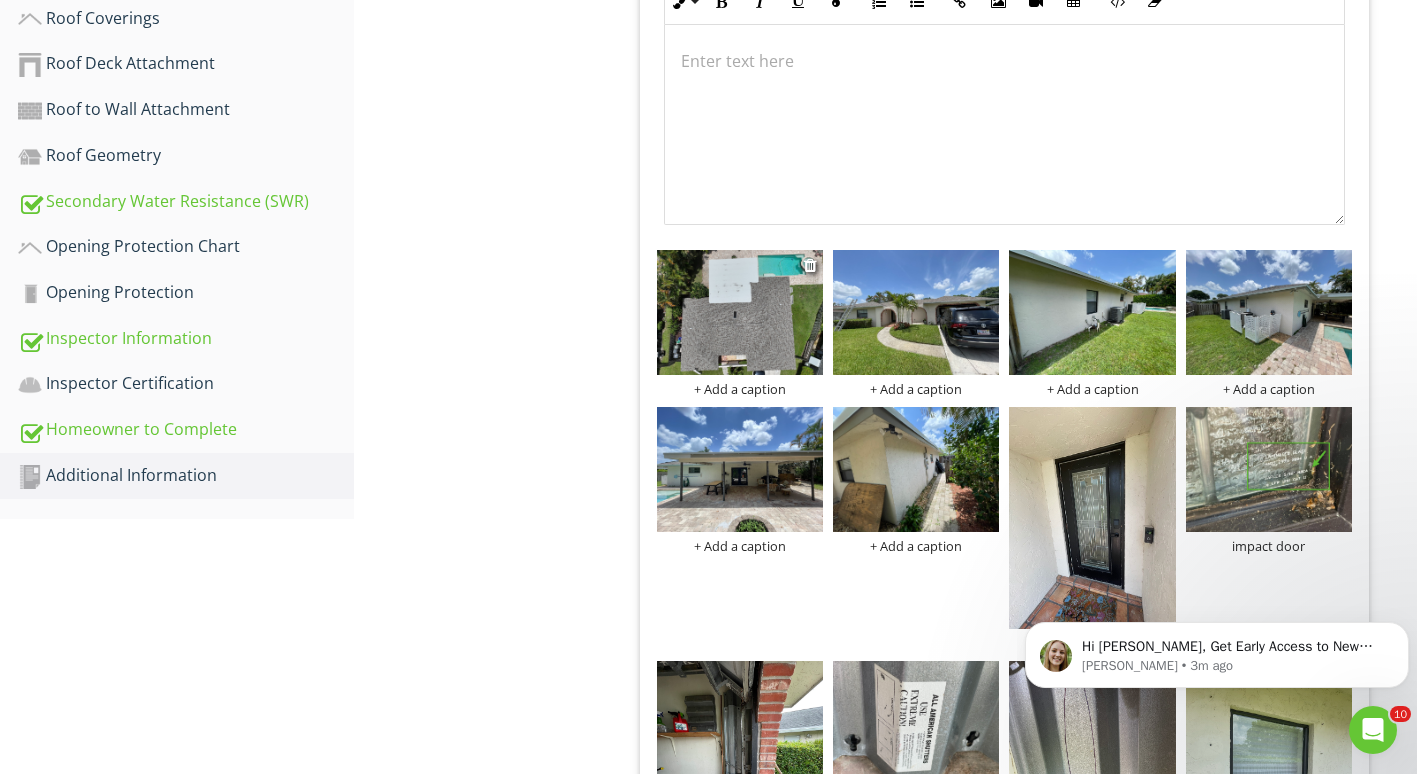 scroll, scrollTop: 579, scrollLeft: 0, axis: vertical 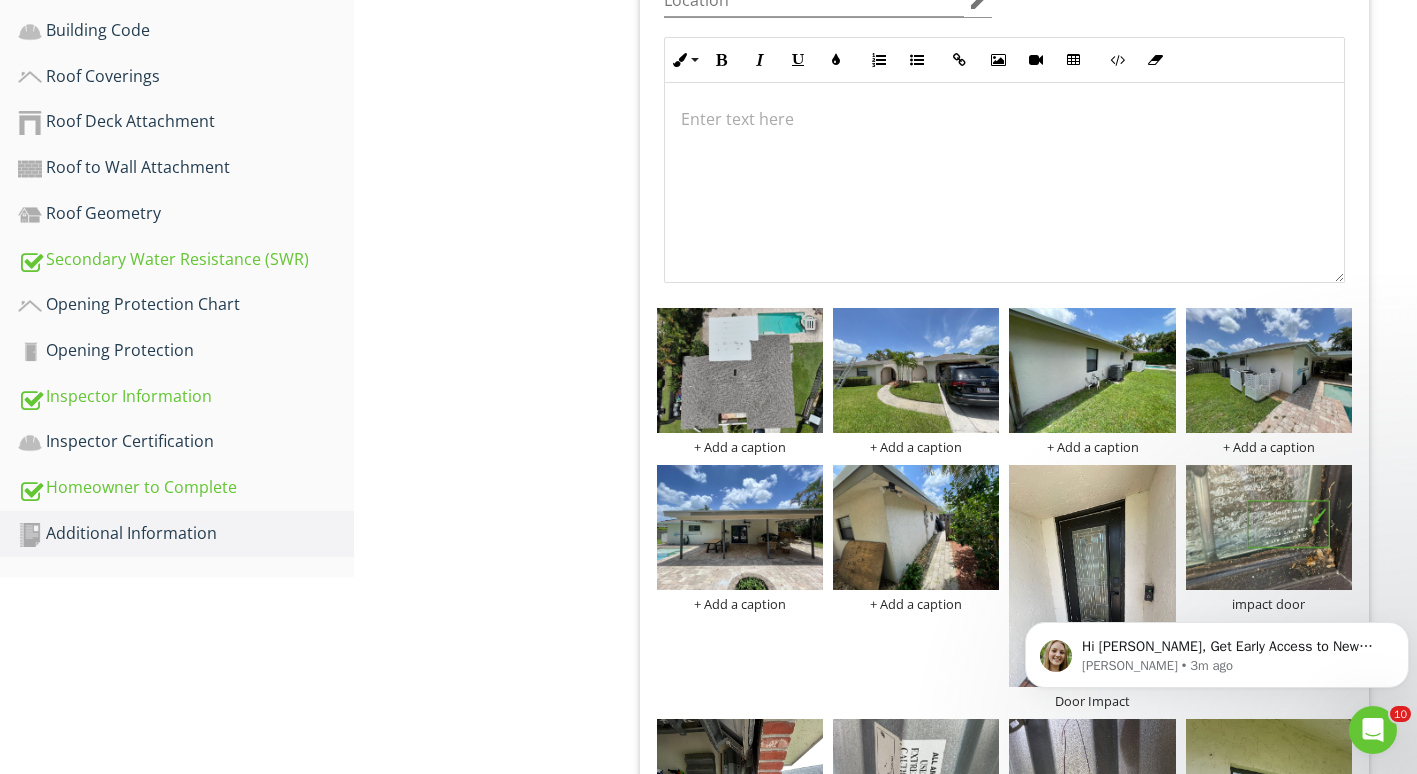 click at bounding box center [810, 323] 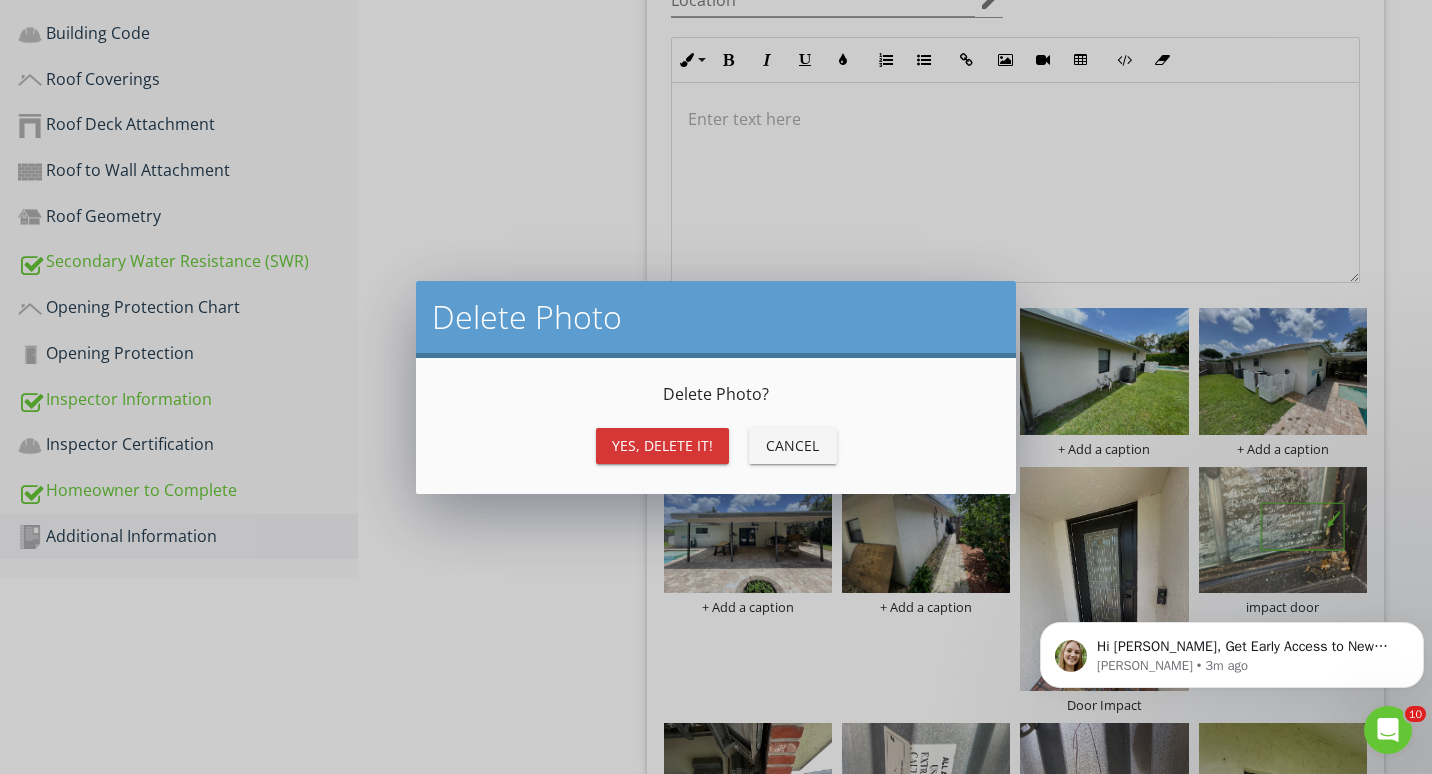 click on "Yes, Delete it!" at bounding box center (662, 445) 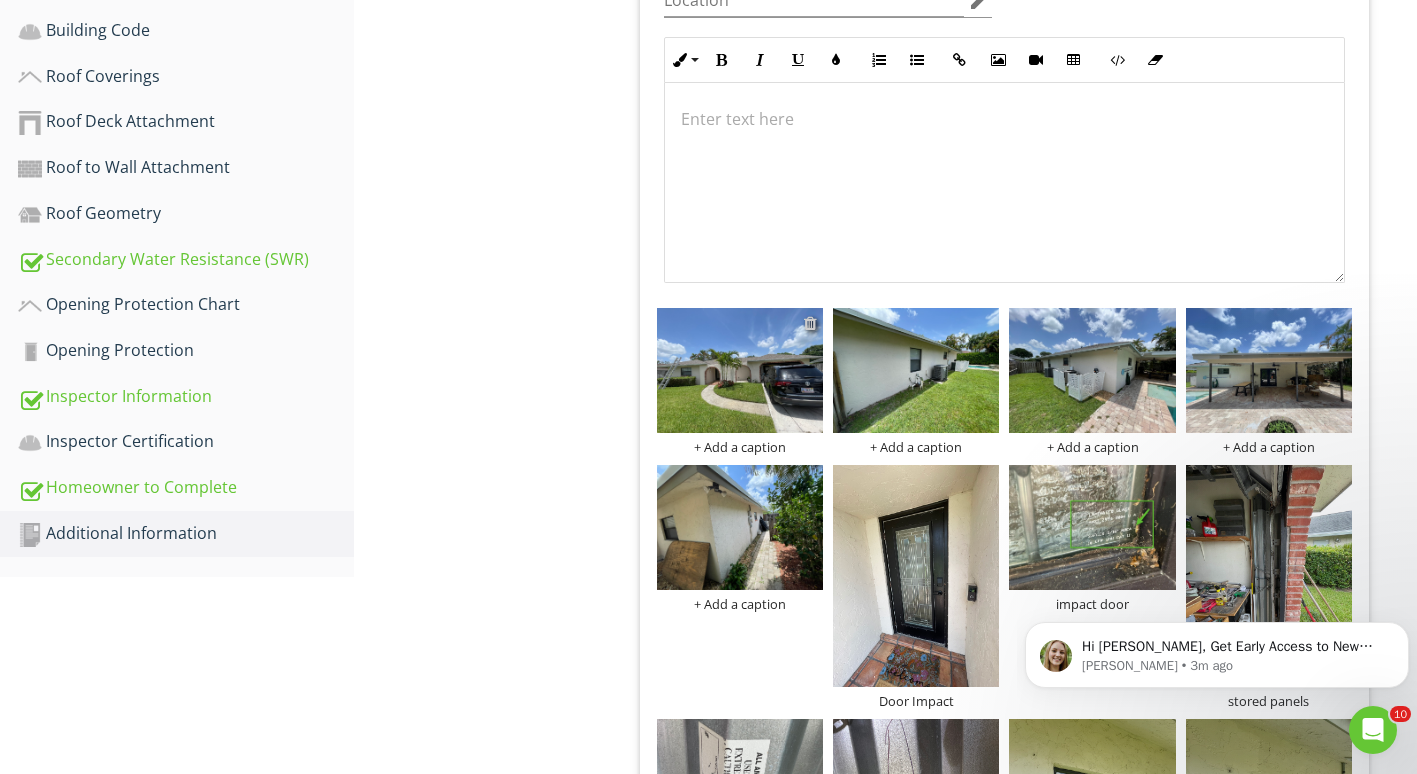 click at bounding box center [810, 323] 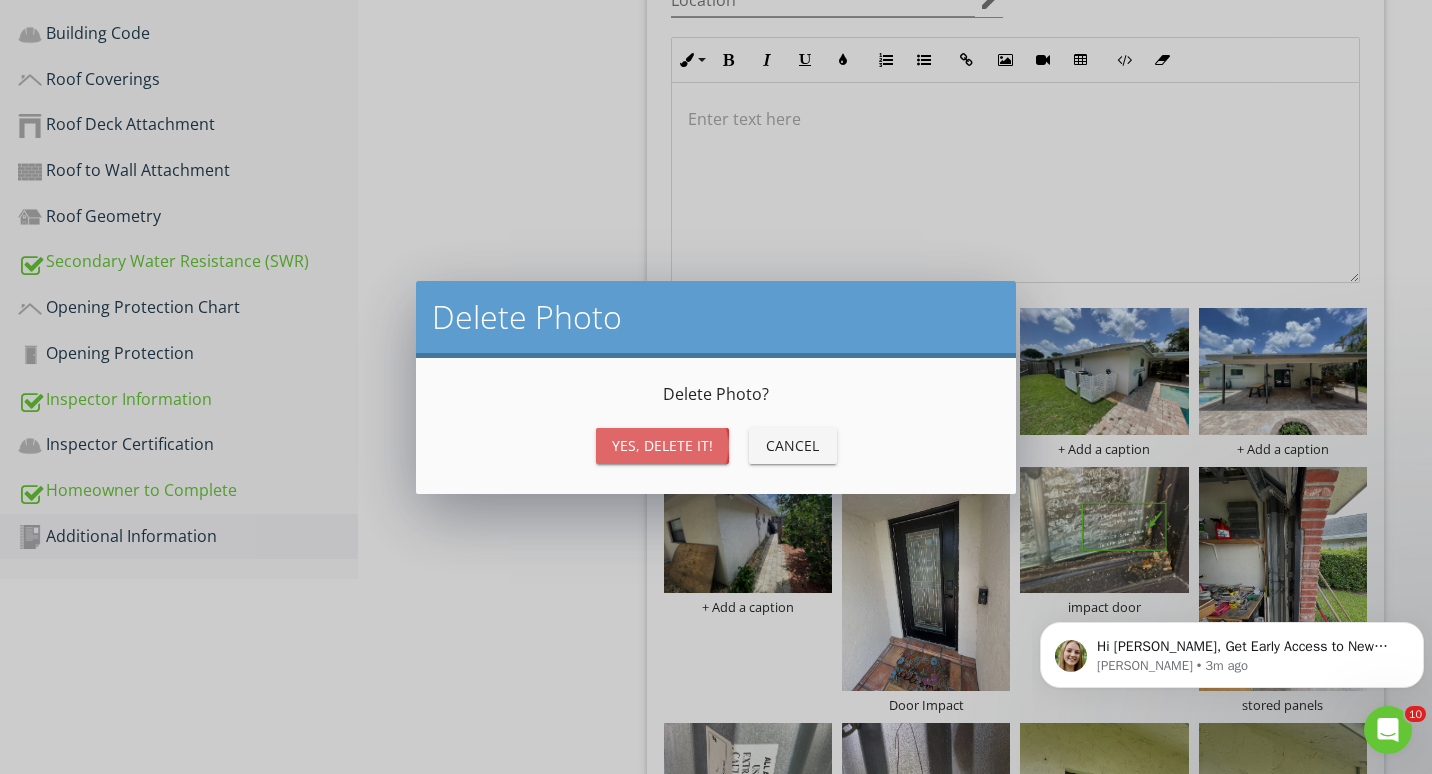 click on "Yes, Delete it!" at bounding box center [662, 446] 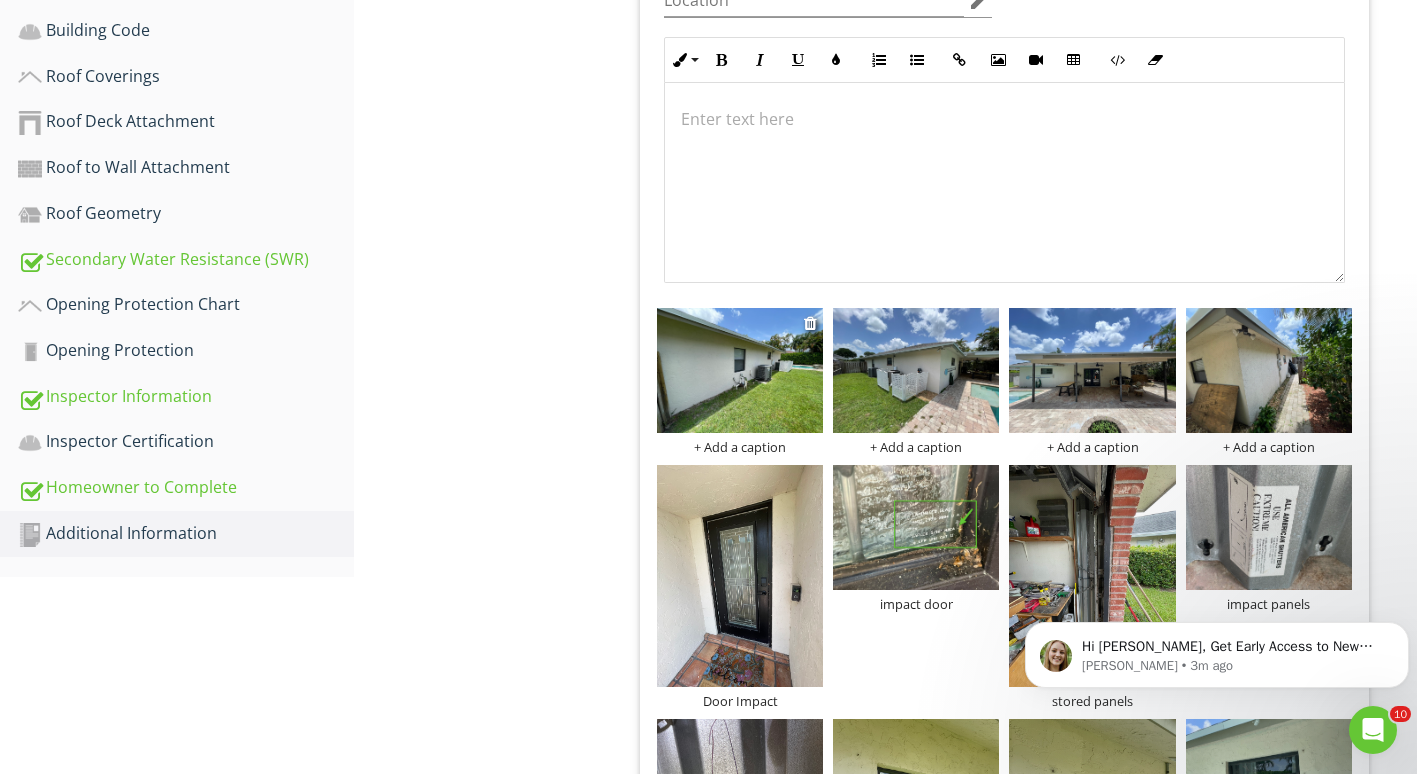 click at bounding box center (740, 370) 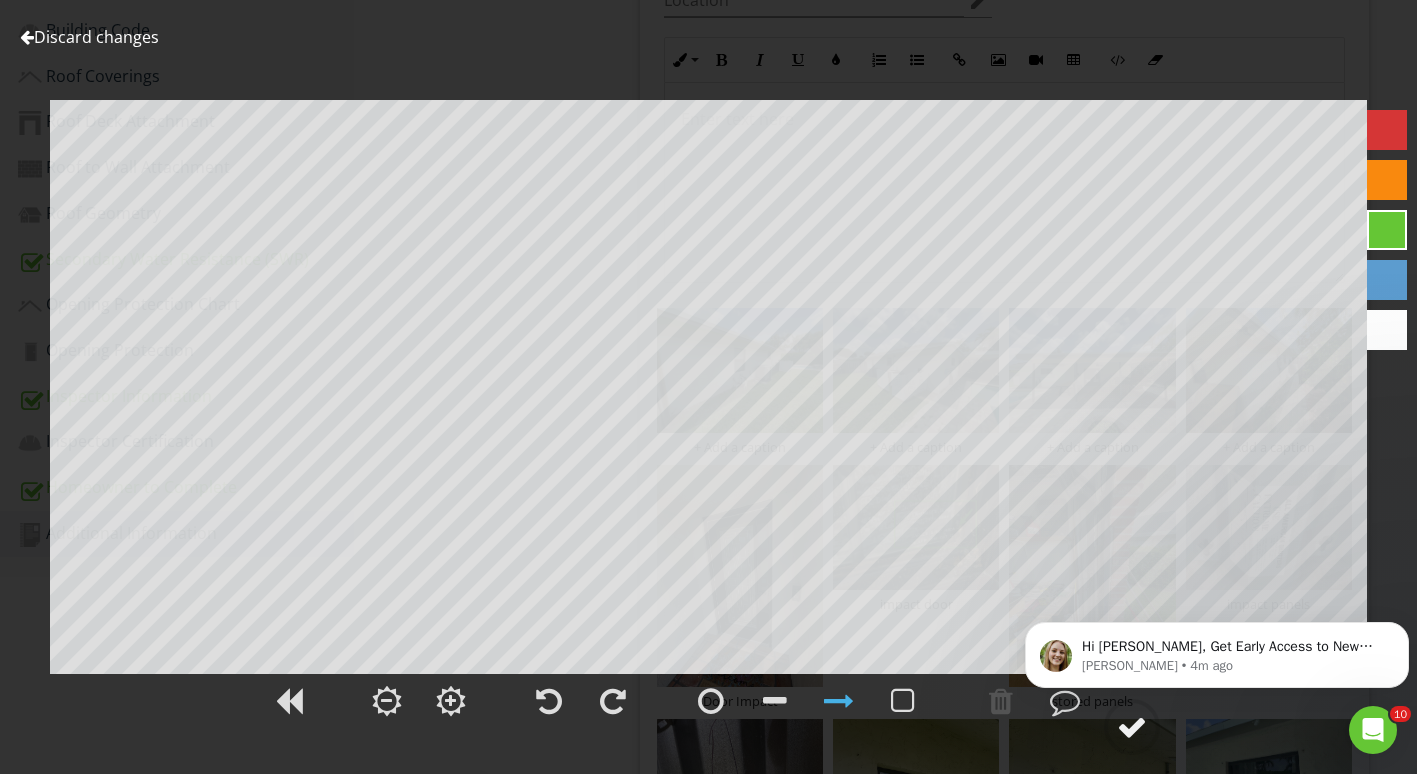 click at bounding box center [1132, 727] 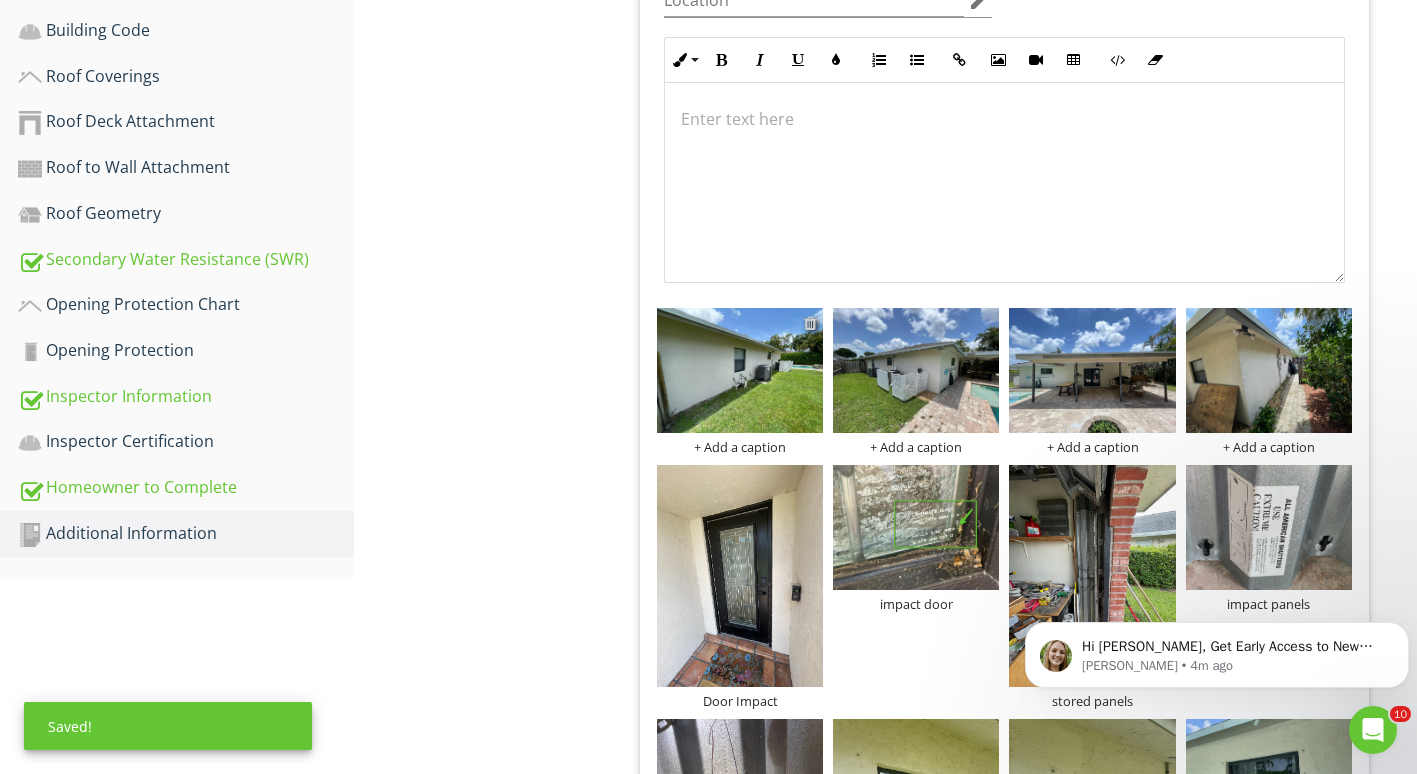 click at bounding box center (810, 323) 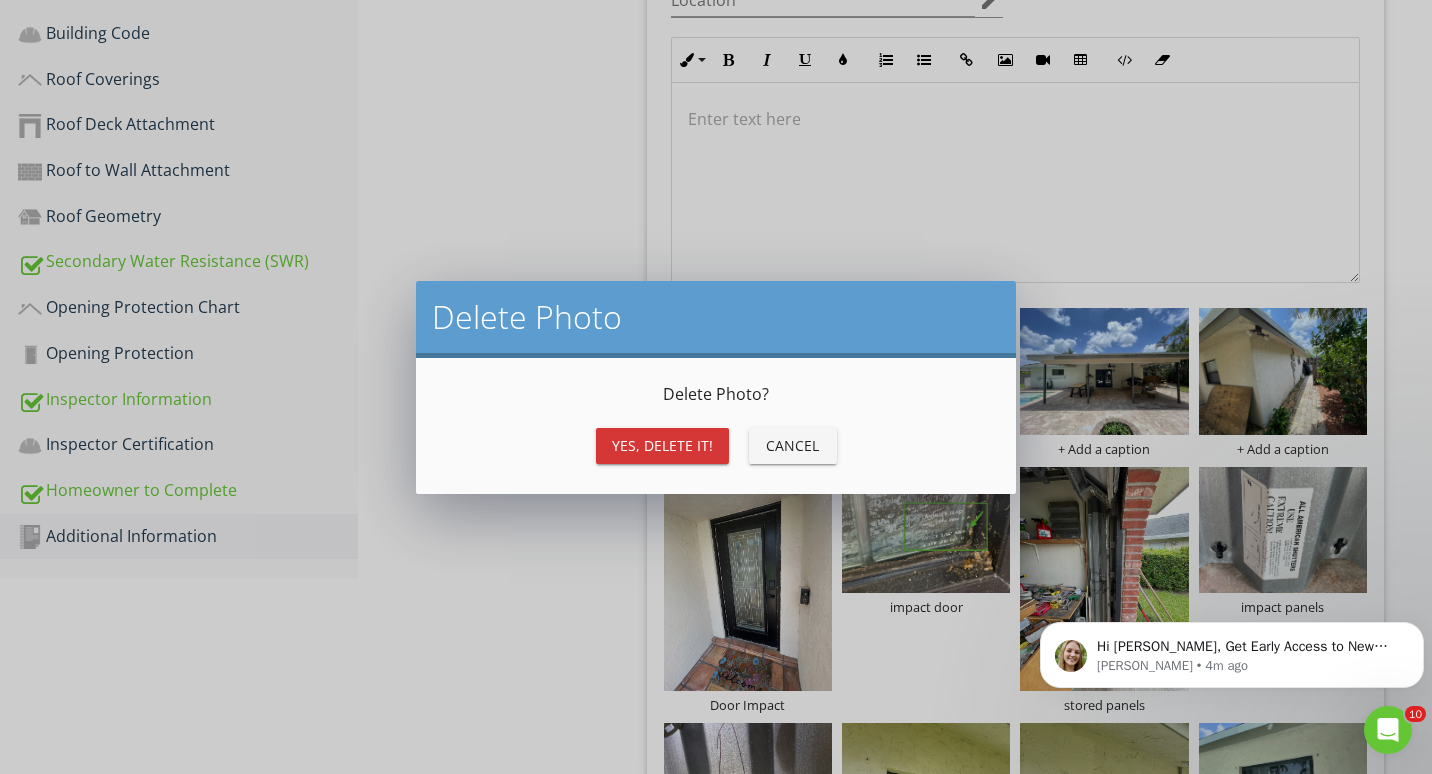 click on "Yes, Delete it!" at bounding box center [662, 445] 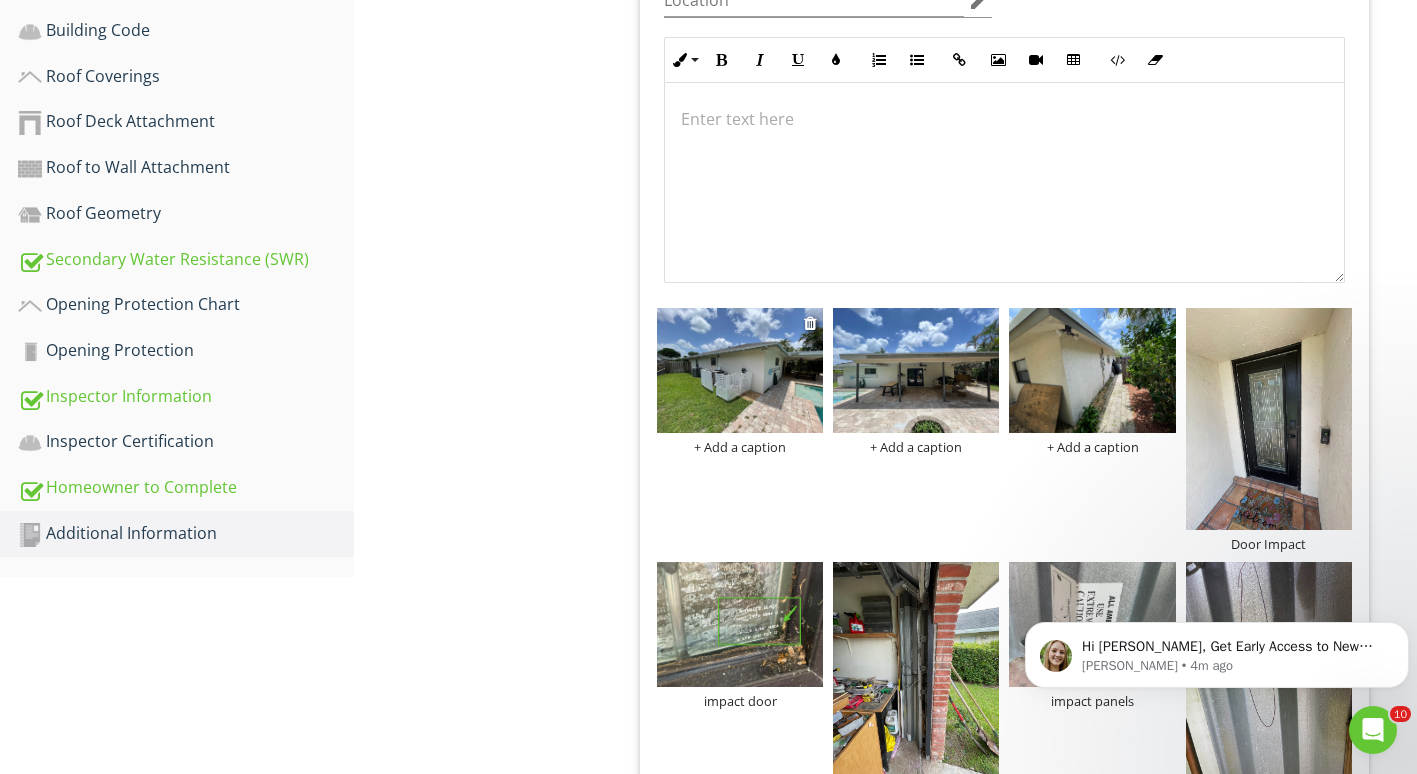 click at bounding box center (740, 370) 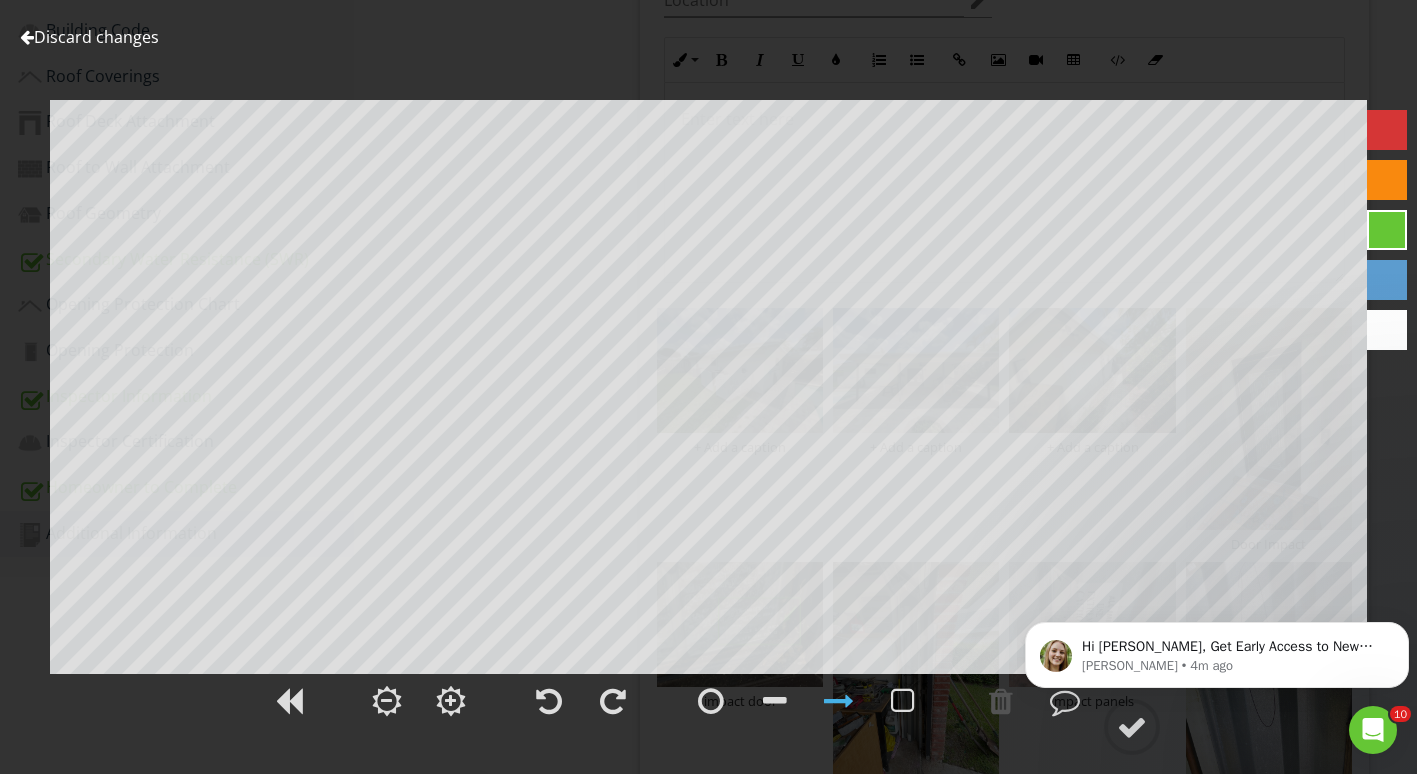 click on "Hi Tracy, Get Early Access to New Report Writing Features &amp; Updates Want to be the first to try Spectora’s latest updates? Join our early access group and be the first to use new features before they’re released. Features and updates coming soon that you will get early access to include: Update: The upgraded Rapid Fire Camera, New: Photo preview before adding images to a report, New: The .5 camera lens Megan • 4m ago" 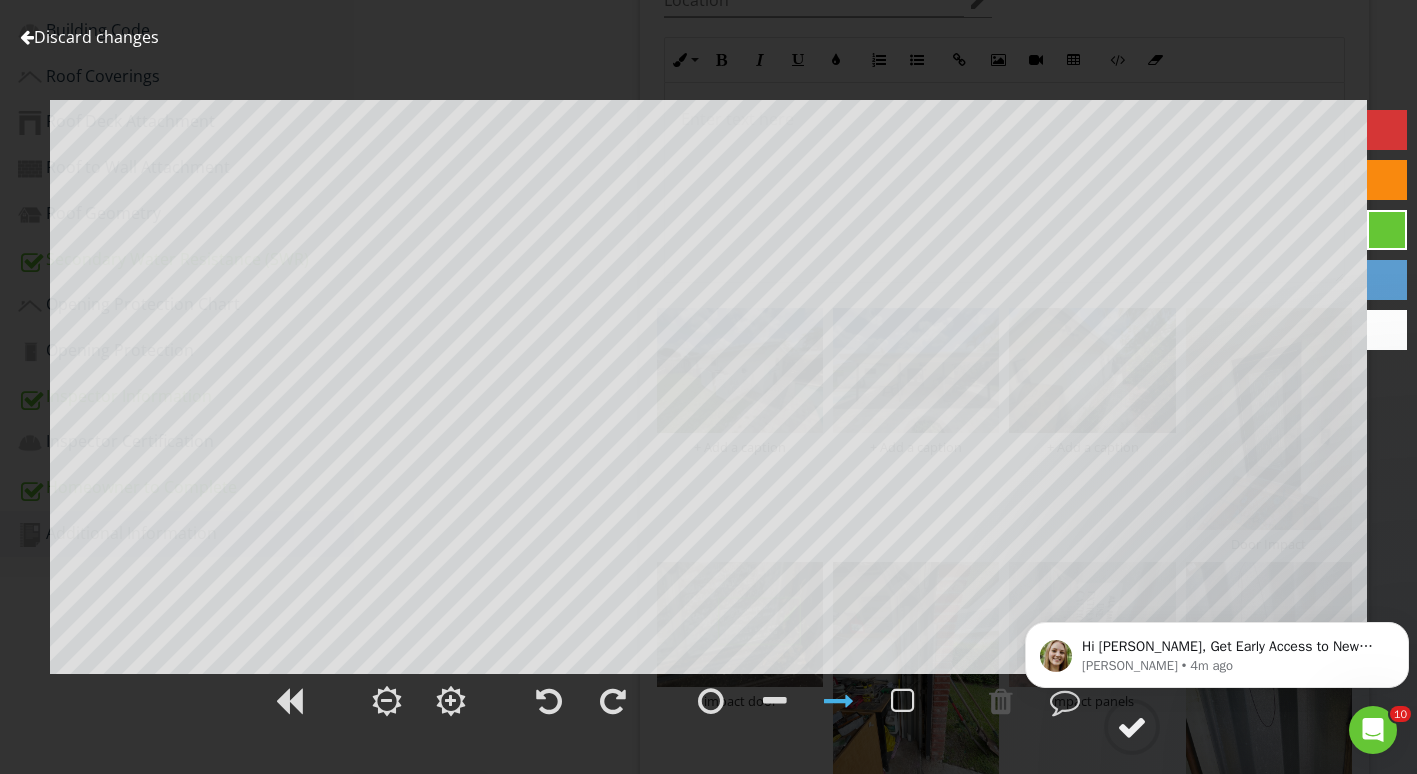 click at bounding box center [1132, 727] 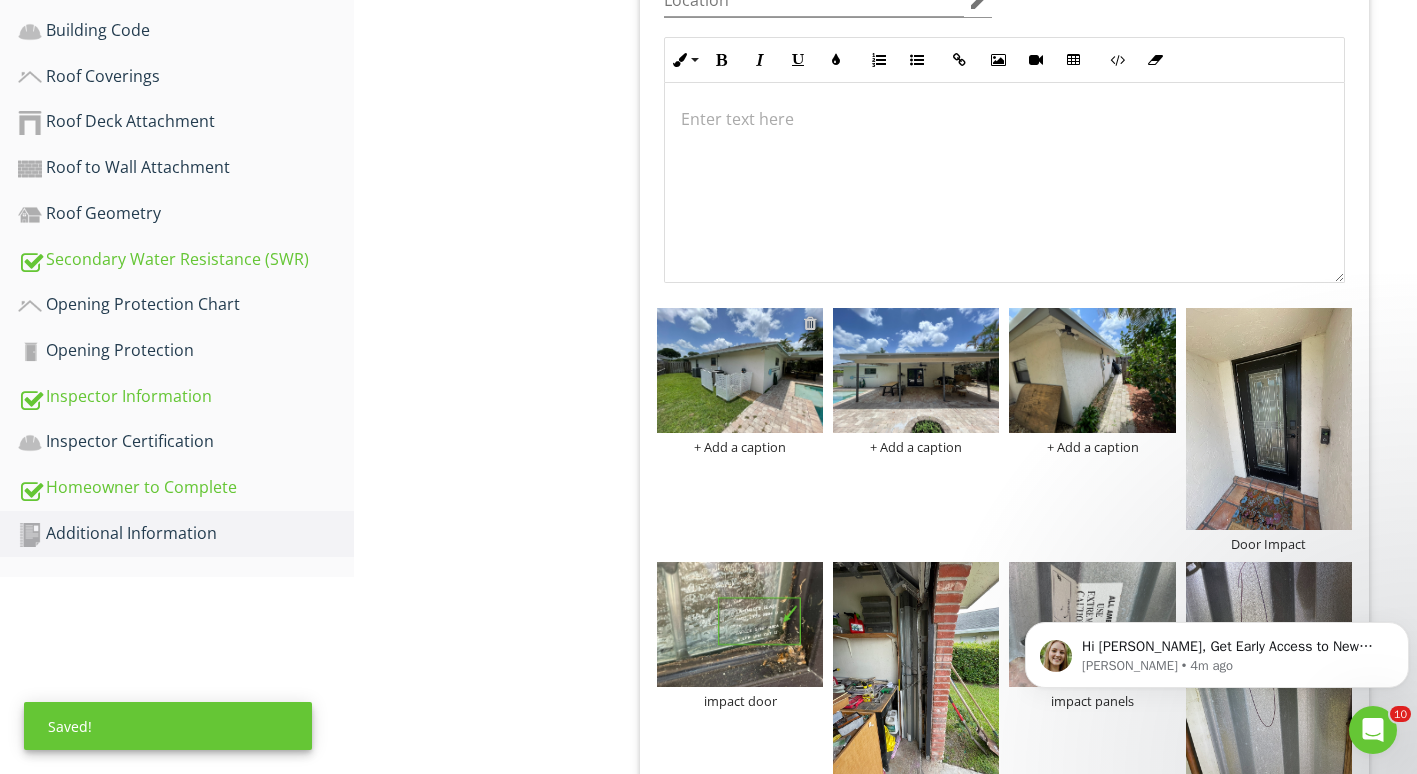click at bounding box center [810, 323] 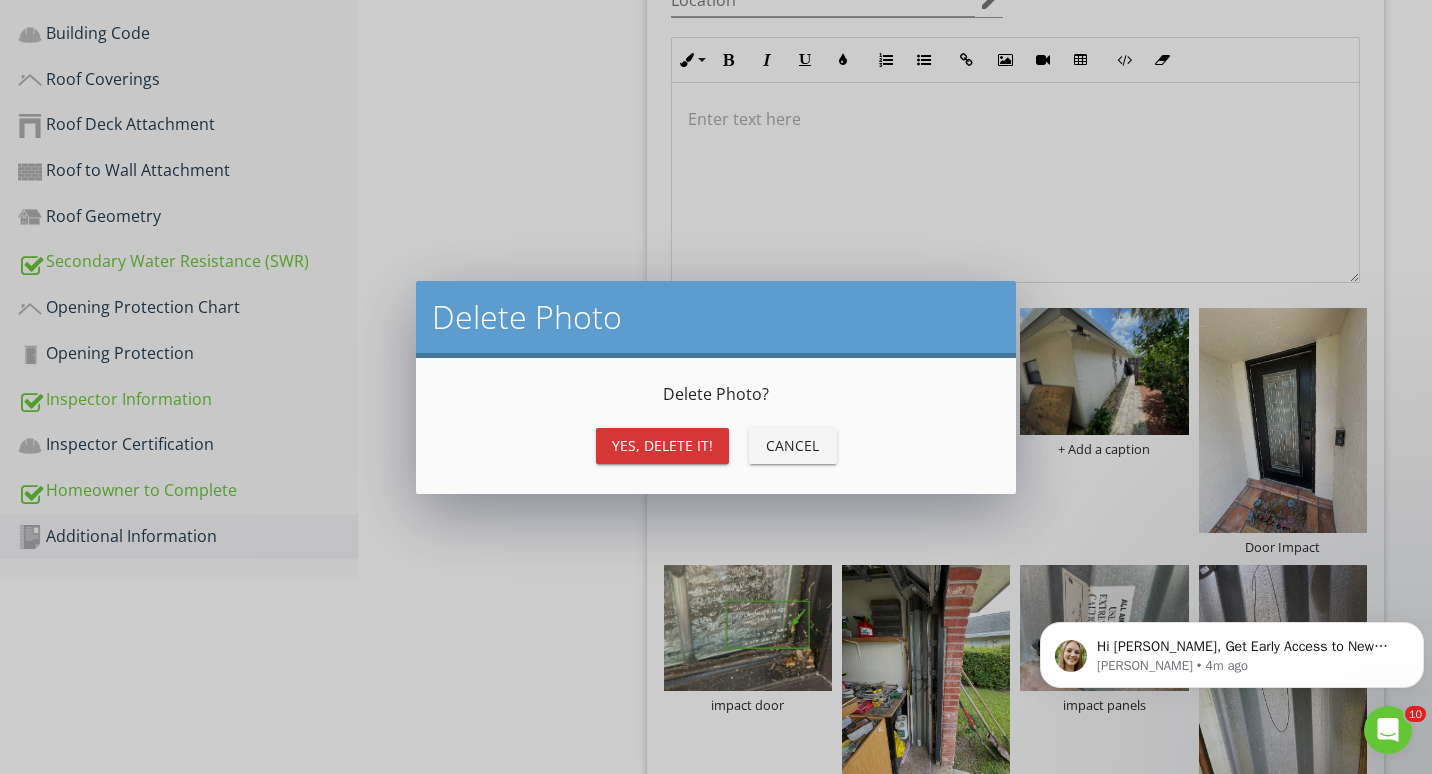 click on "Yes, Delete it!" at bounding box center [662, 445] 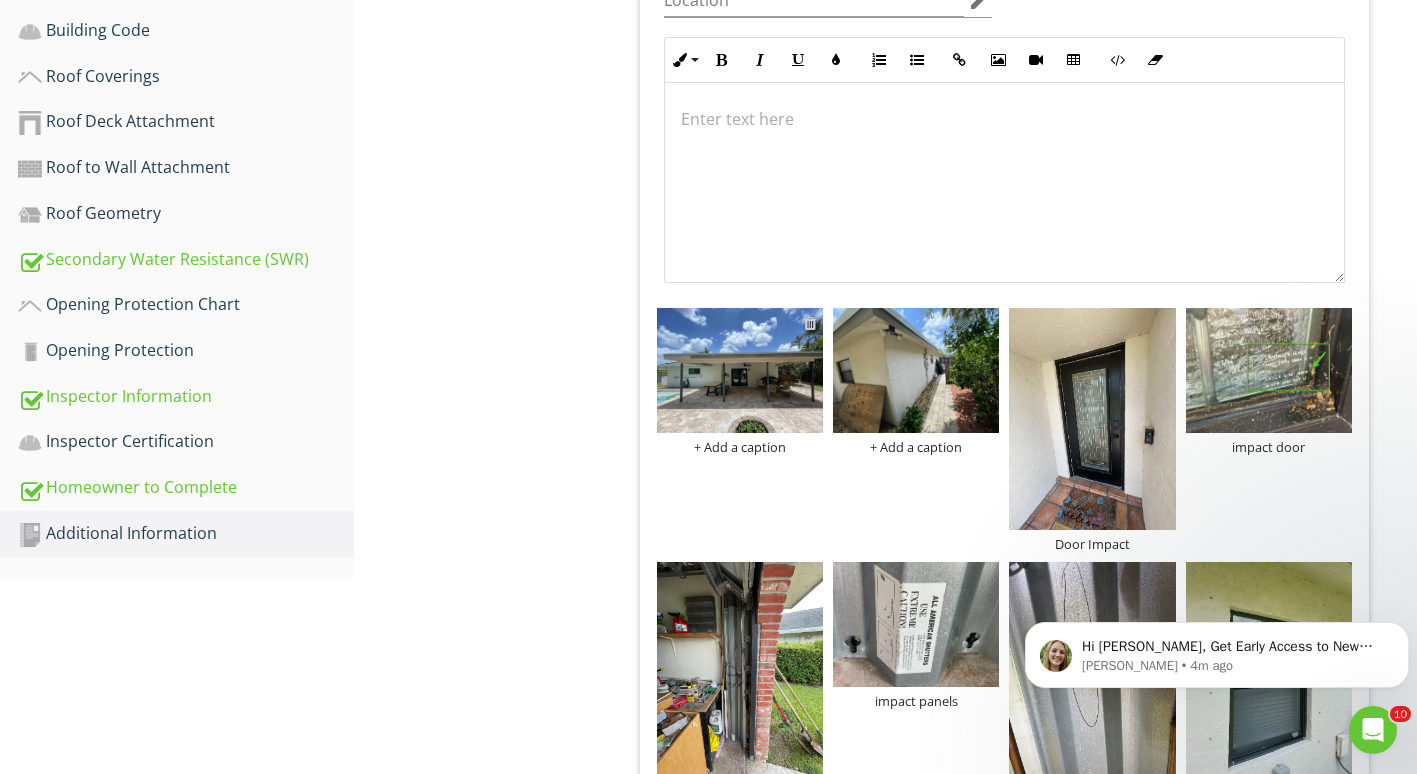 click at bounding box center [810, 323] 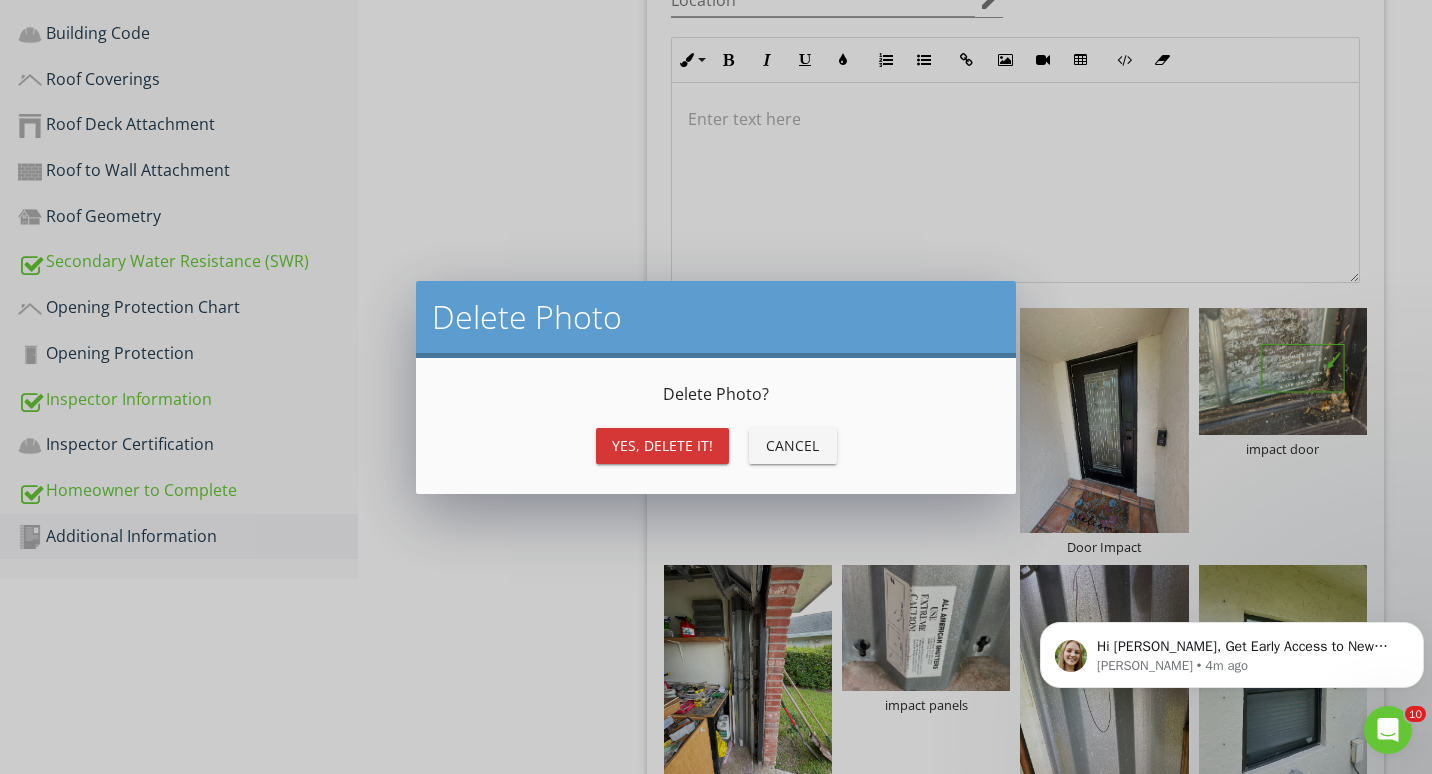 click on "Yes, Delete it!" at bounding box center [662, 446] 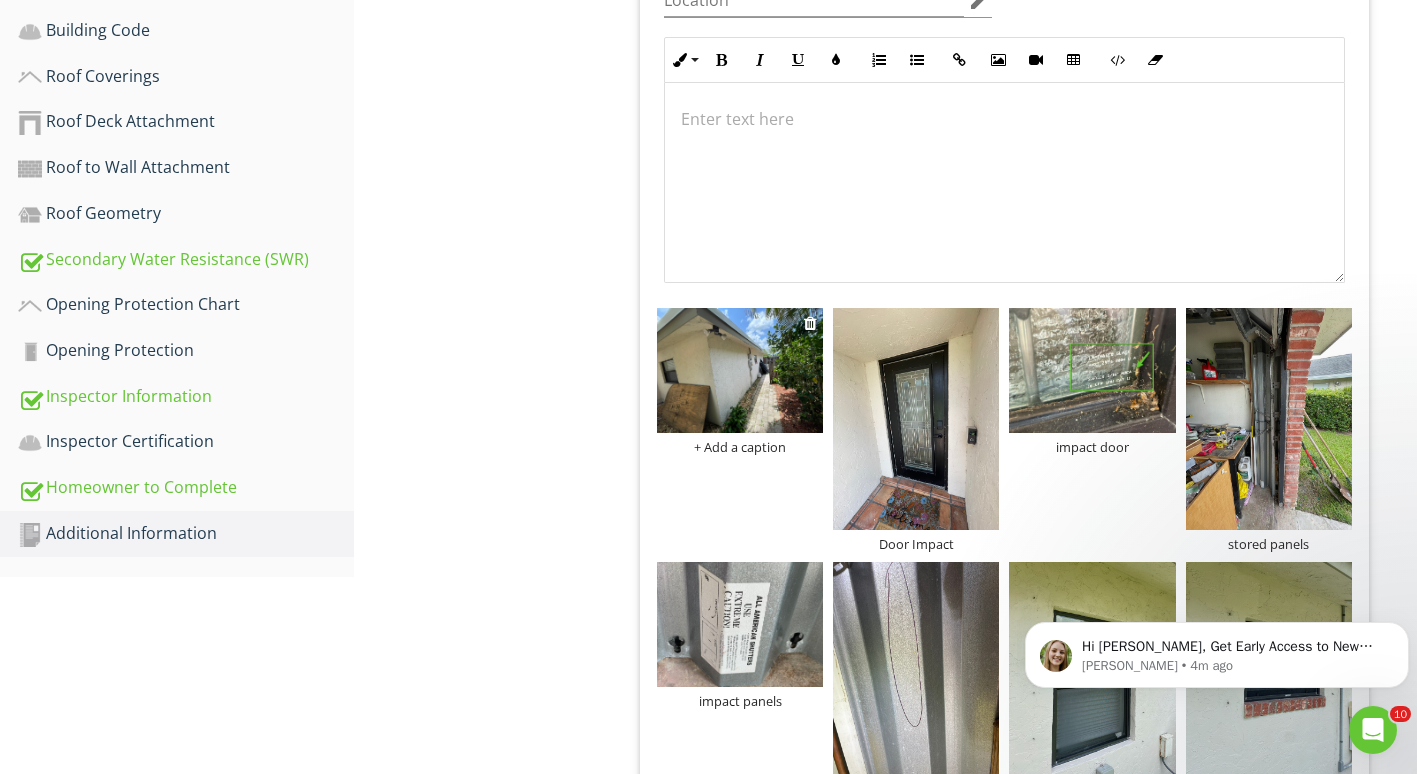 click at bounding box center [740, 370] 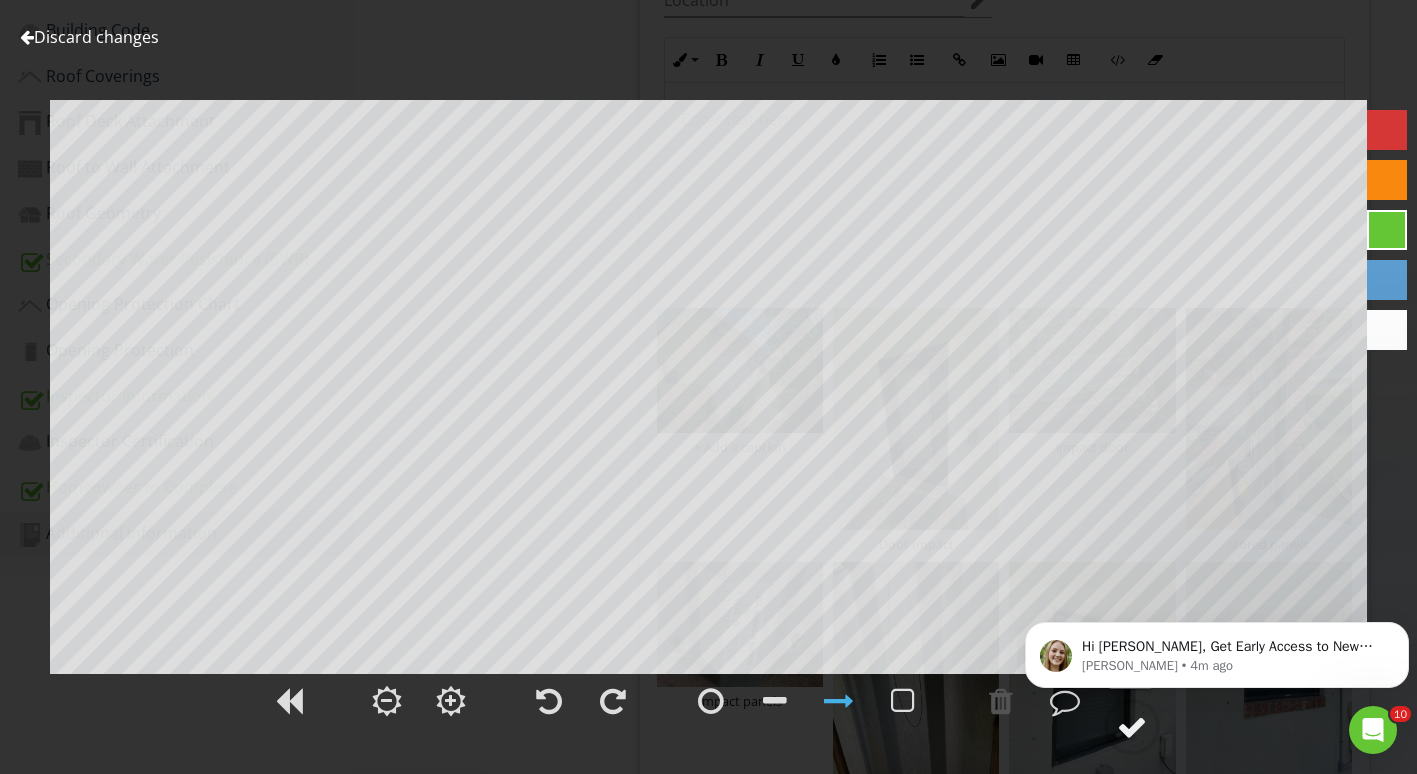 click at bounding box center (1132, 727) 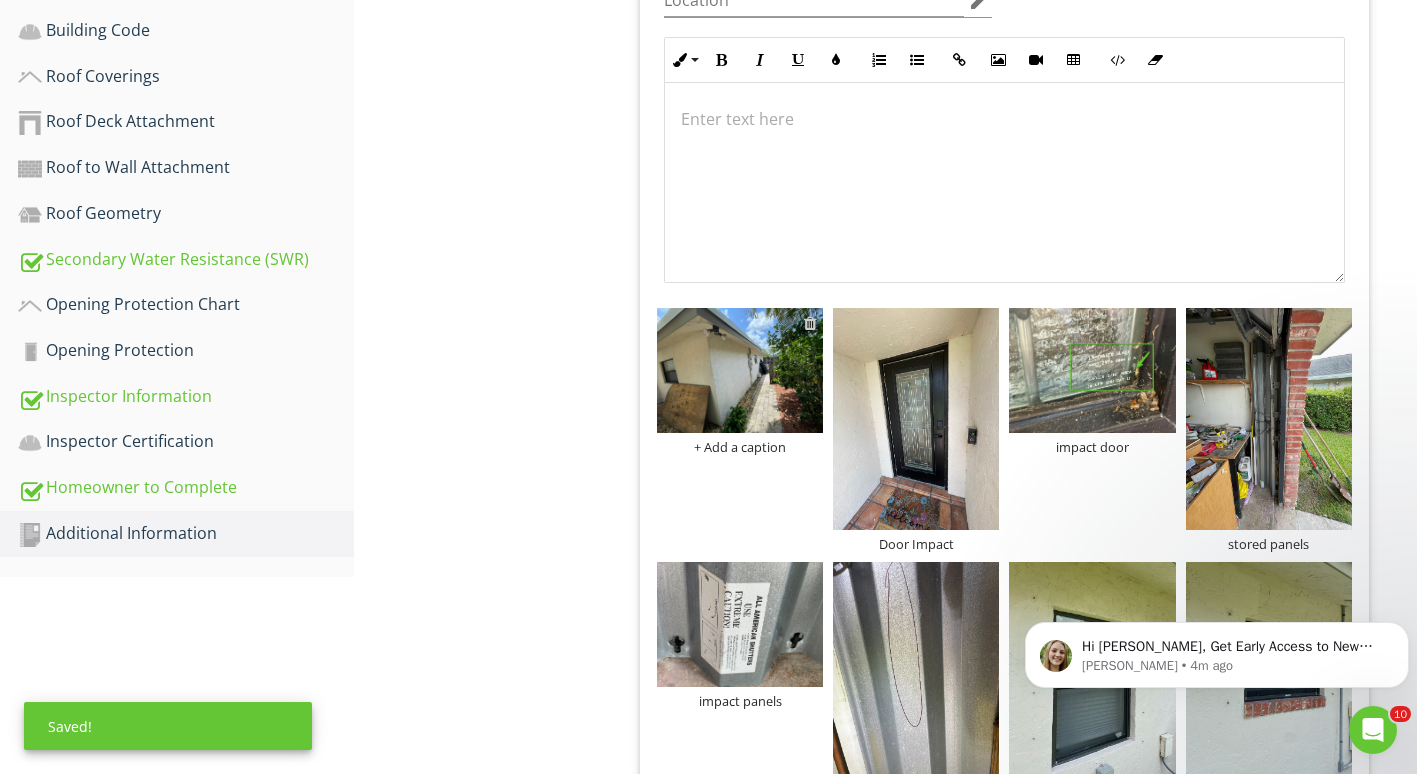 click at bounding box center [810, 323] 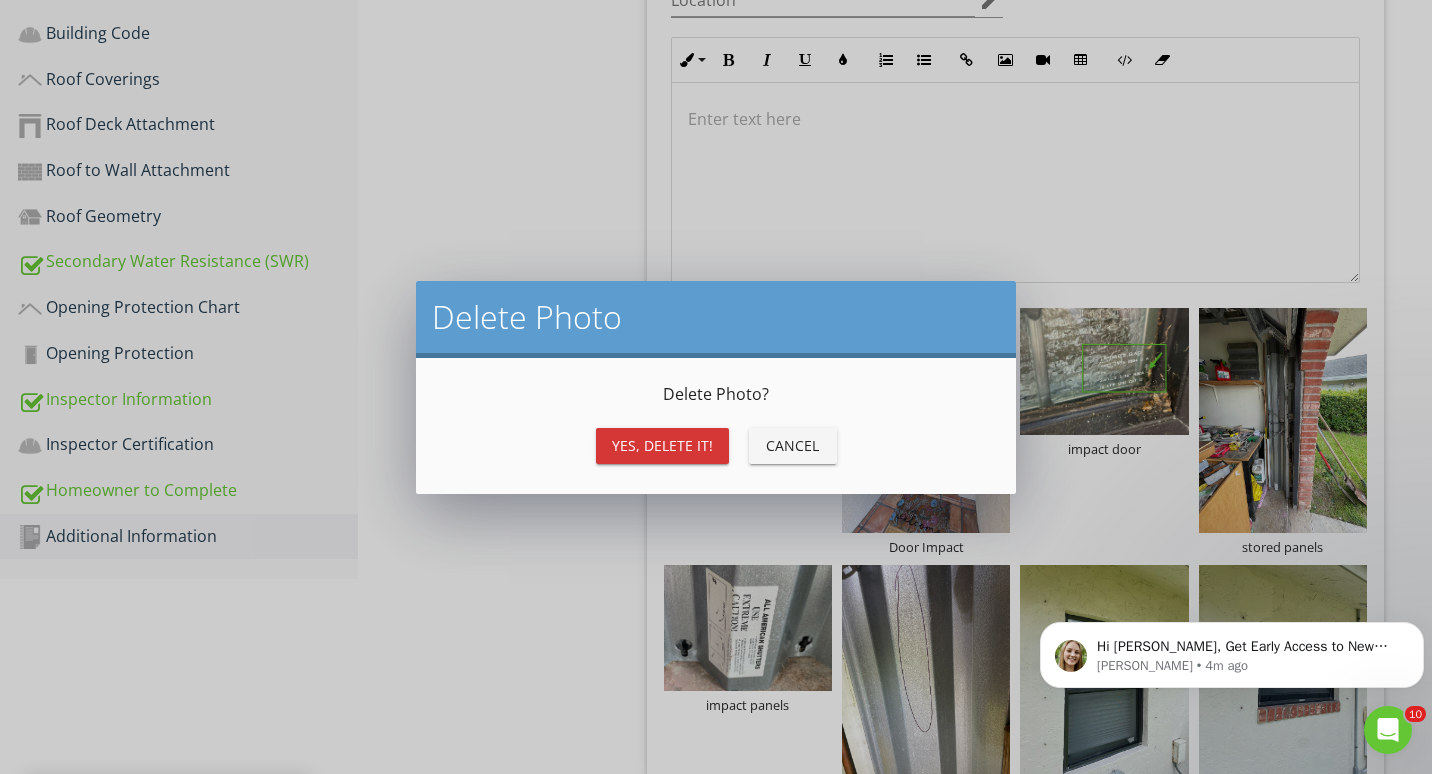 click on "Yes, Delete it!" at bounding box center (662, 445) 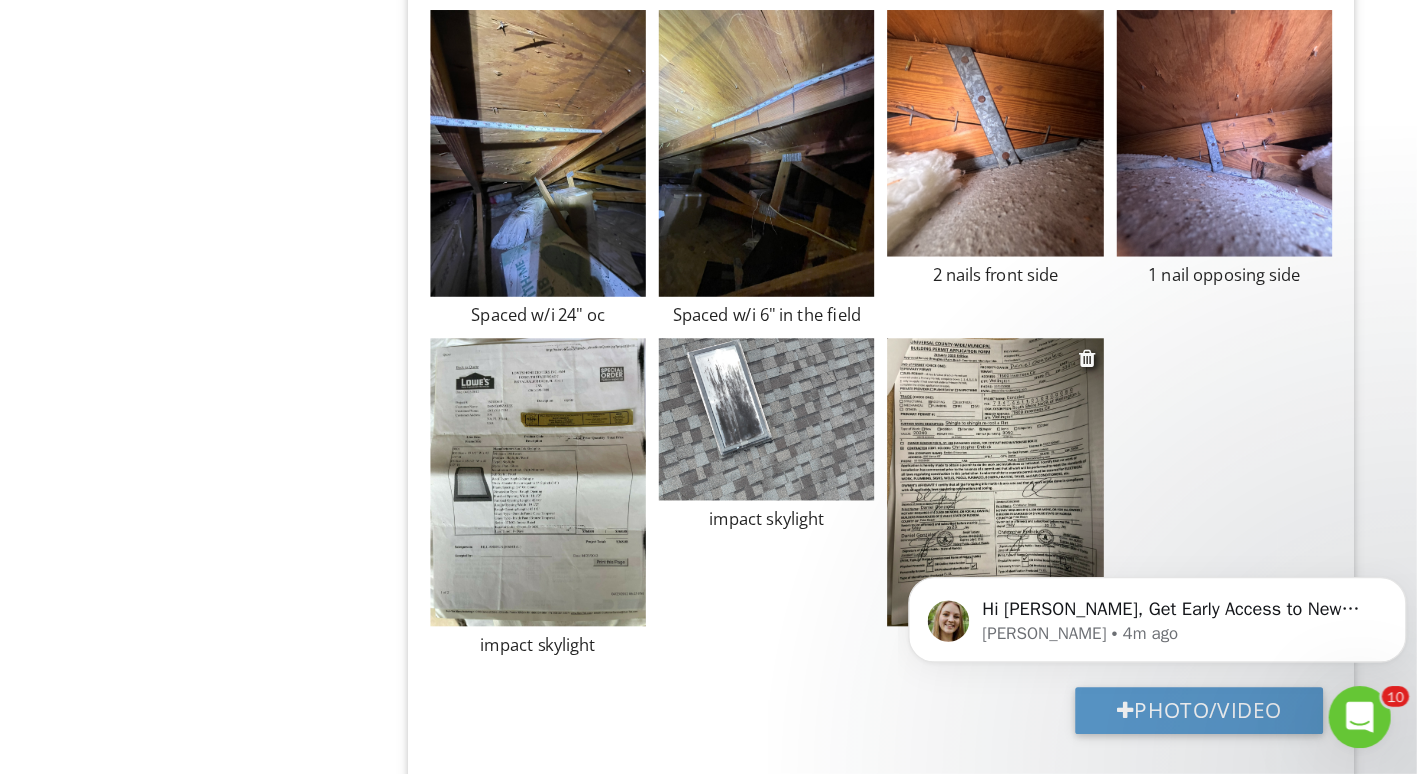 scroll, scrollTop: 1969, scrollLeft: 0, axis: vertical 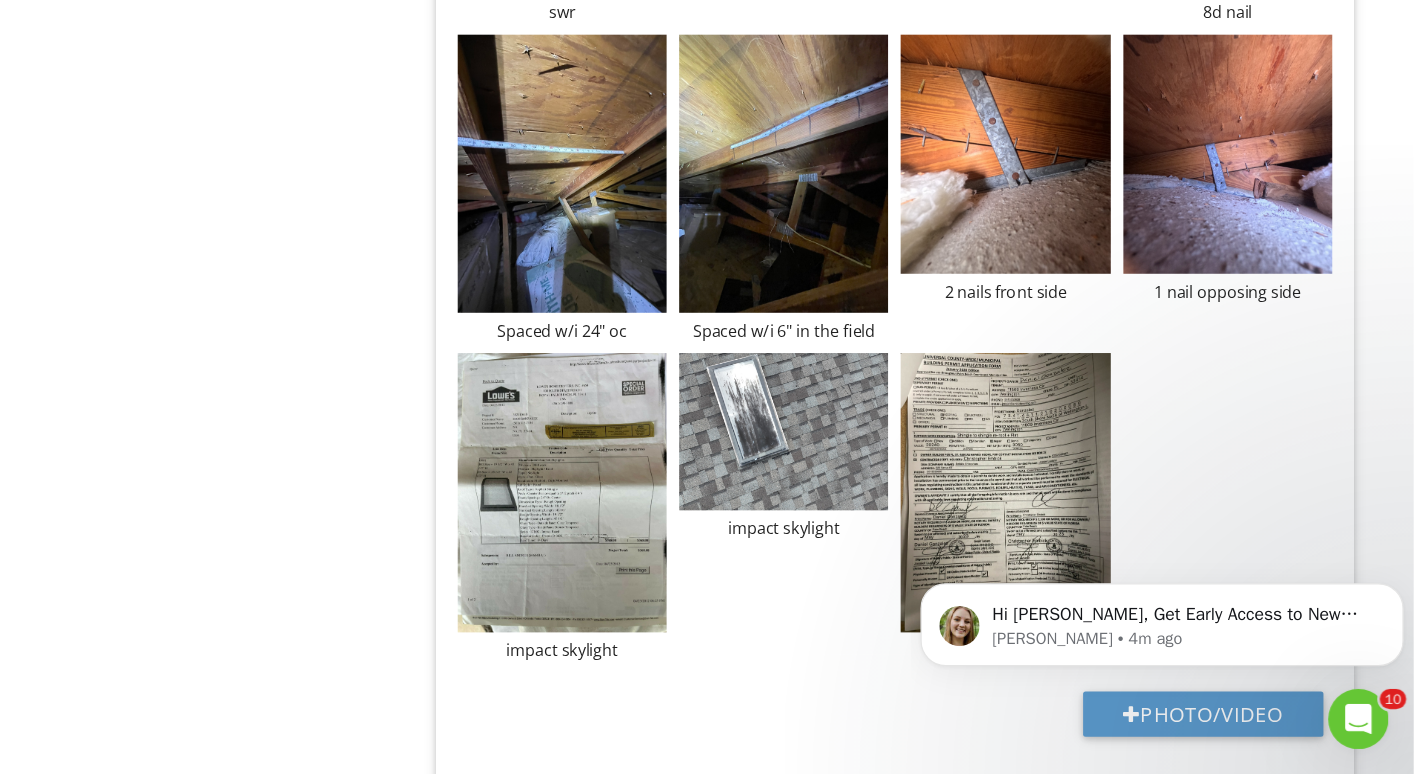 click on "Additional Information
Photos
Information
Photos
Info
Information                 27         check
Photos
Location edit       Inline Style XLarge Large Normal Small Light Small/Light Bold Italic Underline Colors Ordered List Unordered List Insert Link Insert Image Insert Video Insert Table Code View Clear Formatting Enter text here
Door Impact
impact door
stored panels
impact panels
impact panels
panel protected
panel protected
panel protected
panel protected
panel protected
panel protected" at bounding box center [885, -354] 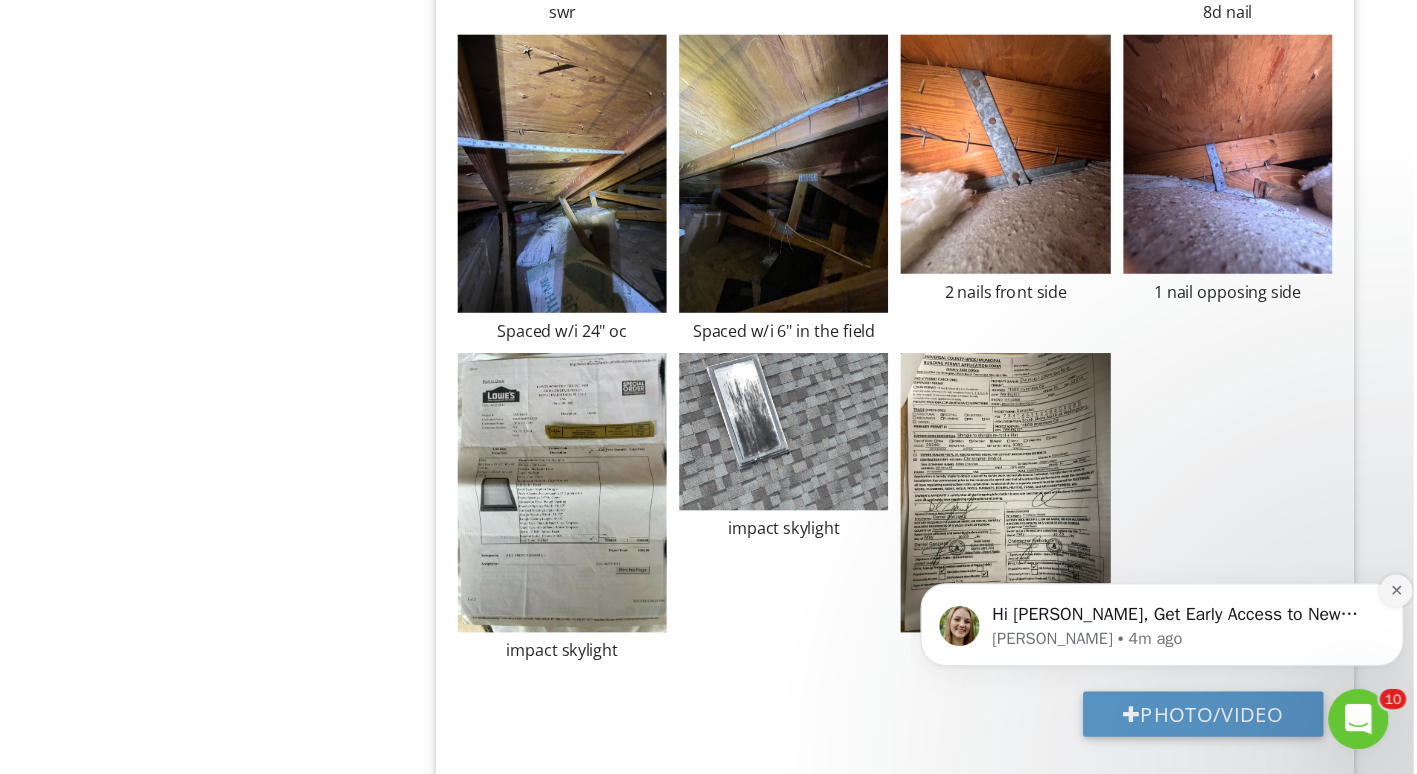 click 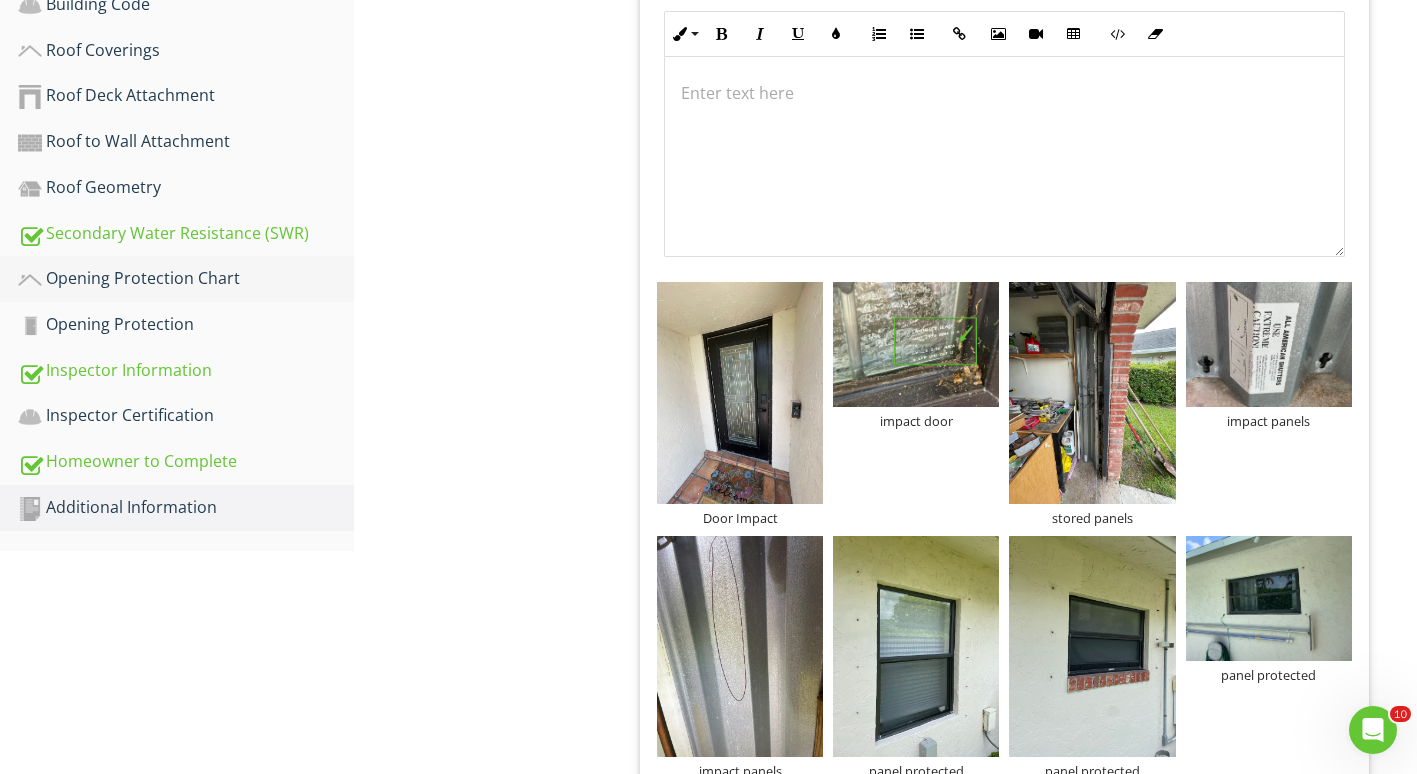 scroll, scrollTop: 606, scrollLeft: 0, axis: vertical 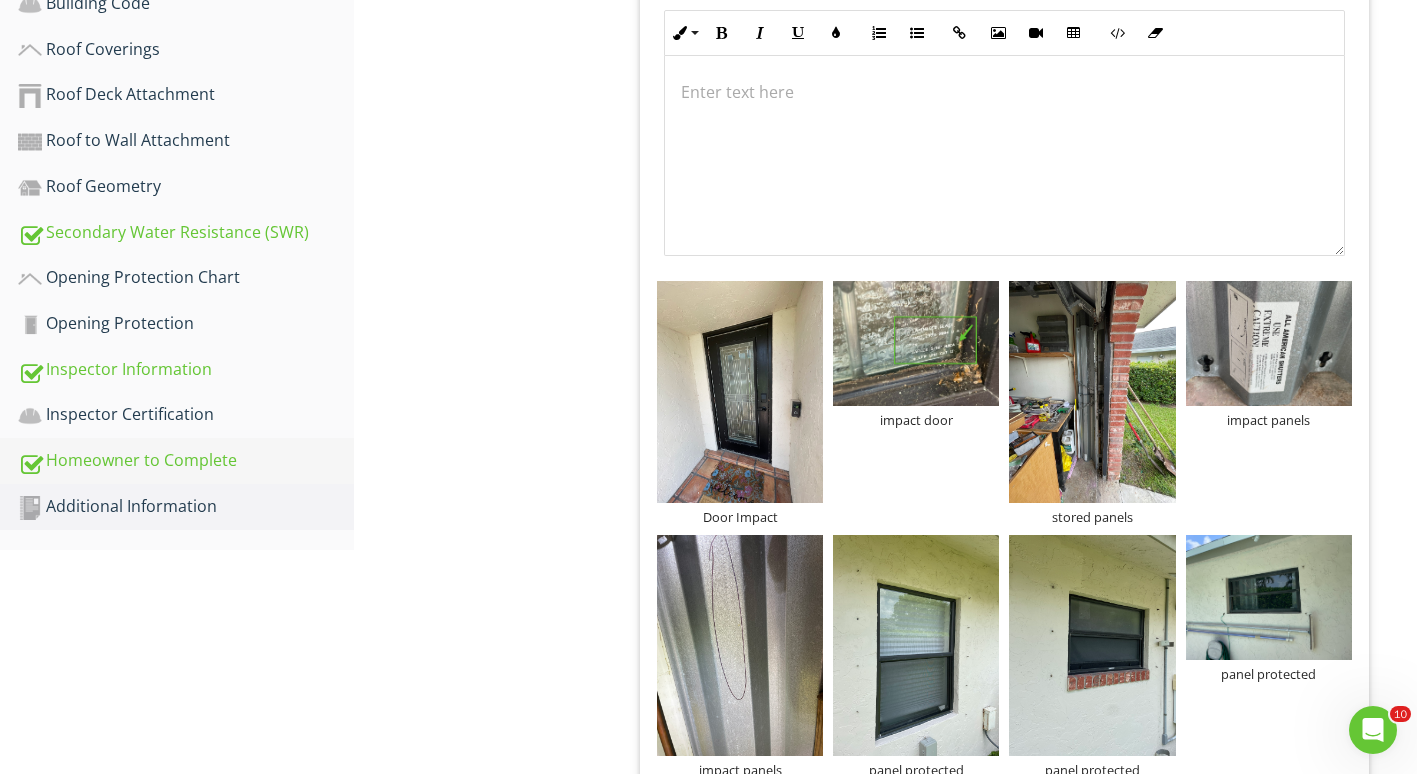 click on "Homeowner to Complete" at bounding box center (186, 461) 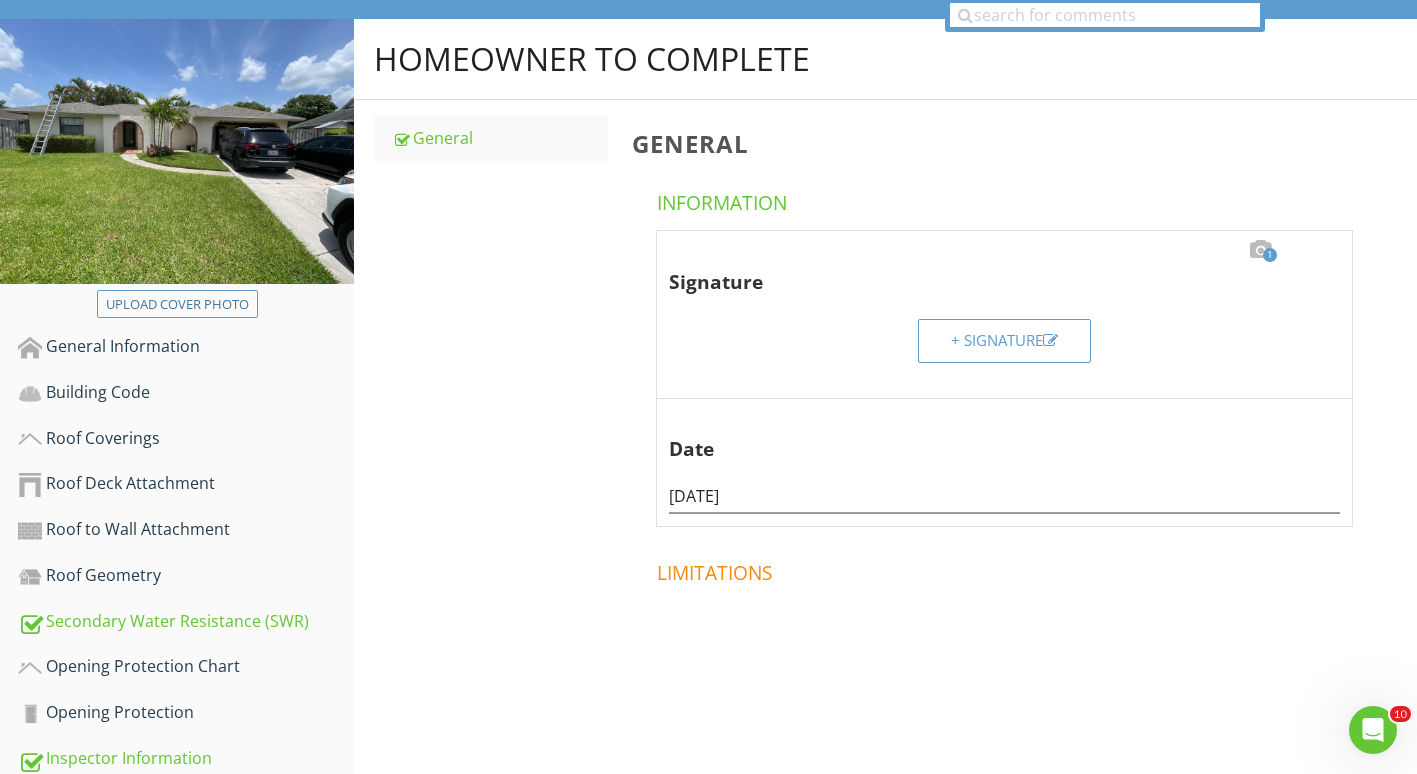 scroll, scrollTop: 216, scrollLeft: 0, axis: vertical 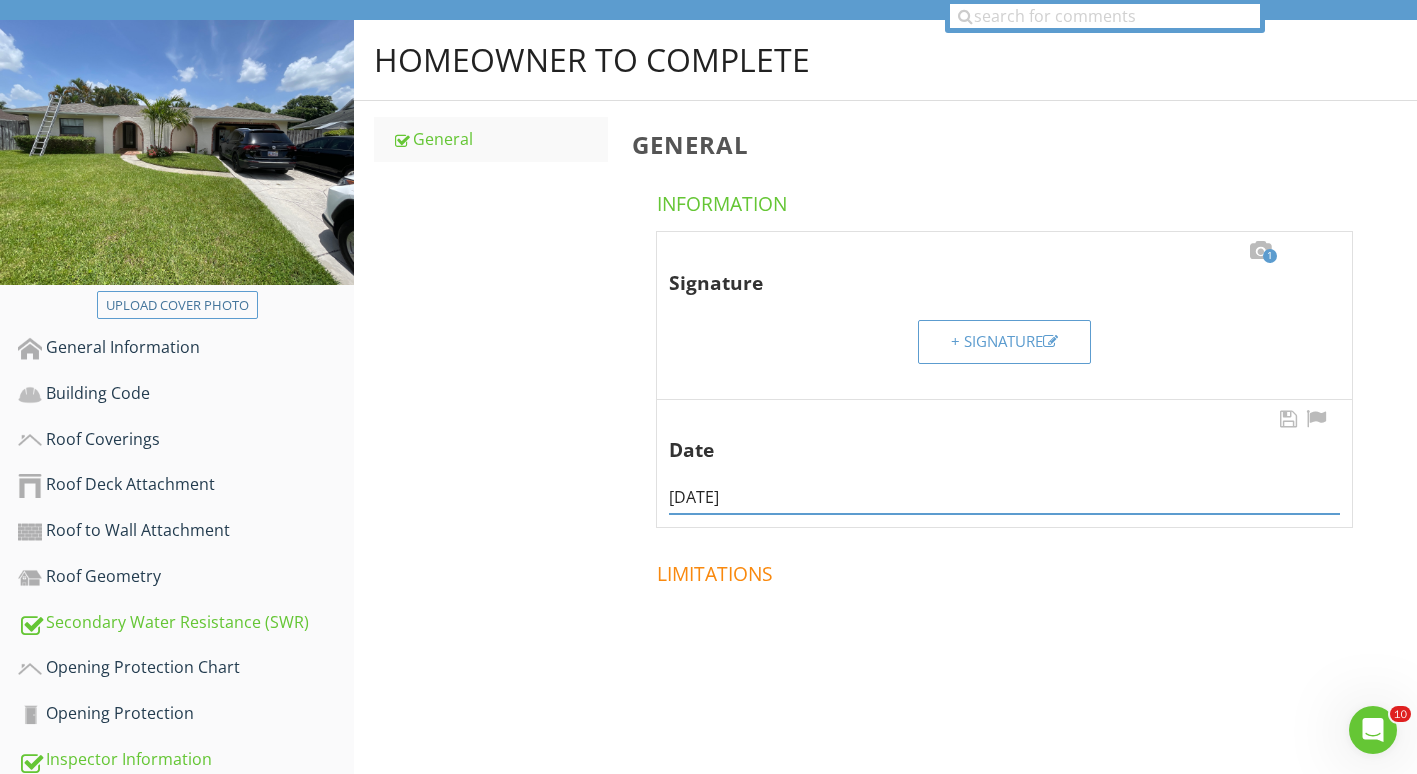 click on "07/10/2023" at bounding box center (1004, 497) 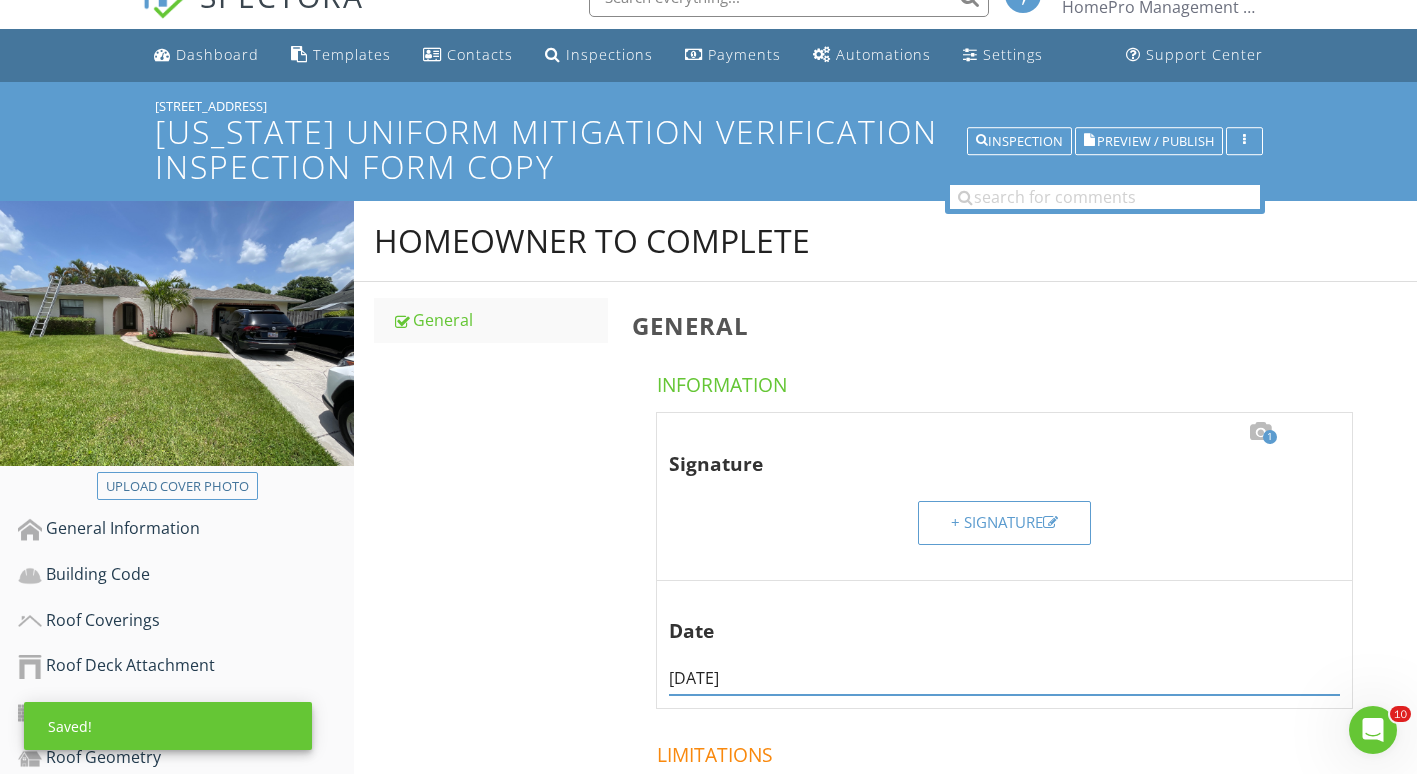 scroll, scrollTop: 0, scrollLeft: 0, axis: both 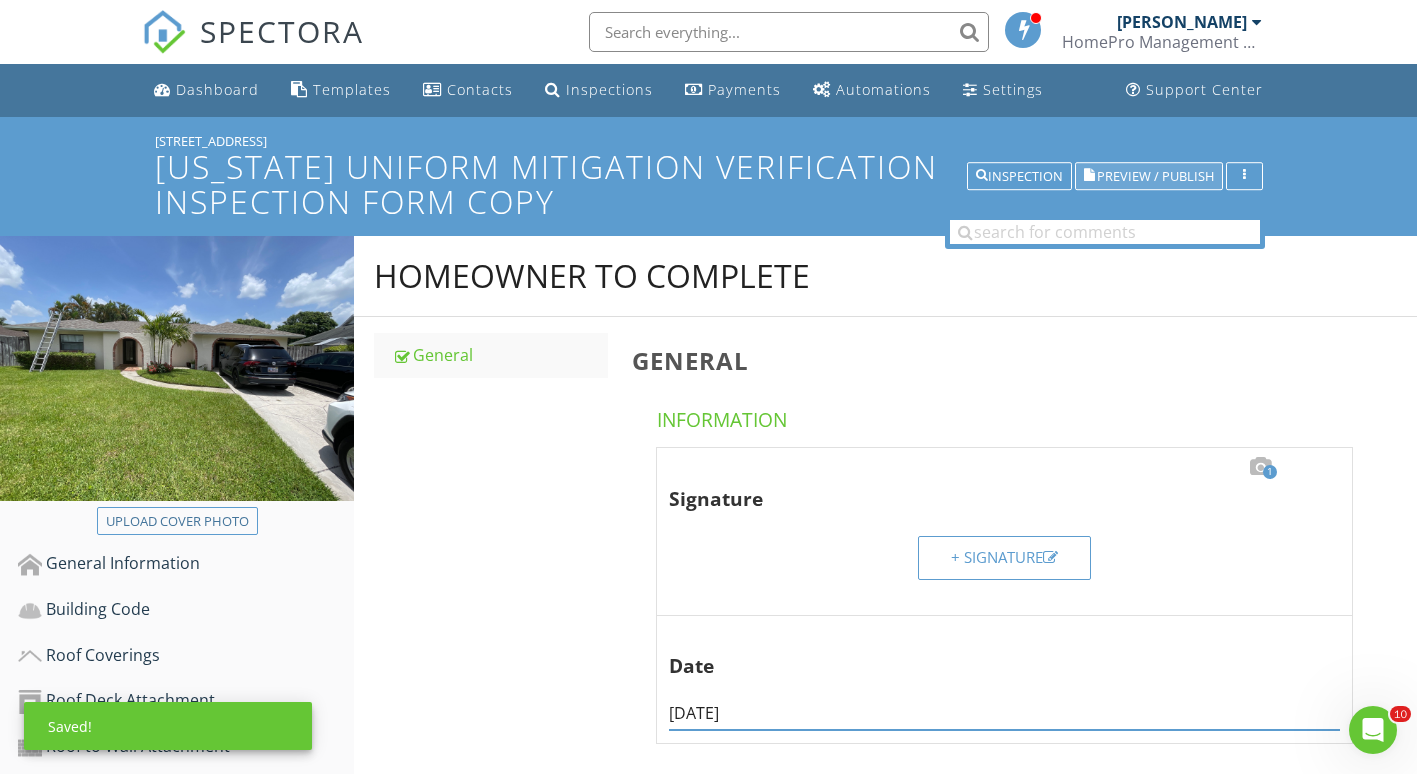 type on "[DATE]" 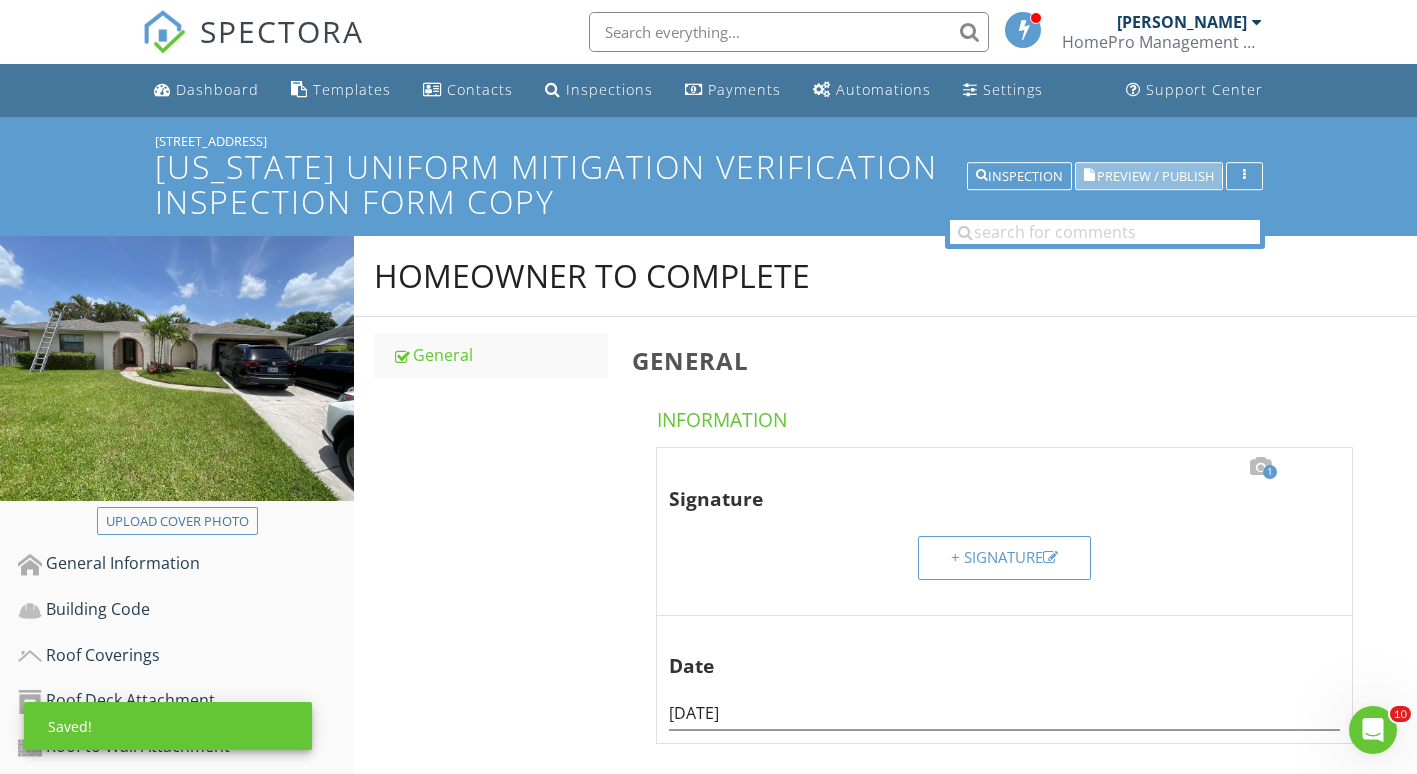click on "Preview / Publish" at bounding box center [1155, 176] 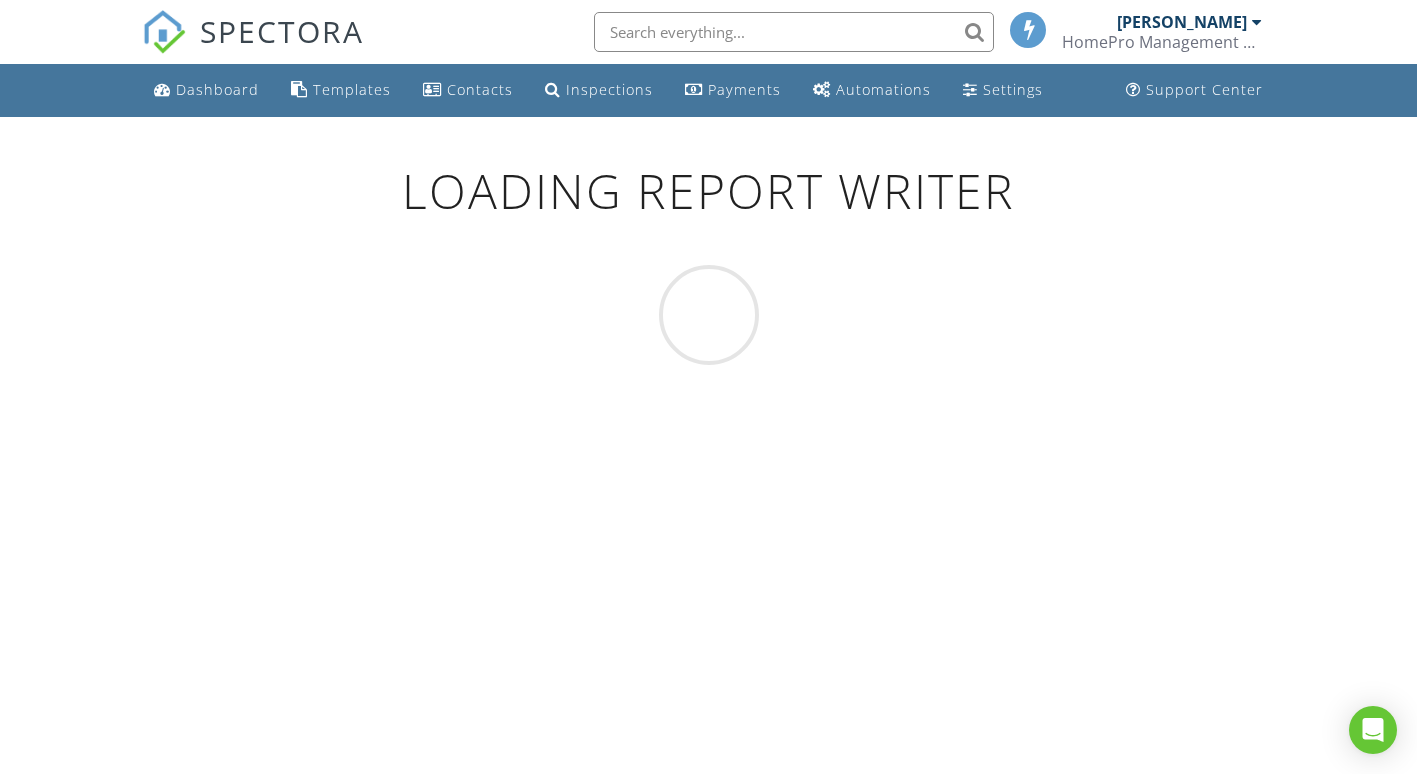 scroll, scrollTop: 0, scrollLeft: 0, axis: both 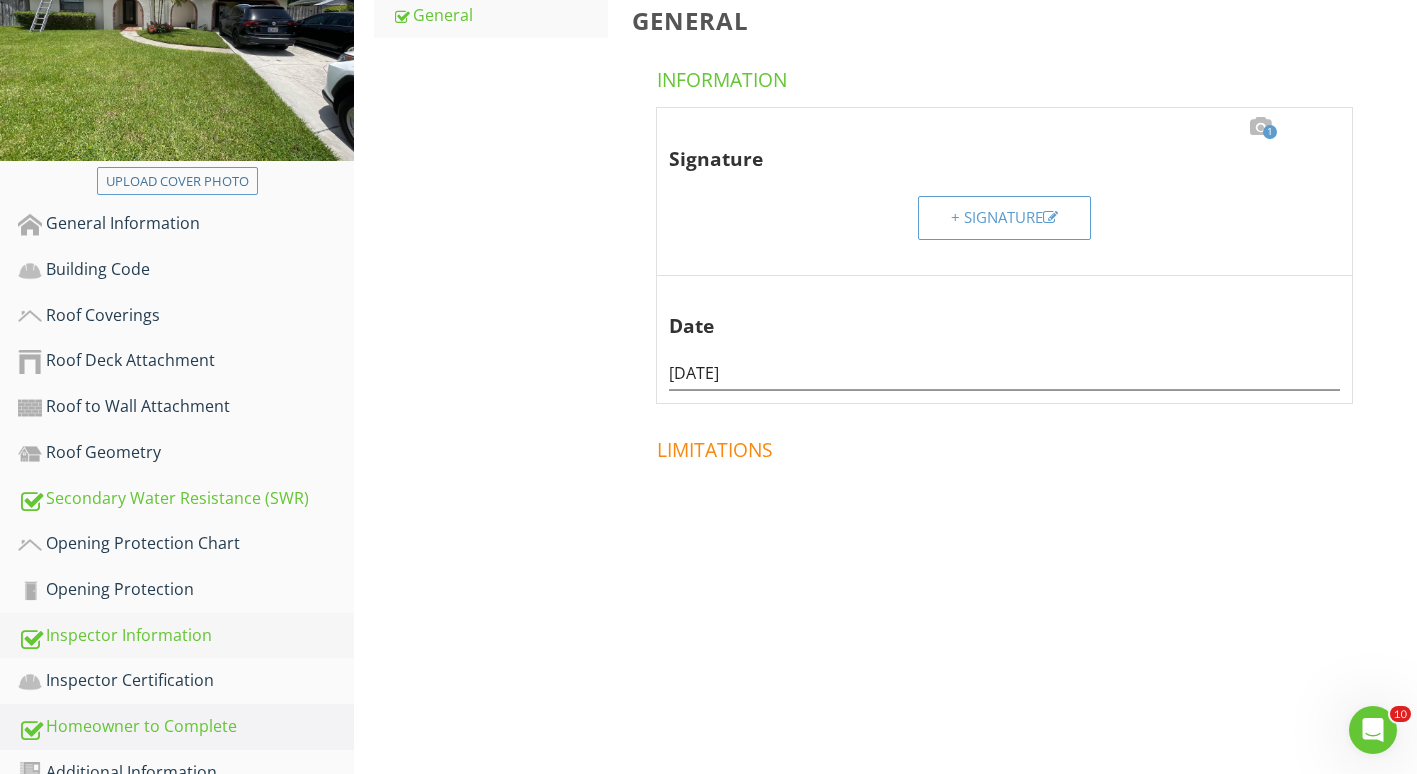 click on "Inspector Information" at bounding box center [186, 636] 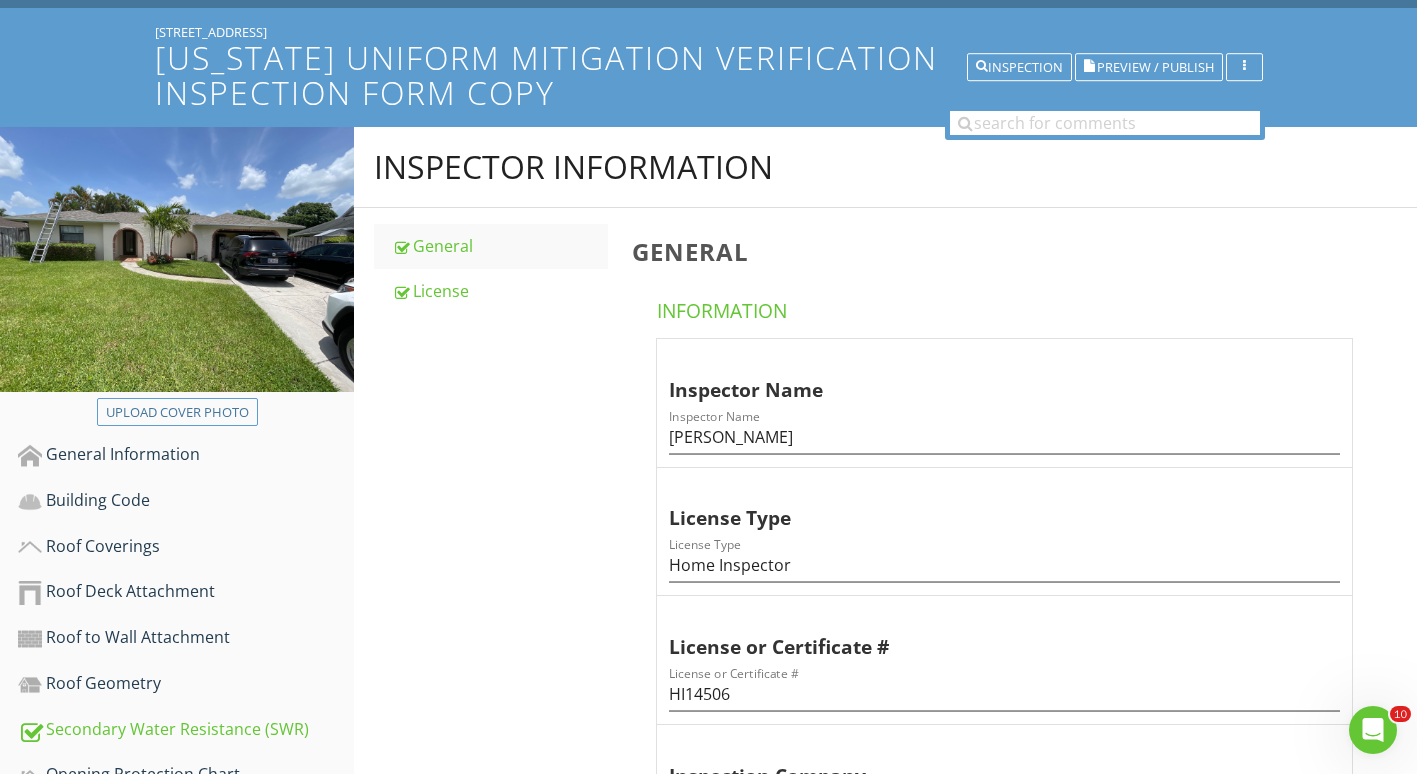 scroll, scrollTop: 106, scrollLeft: 0, axis: vertical 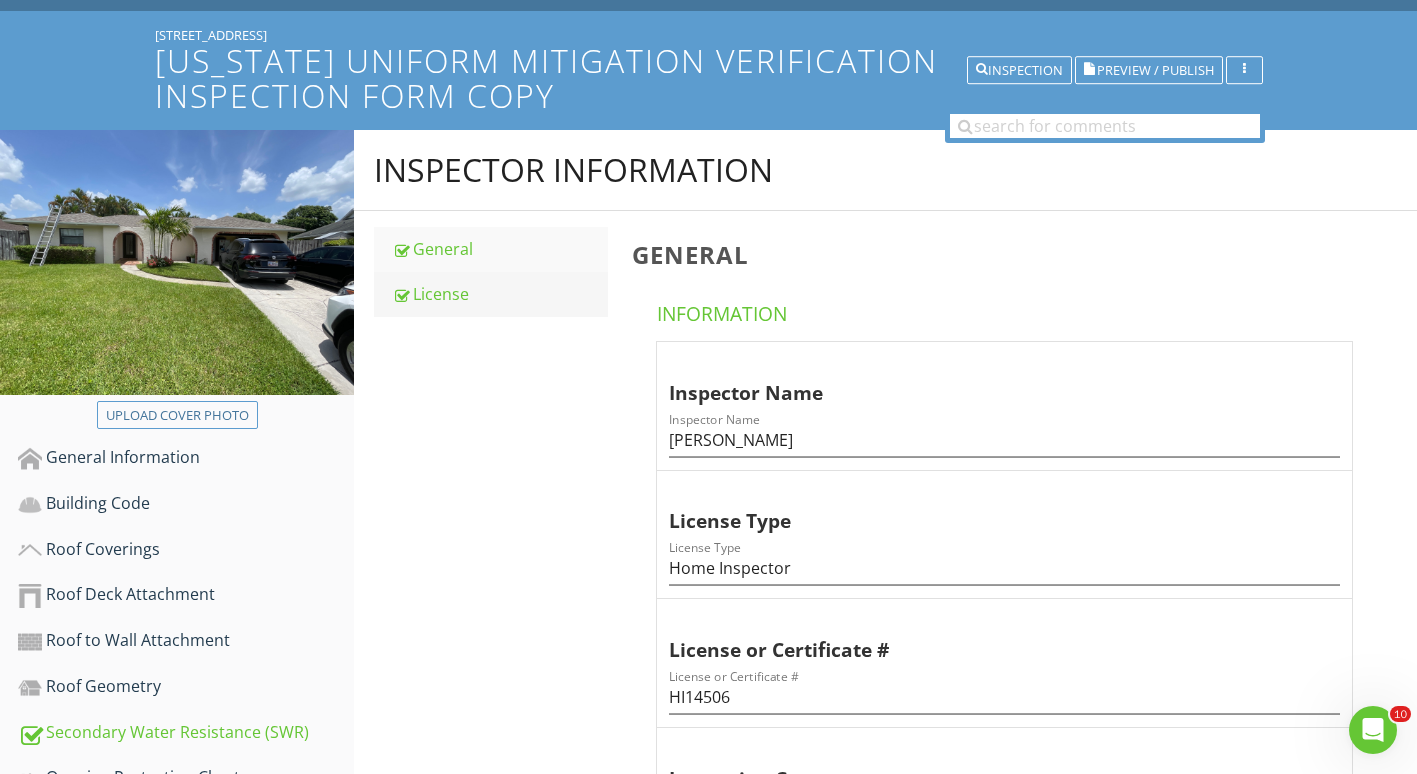 click on "License" at bounding box center (500, 294) 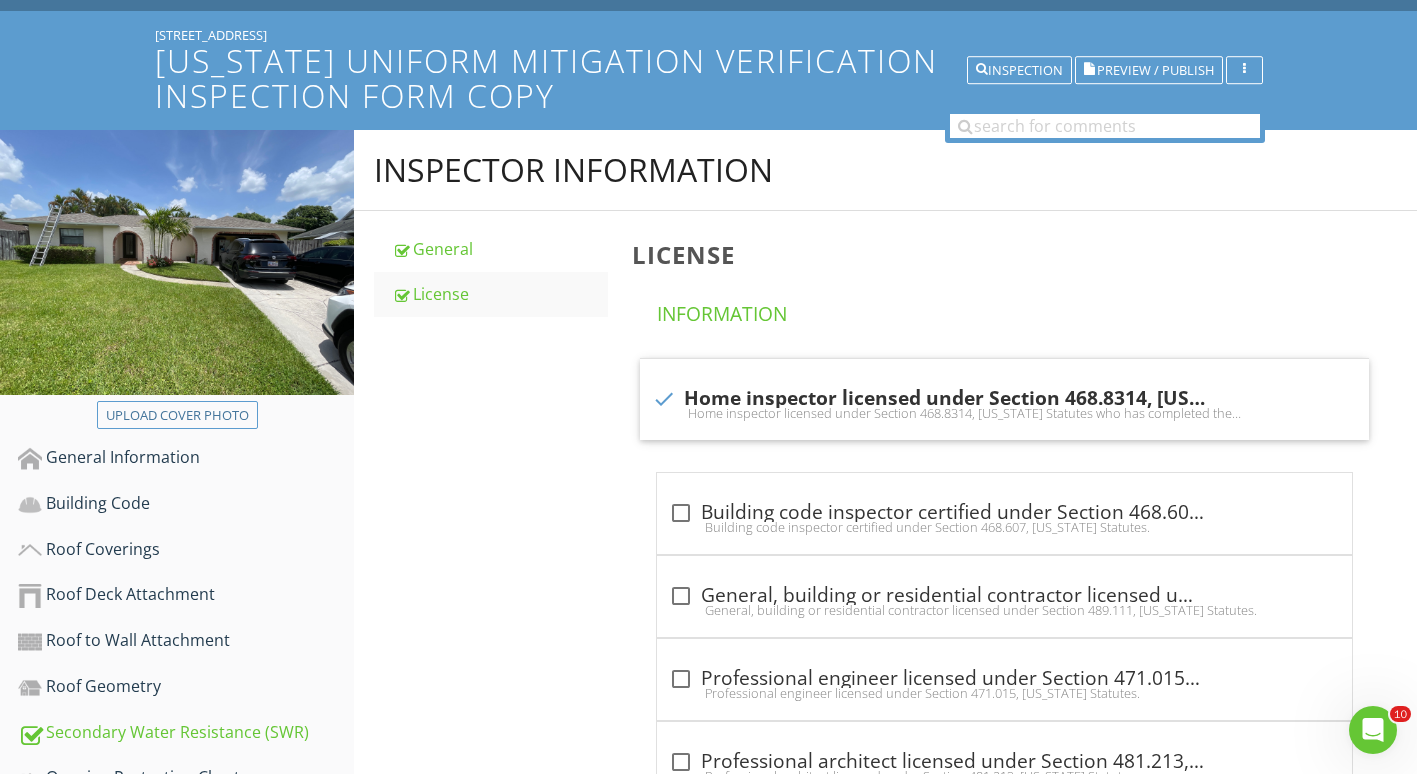 scroll, scrollTop: 442, scrollLeft: 0, axis: vertical 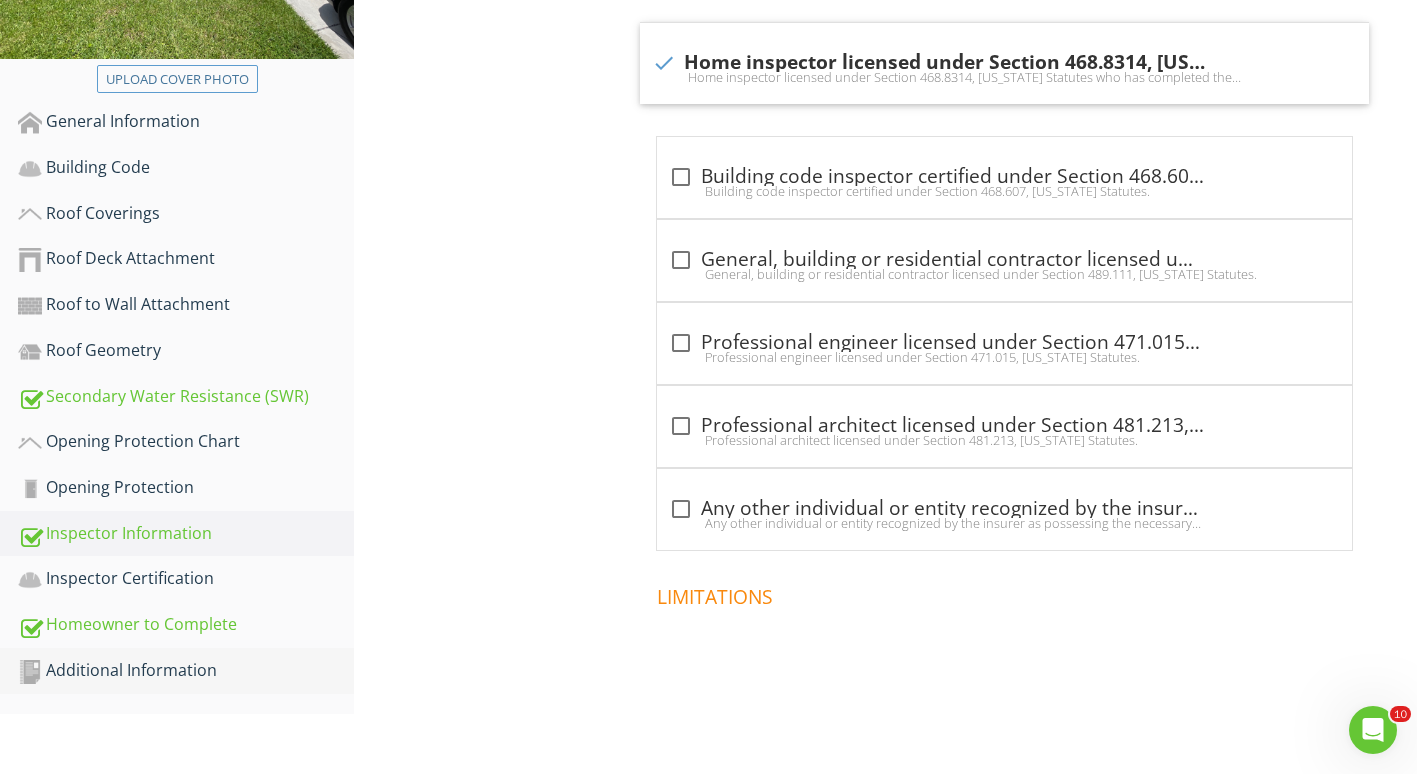 click on "Additional Information" at bounding box center (186, 671) 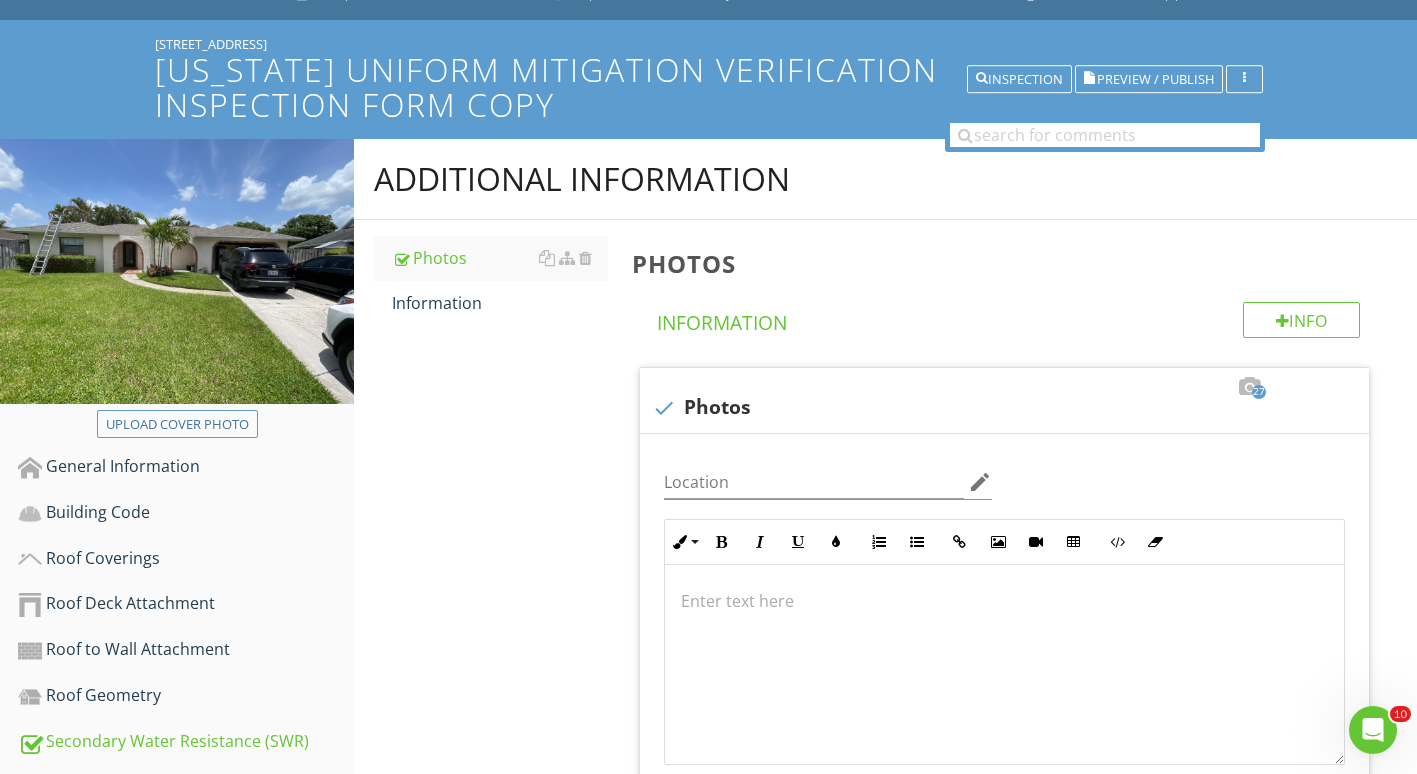 scroll, scrollTop: 69, scrollLeft: 0, axis: vertical 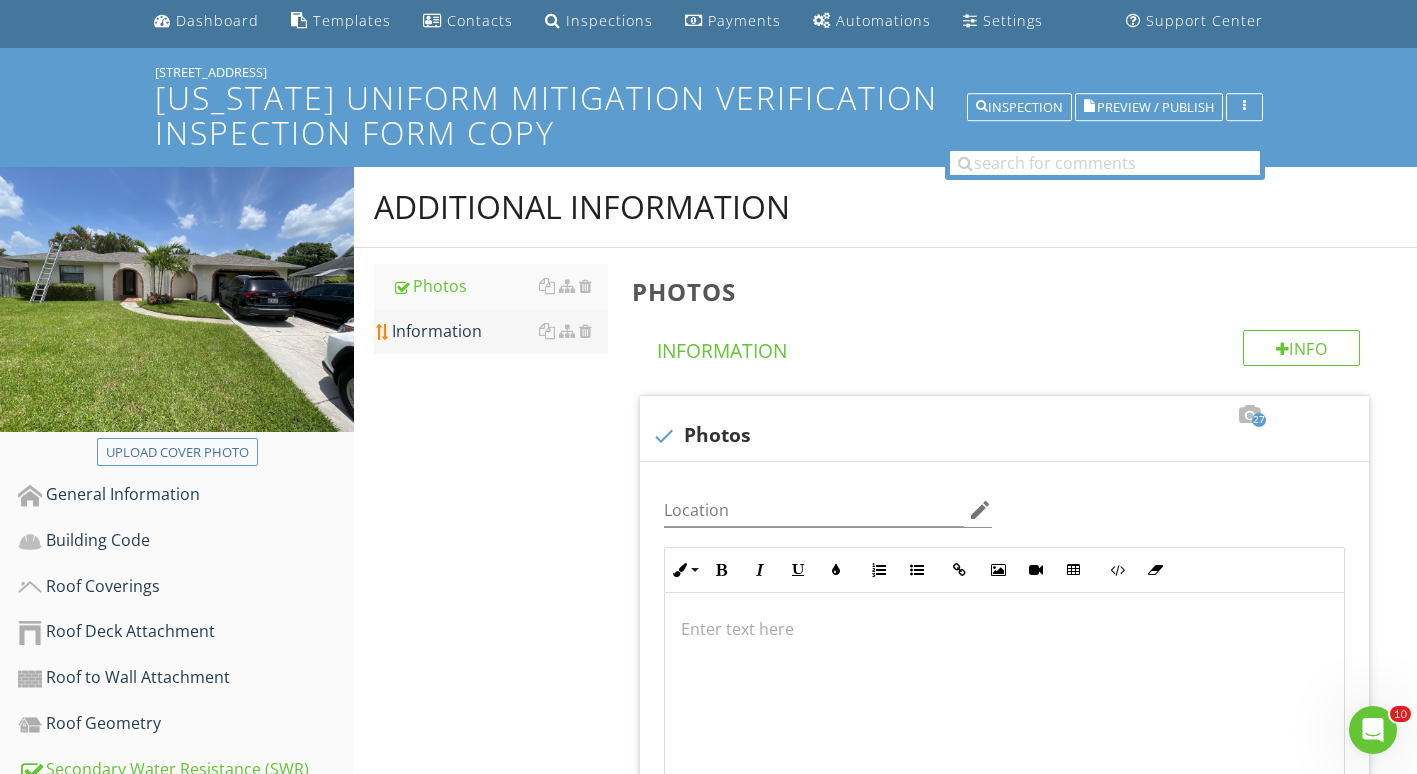 click on "Information" at bounding box center [500, 331] 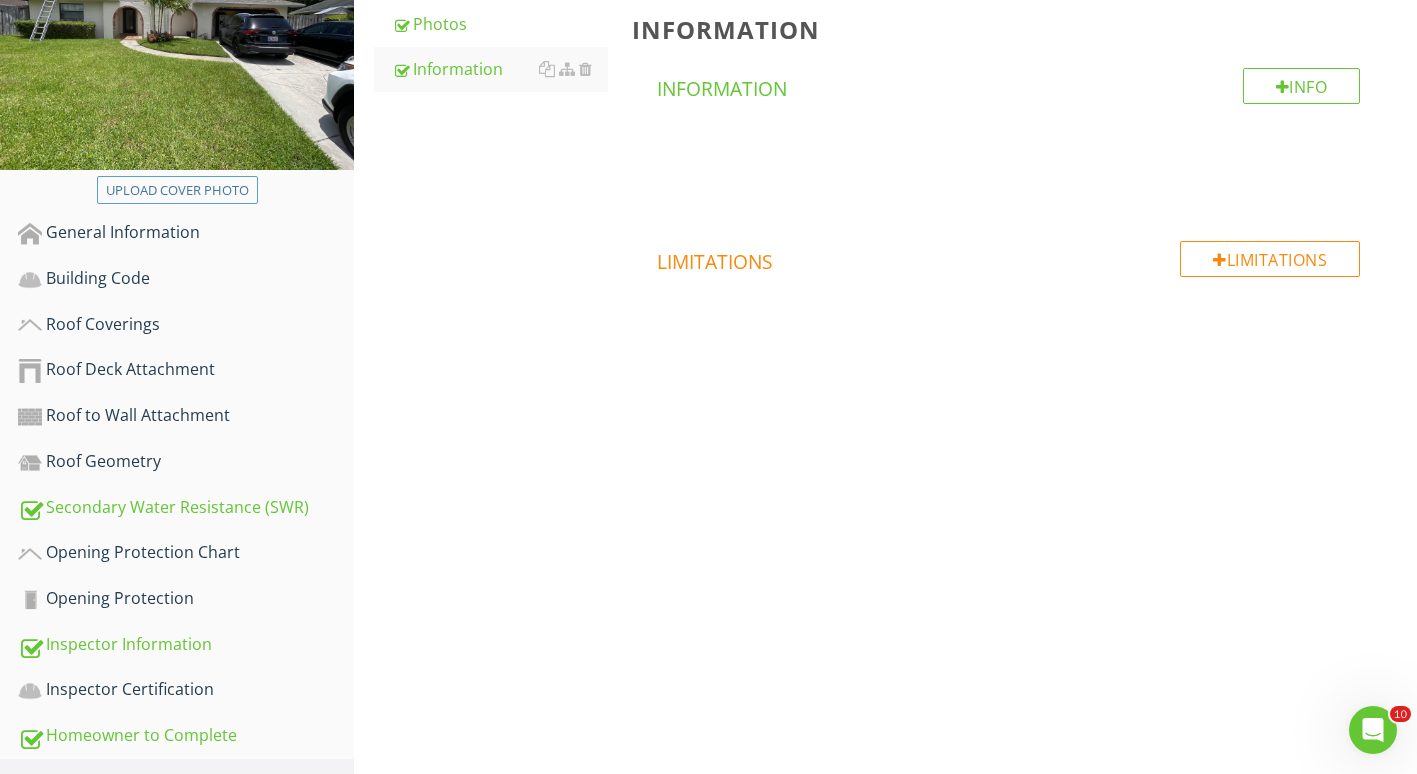 scroll, scrollTop: 381, scrollLeft: 0, axis: vertical 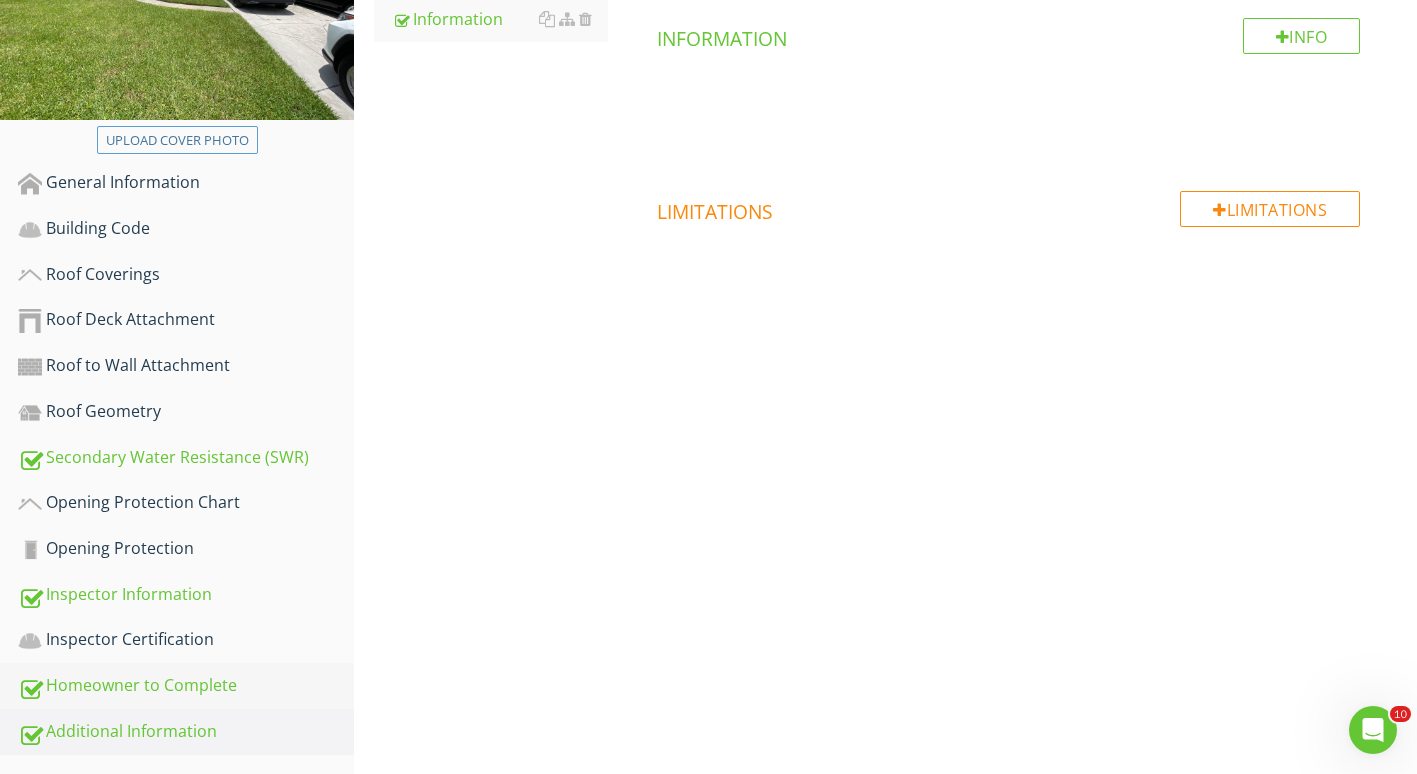 click on "Homeowner to Complete" at bounding box center (186, 686) 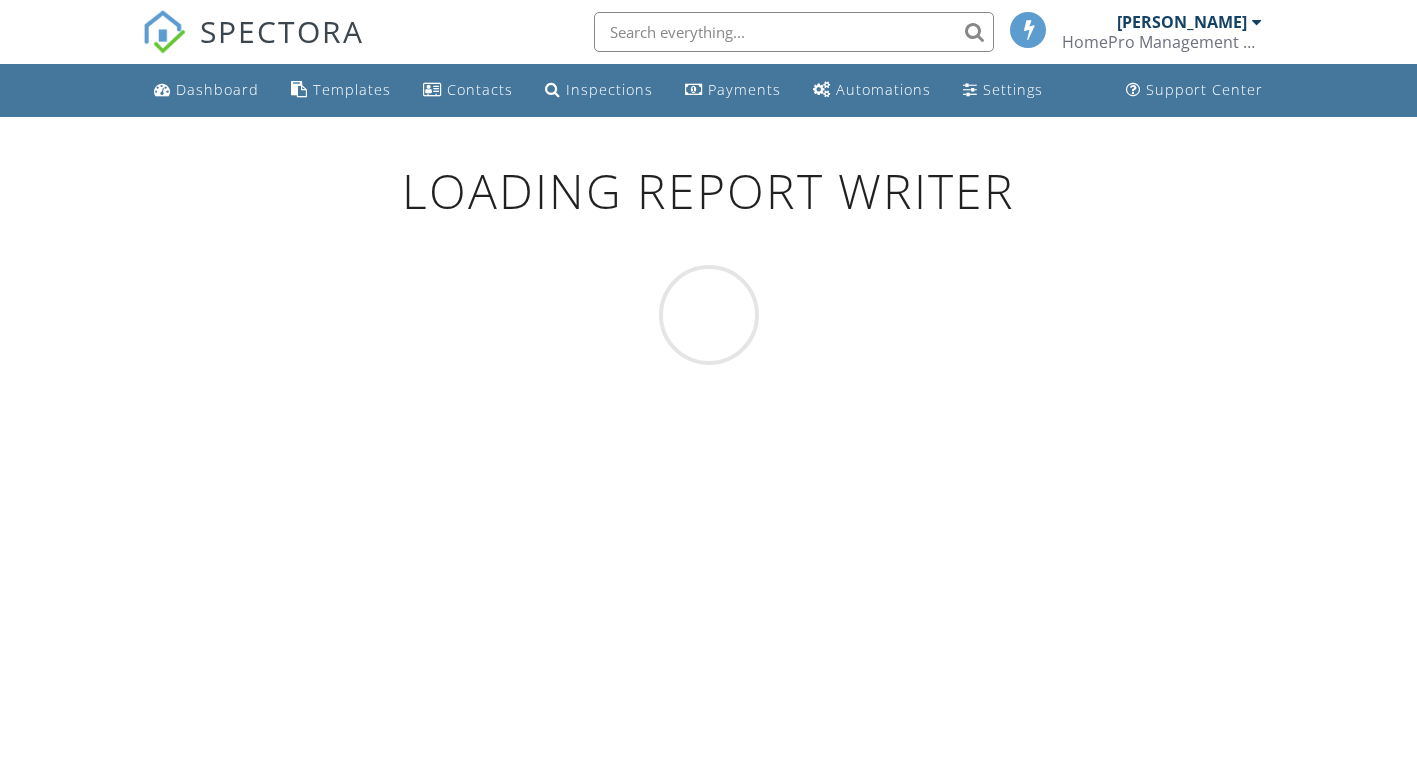 scroll, scrollTop: 117, scrollLeft: 0, axis: vertical 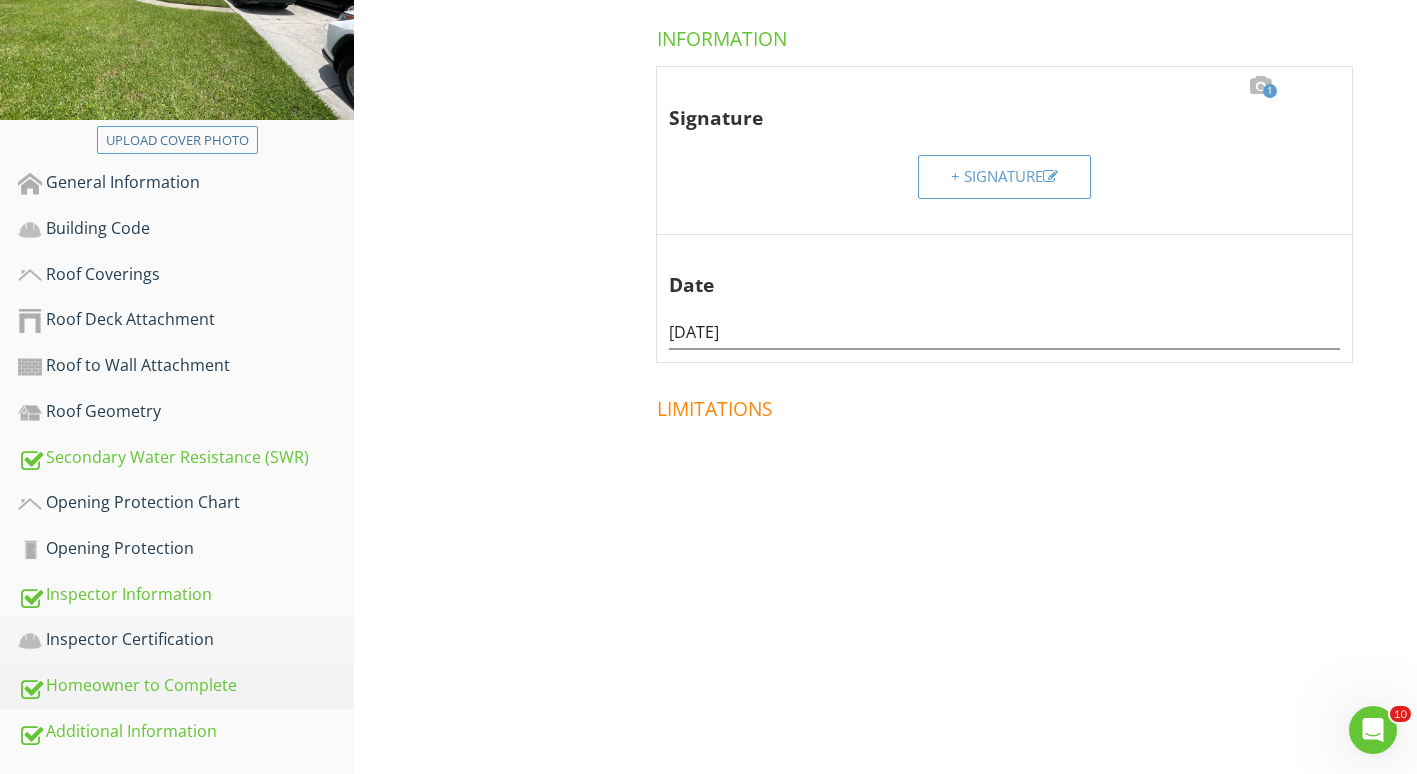 click on "Inspector Certification" at bounding box center [186, 640] 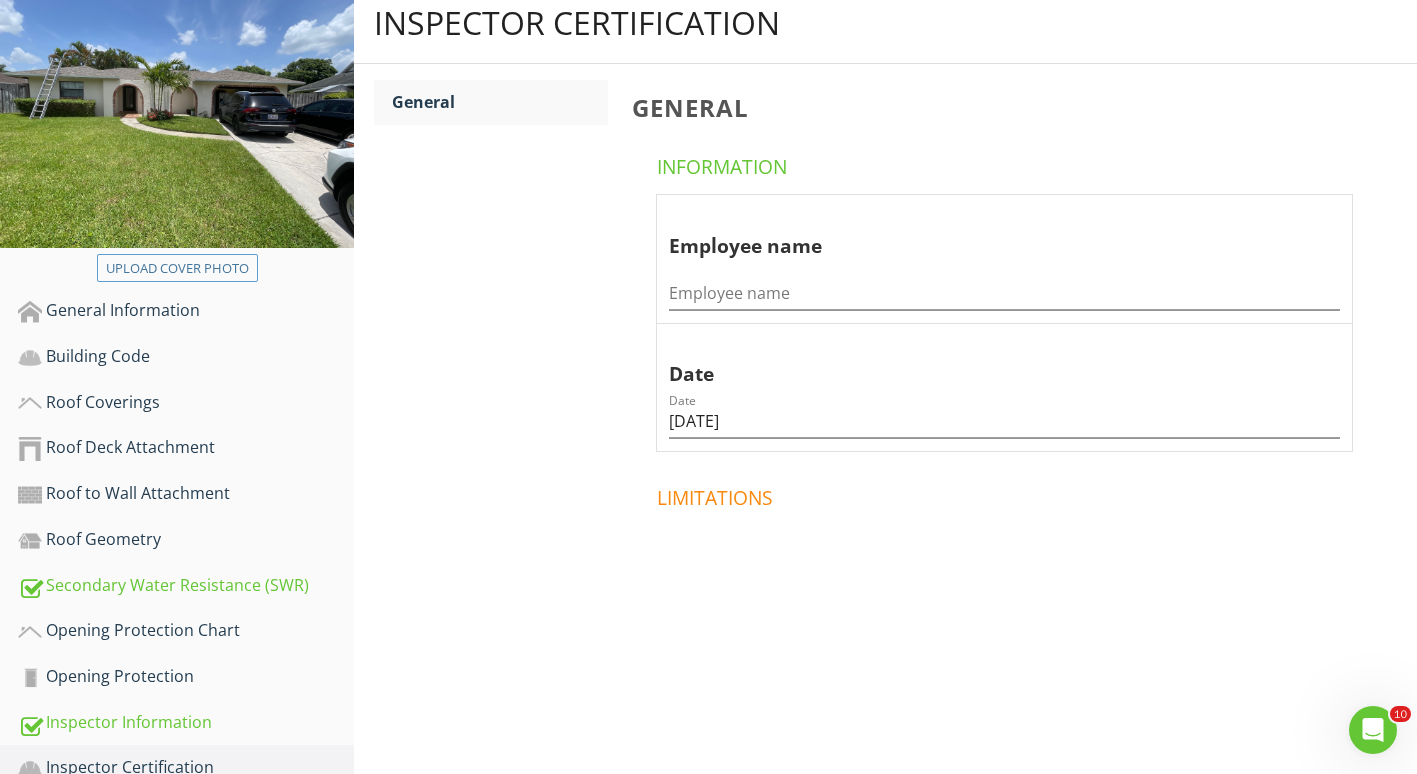 scroll, scrollTop: 249, scrollLeft: 0, axis: vertical 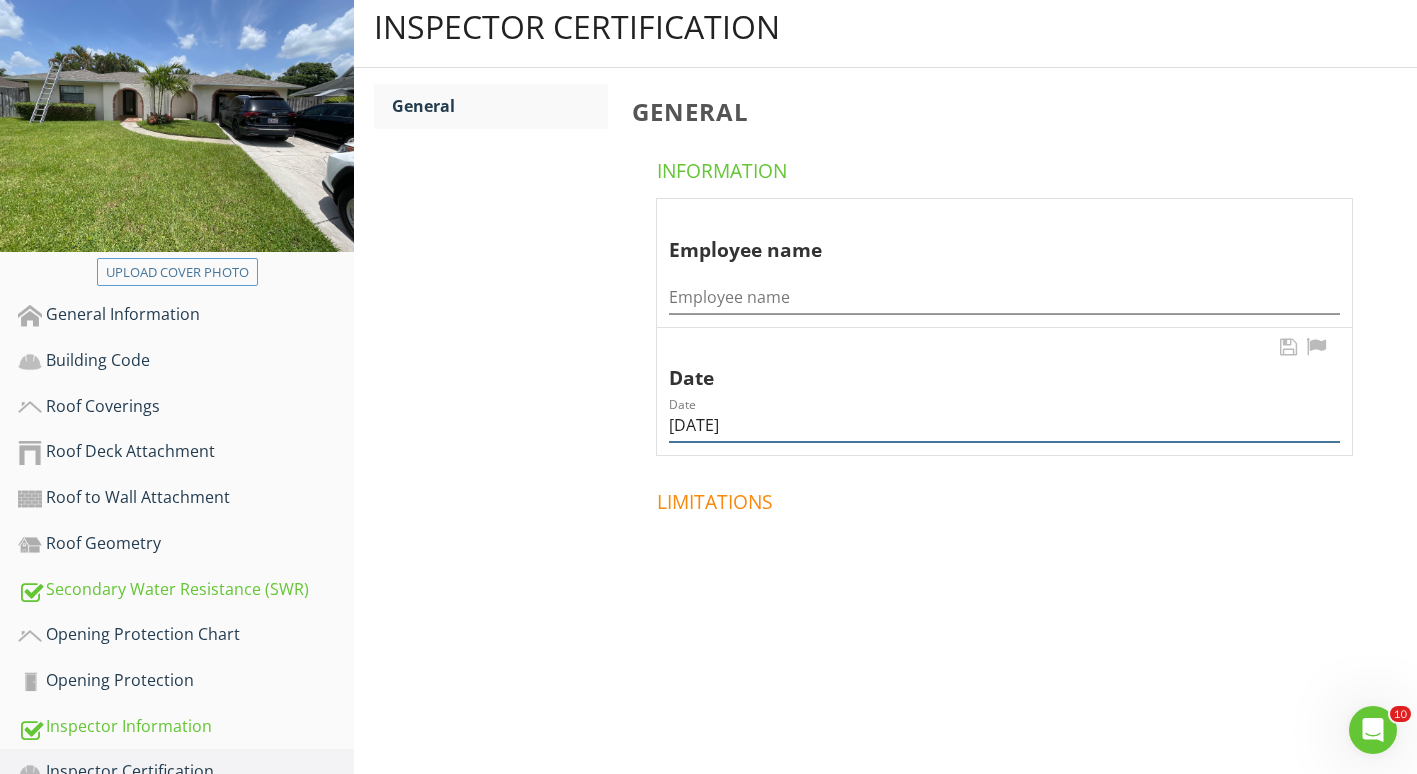 click on "[DATE]" at bounding box center (1004, 425) 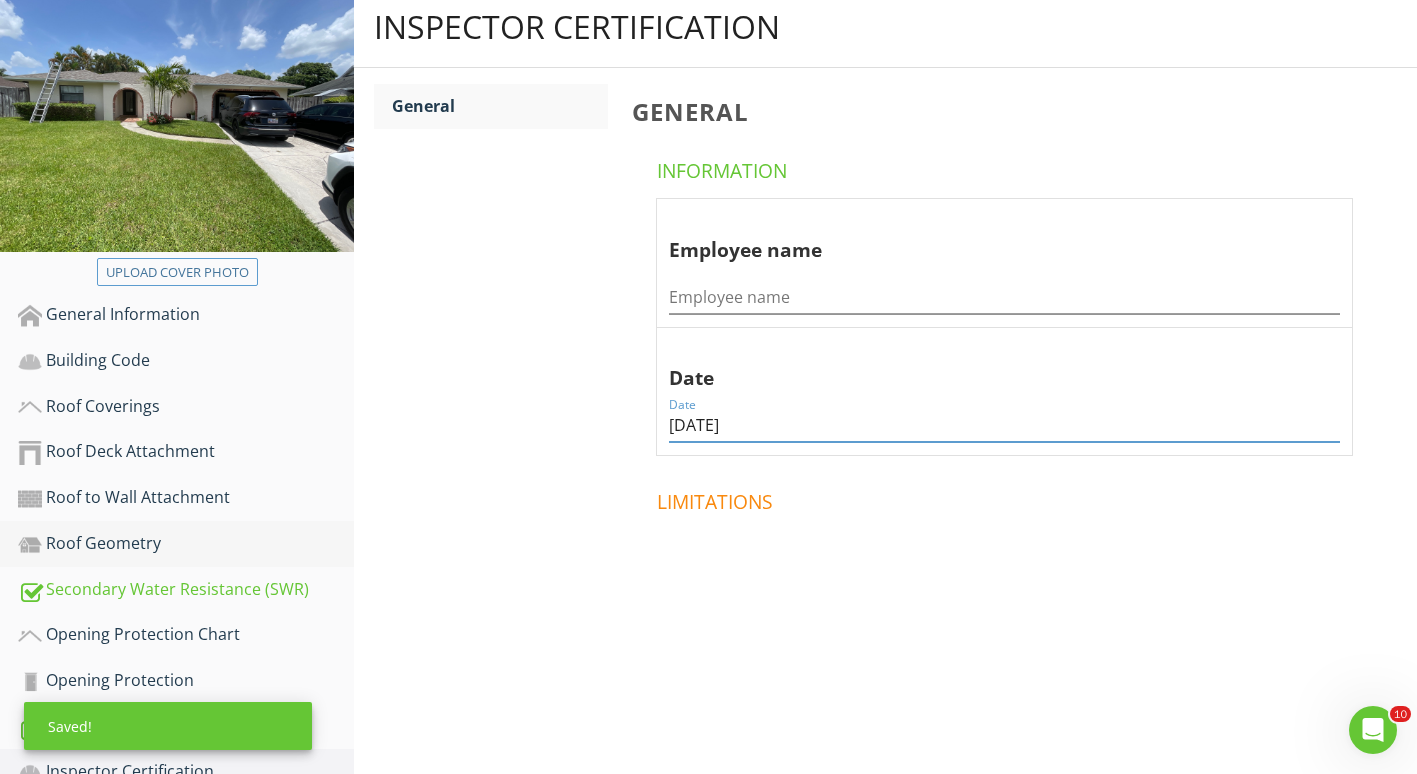 type on "07/11/2025" 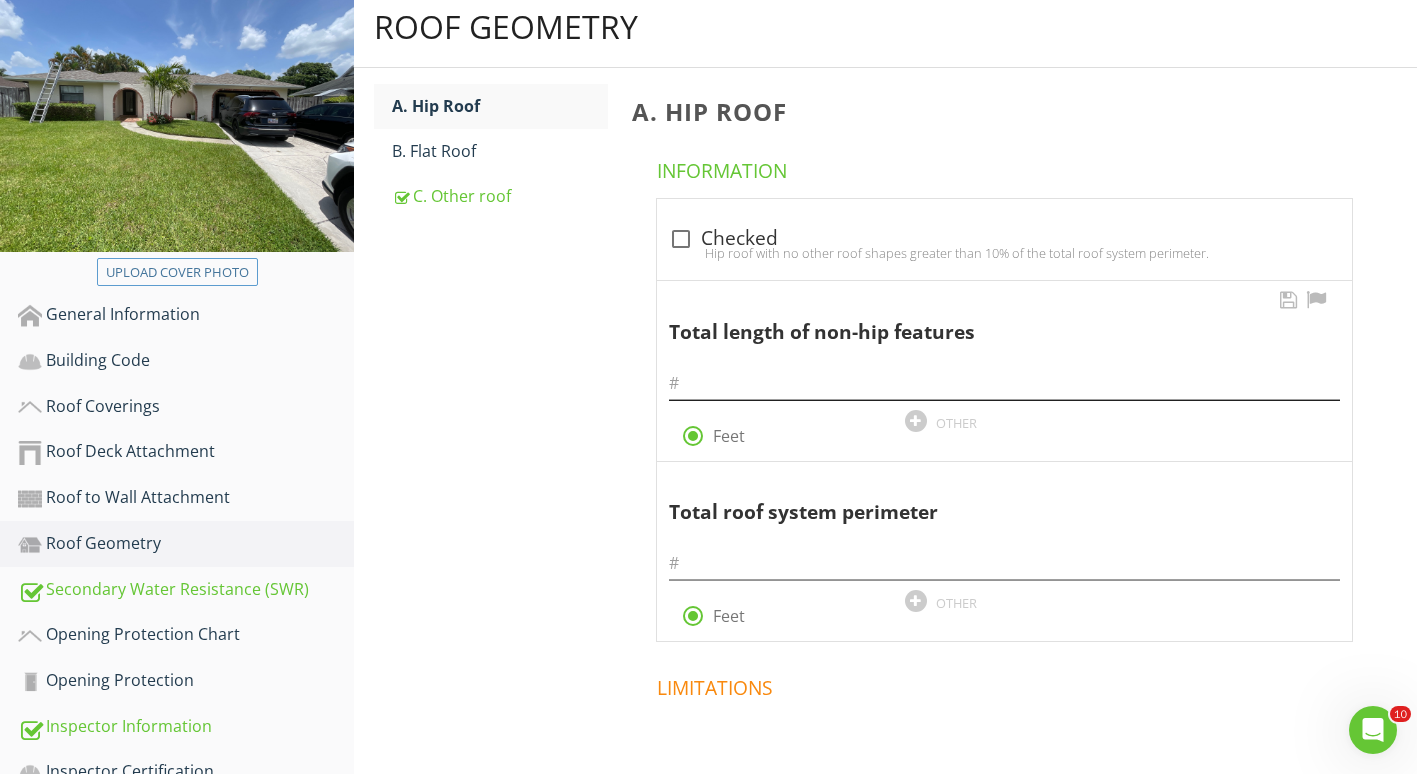 scroll, scrollTop: 0, scrollLeft: 0, axis: both 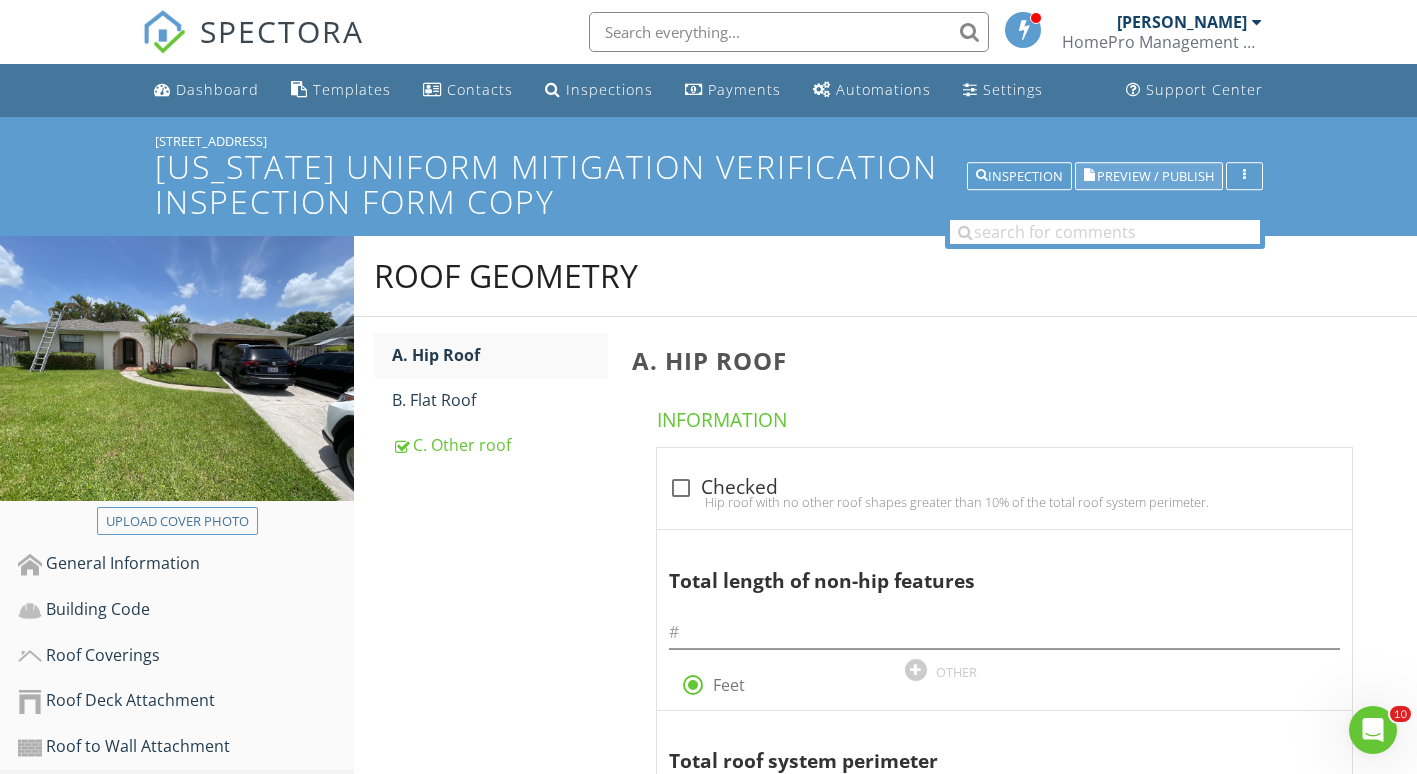 click on "Preview / Publish" at bounding box center (1155, 176) 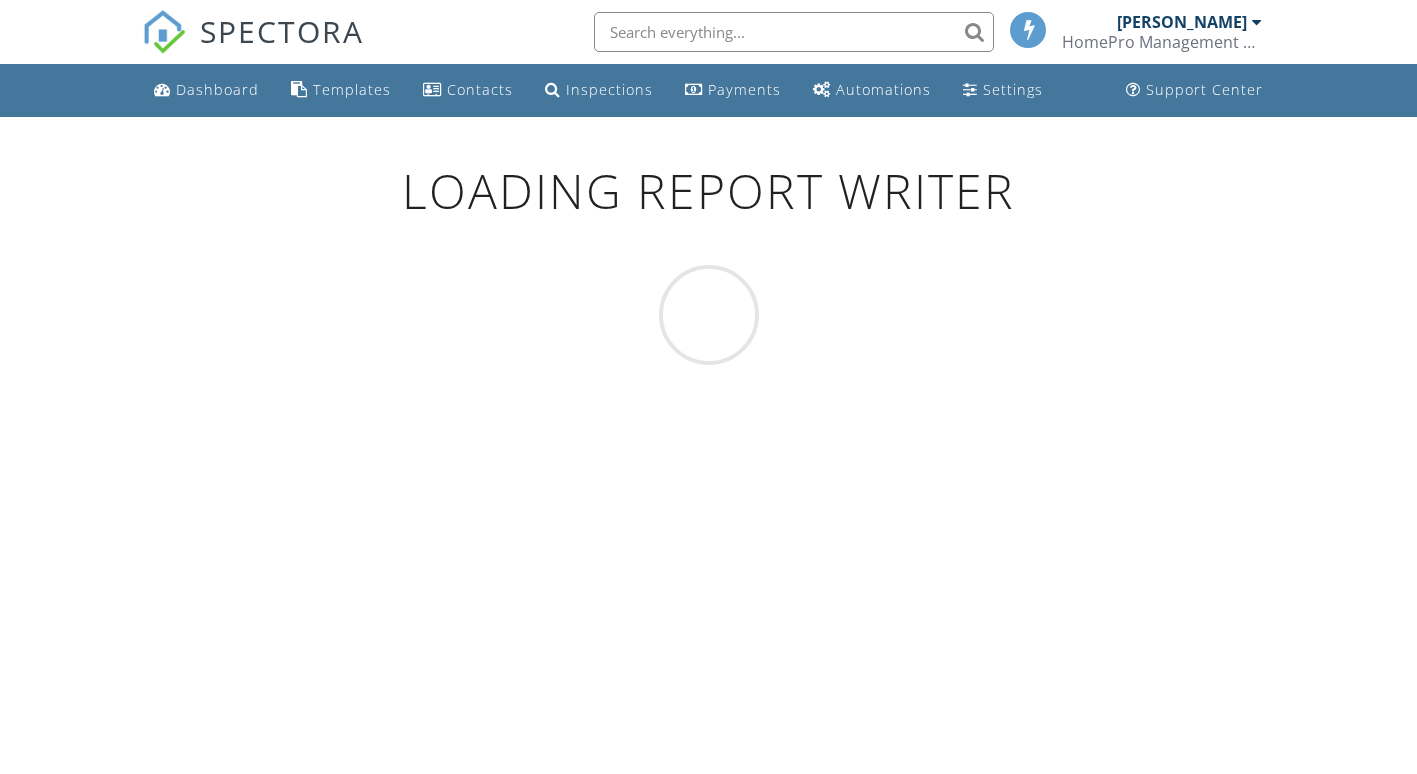 scroll, scrollTop: 0, scrollLeft: 0, axis: both 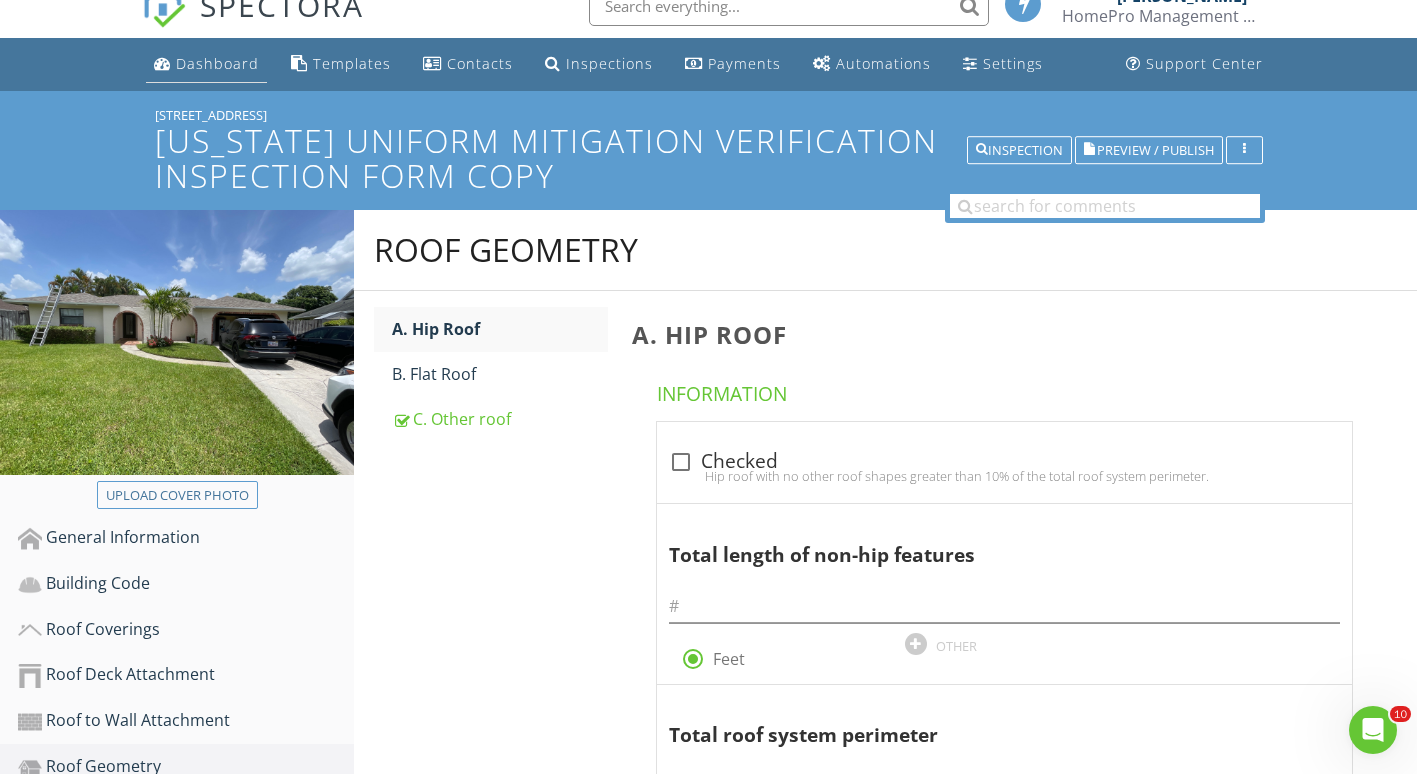 click on "Dashboard" at bounding box center (217, 63) 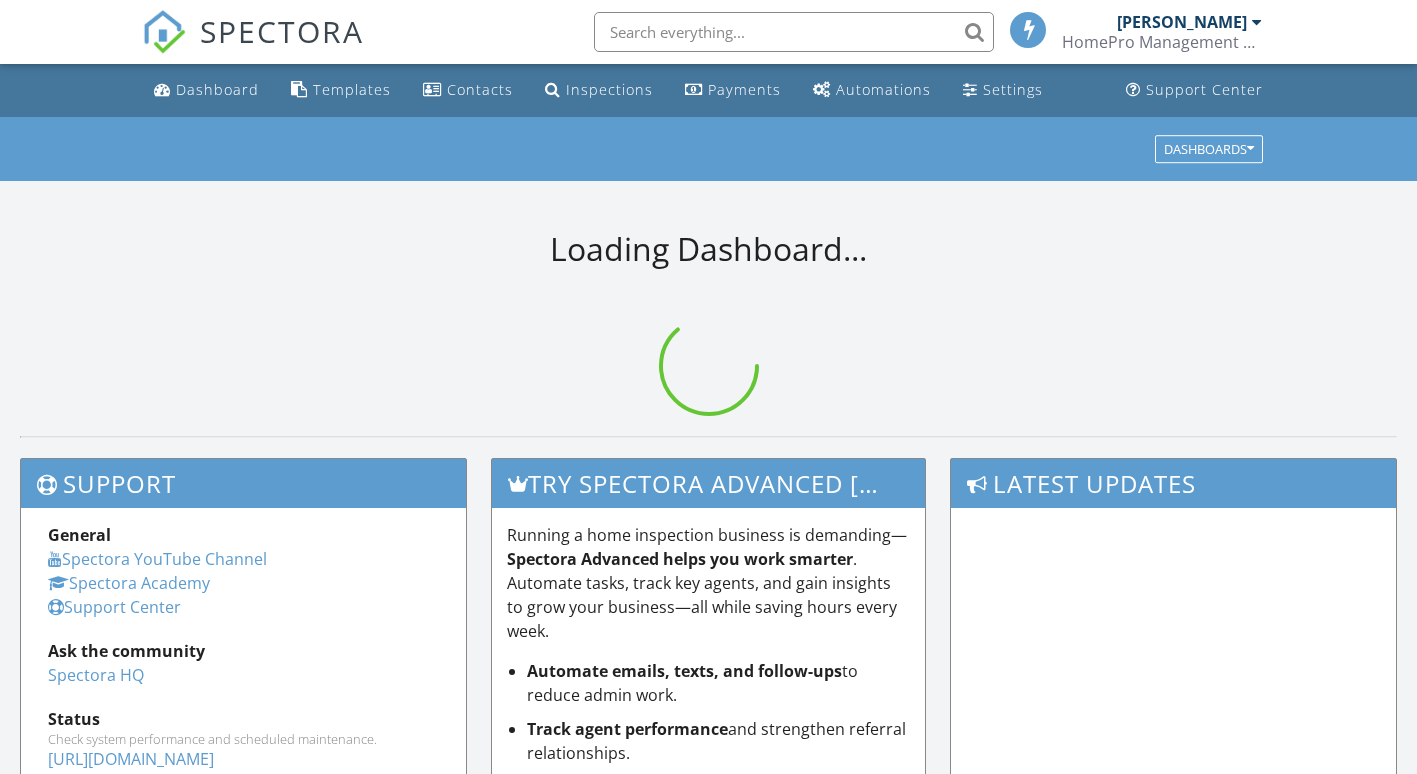 scroll, scrollTop: 0, scrollLeft: 0, axis: both 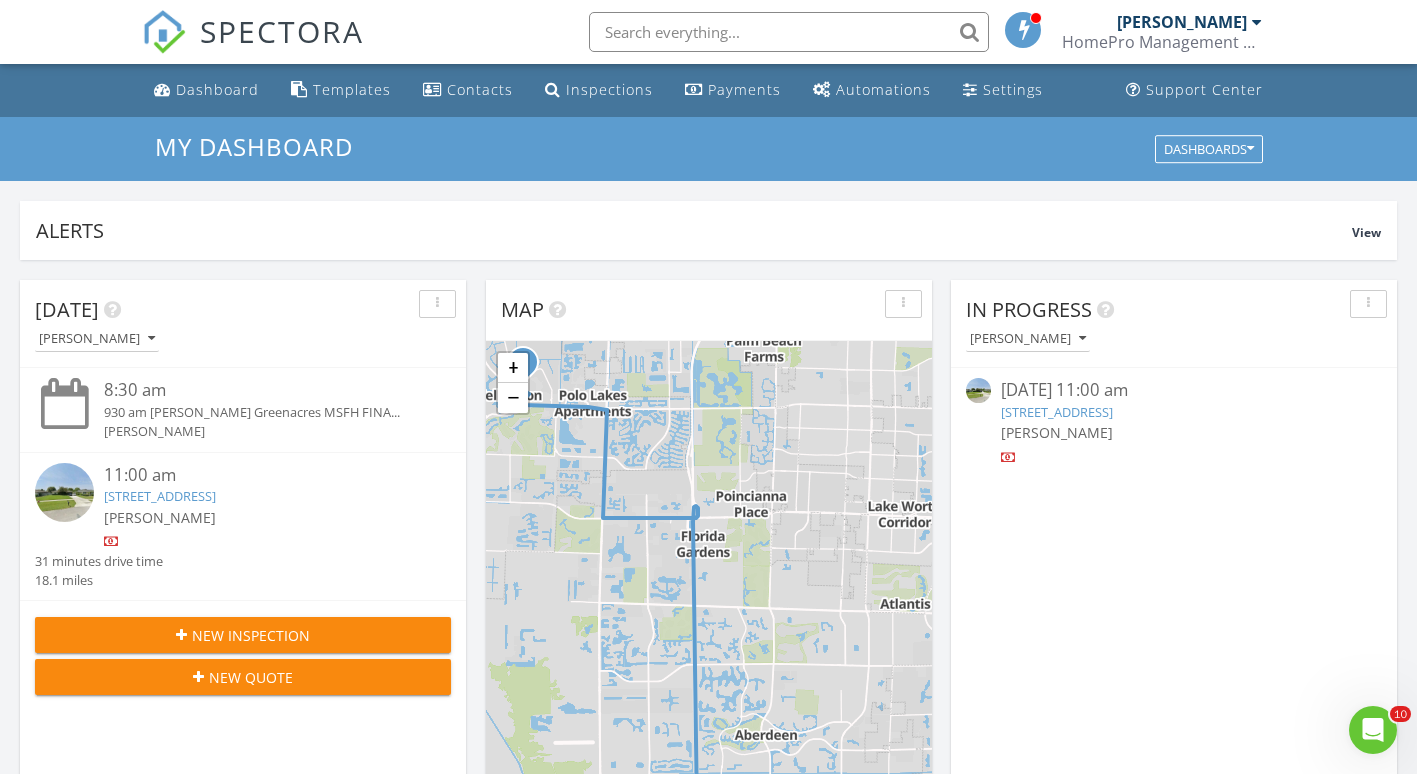 click on "[STREET_ADDRESS]" at bounding box center (160, 496) 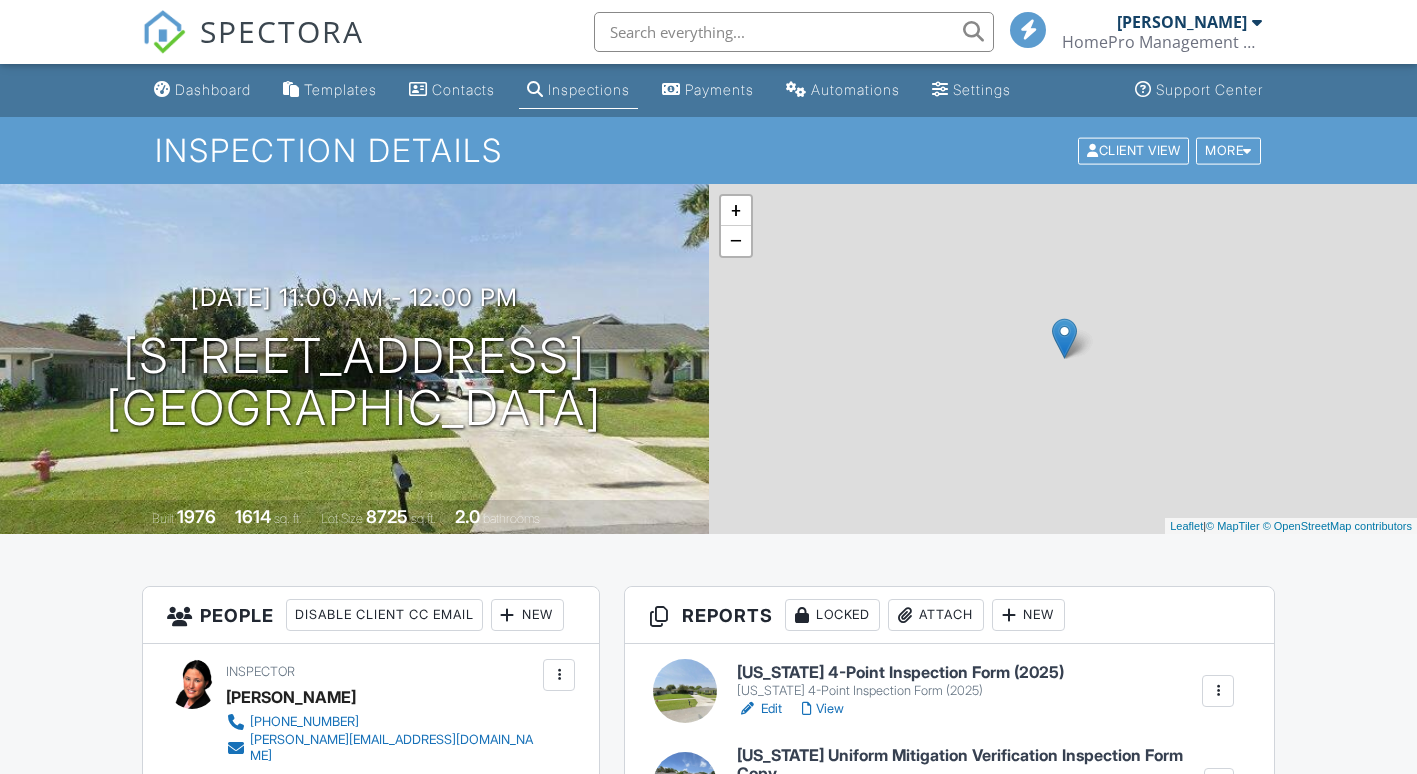 scroll, scrollTop: 66, scrollLeft: 0, axis: vertical 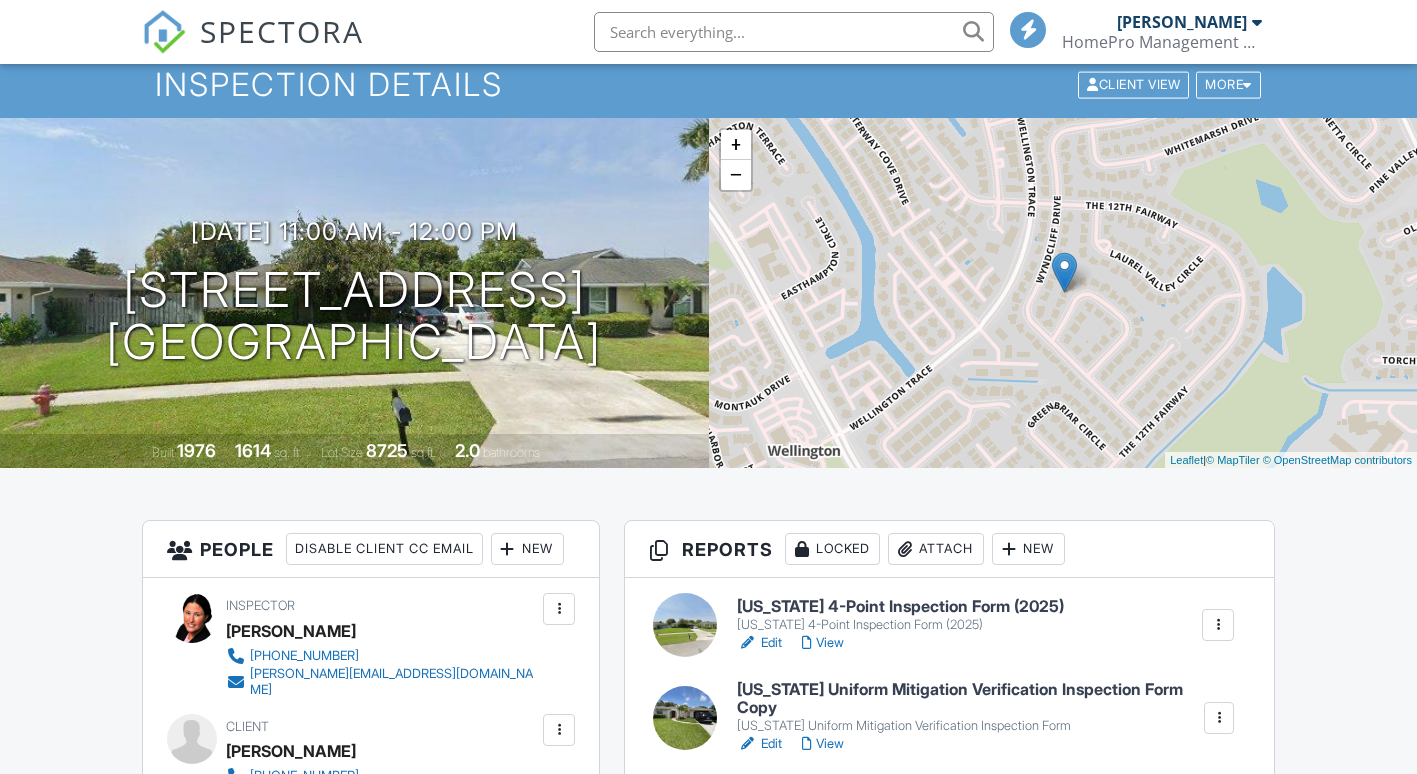 click on "Edit" at bounding box center (759, 643) 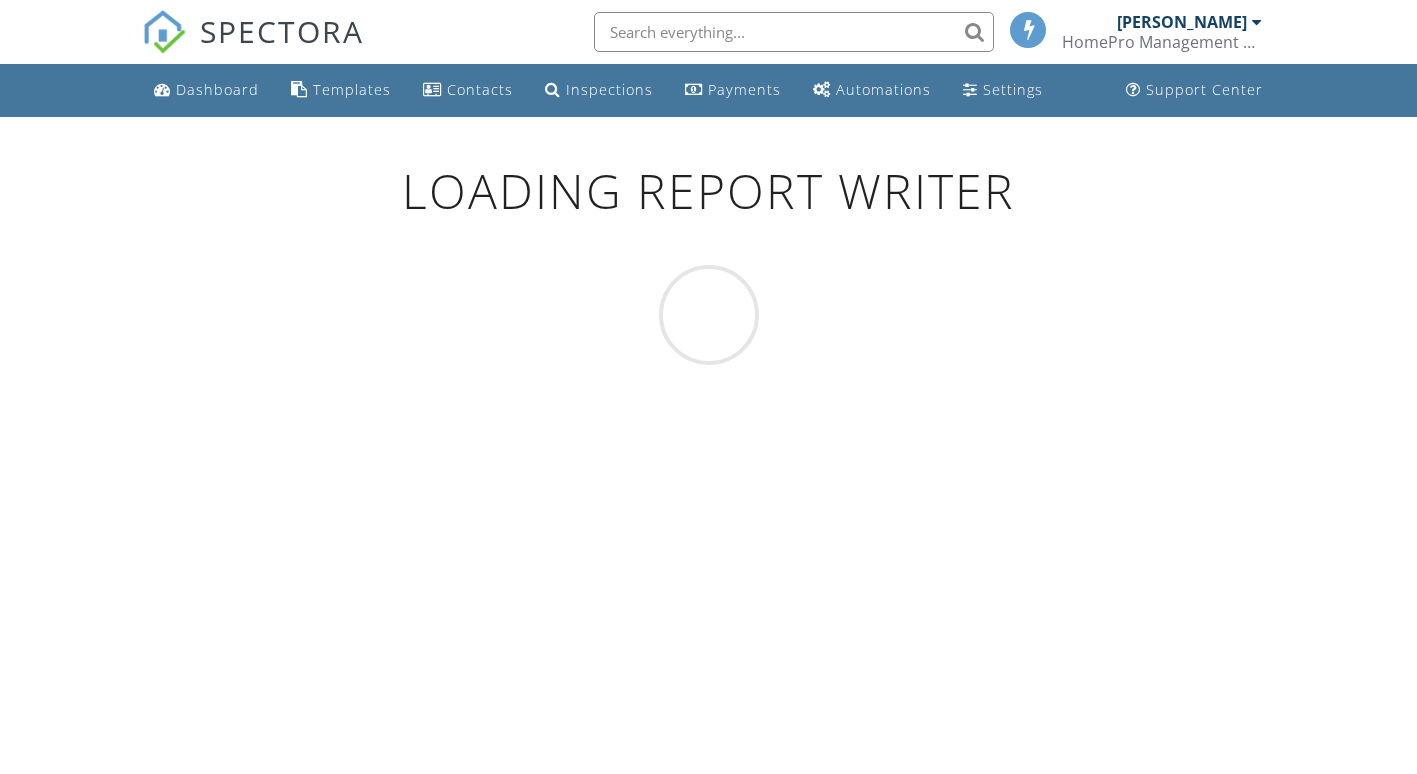 scroll, scrollTop: 0, scrollLeft: 0, axis: both 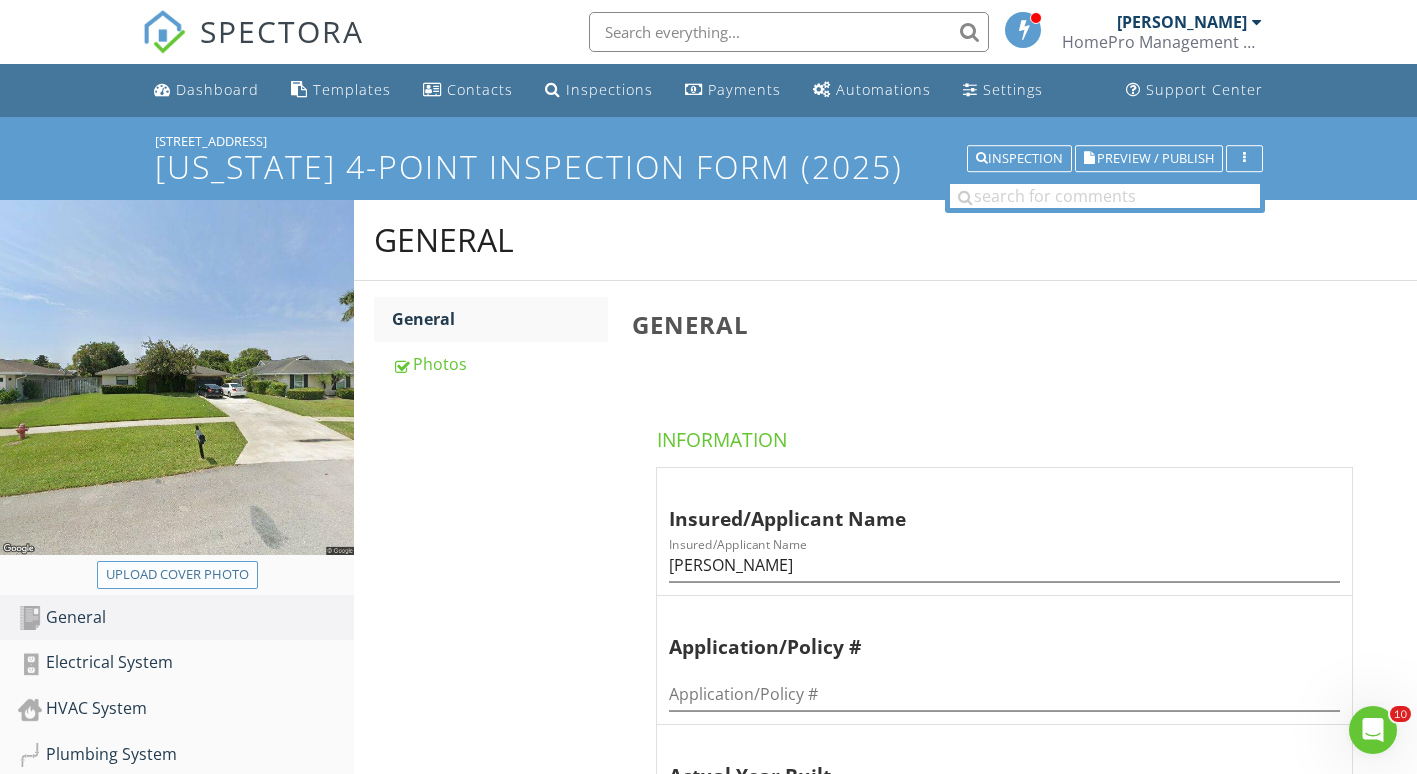 click on "Upload cover photo" at bounding box center (177, 575) 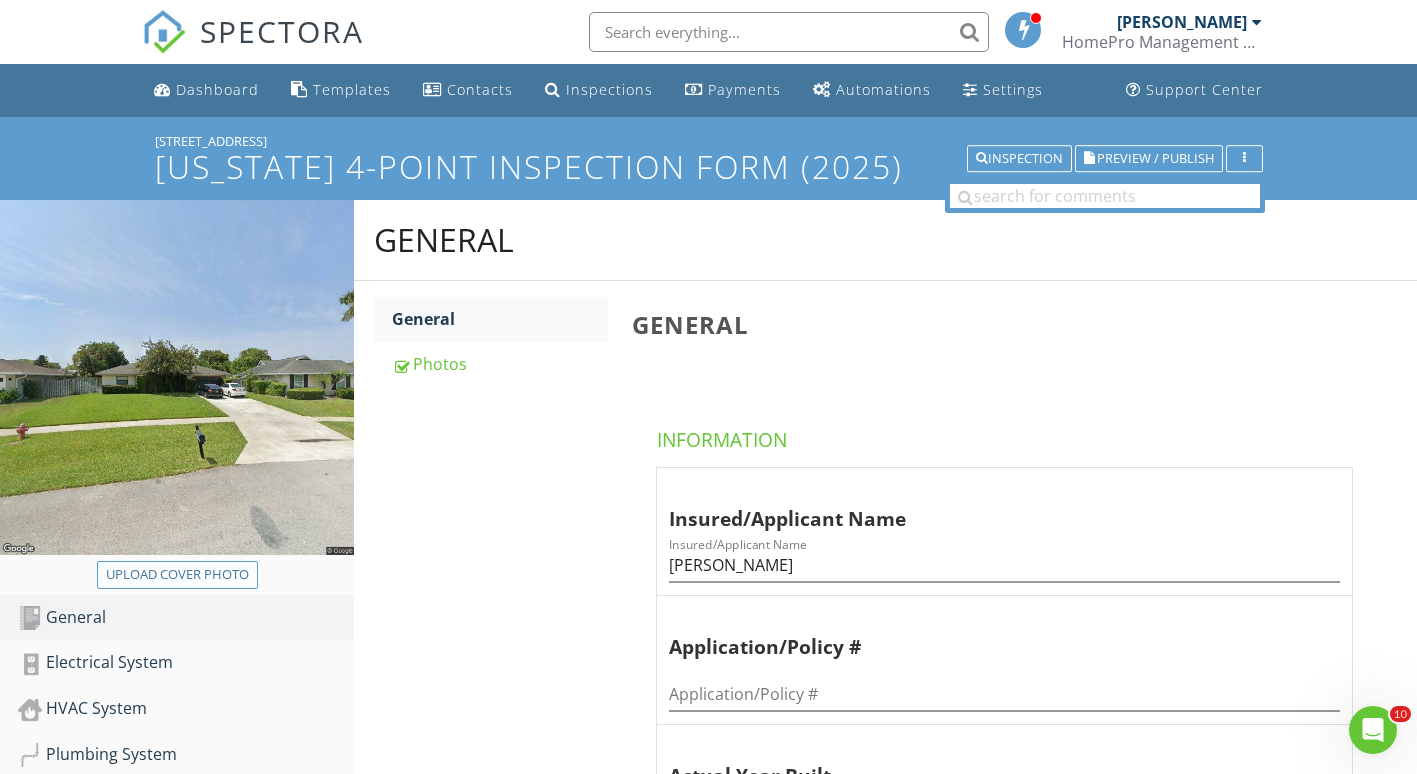 type on "C:\fakepath\DJI_20250711112557_0001_V.JPG" 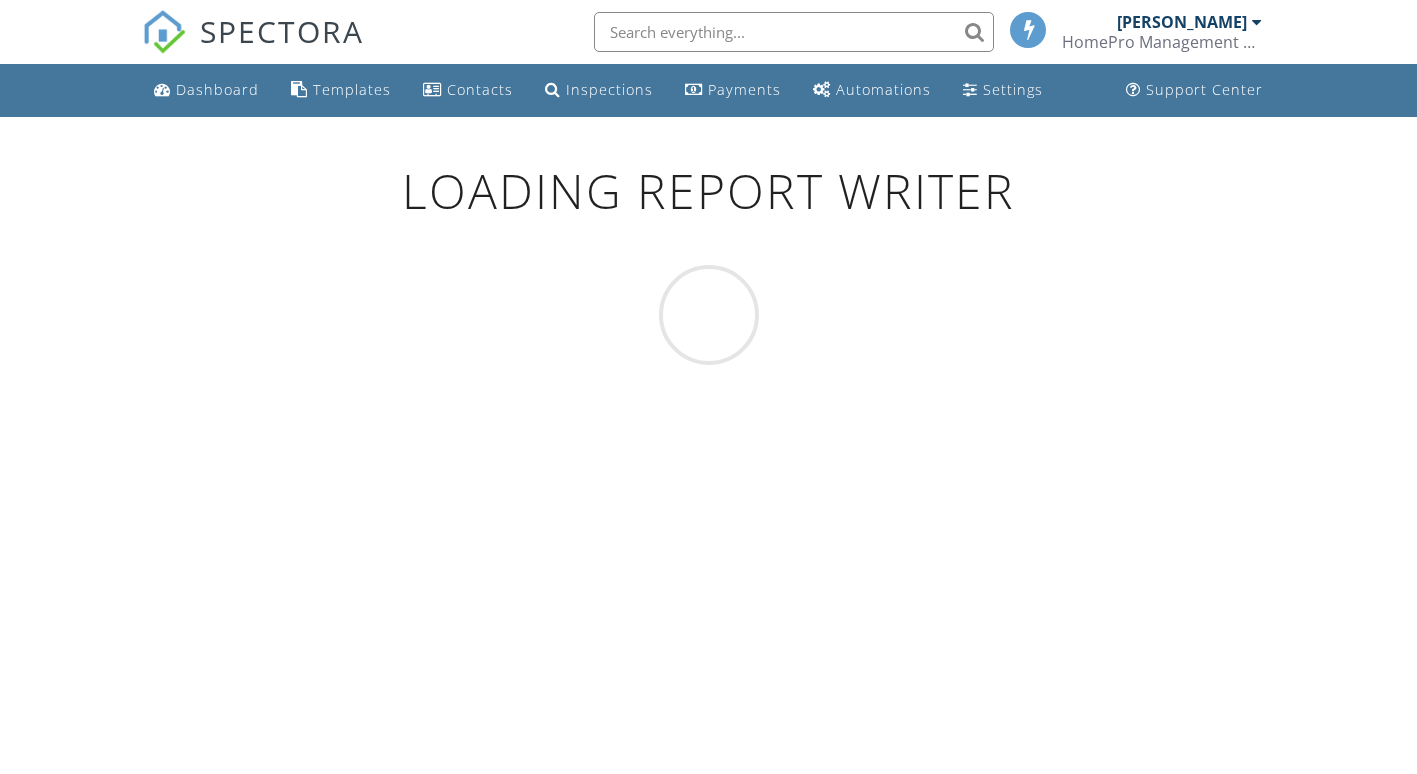 scroll, scrollTop: 0, scrollLeft: 0, axis: both 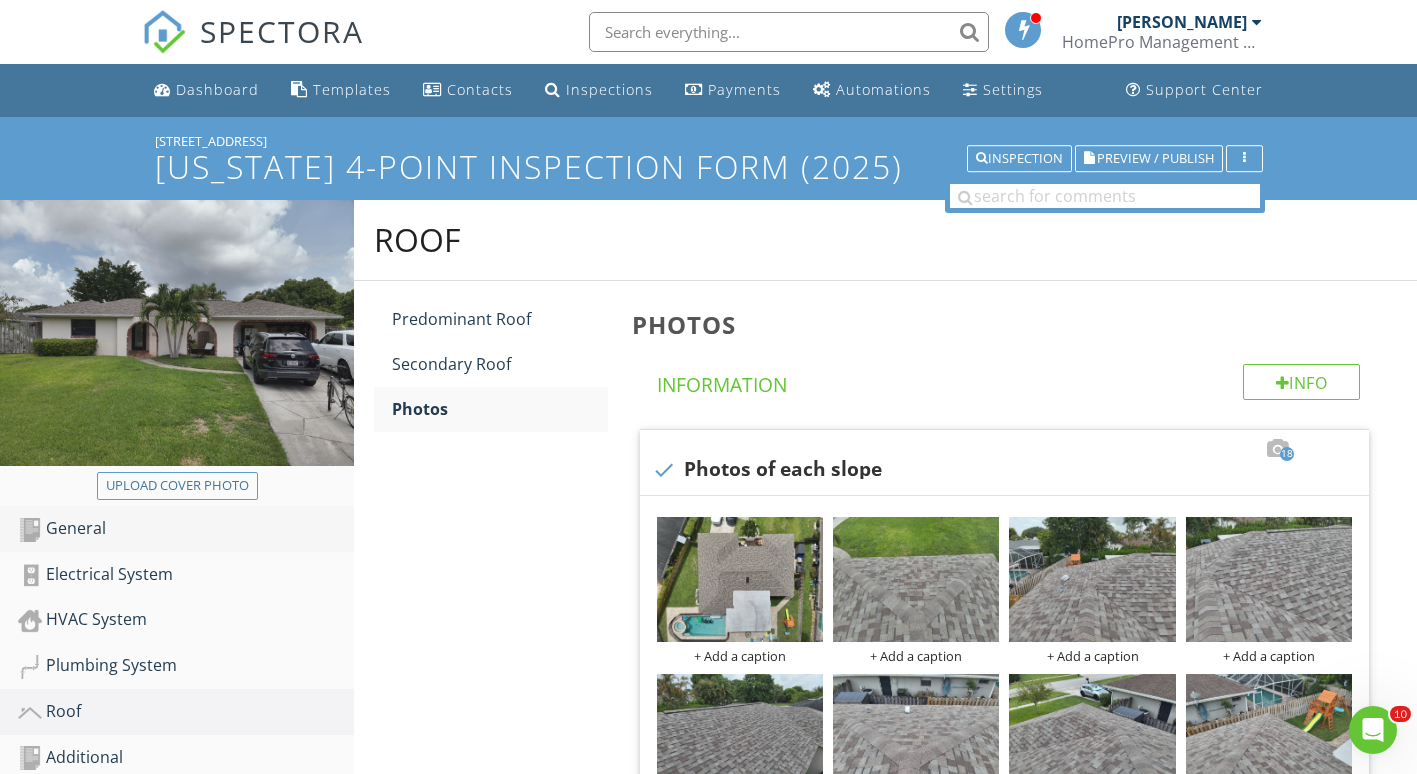 click on "General" at bounding box center (186, 529) 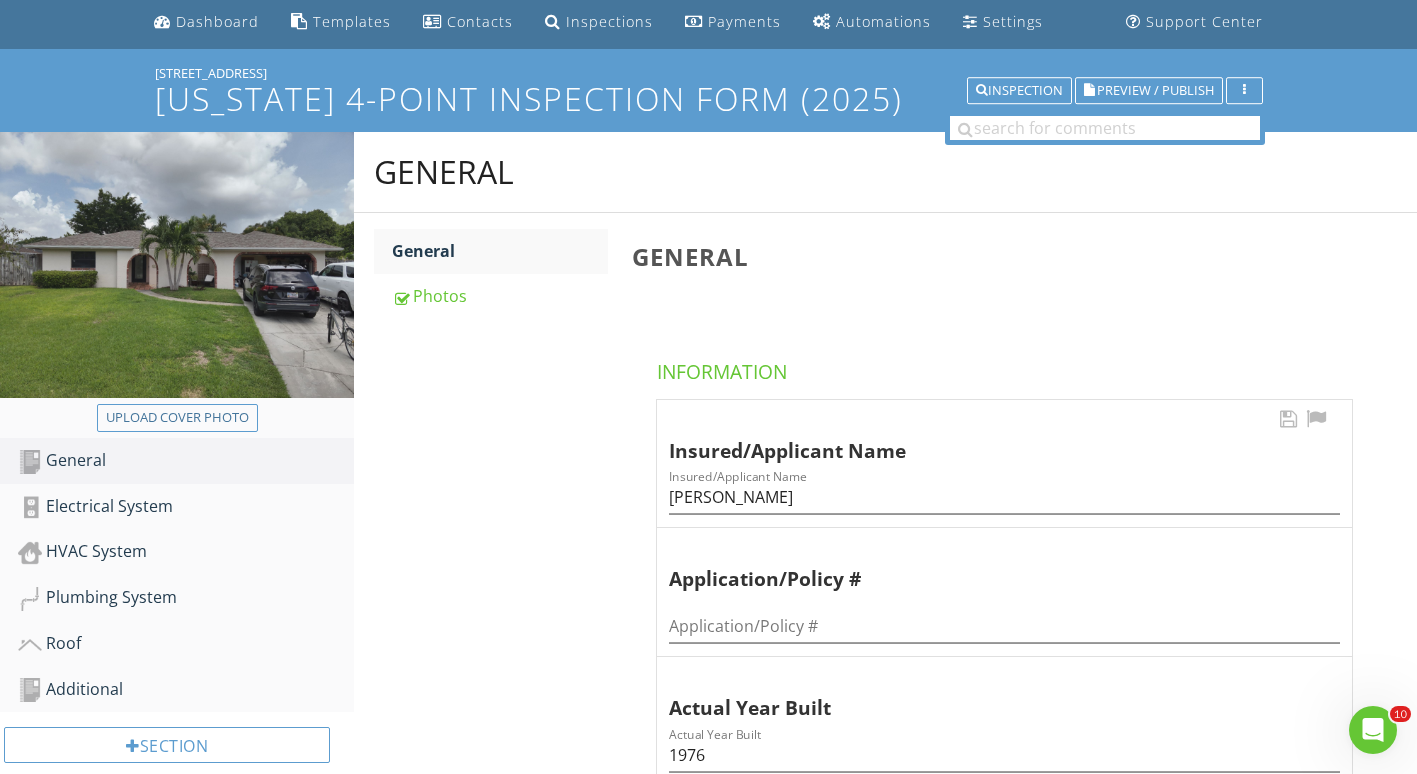 scroll, scrollTop: 69, scrollLeft: 0, axis: vertical 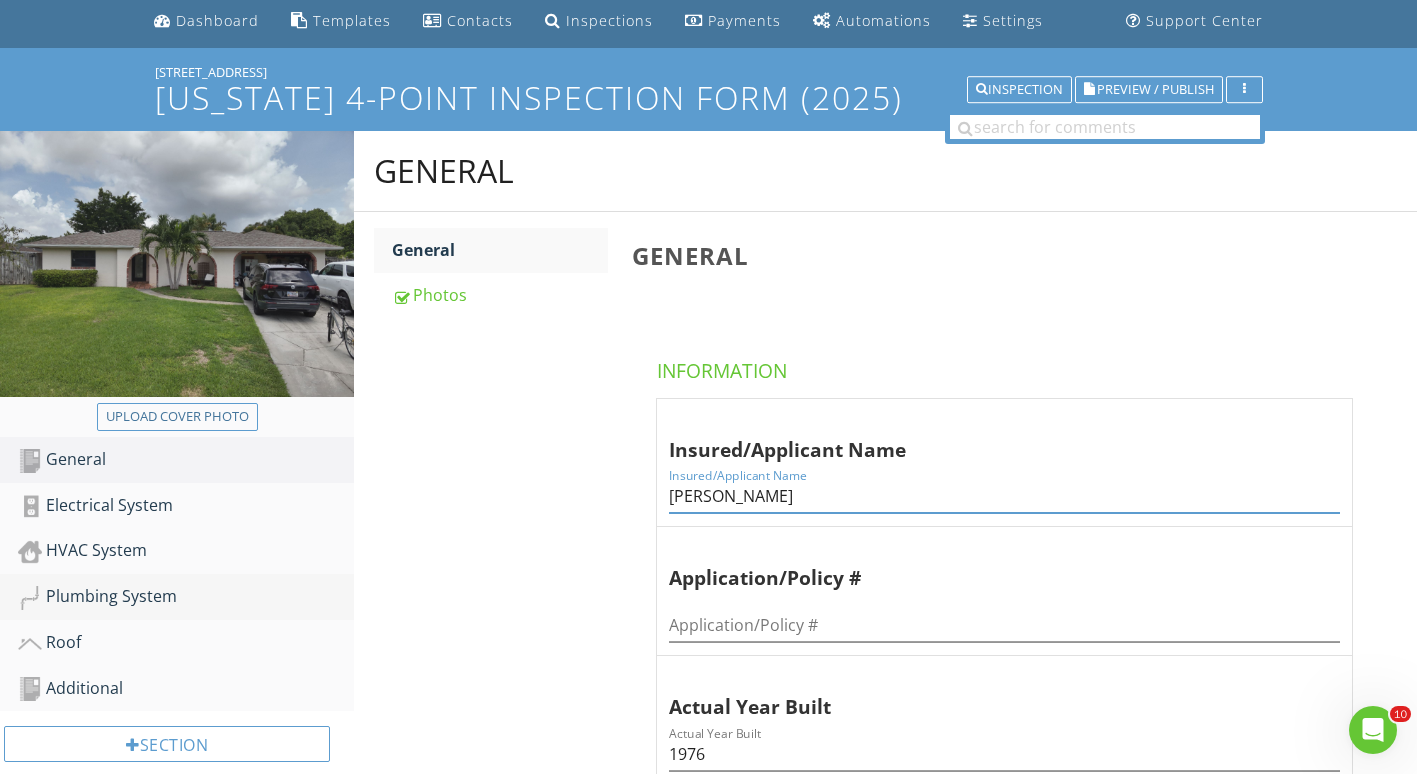 drag, startPoint x: 807, startPoint y: 504, endPoint x: 25, endPoint y: 575, distance: 785.21655 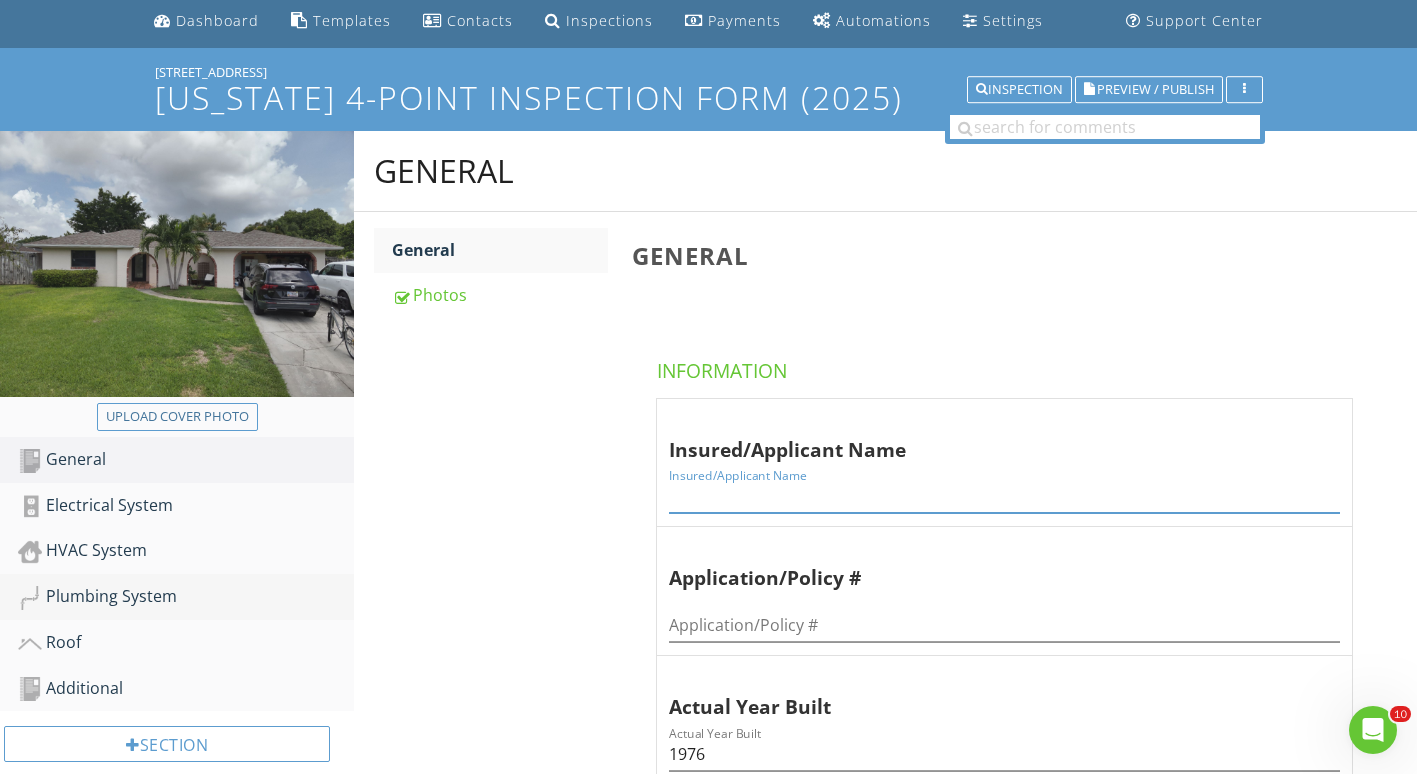 type 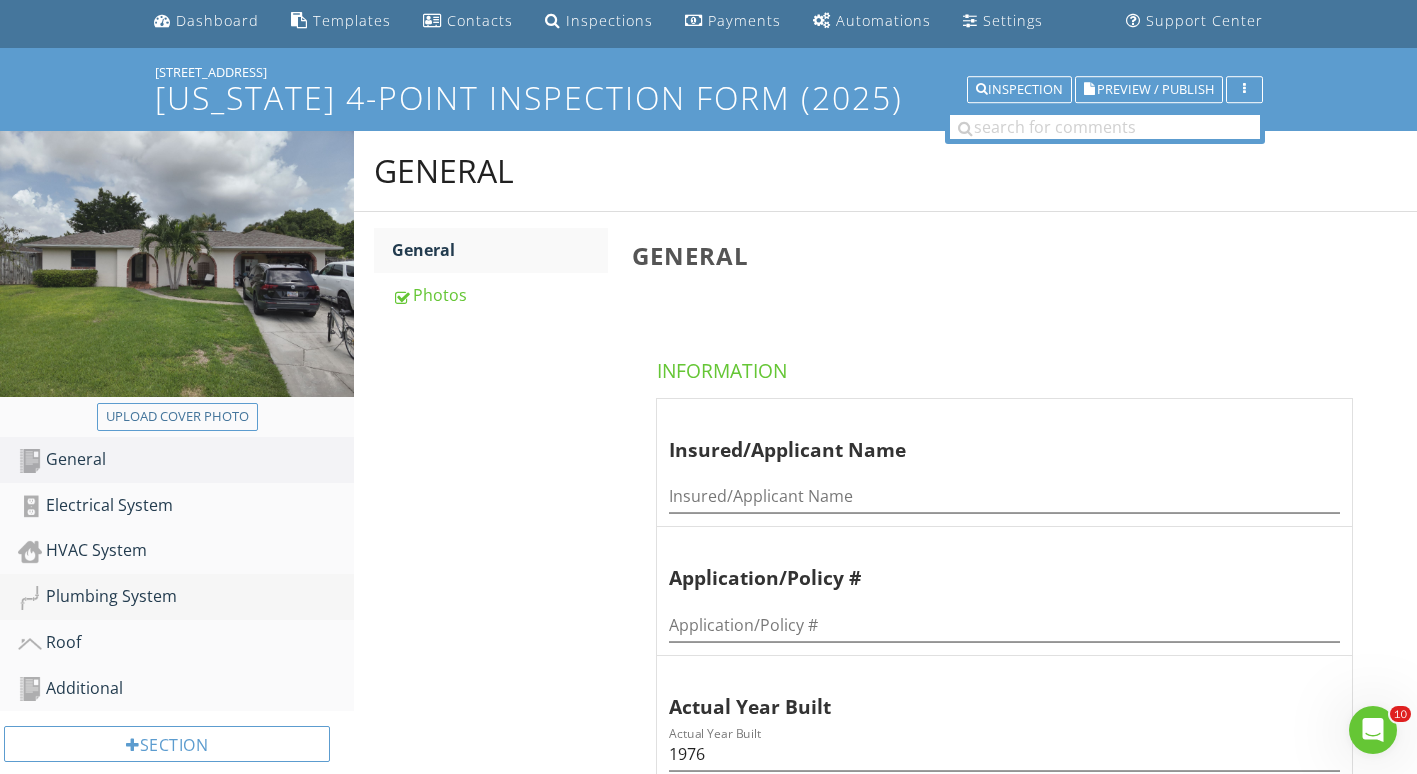 click on "Plumbing System" at bounding box center [186, 597] 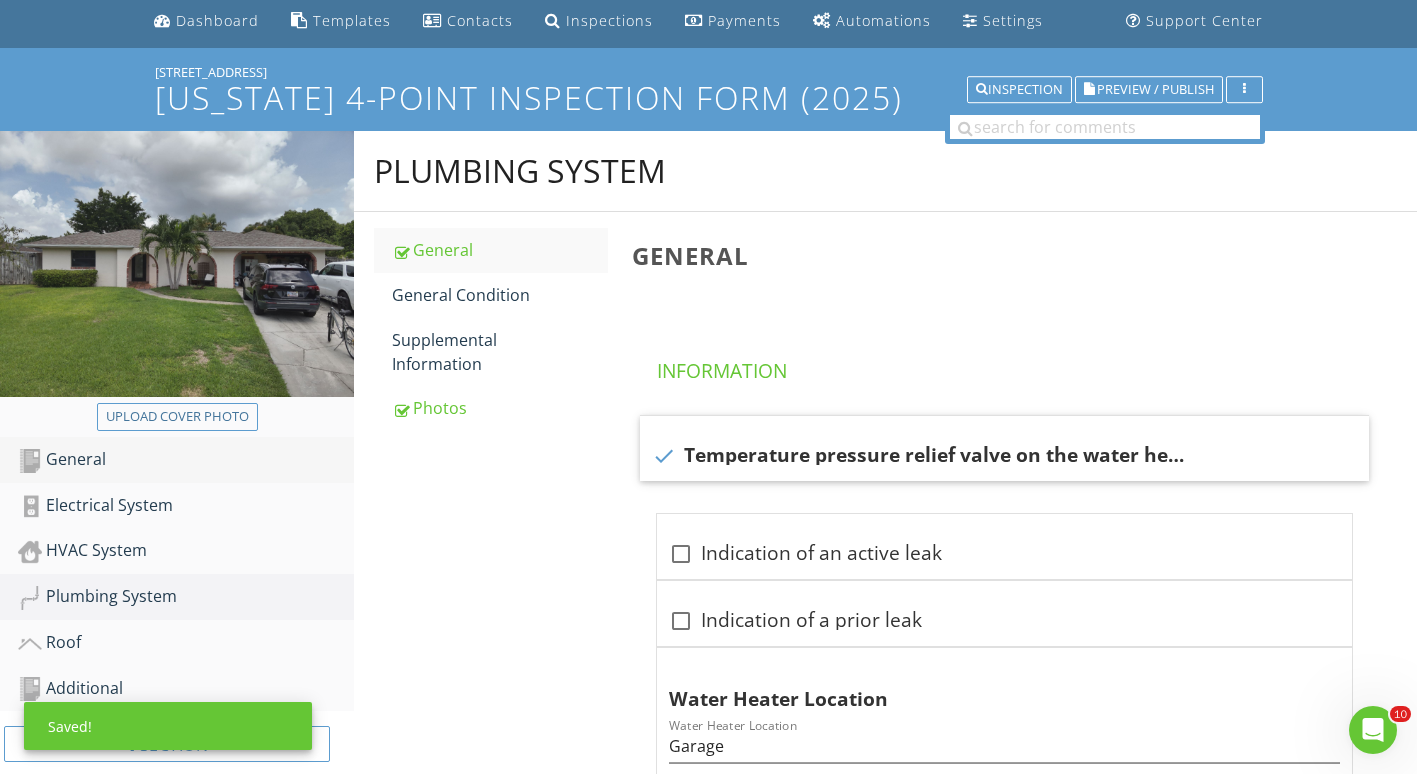 click on "General" at bounding box center (186, 460) 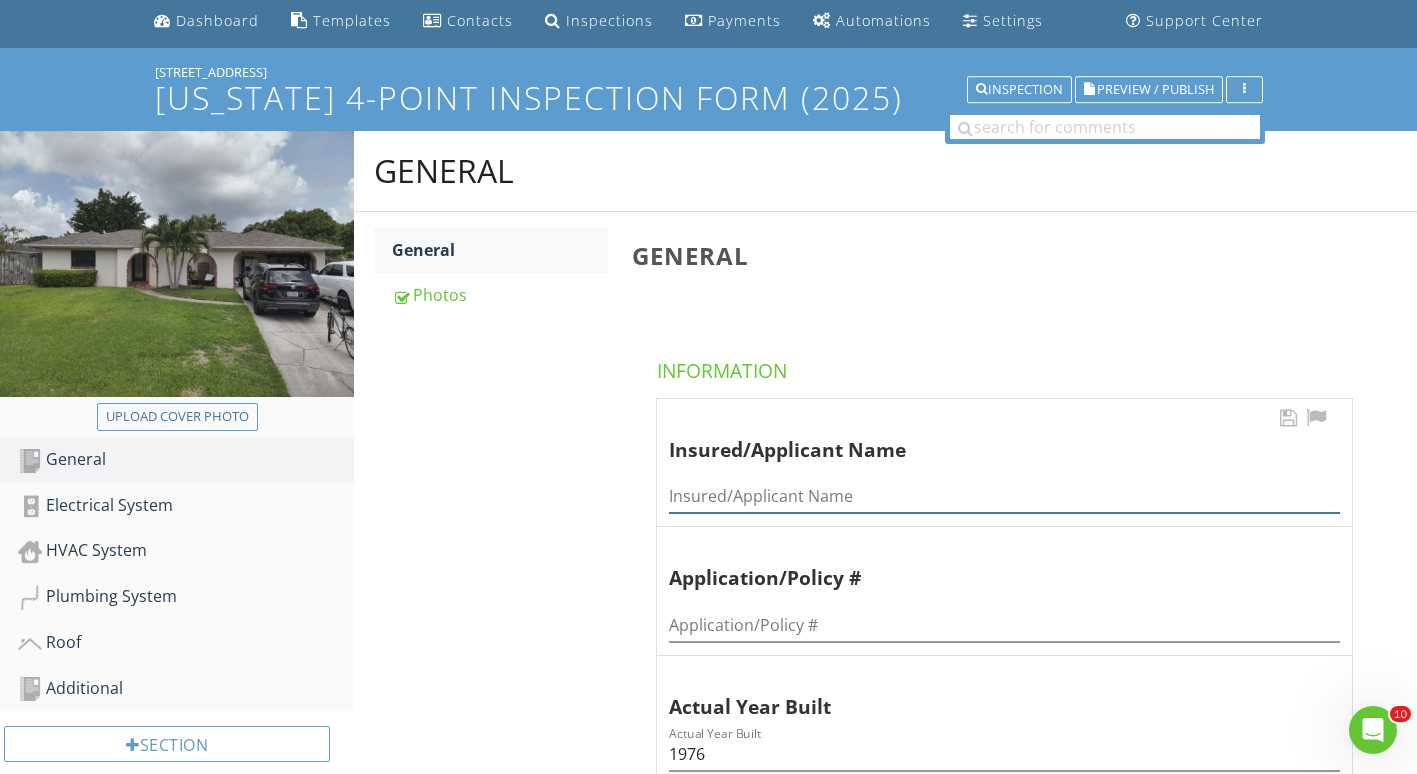 click at bounding box center [1004, 496] 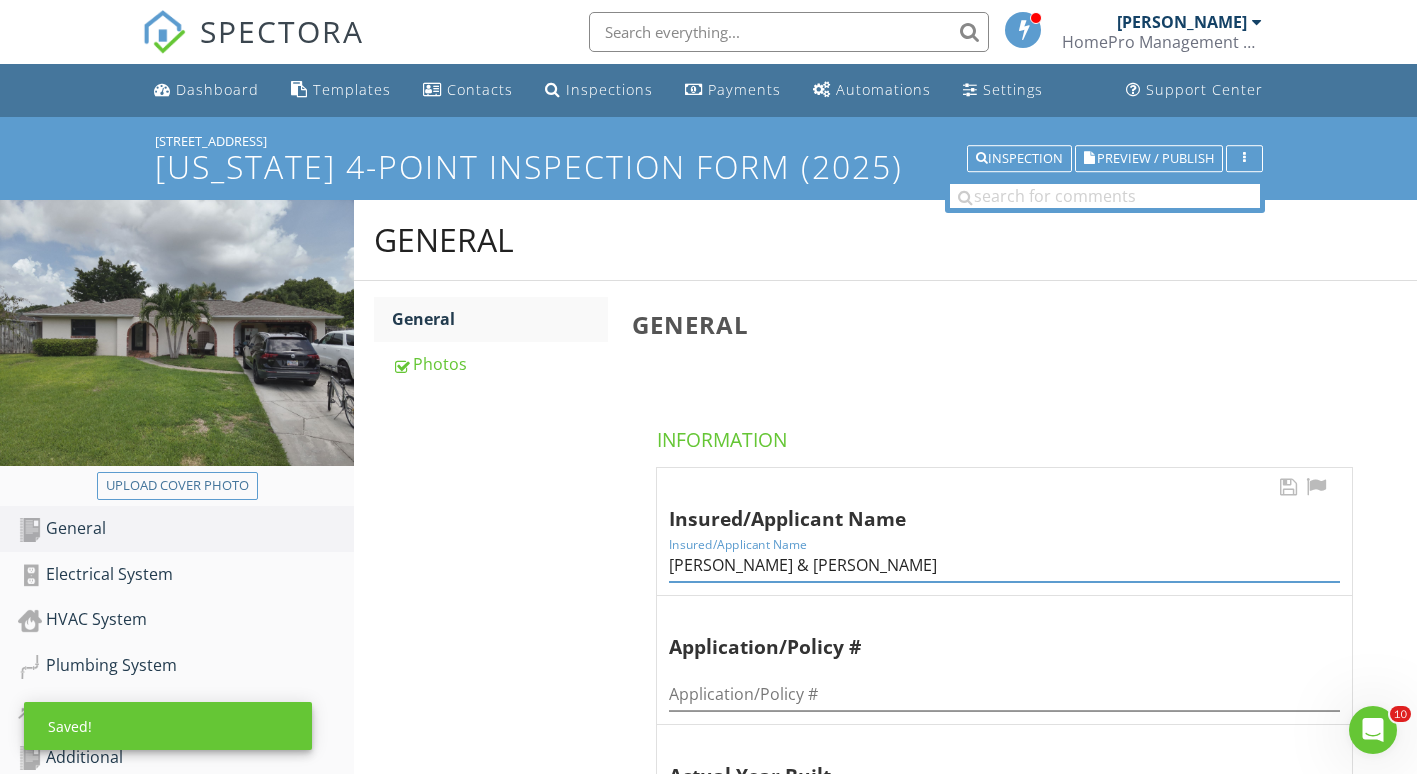 scroll, scrollTop: 1, scrollLeft: 0, axis: vertical 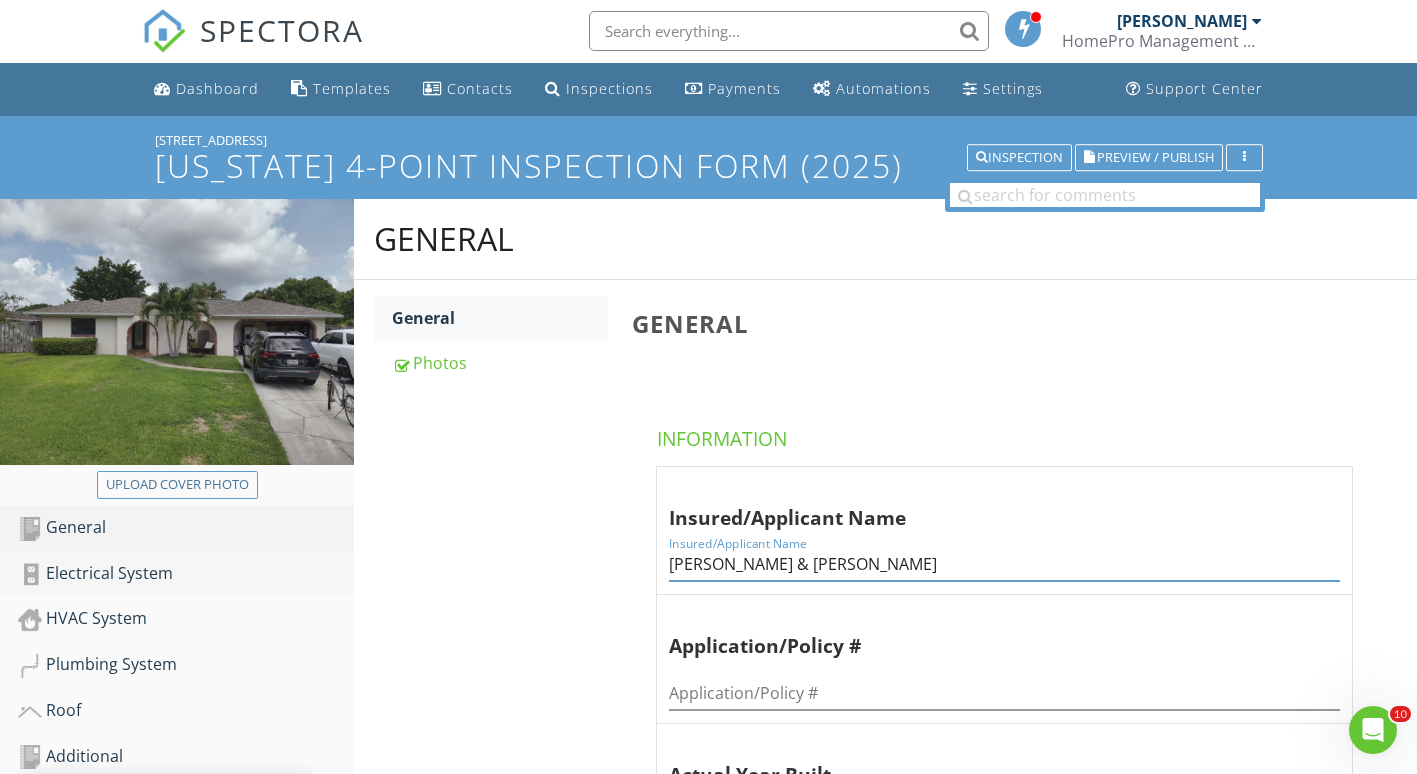 type on "Madison Kiper & Stephanie Kiper" 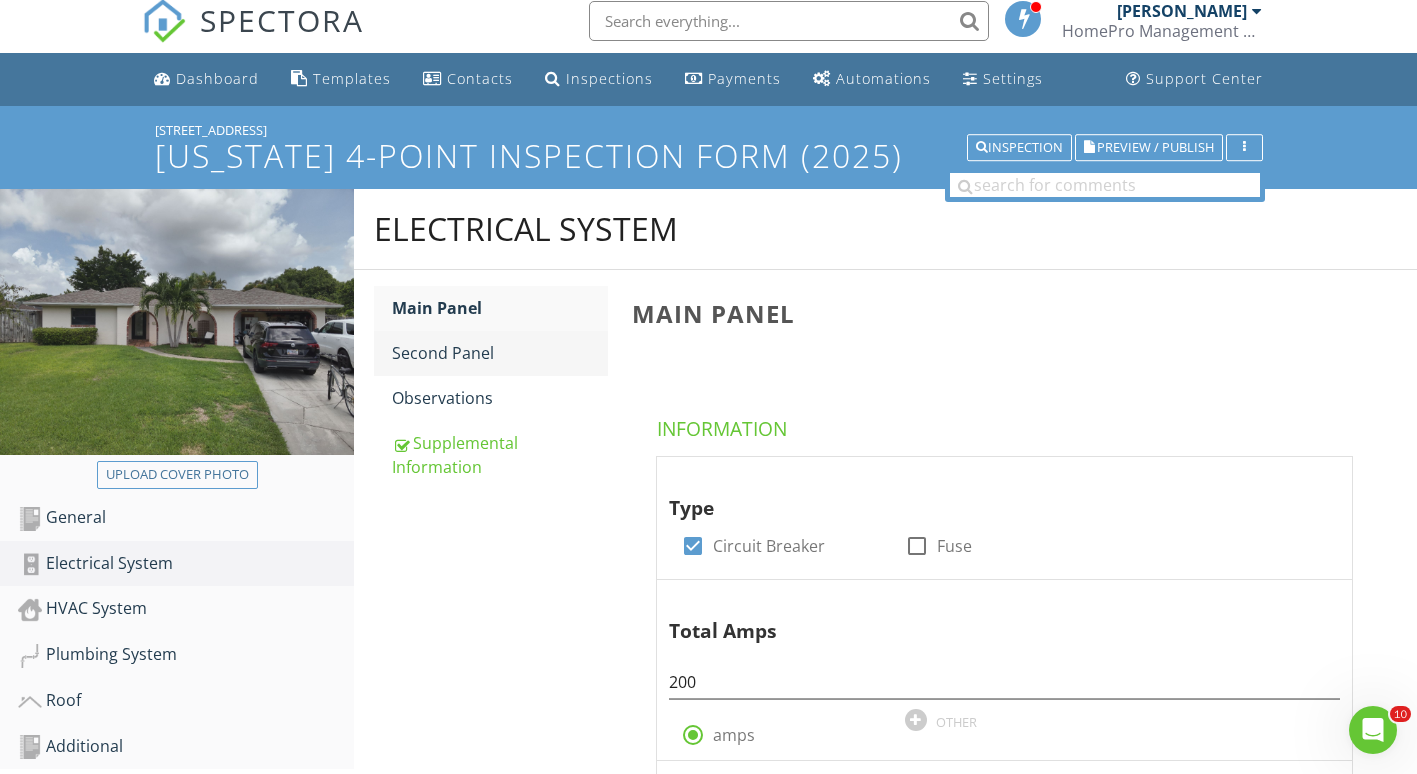 scroll, scrollTop: 10, scrollLeft: 0, axis: vertical 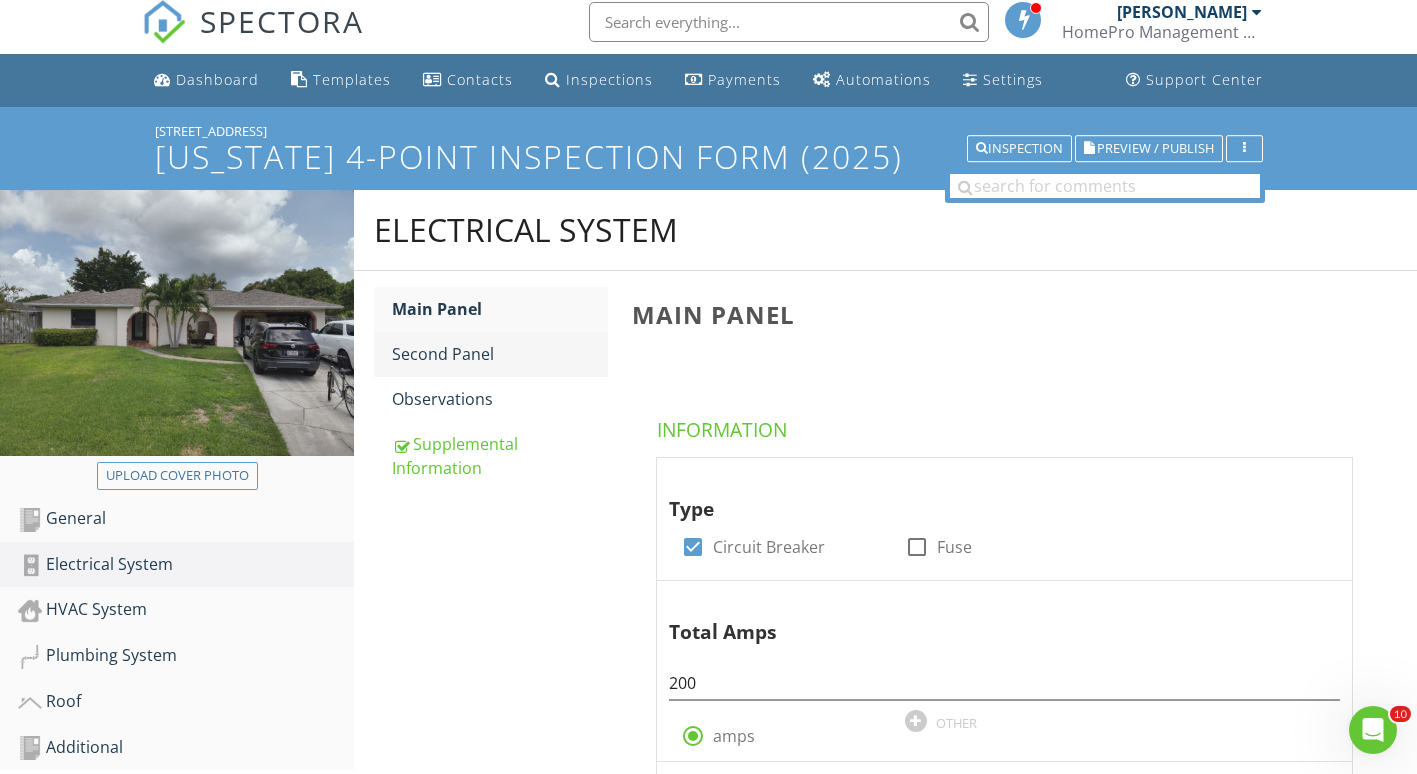 click on "Second Panel" at bounding box center [500, 354] 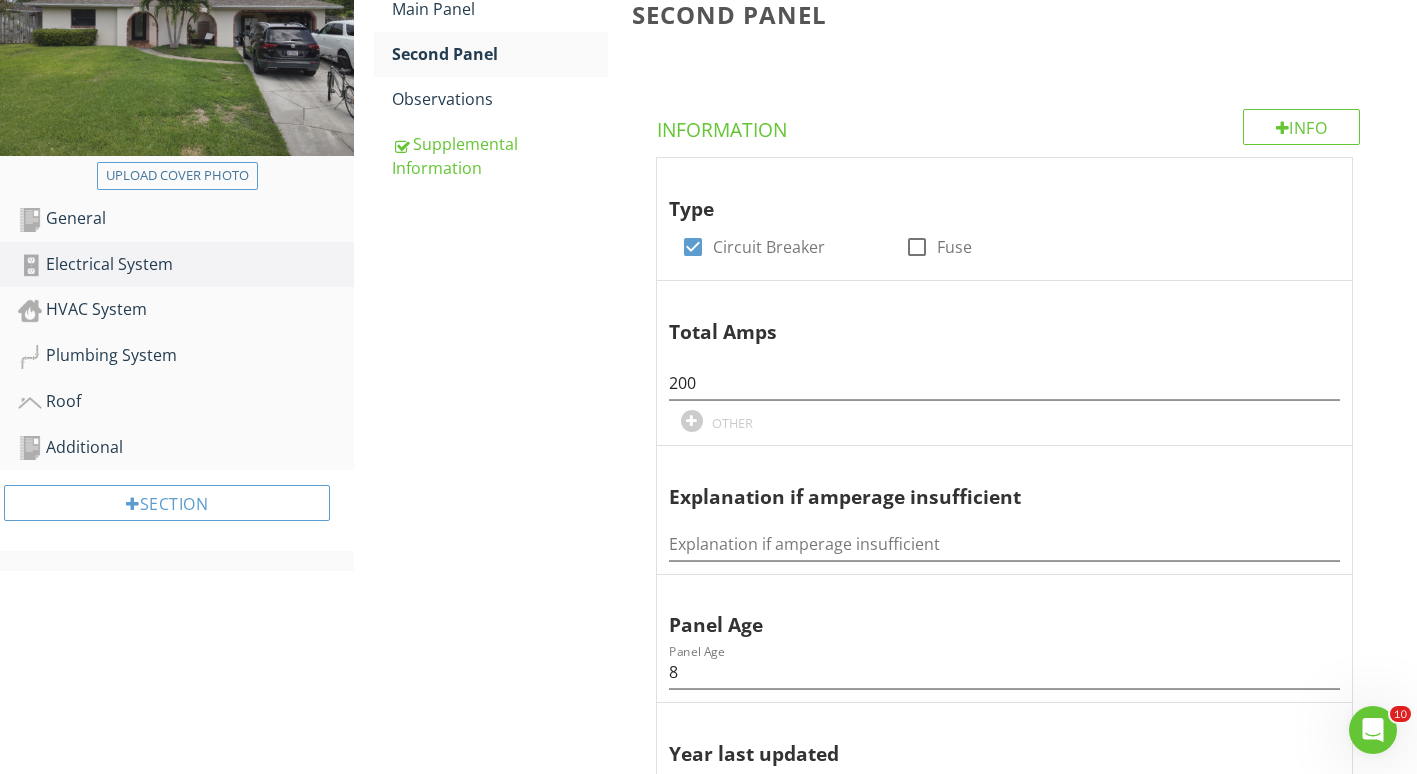 scroll, scrollTop: 294, scrollLeft: 0, axis: vertical 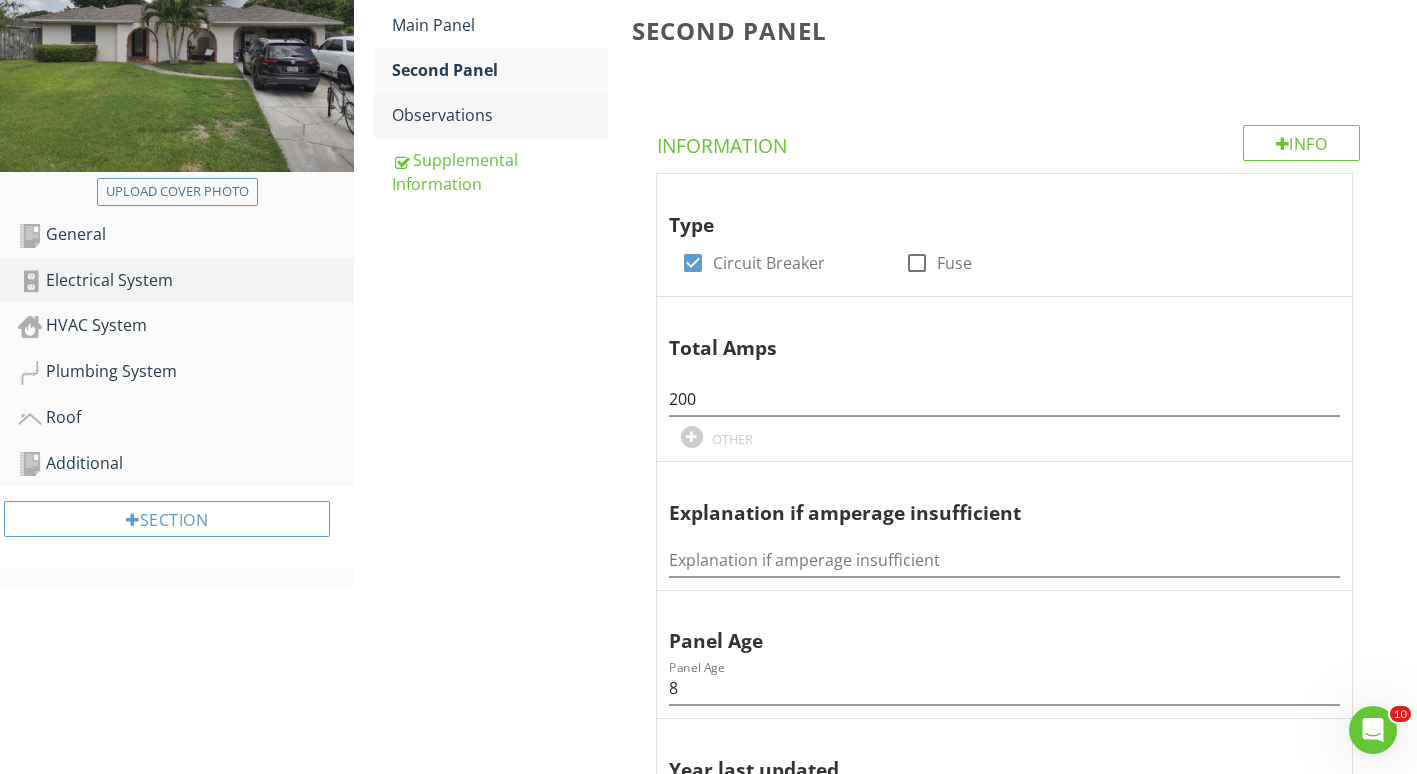 click on "Observations" at bounding box center [500, 115] 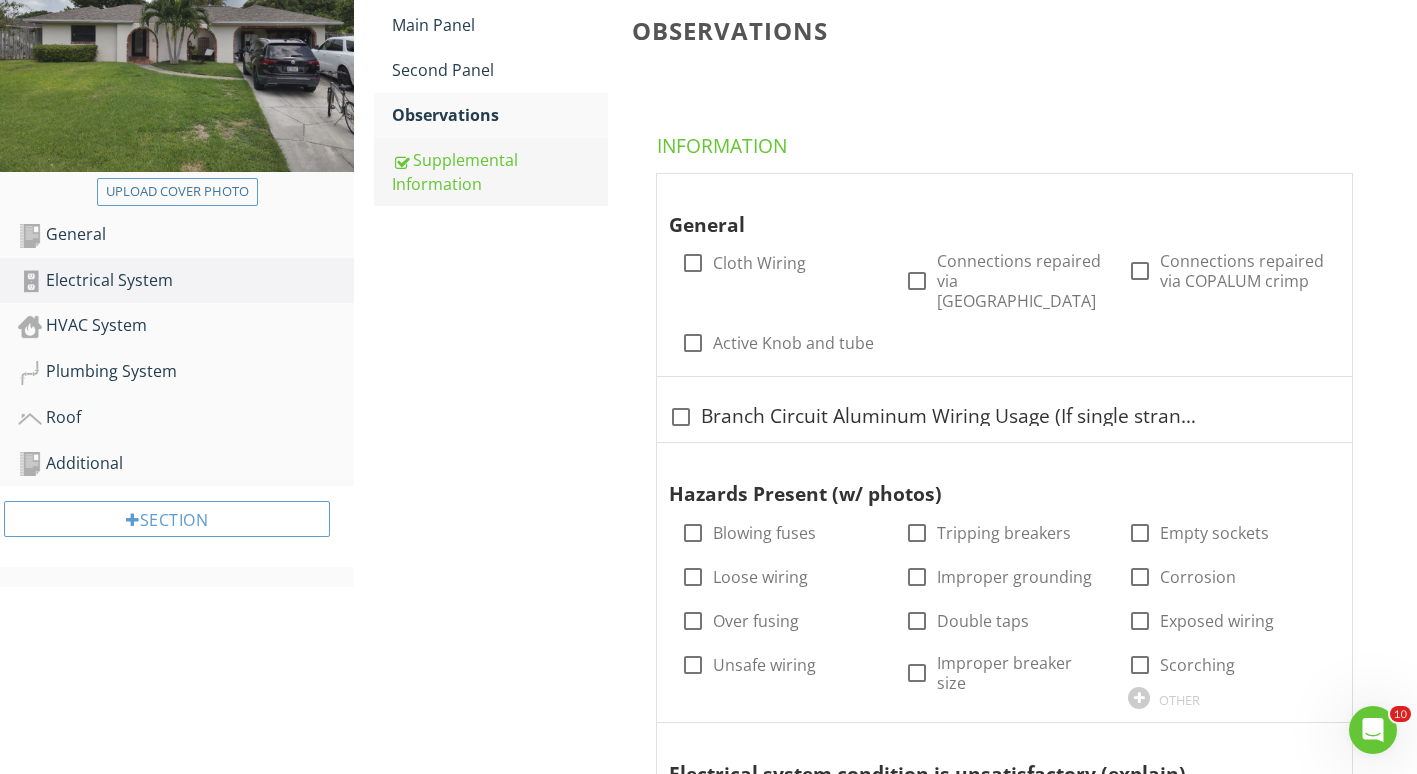 click on "Supplemental Information" at bounding box center (500, 172) 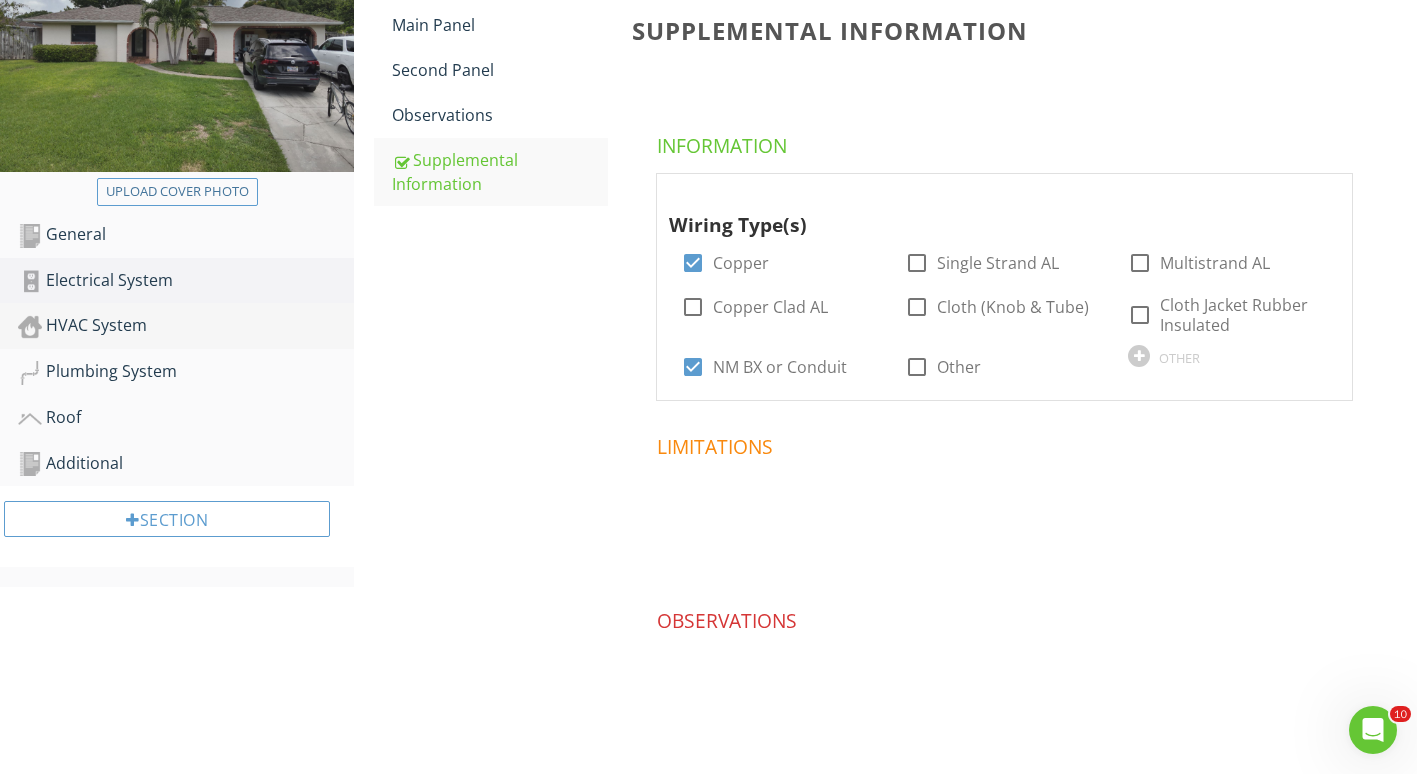 click on "HVAC System" at bounding box center (186, 326) 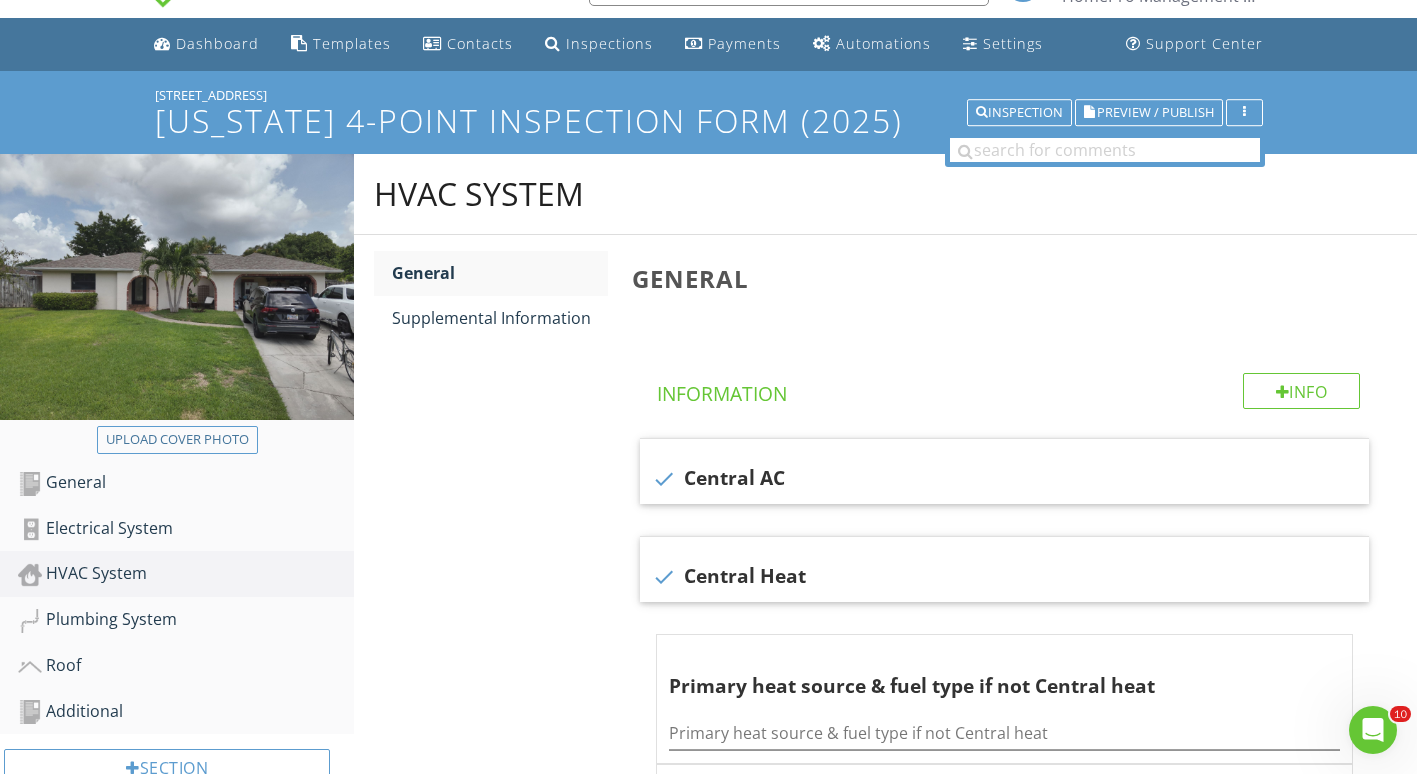scroll, scrollTop: 44, scrollLeft: 0, axis: vertical 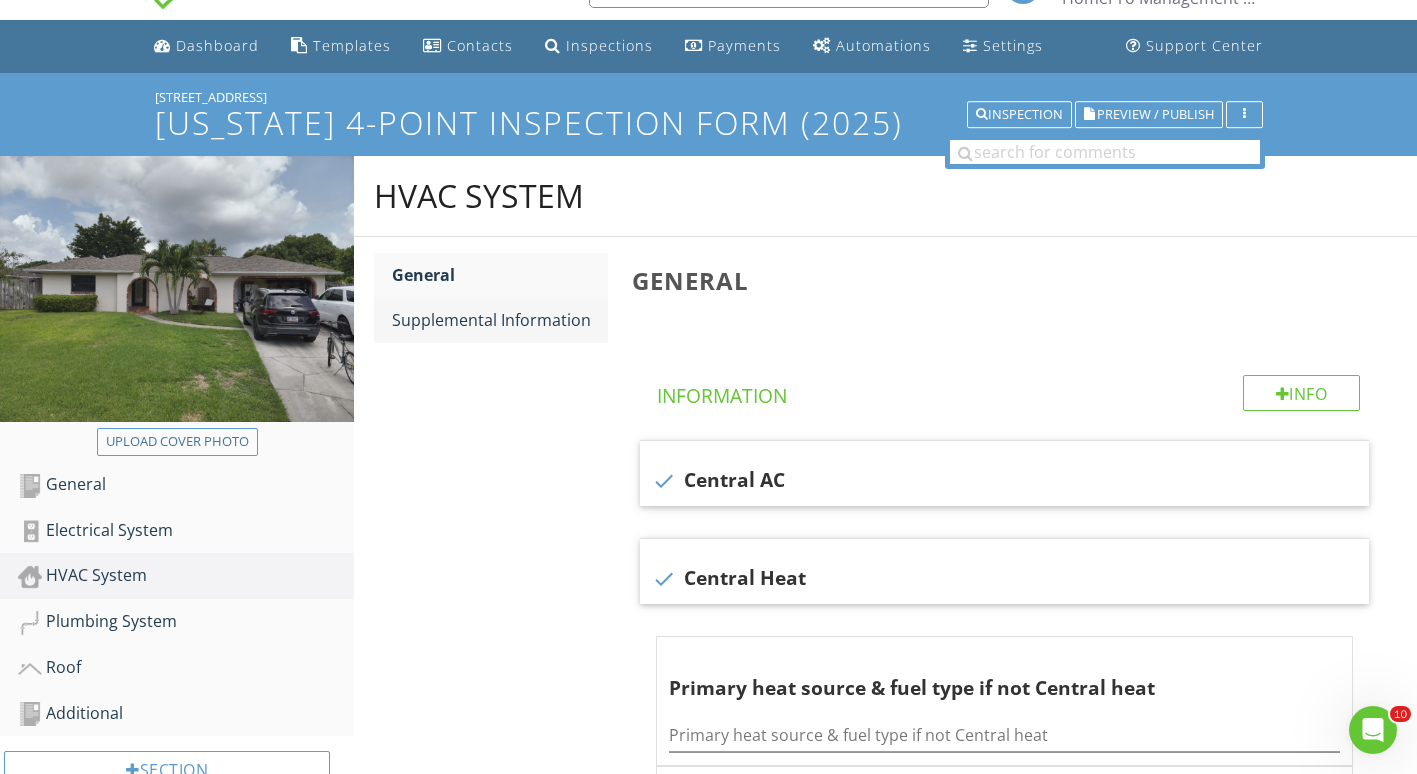 click on "Supplemental Information" at bounding box center [500, 320] 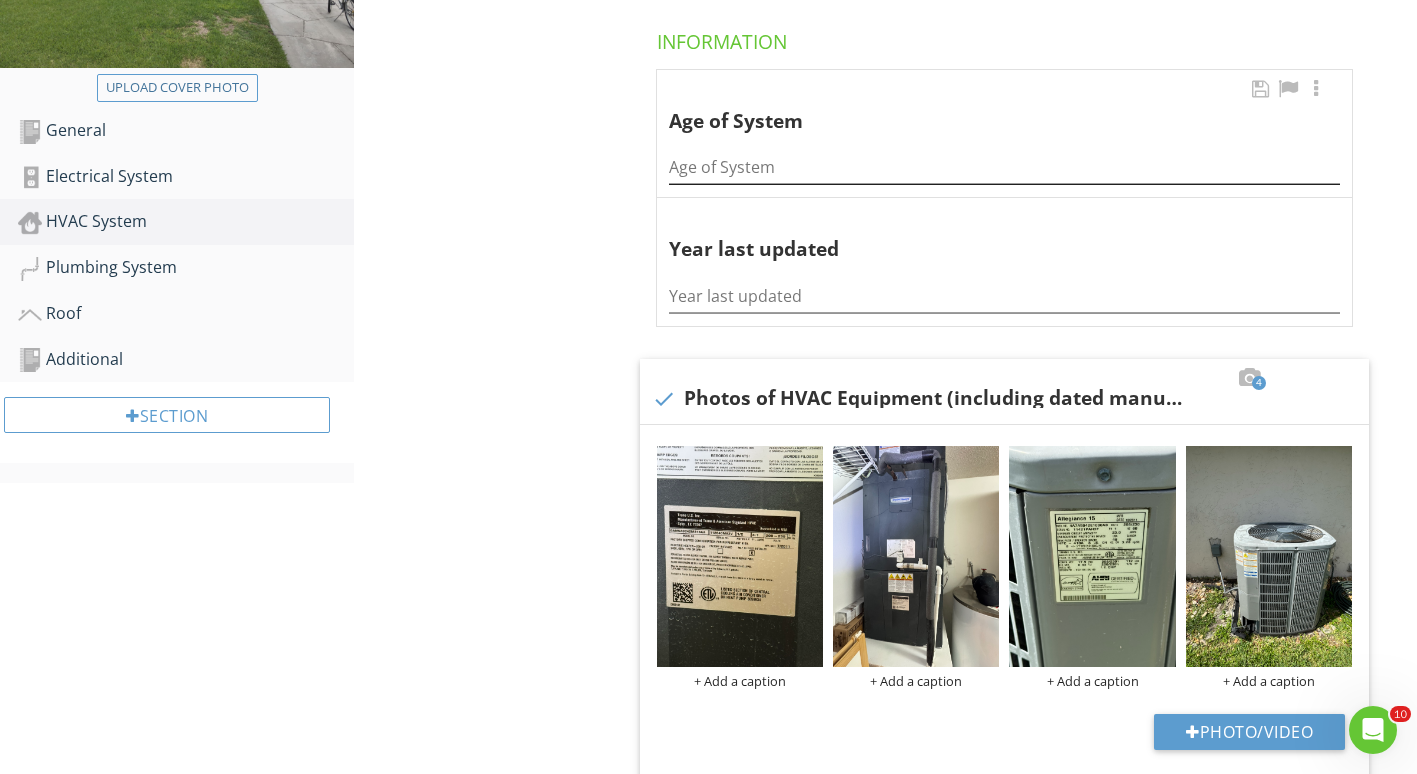scroll, scrollTop: 397, scrollLeft: 0, axis: vertical 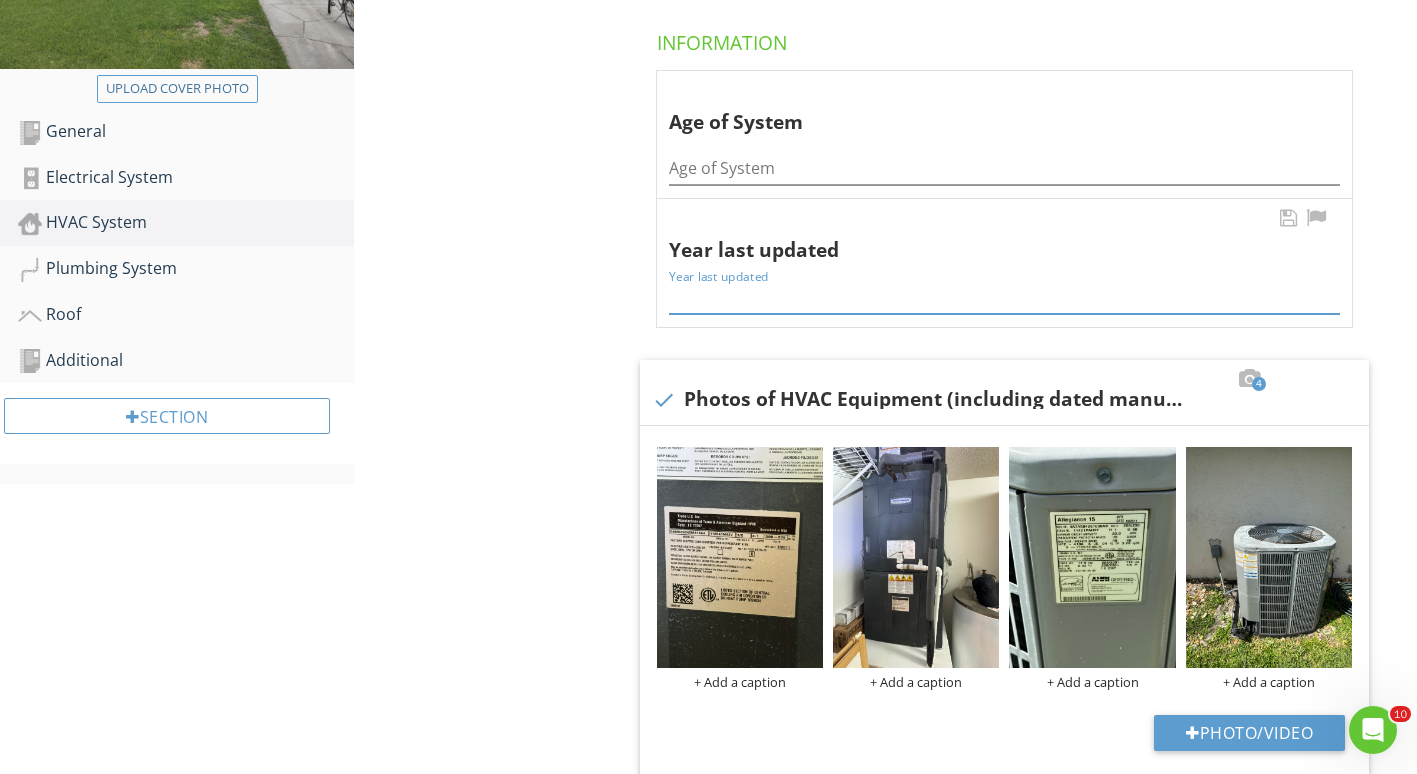 click at bounding box center (1004, 297) 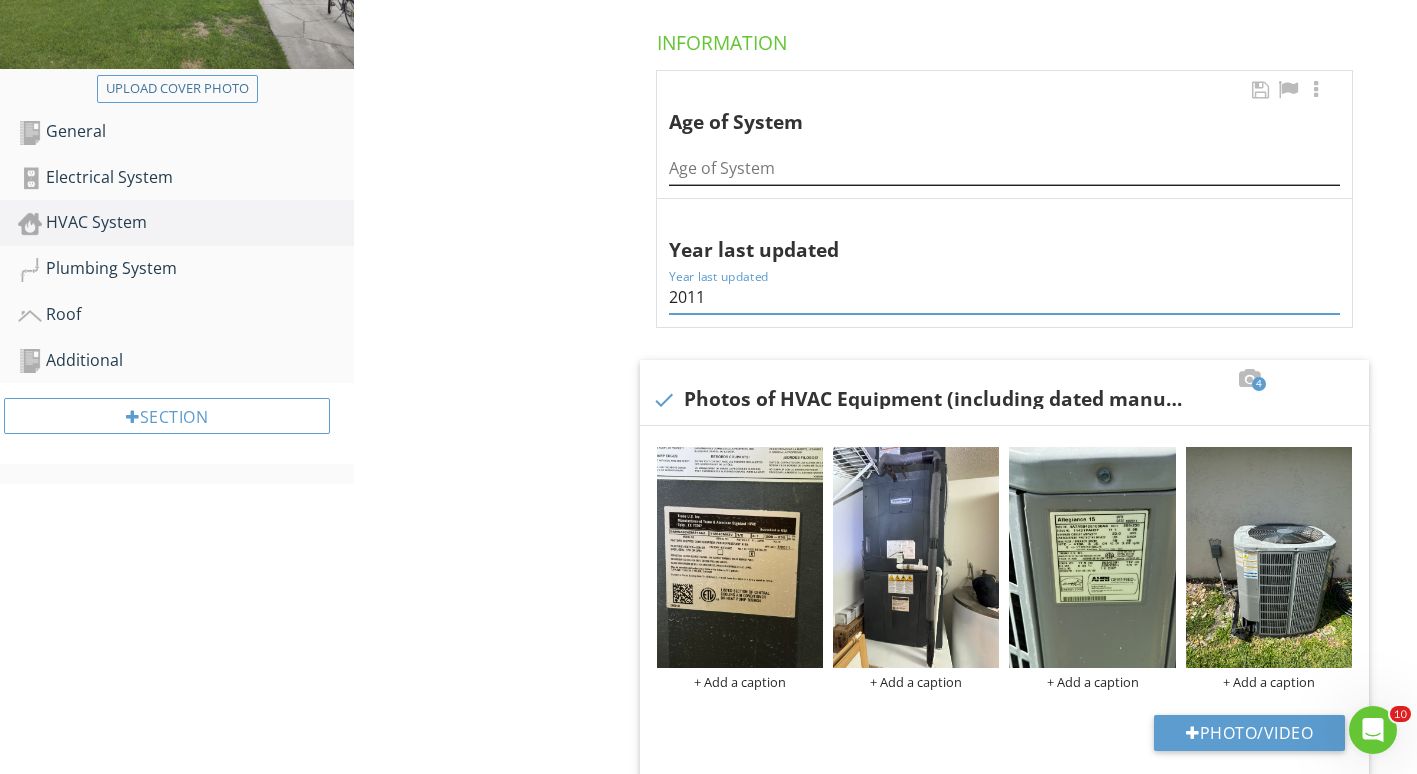 type on "2011" 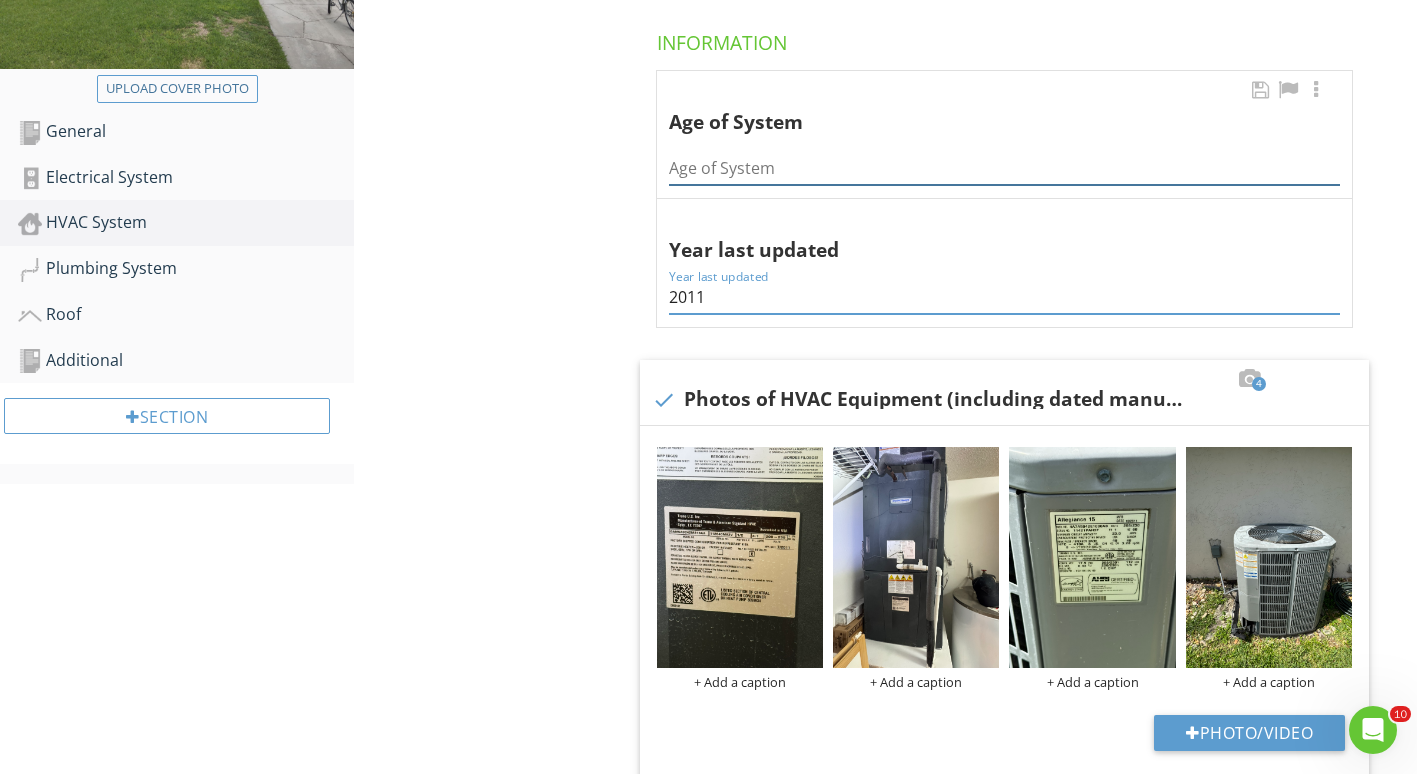 click at bounding box center (1004, 168) 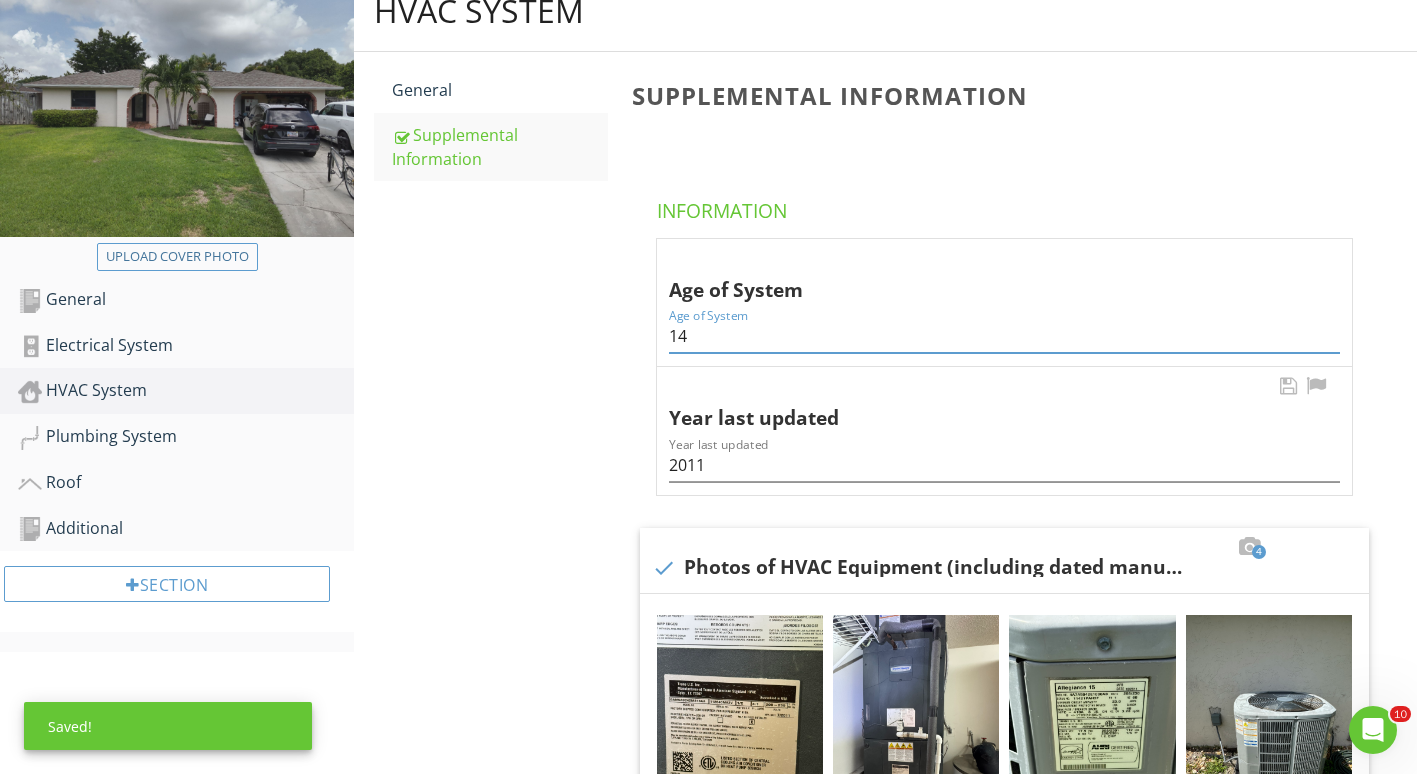 scroll, scrollTop: 246, scrollLeft: 0, axis: vertical 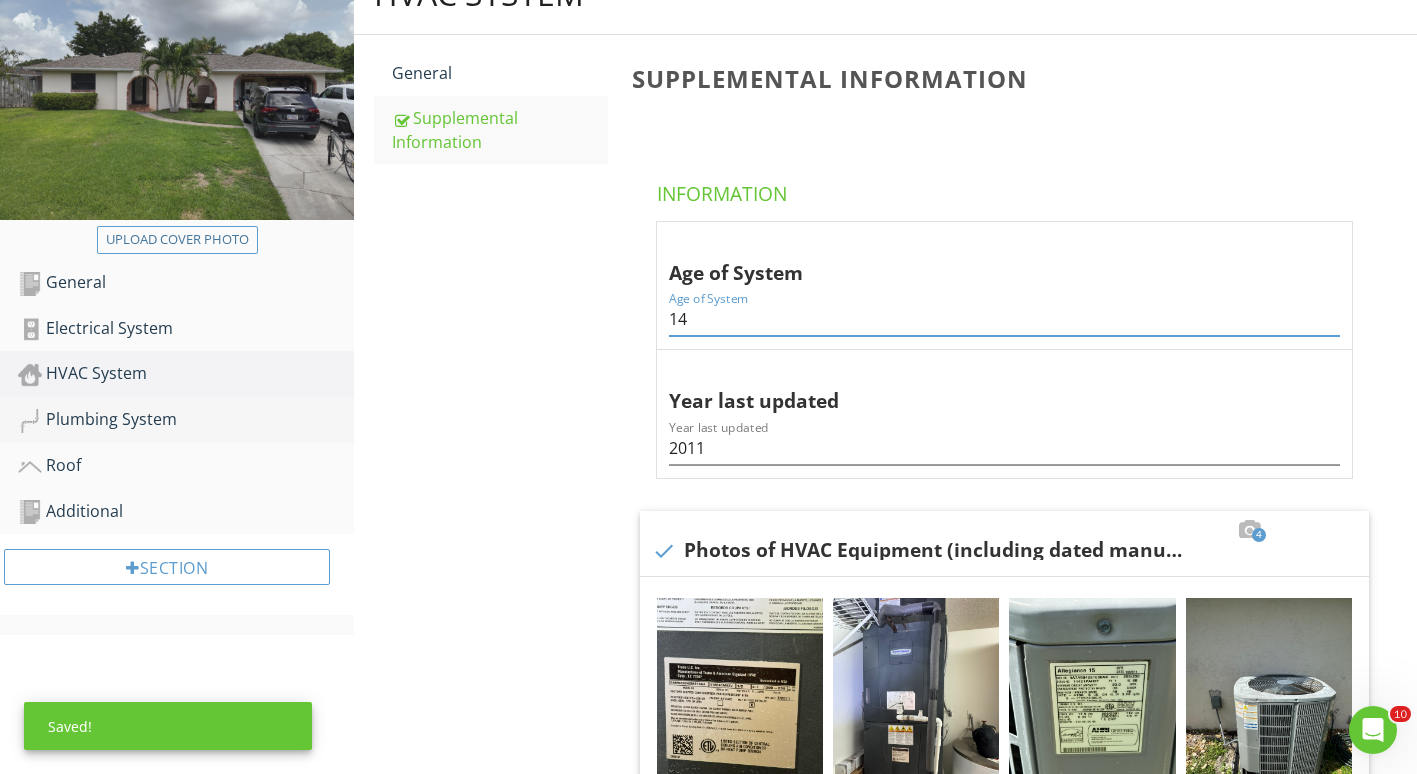 type on "14" 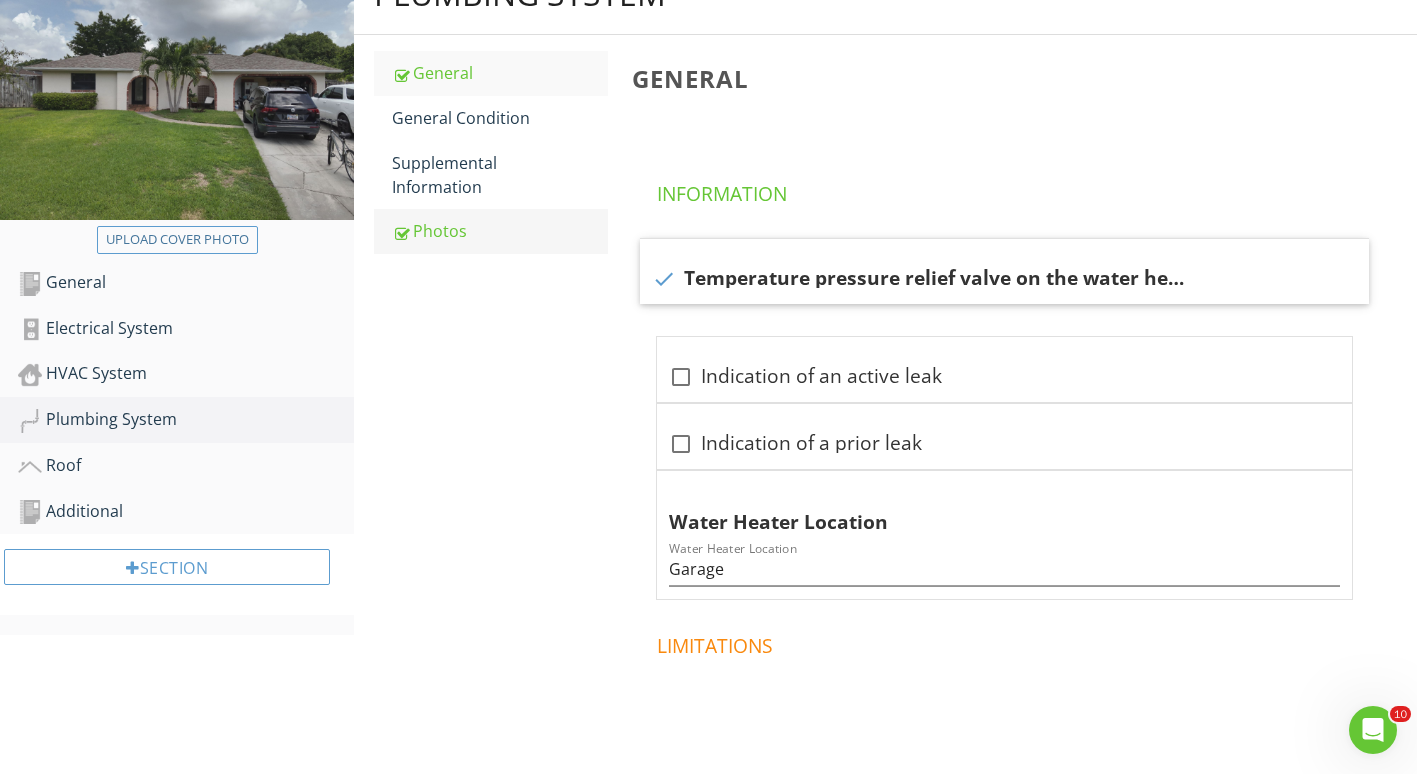click at bounding box center (400, 233) 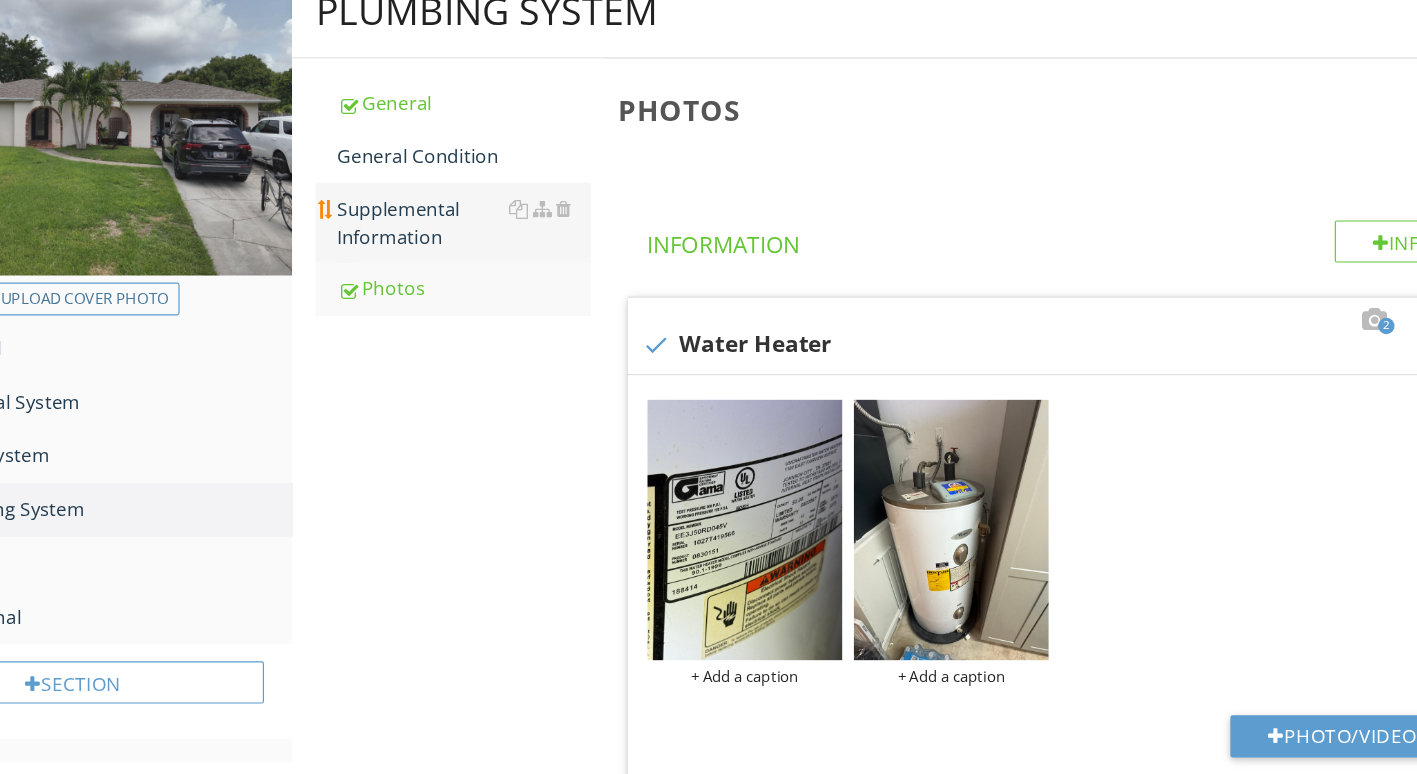 scroll, scrollTop: 230, scrollLeft: 0, axis: vertical 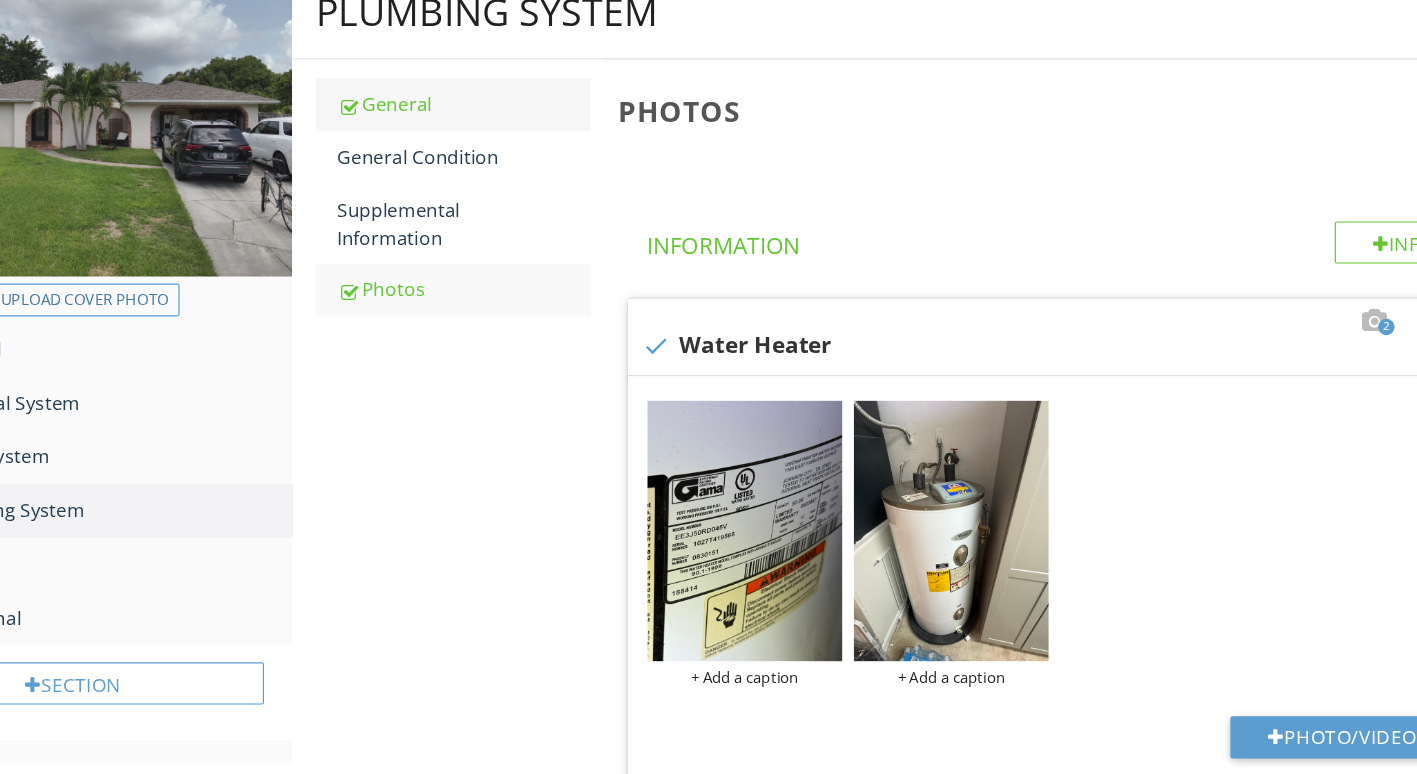 click on "General" at bounding box center (500, 89) 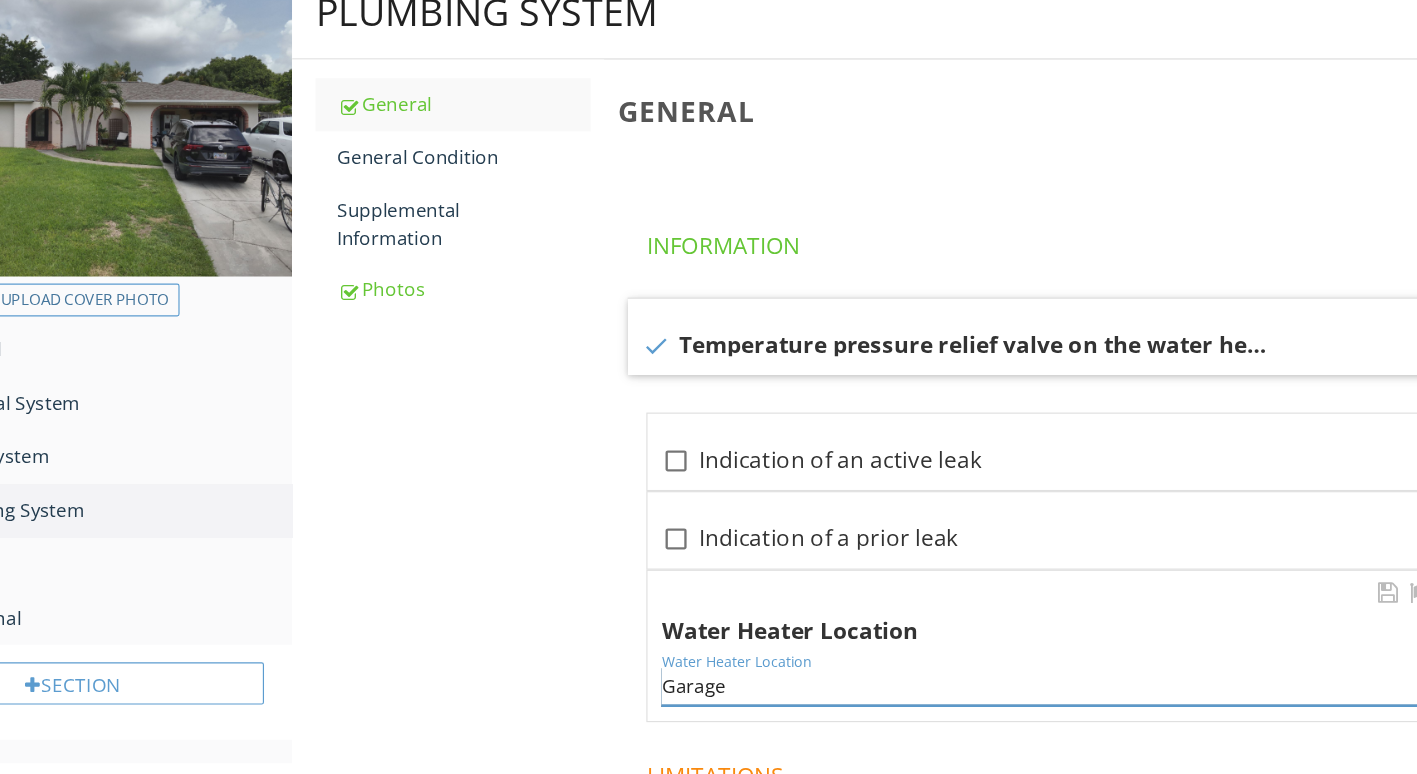 click on "Garage" at bounding box center (1004, 585) 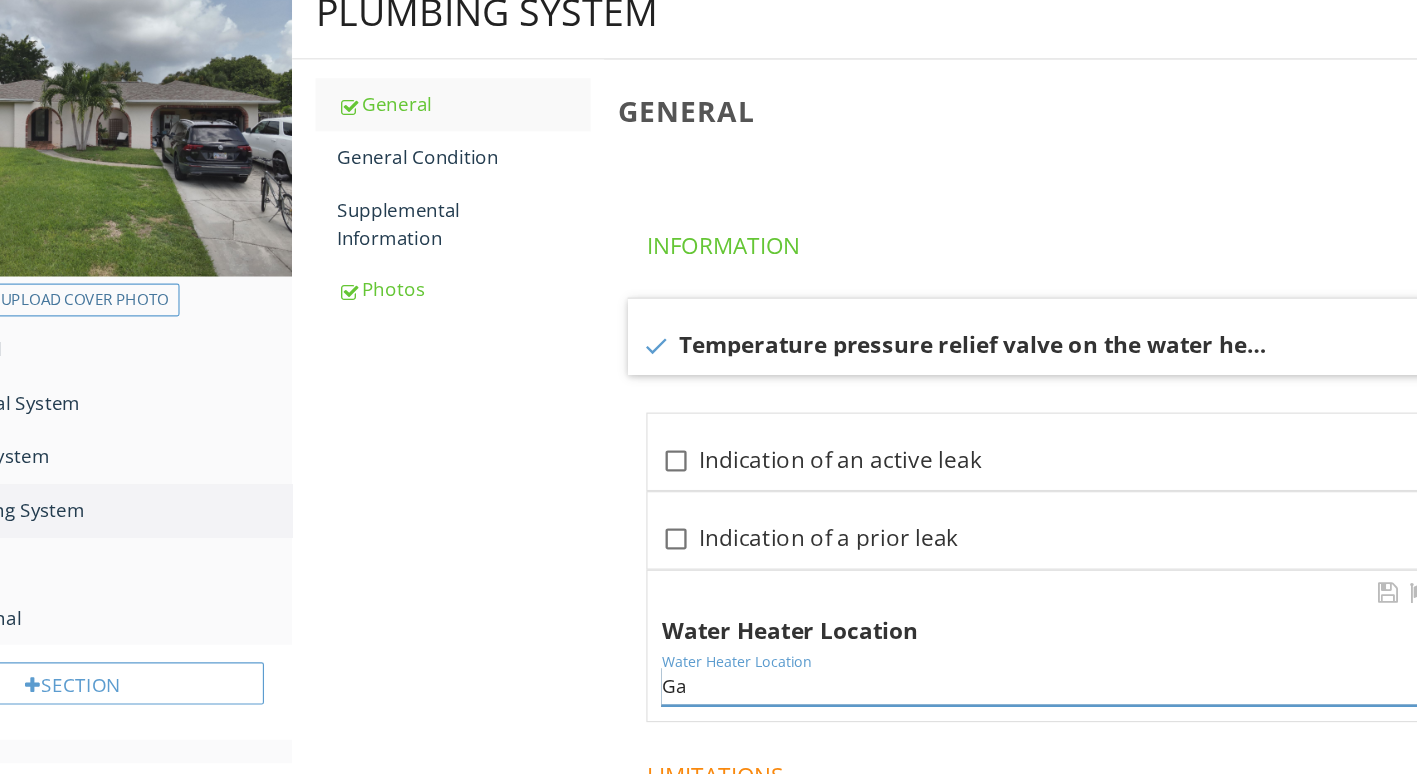 type on "G" 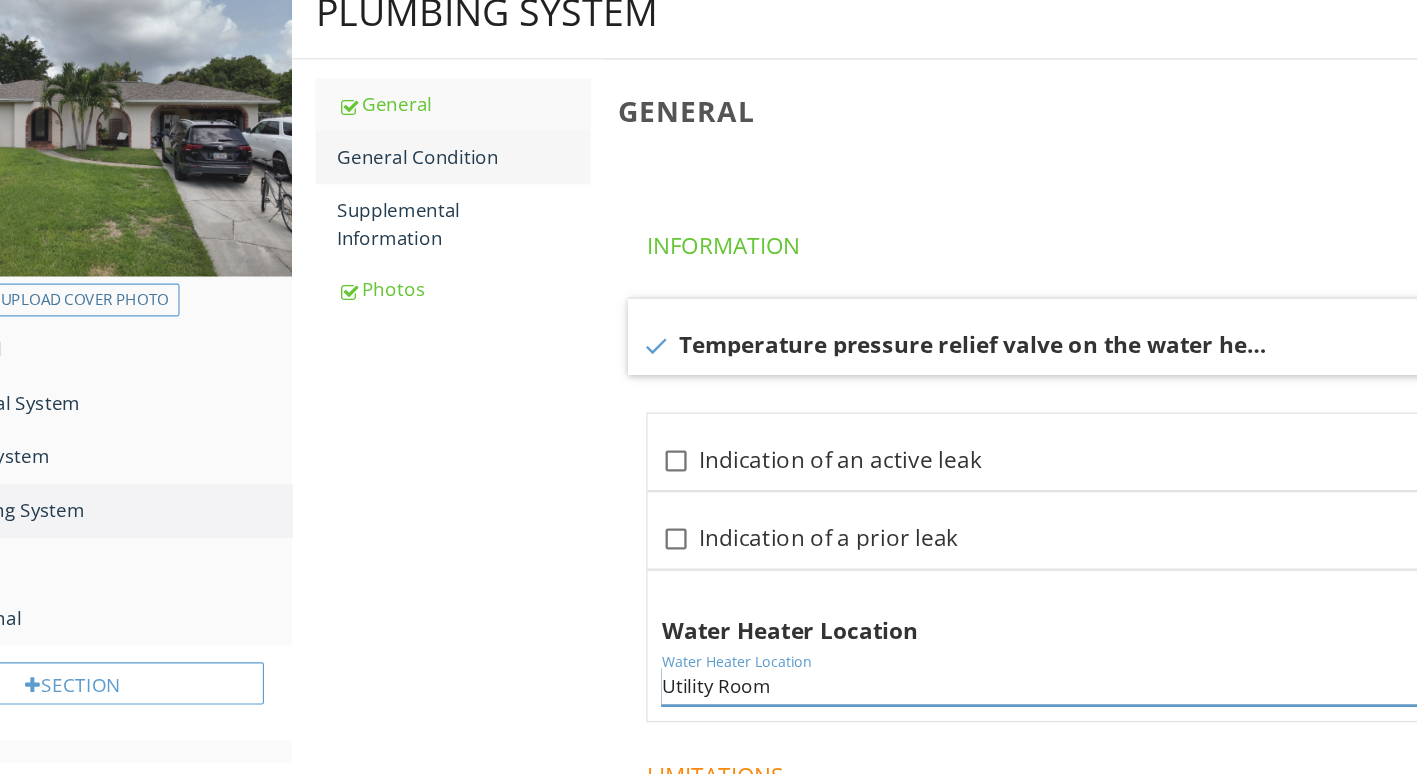 type on "Utility Room" 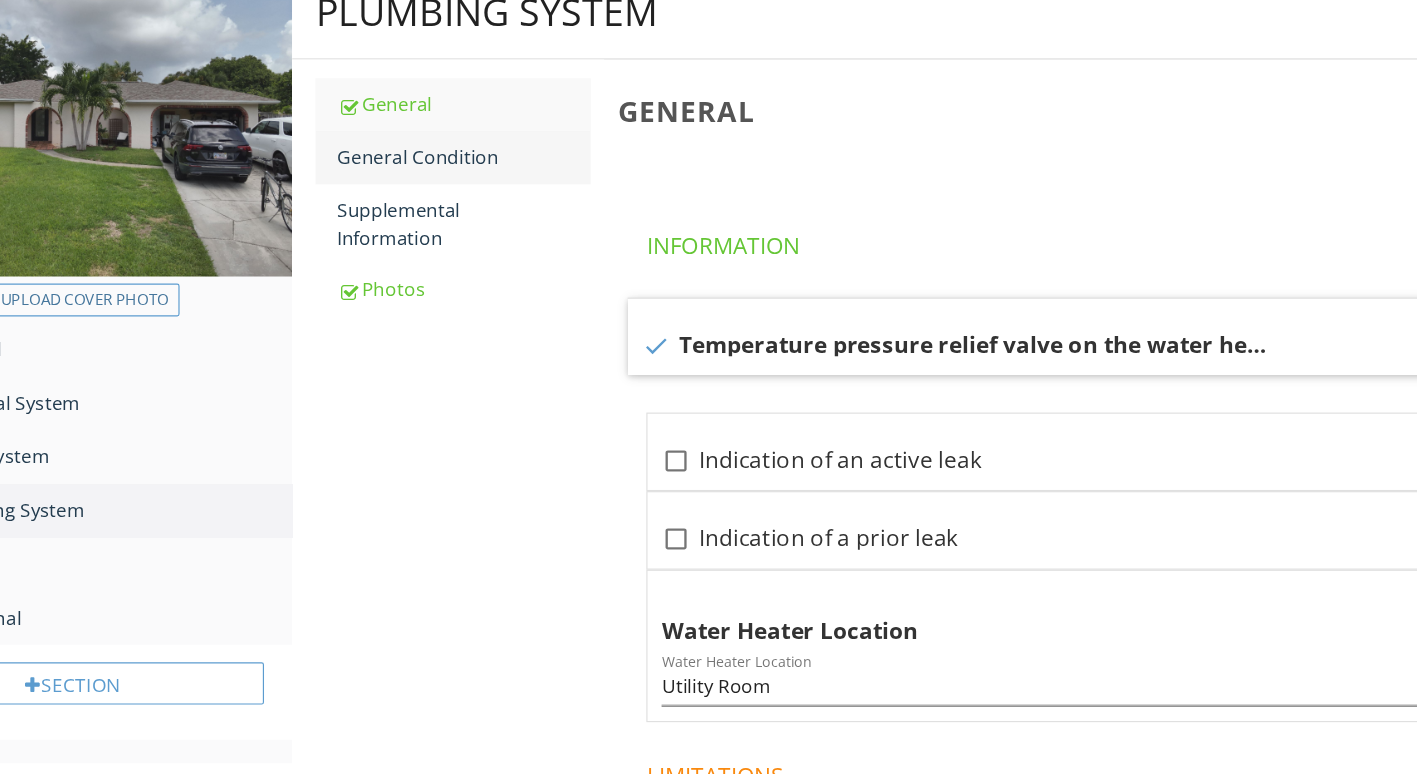 click on "General Condition" at bounding box center [500, 134] 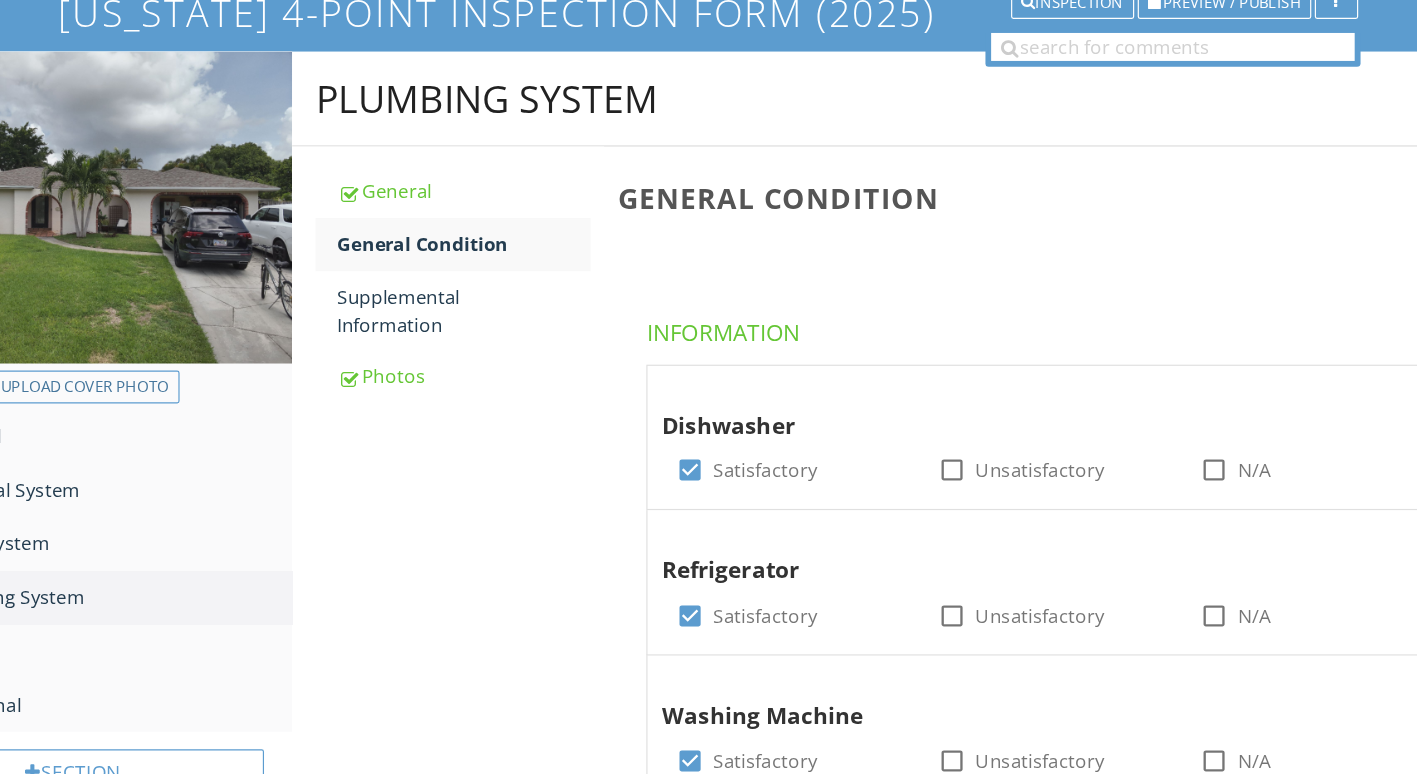 scroll, scrollTop: 154, scrollLeft: 0, axis: vertical 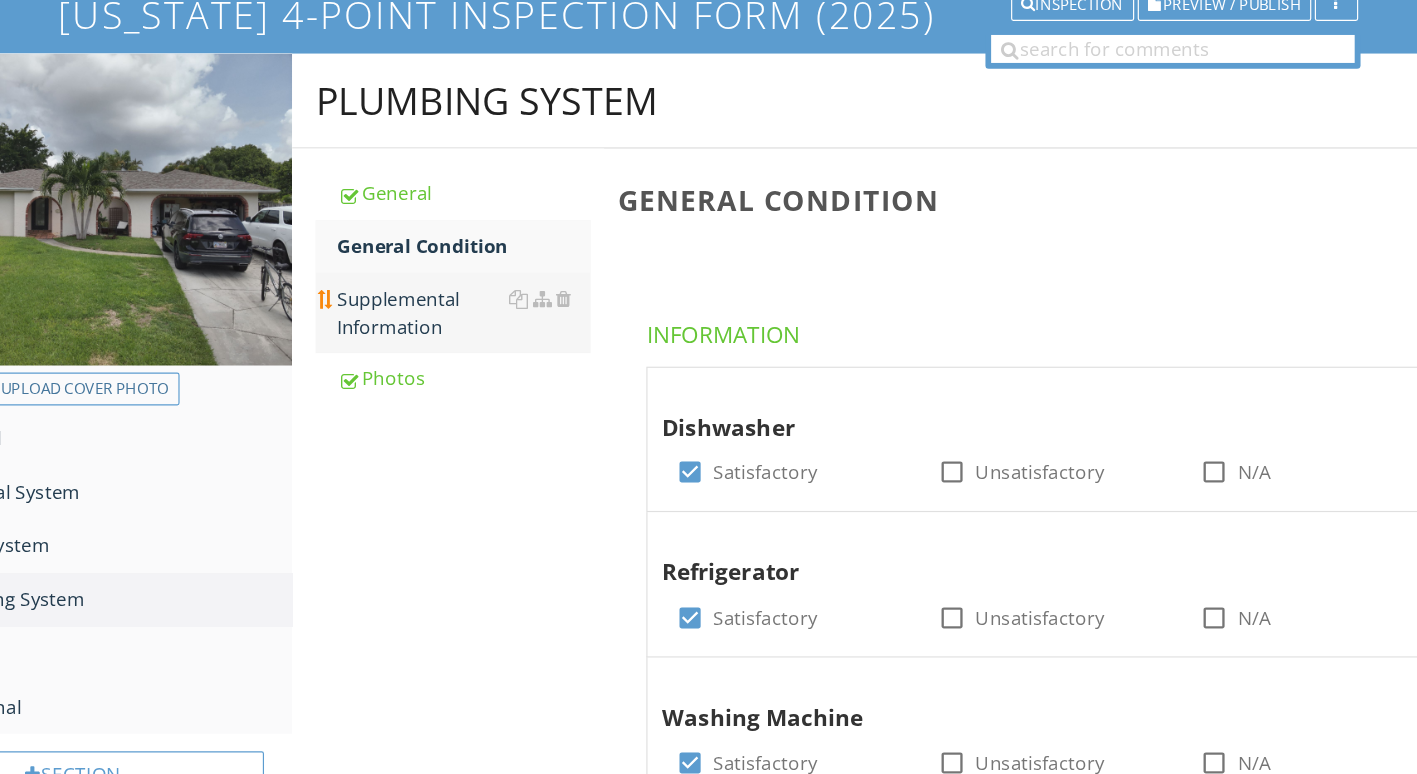 click on "Supplemental Information" at bounding box center (500, 267) 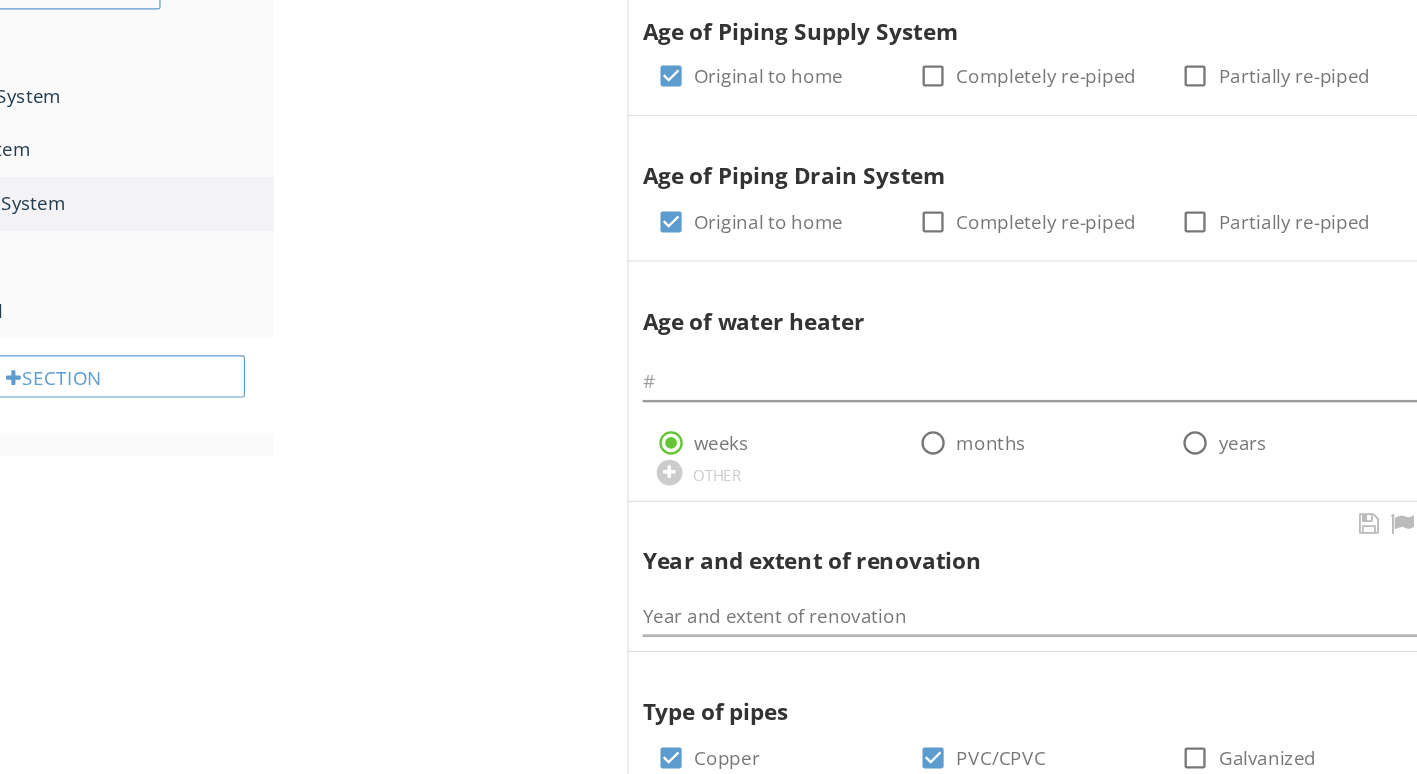 scroll, scrollTop: 490, scrollLeft: 0, axis: vertical 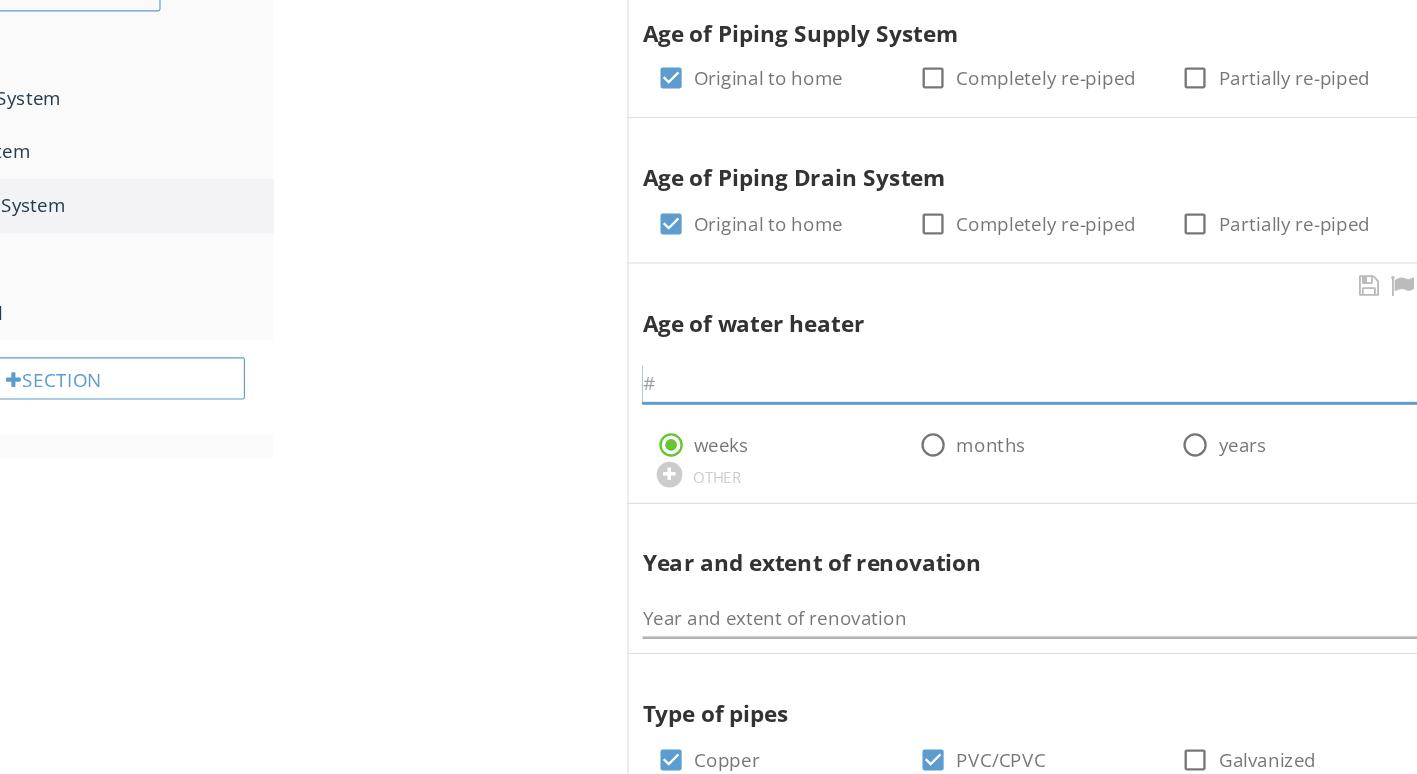 click at bounding box center (1004, 327) 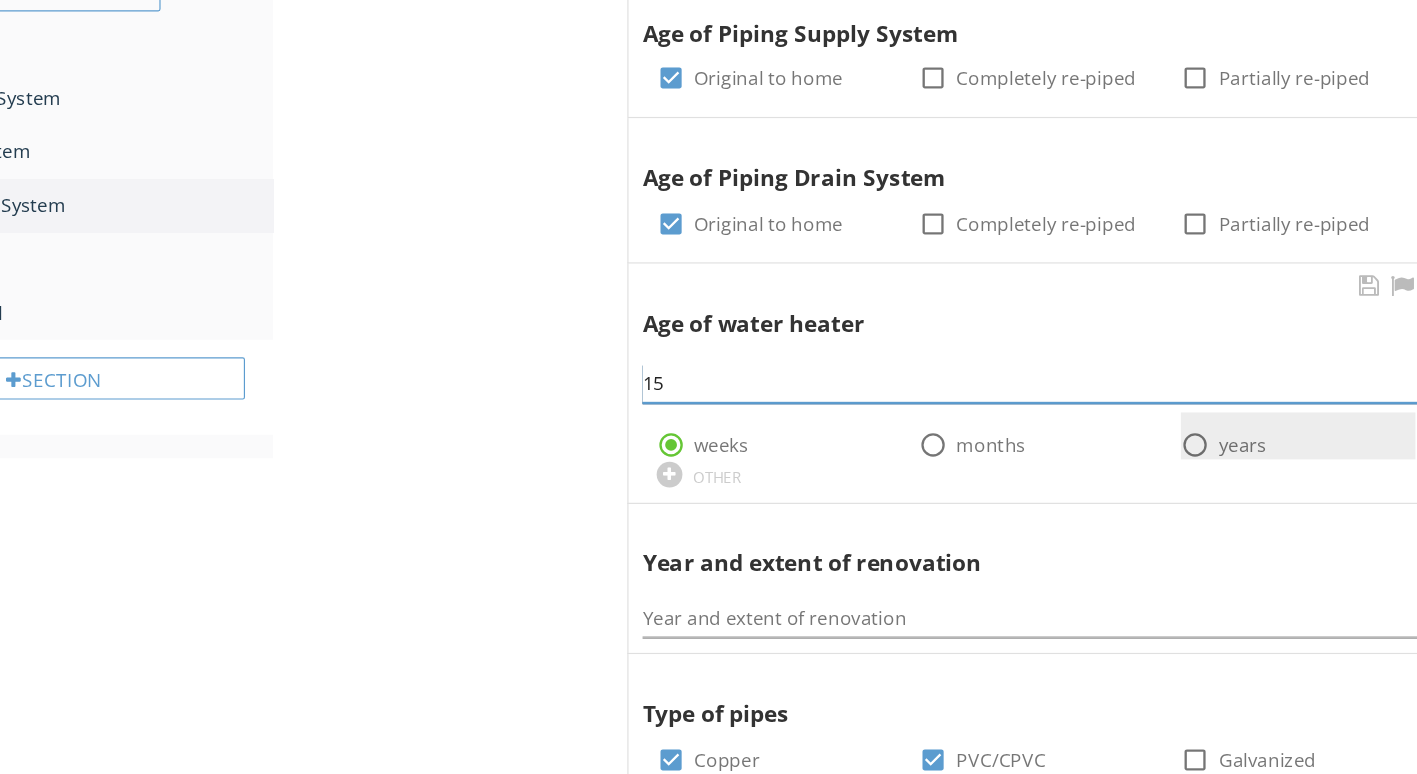 type on "15" 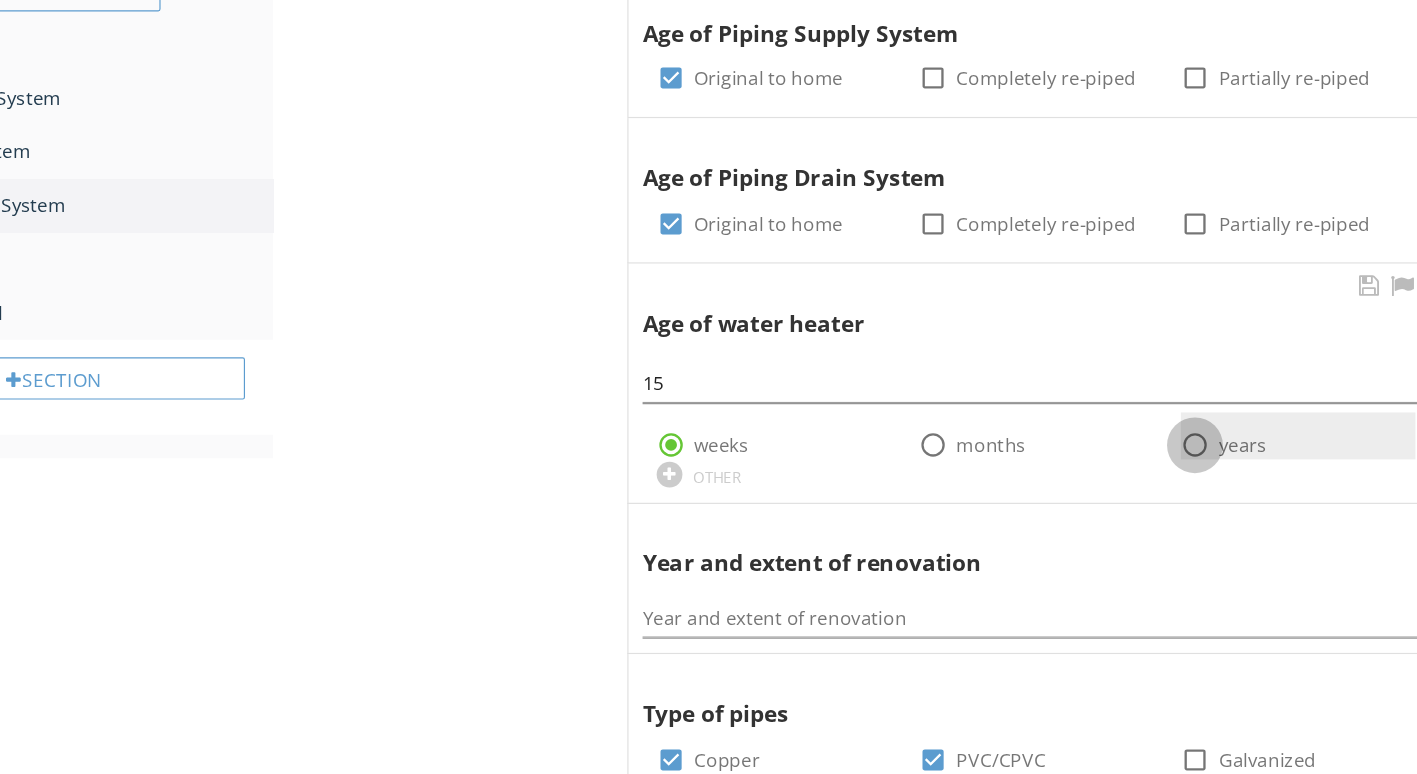 click at bounding box center [1140, 380] 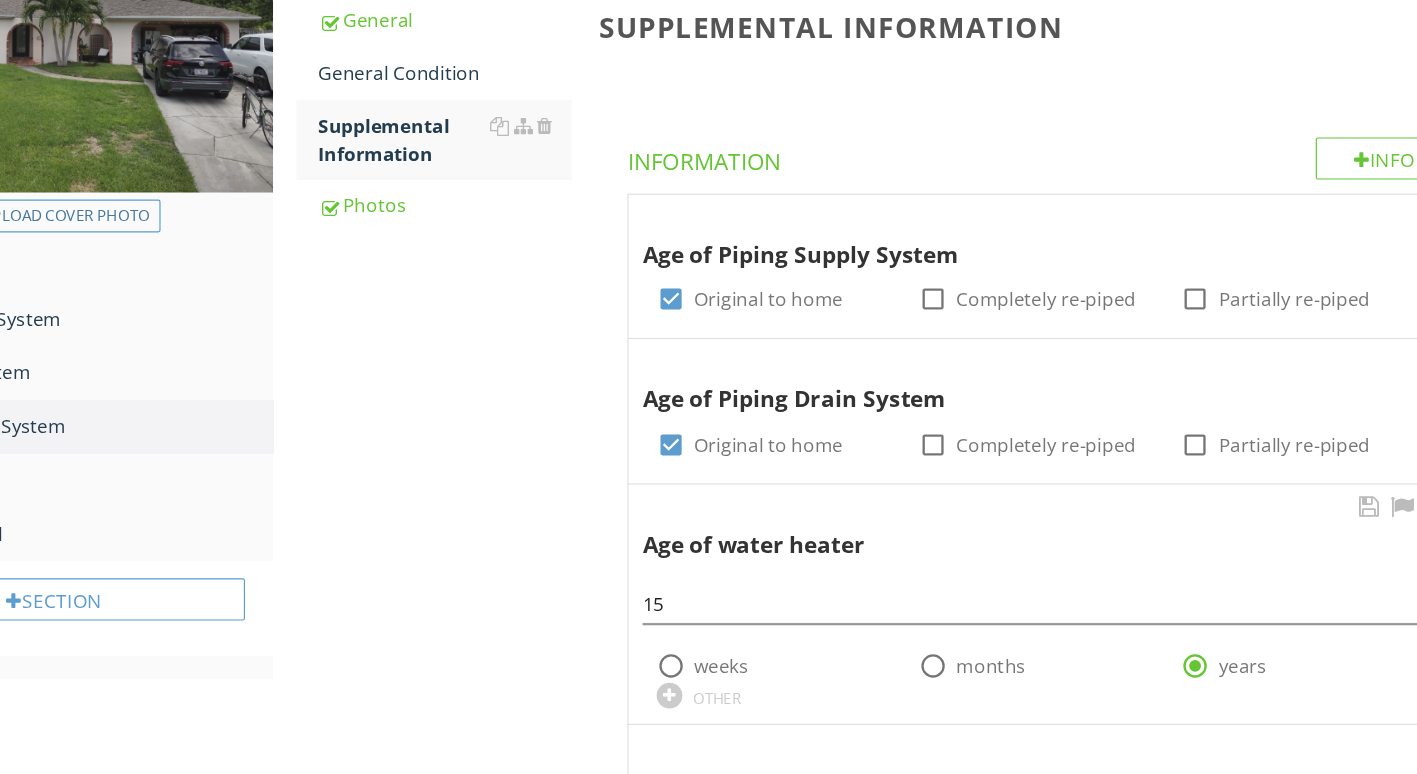 scroll, scrollTop: 299, scrollLeft: 0, axis: vertical 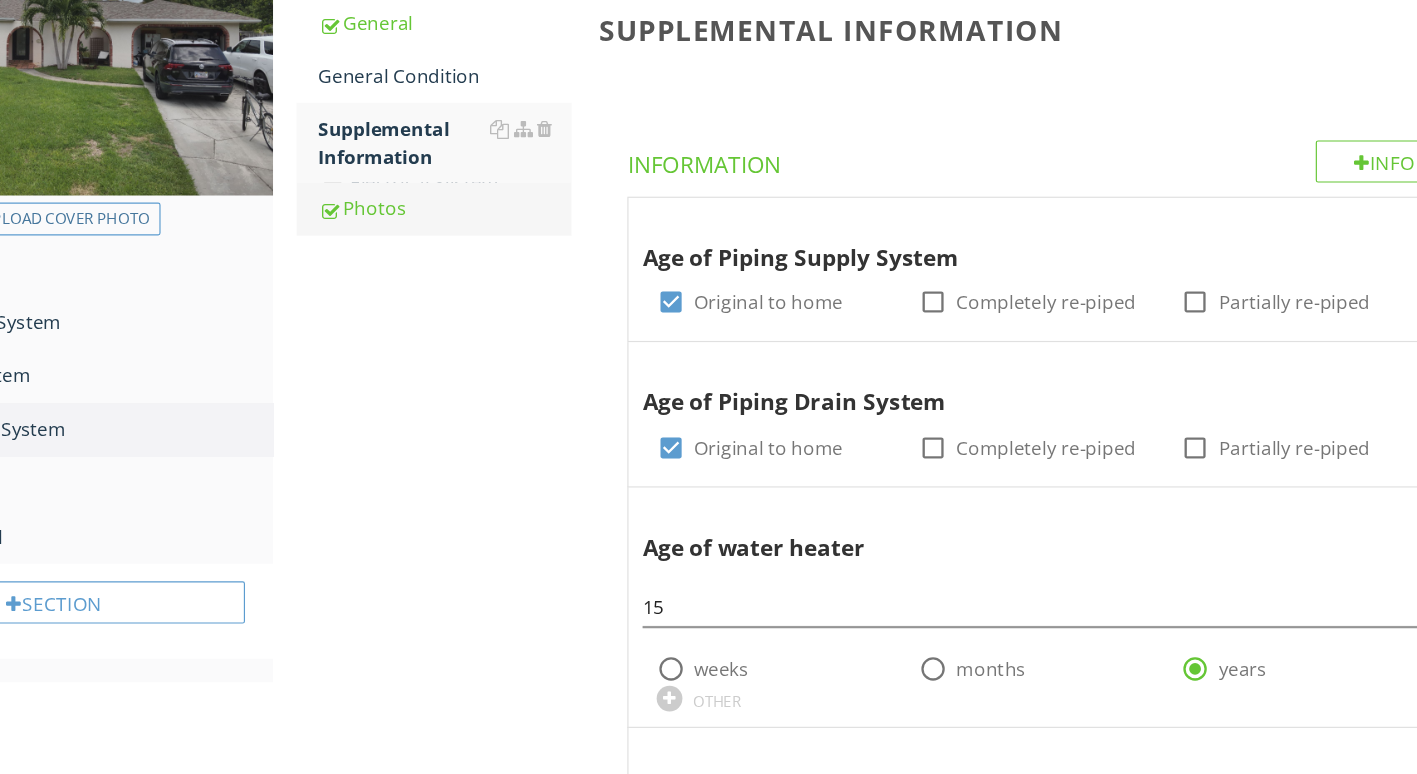 click on "Photos" at bounding box center [500, 178] 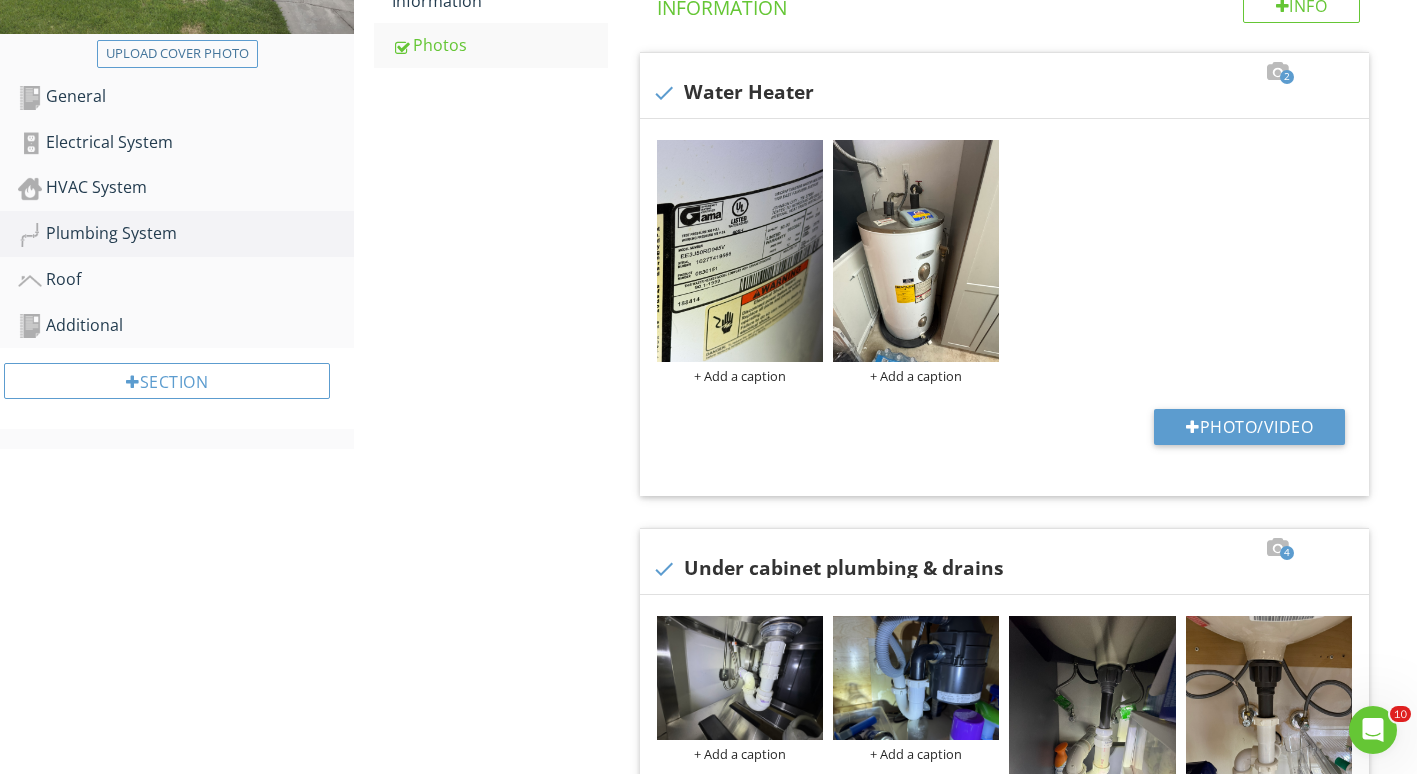 scroll, scrollTop: 428, scrollLeft: 0, axis: vertical 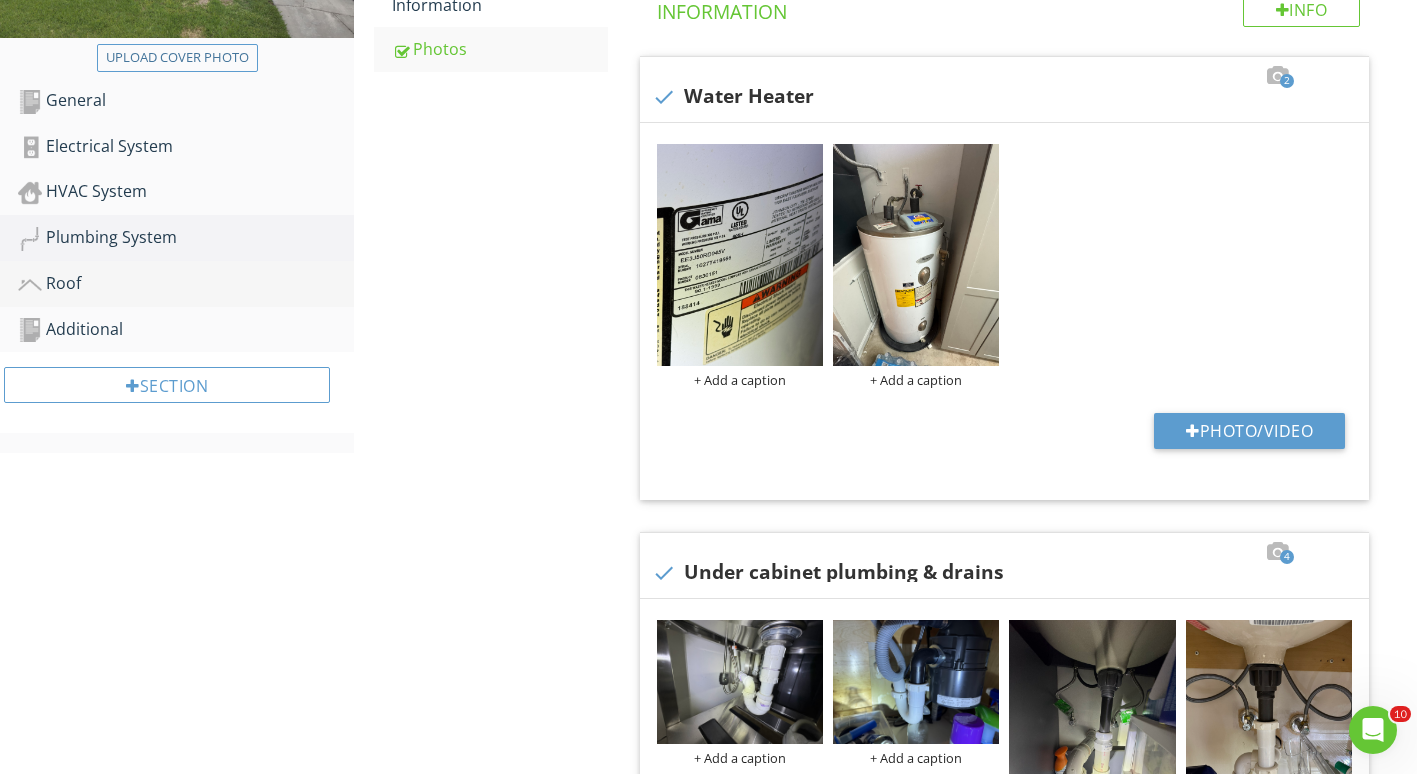 click at bounding box center [30, 285] 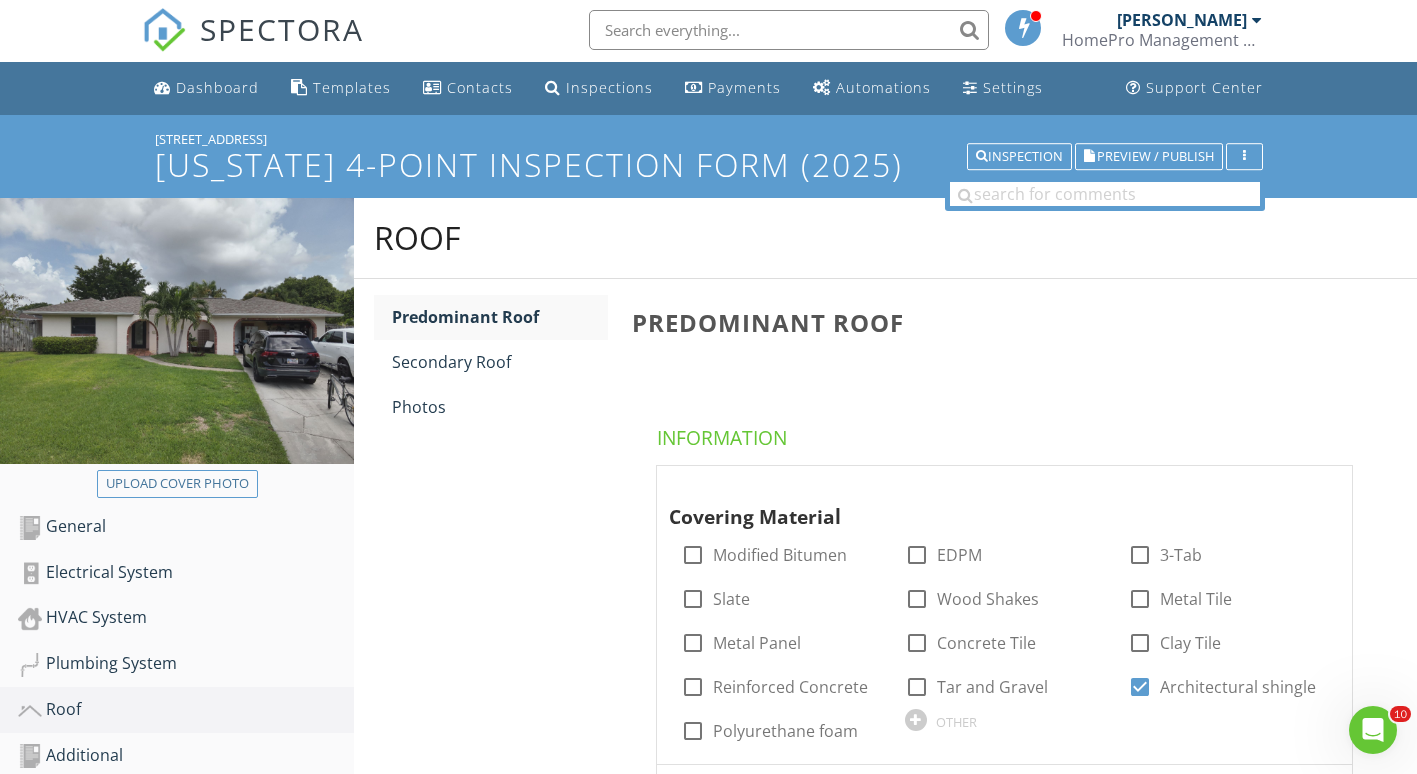 scroll, scrollTop: 0, scrollLeft: 0, axis: both 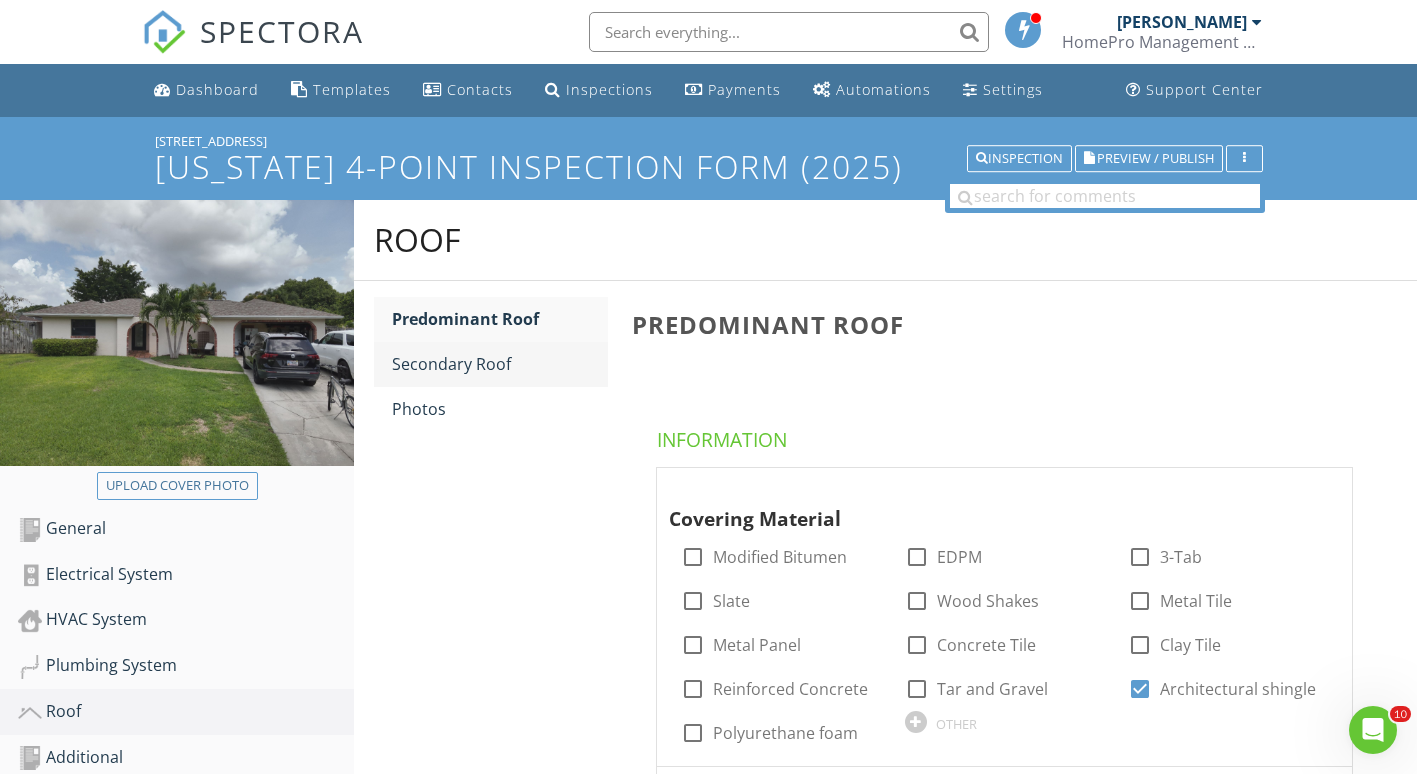 click on "Secondary Roof" at bounding box center [500, 364] 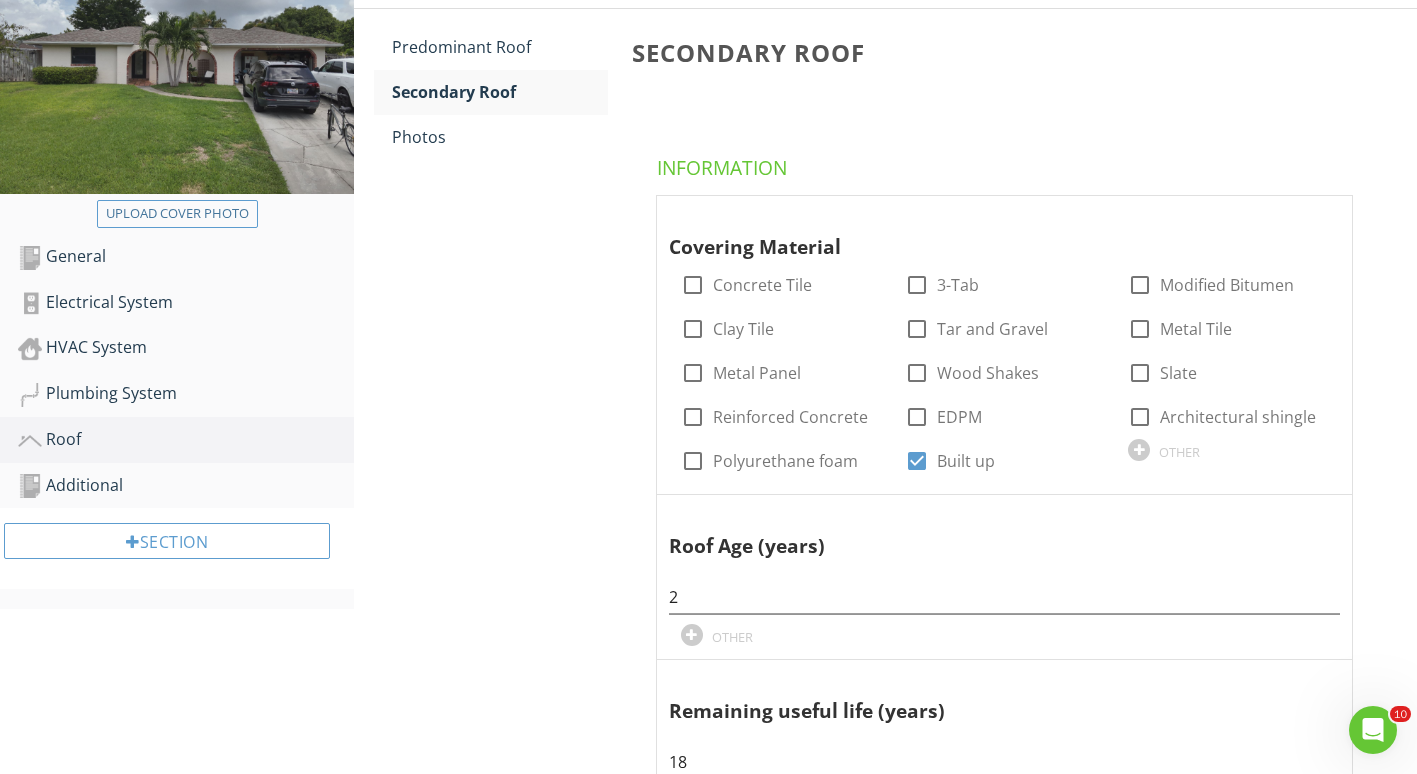 scroll, scrollTop: 0, scrollLeft: 0, axis: both 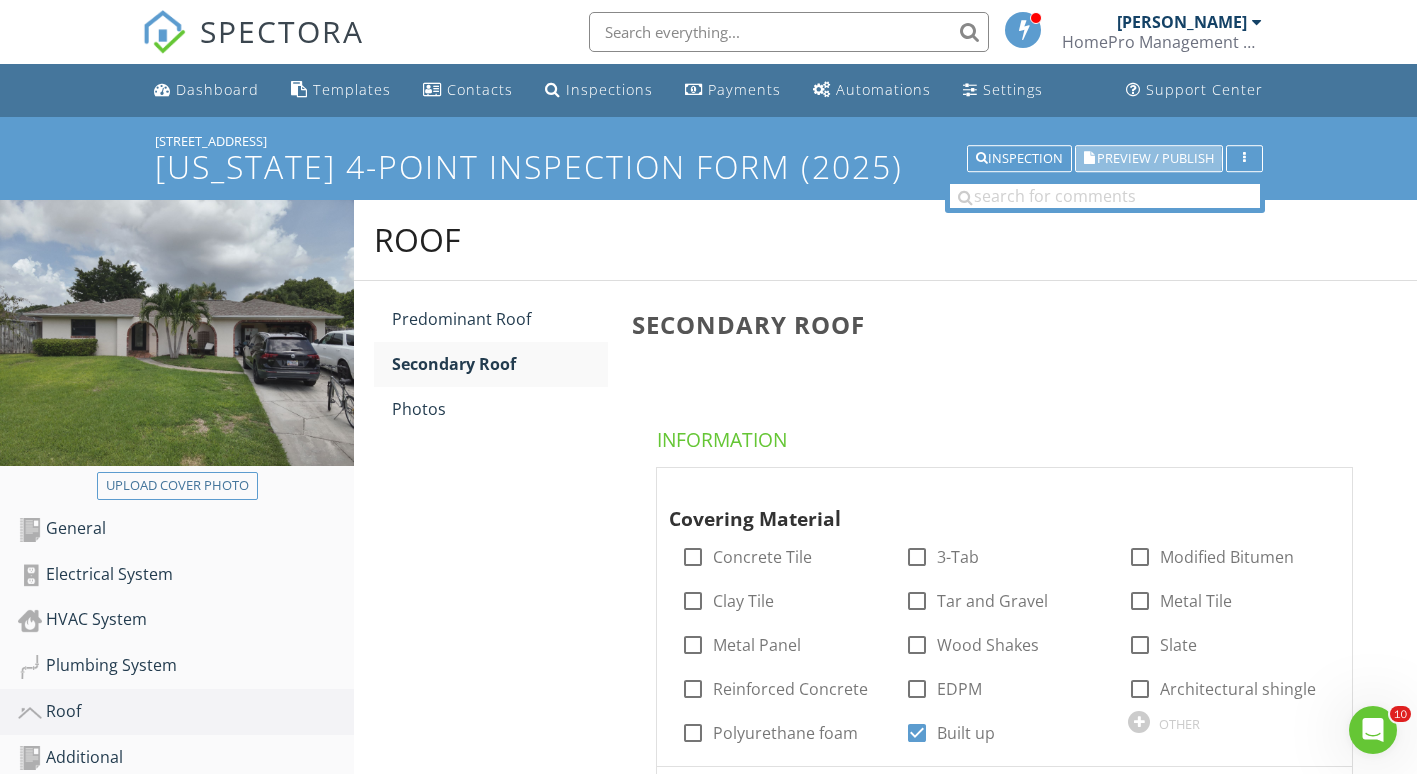 click on "Preview / Publish" at bounding box center (1155, 158) 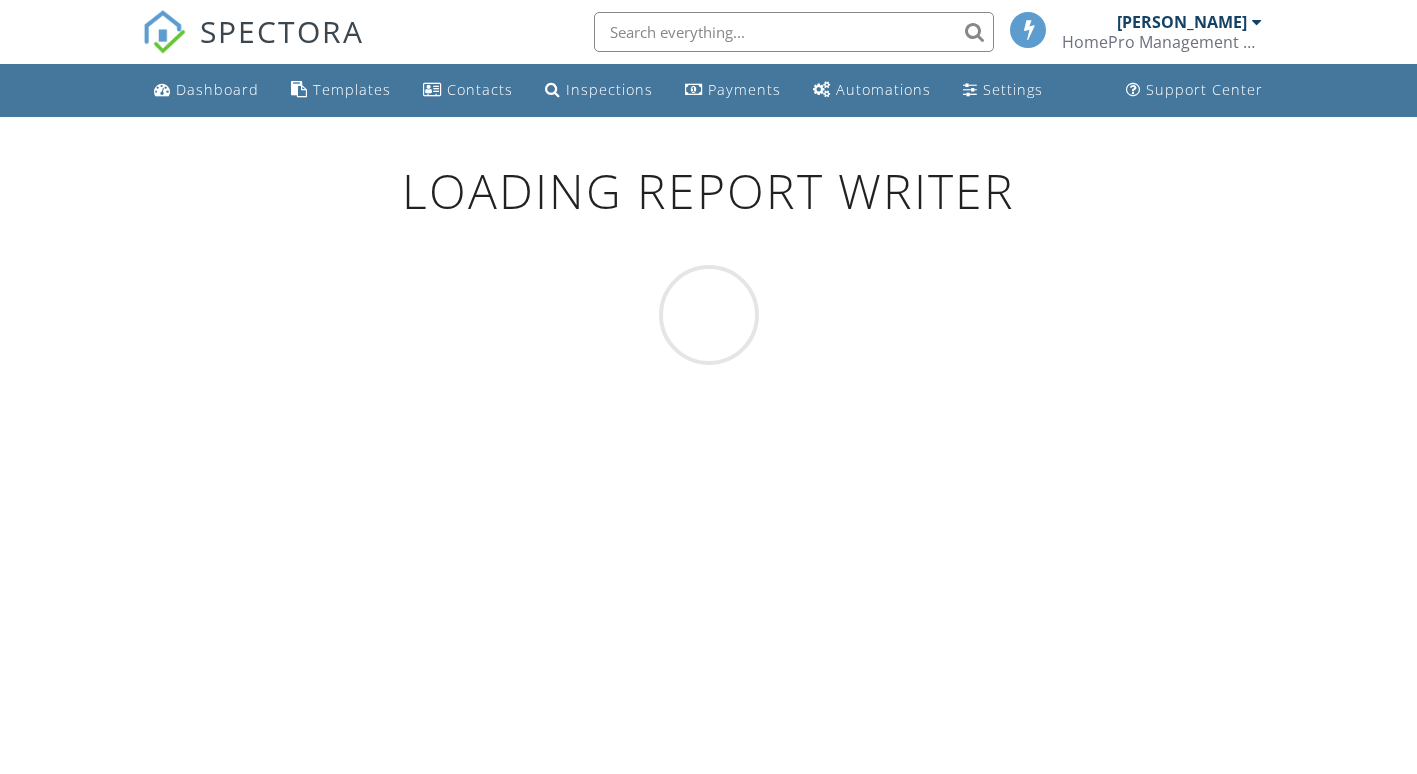 scroll, scrollTop: 0, scrollLeft: 0, axis: both 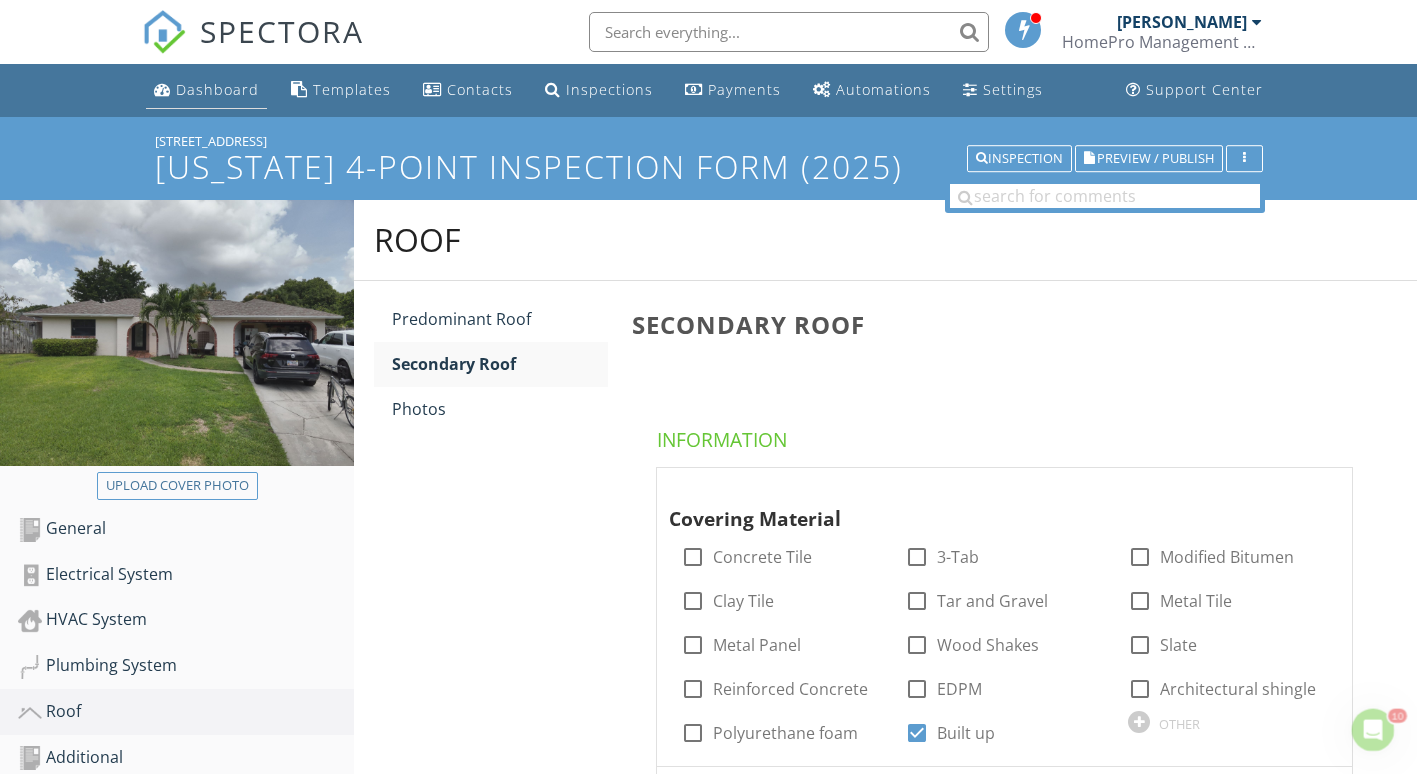 click on "Dashboard" at bounding box center (206, 90) 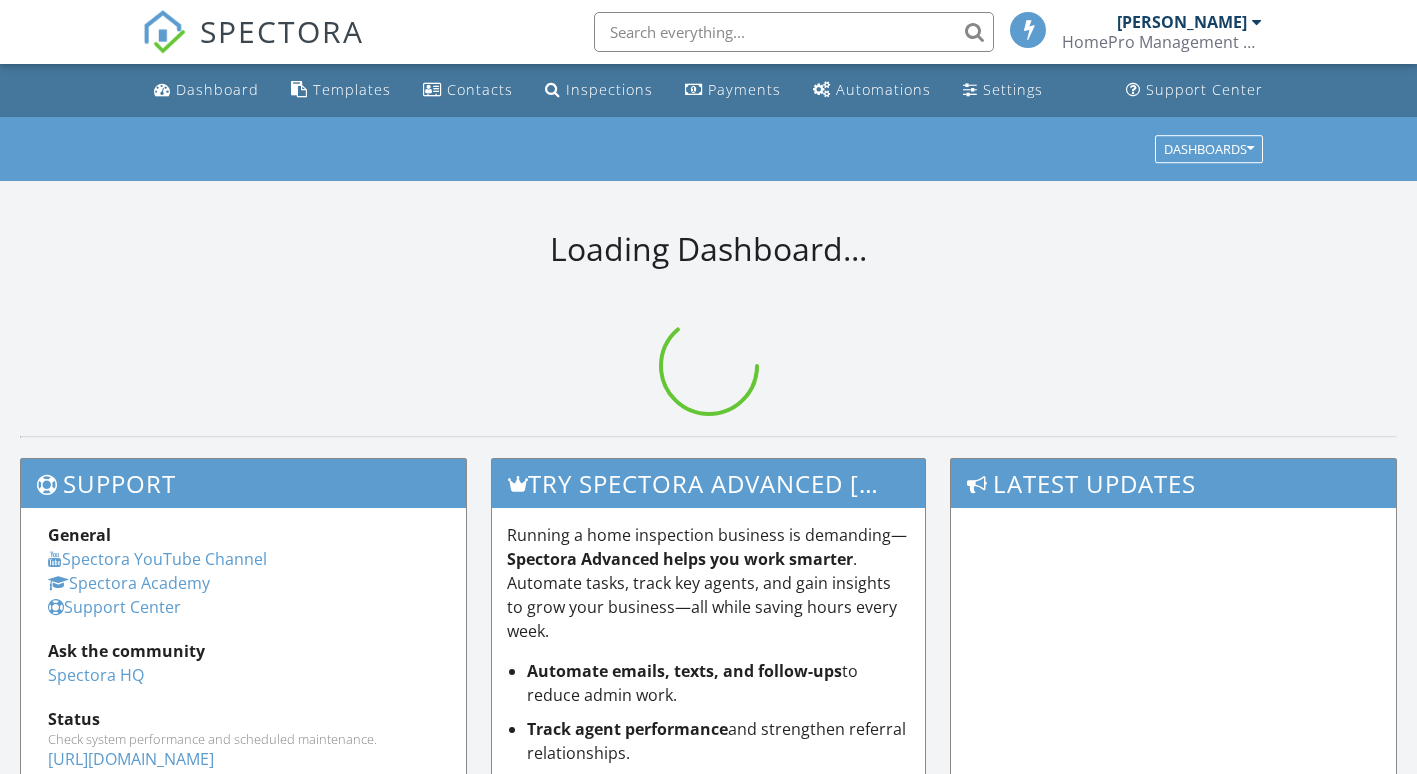 scroll, scrollTop: 0, scrollLeft: 0, axis: both 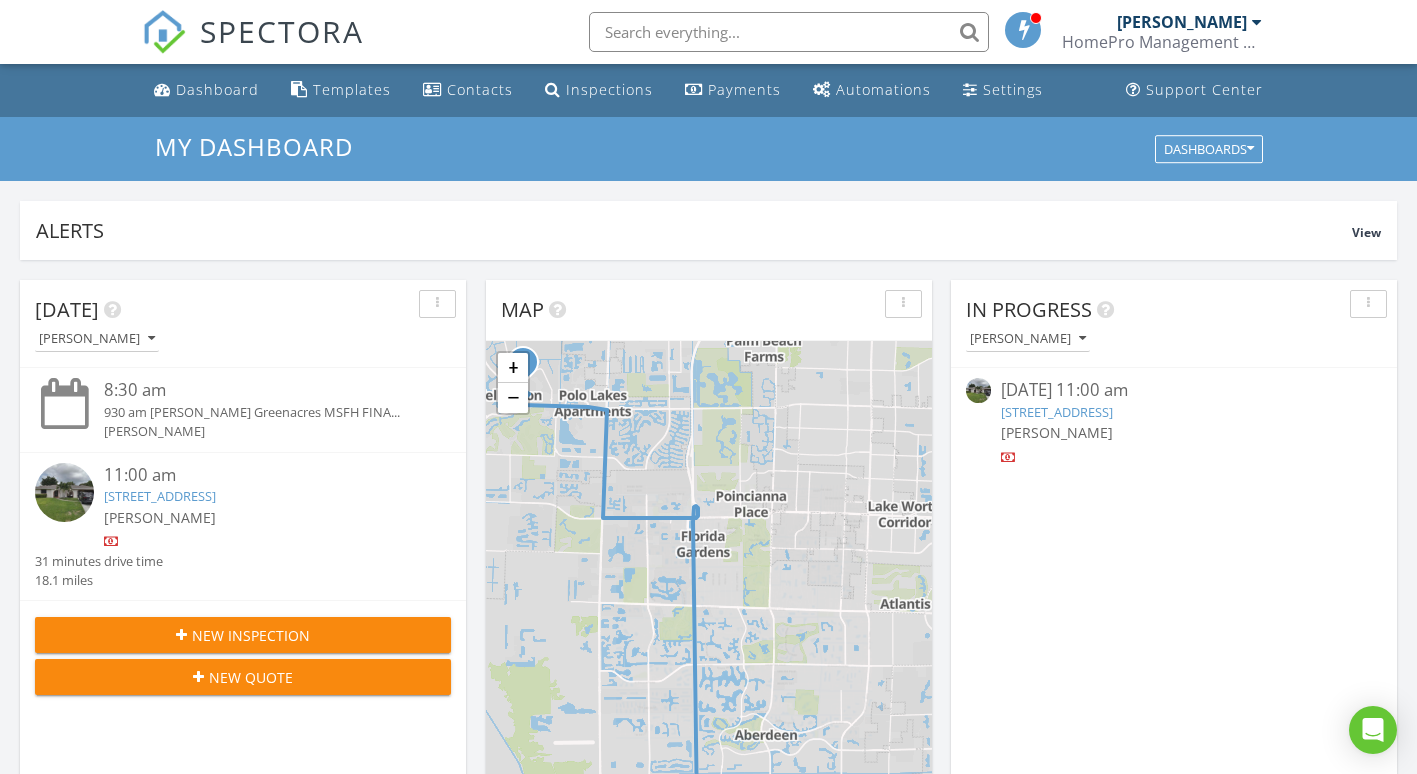 click on "[PERSON_NAME]" at bounding box center (160, 517) 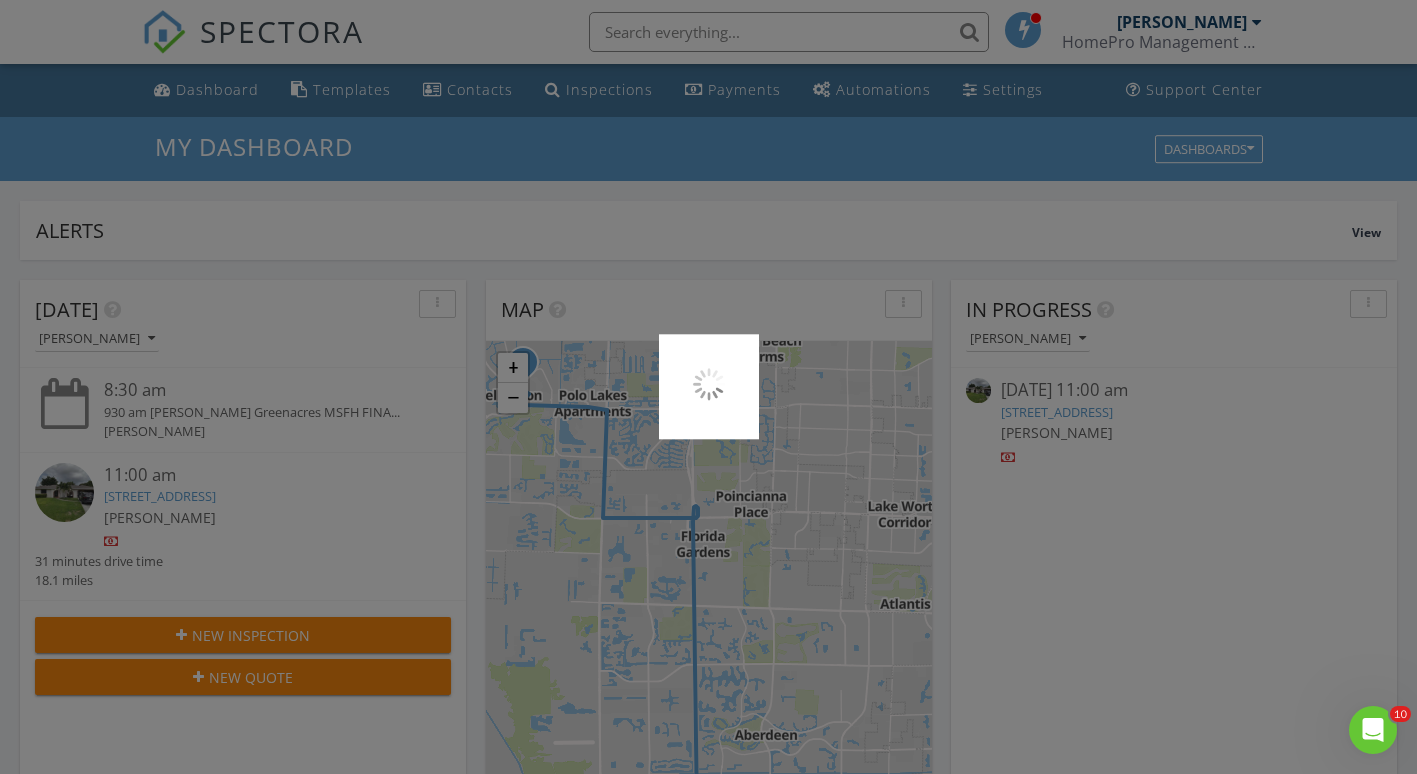 scroll, scrollTop: 0, scrollLeft: 0, axis: both 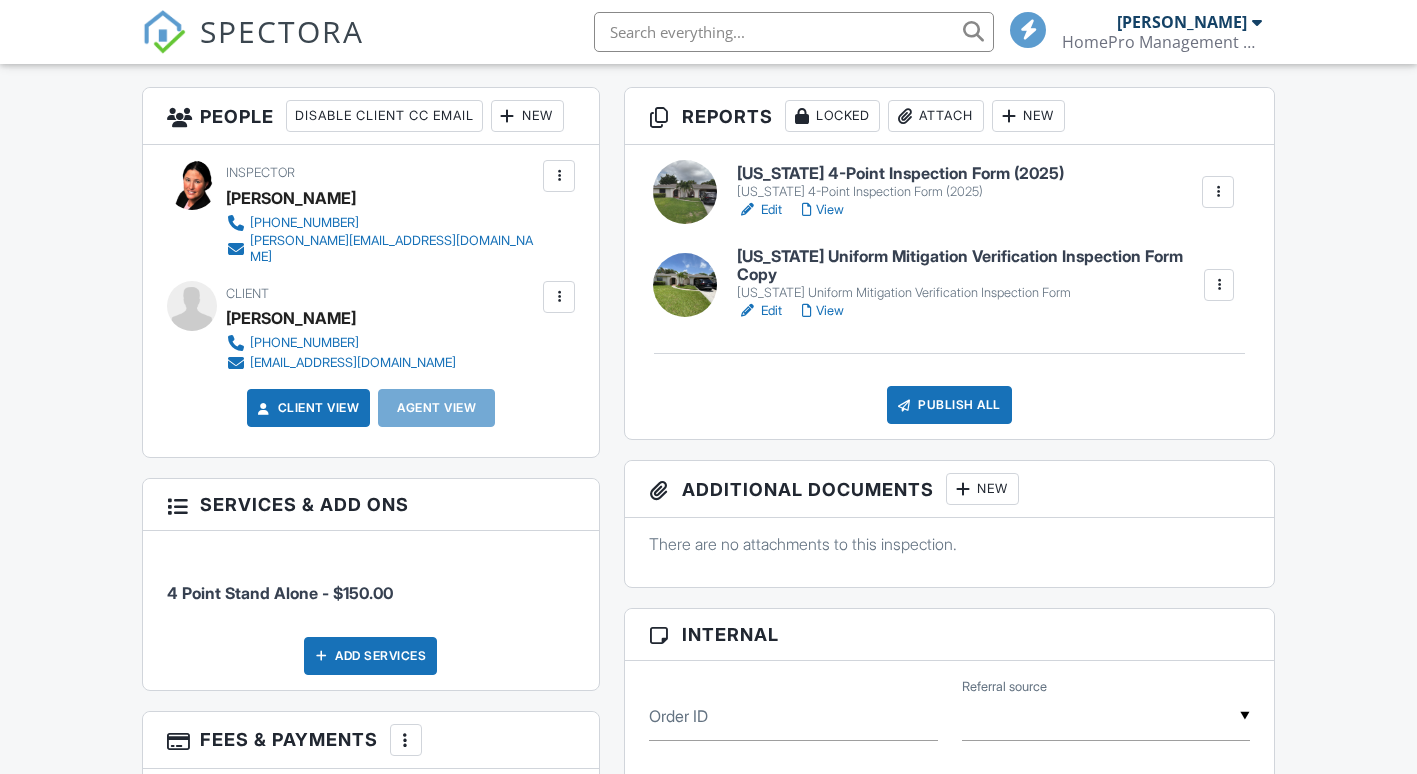 click on "Reports
Locked
Attach
New" at bounding box center (949, 116) 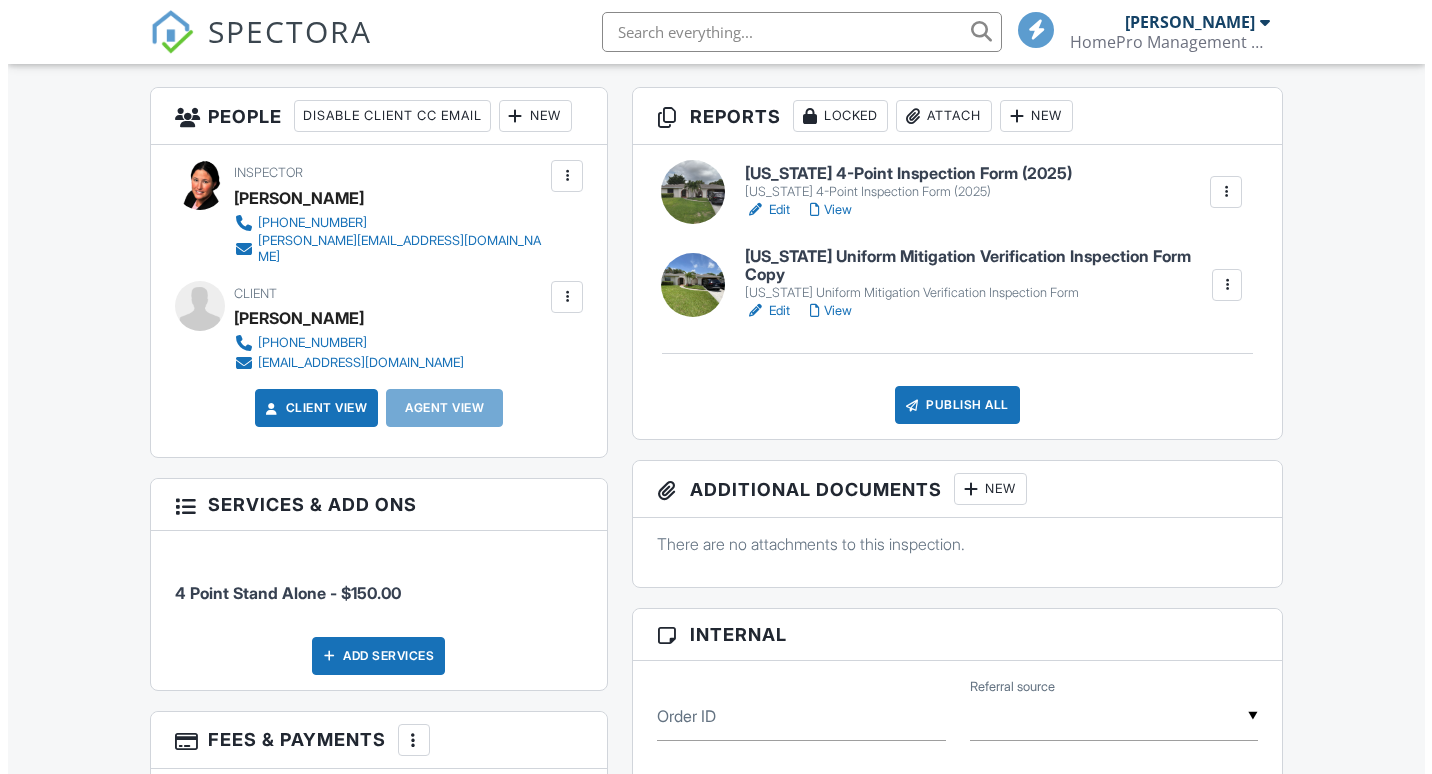 scroll, scrollTop: 258, scrollLeft: 0, axis: vertical 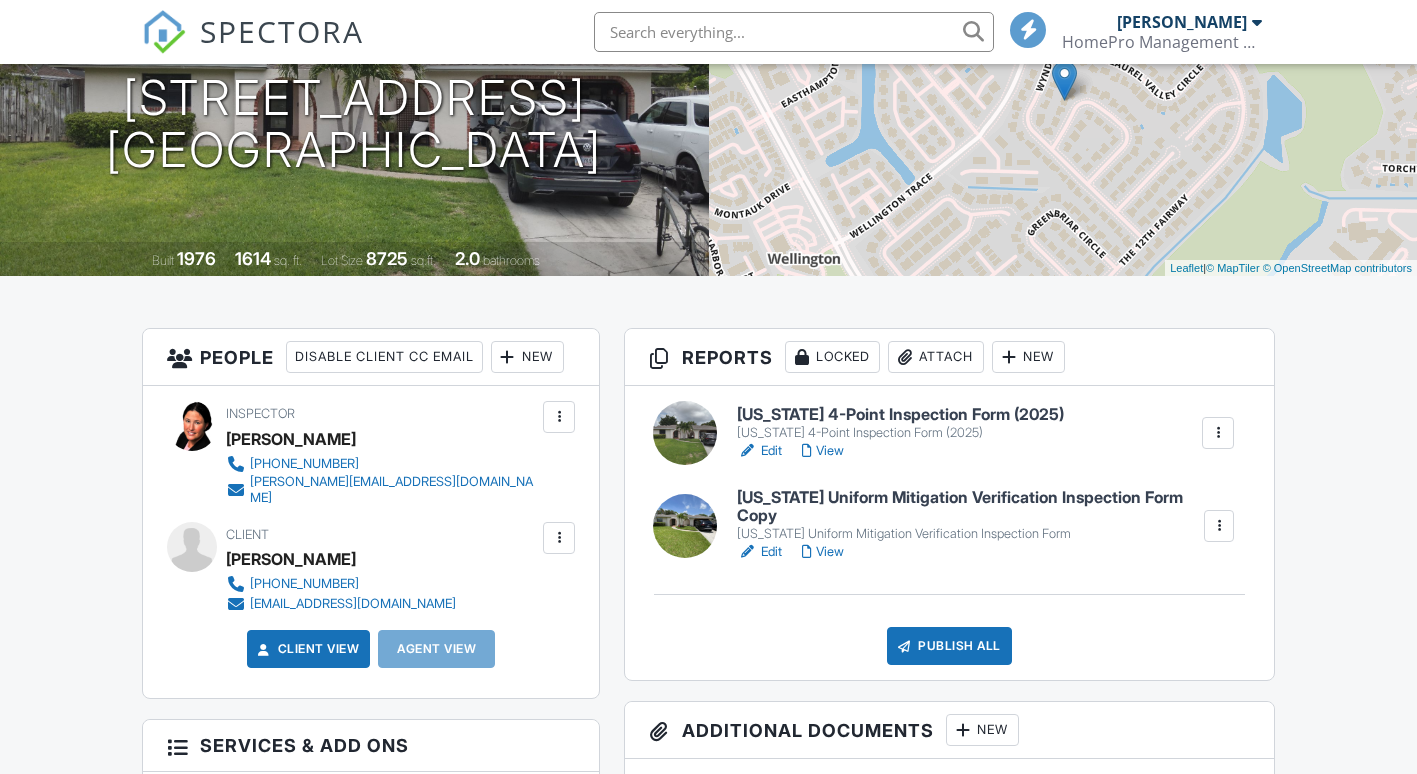 click on "Attach" at bounding box center (936, 357) 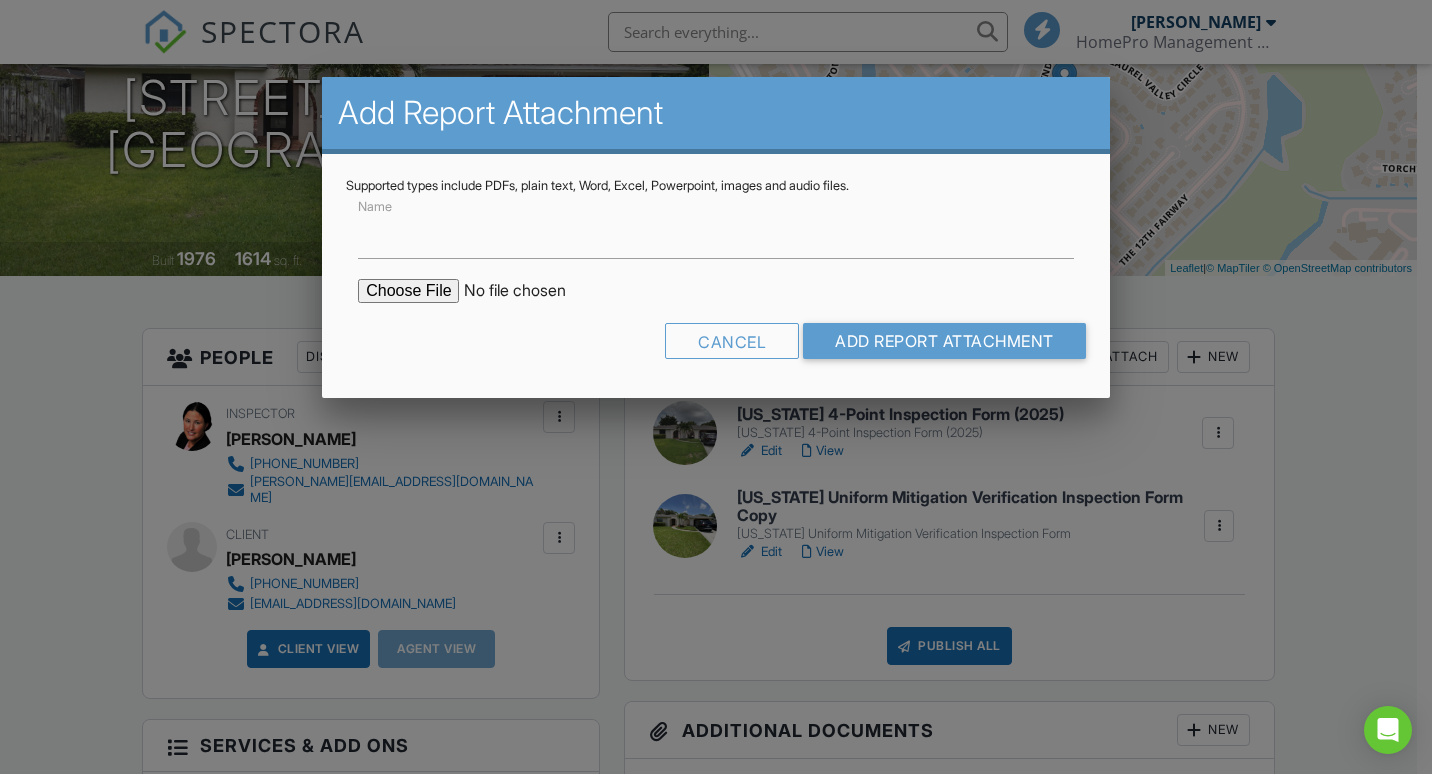 click at bounding box center [528, 291] 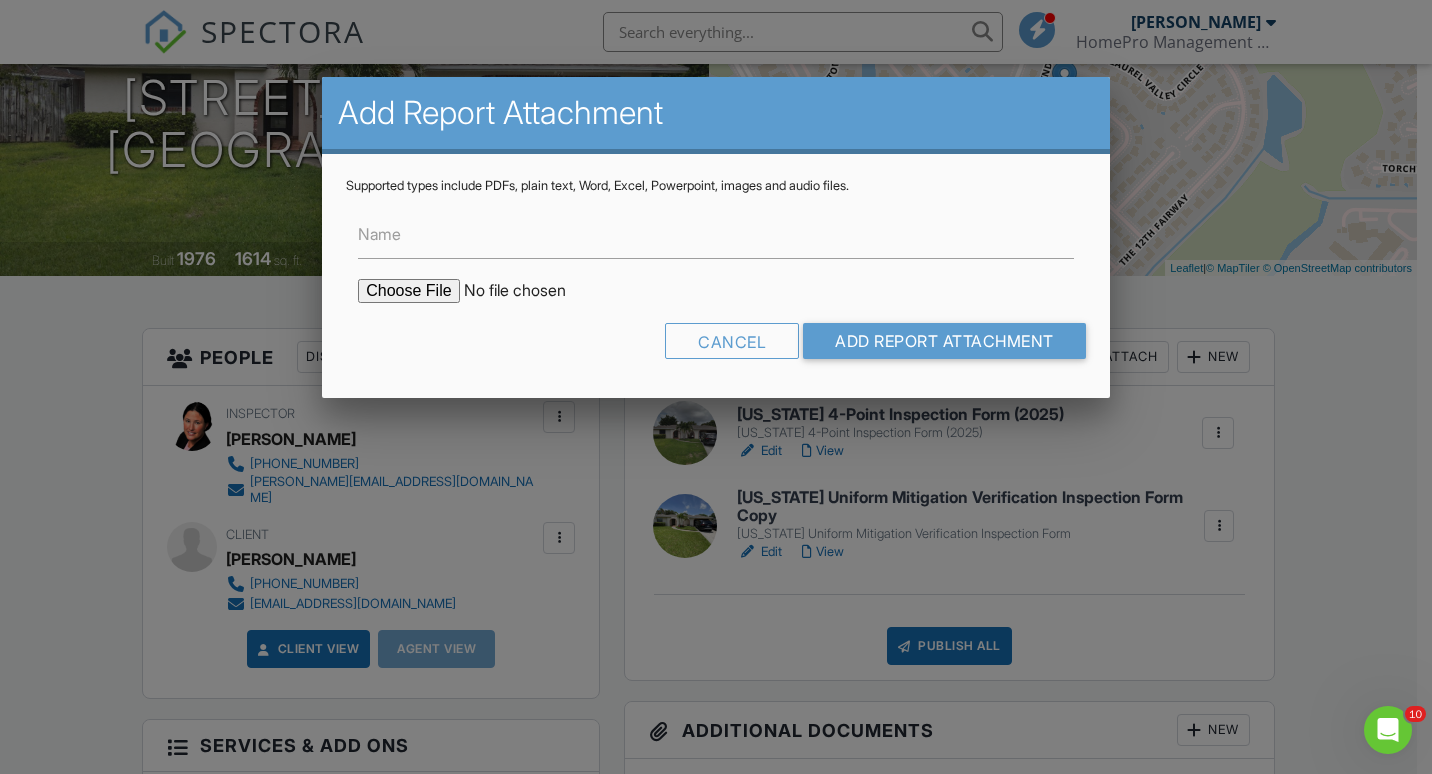 scroll, scrollTop: 0, scrollLeft: 0, axis: both 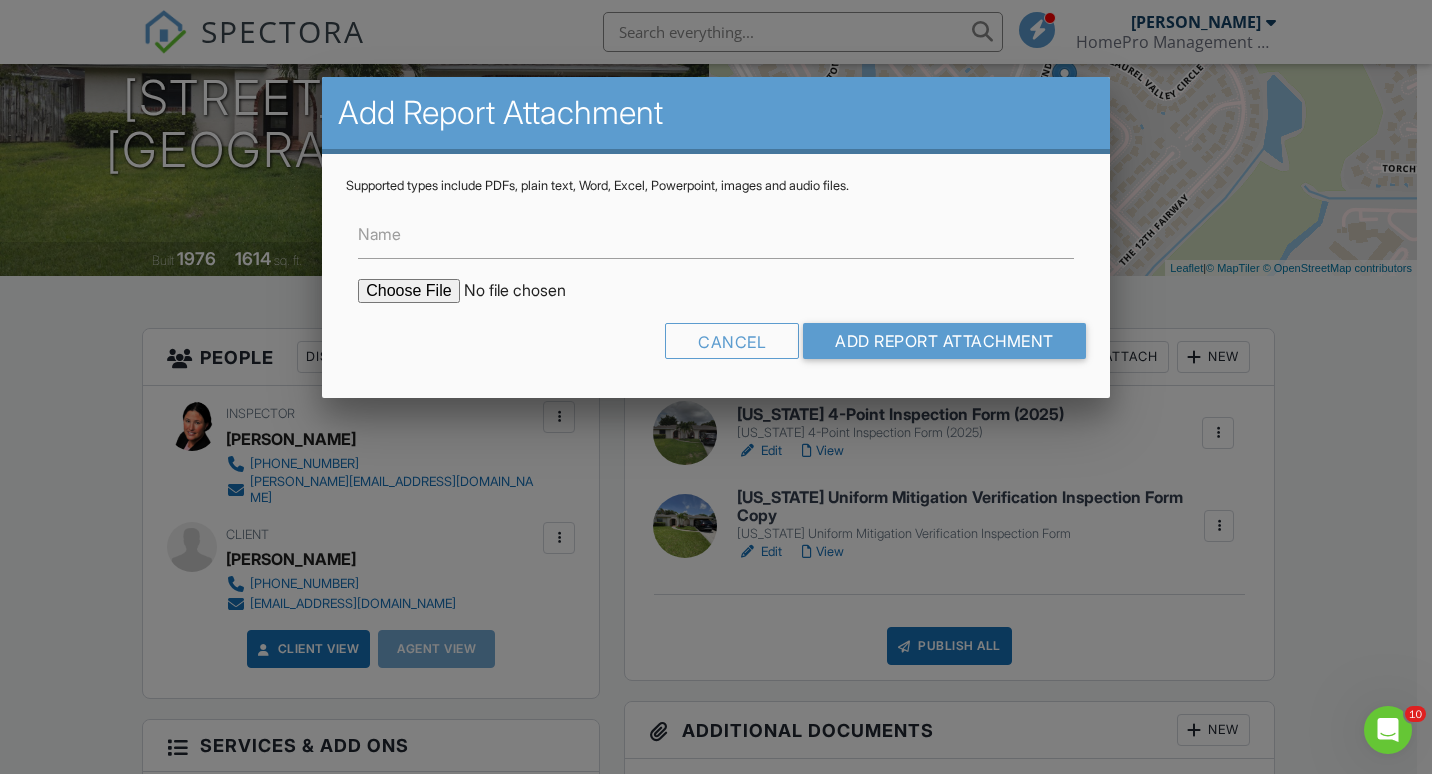 type on "C:\fakepath\Screenshot 2025-07-10 072527.png" 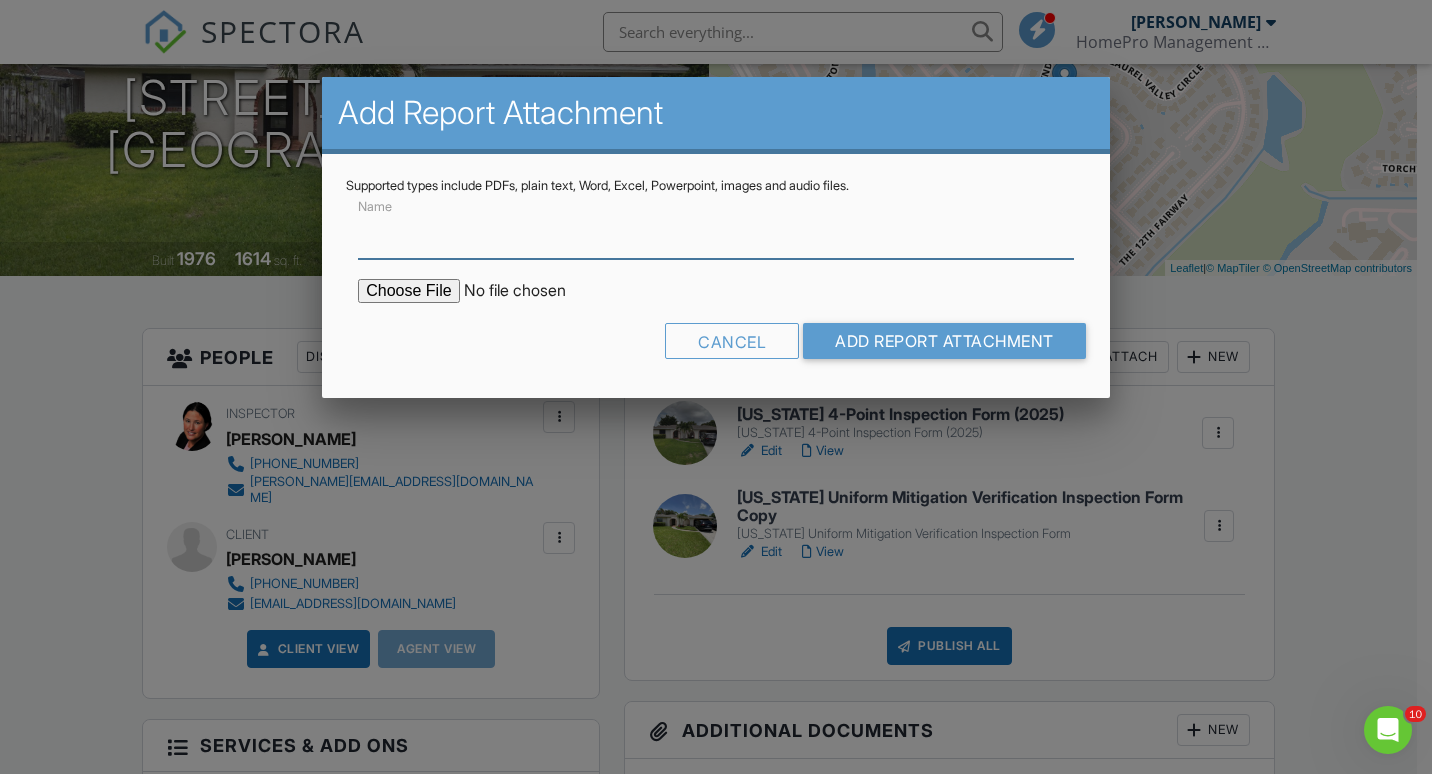 click on "Name" at bounding box center (716, 234) 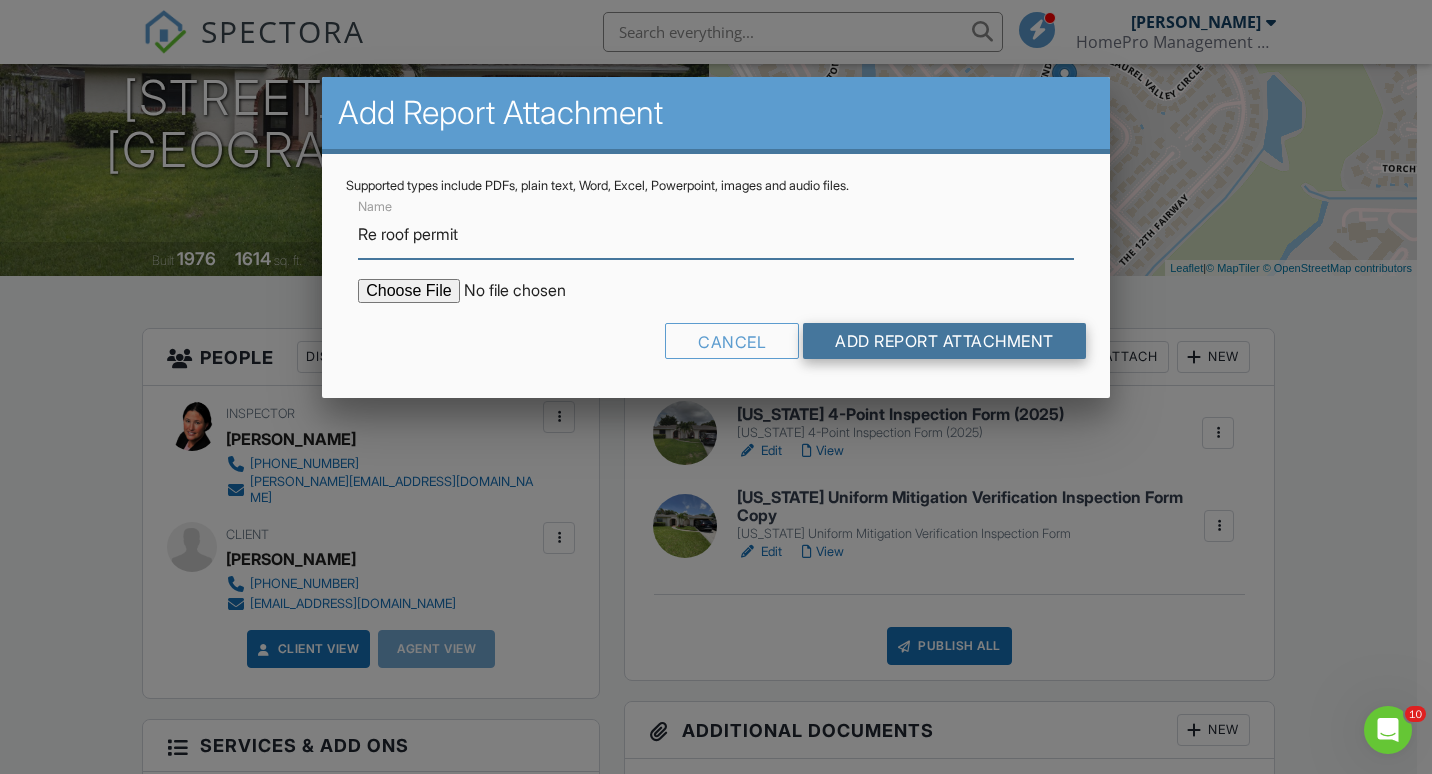 type on "Re roof permit" 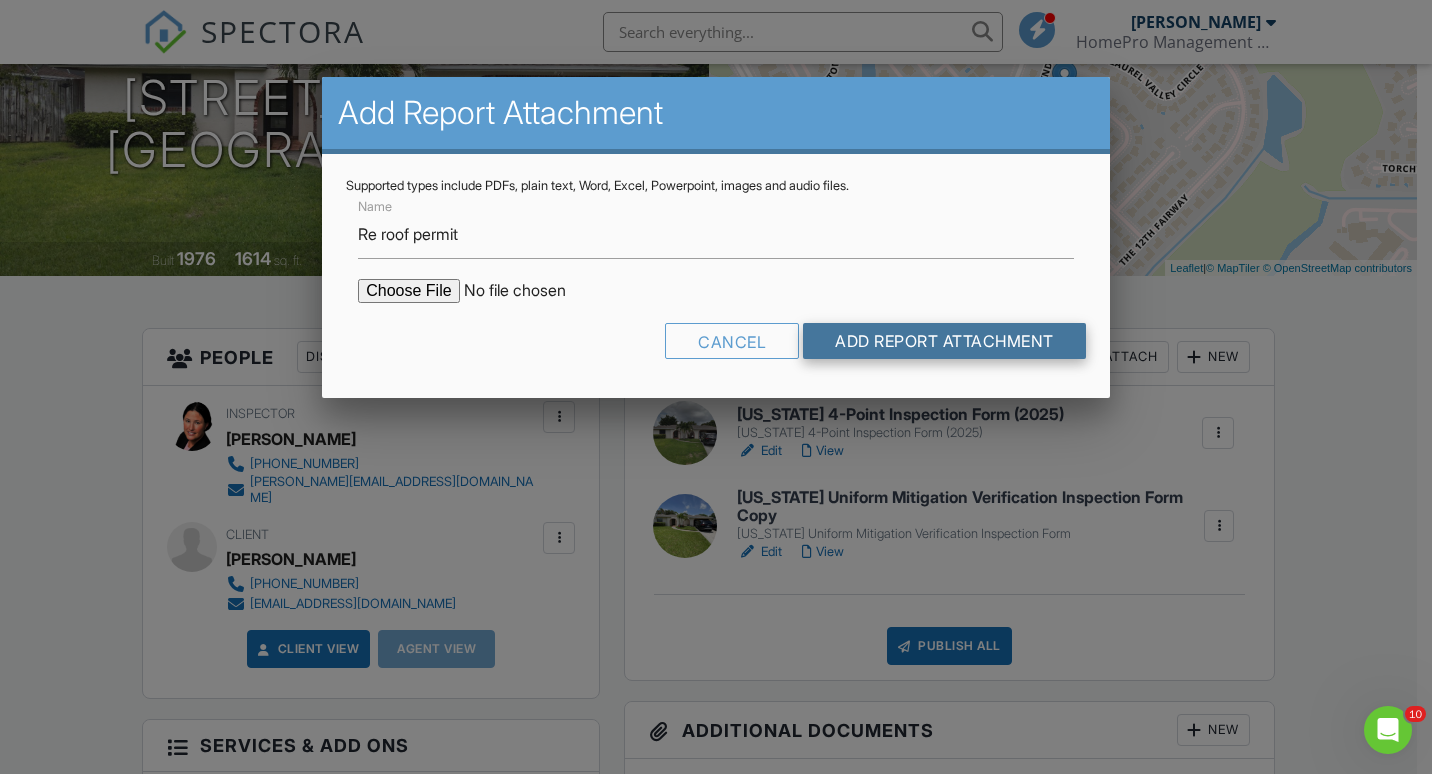 click on "Add Report Attachment" at bounding box center [944, 341] 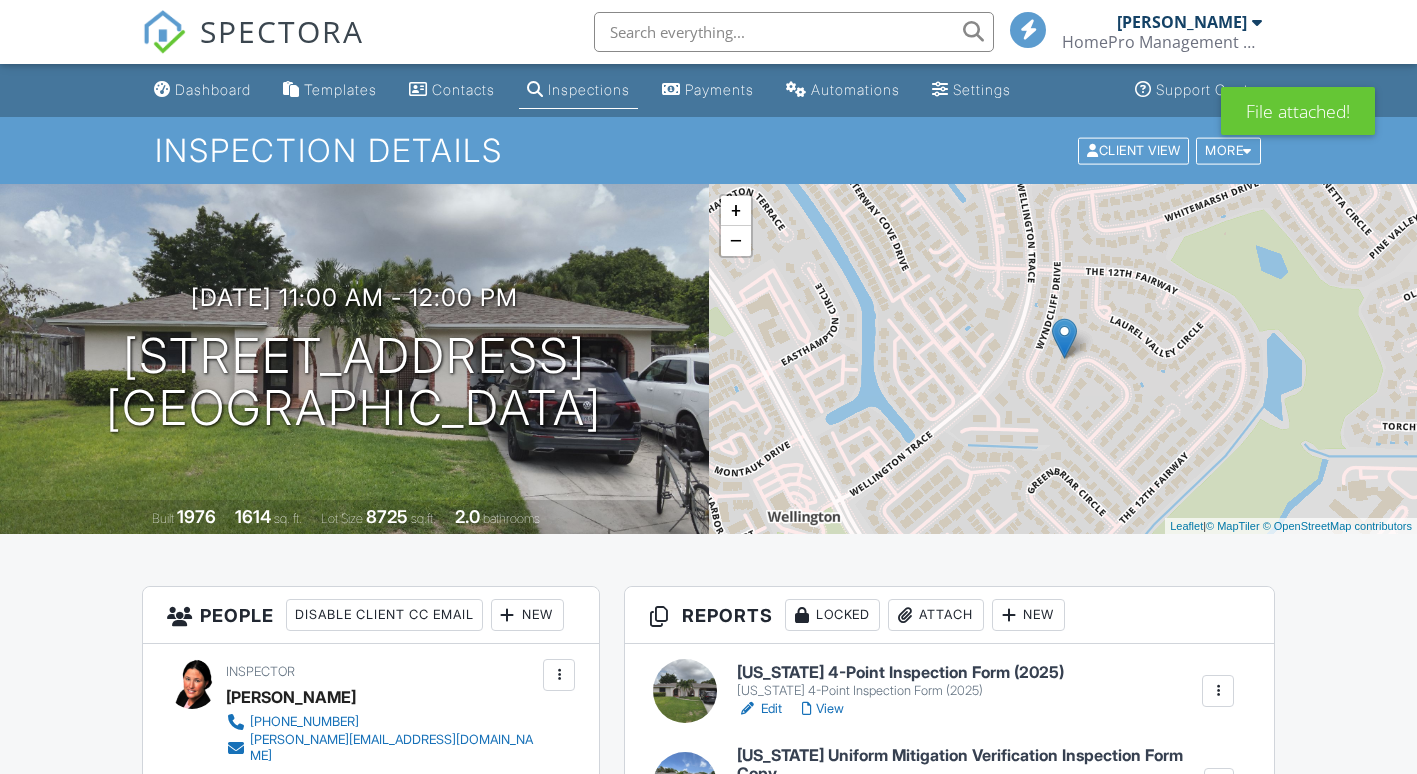 scroll, scrollTop: 415, scrollLeft: 0, axis: vertical 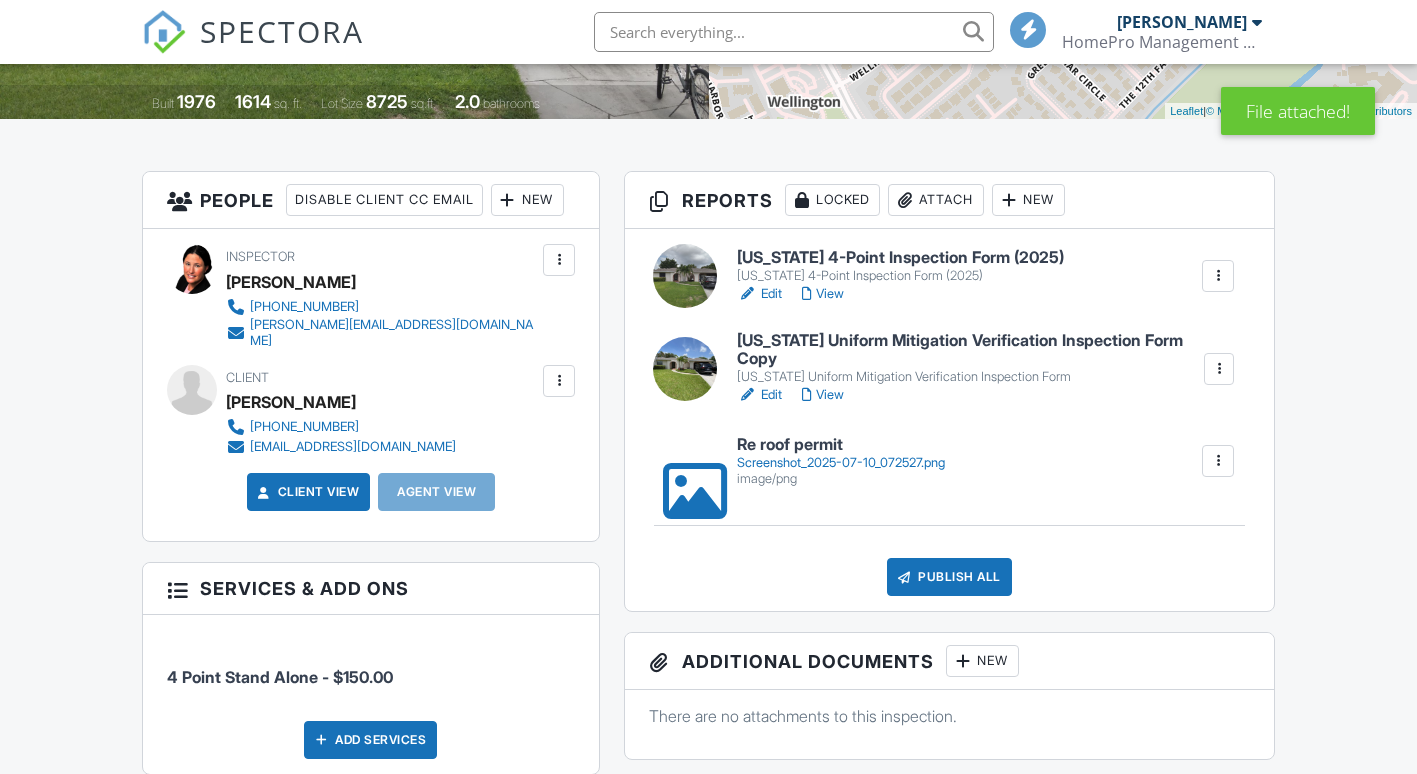 click on "Screenshot_2025-07-10_072527.png" at bounding box center [841, 463] 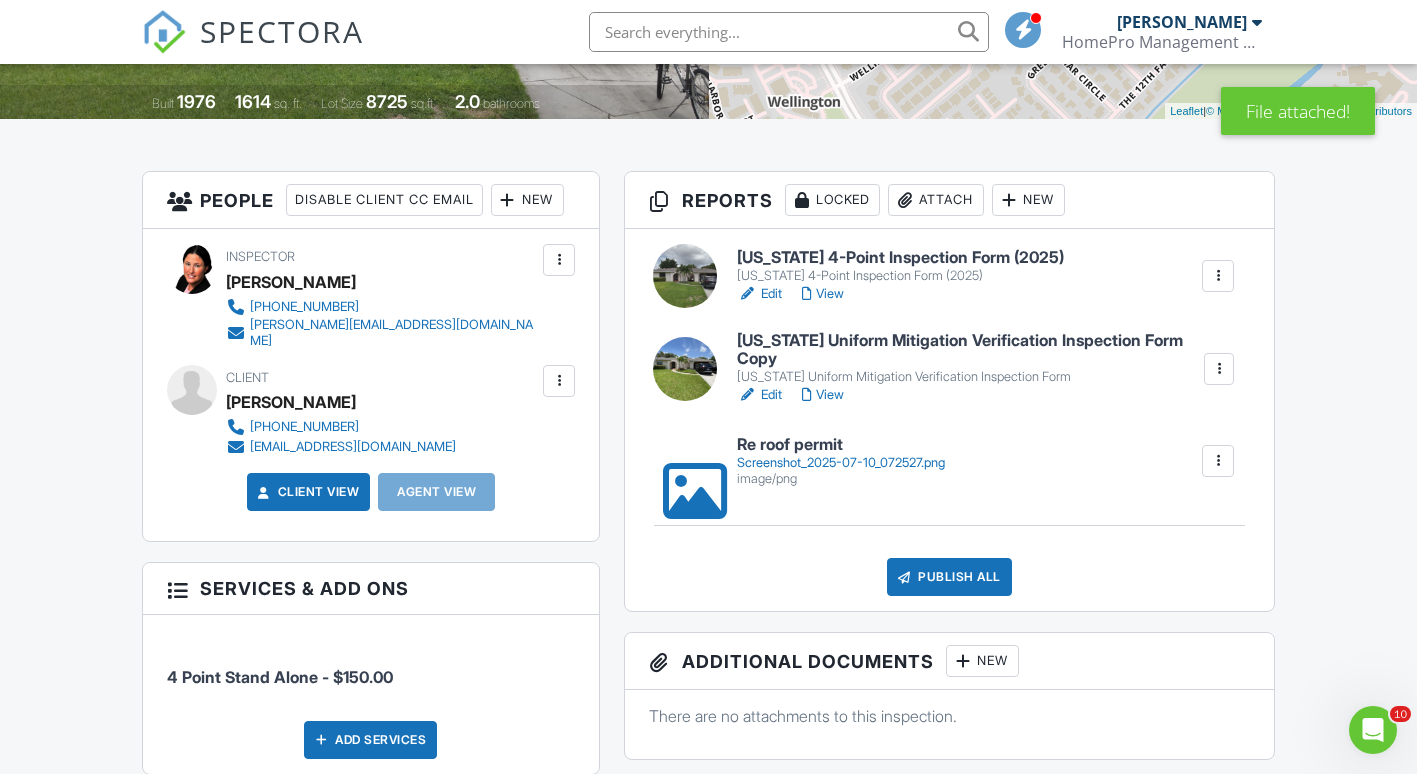 scroll, scrollTop: 0, scrollLeft: 0, axis: both 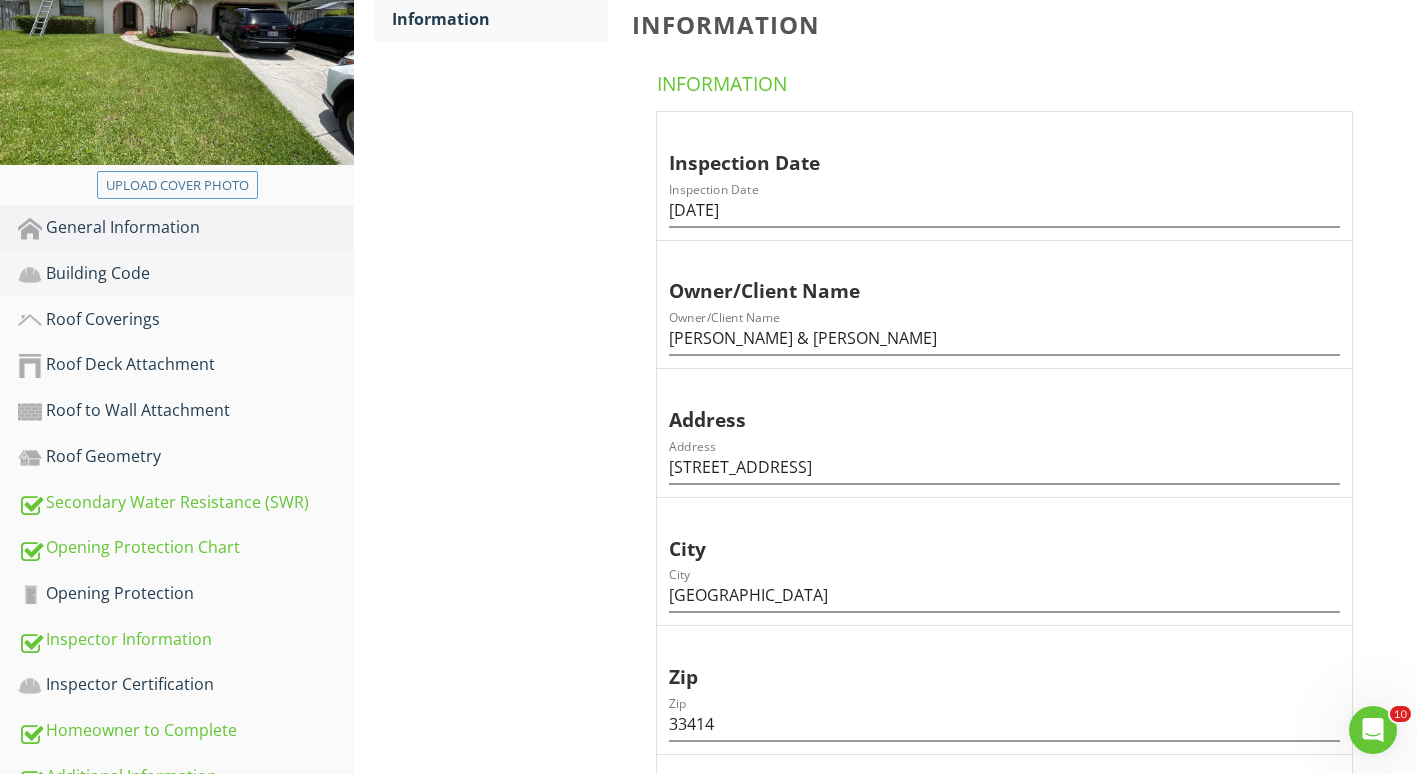 click on "Building Code" at bounding box center [186, 274] 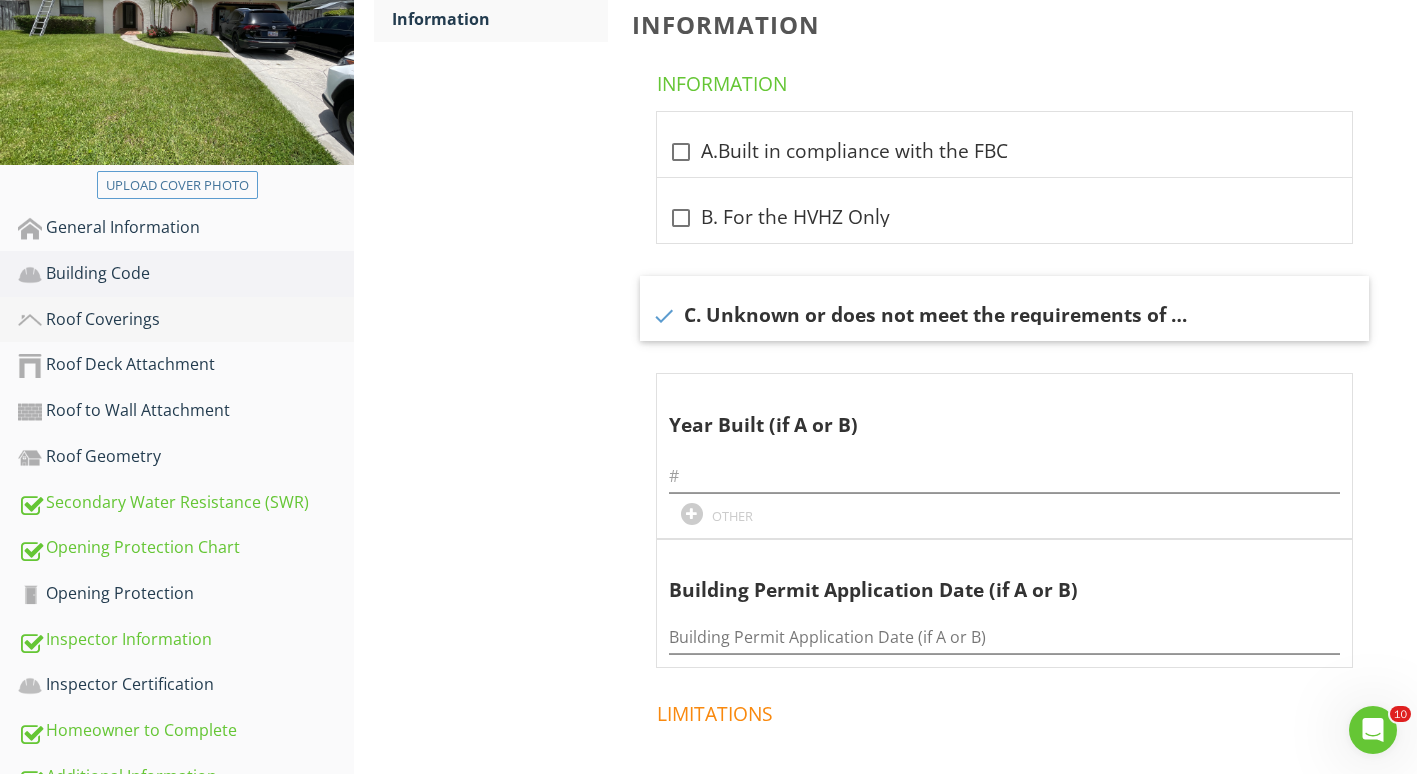 click on "Roof Coverings" at bounding box center [186, 320] 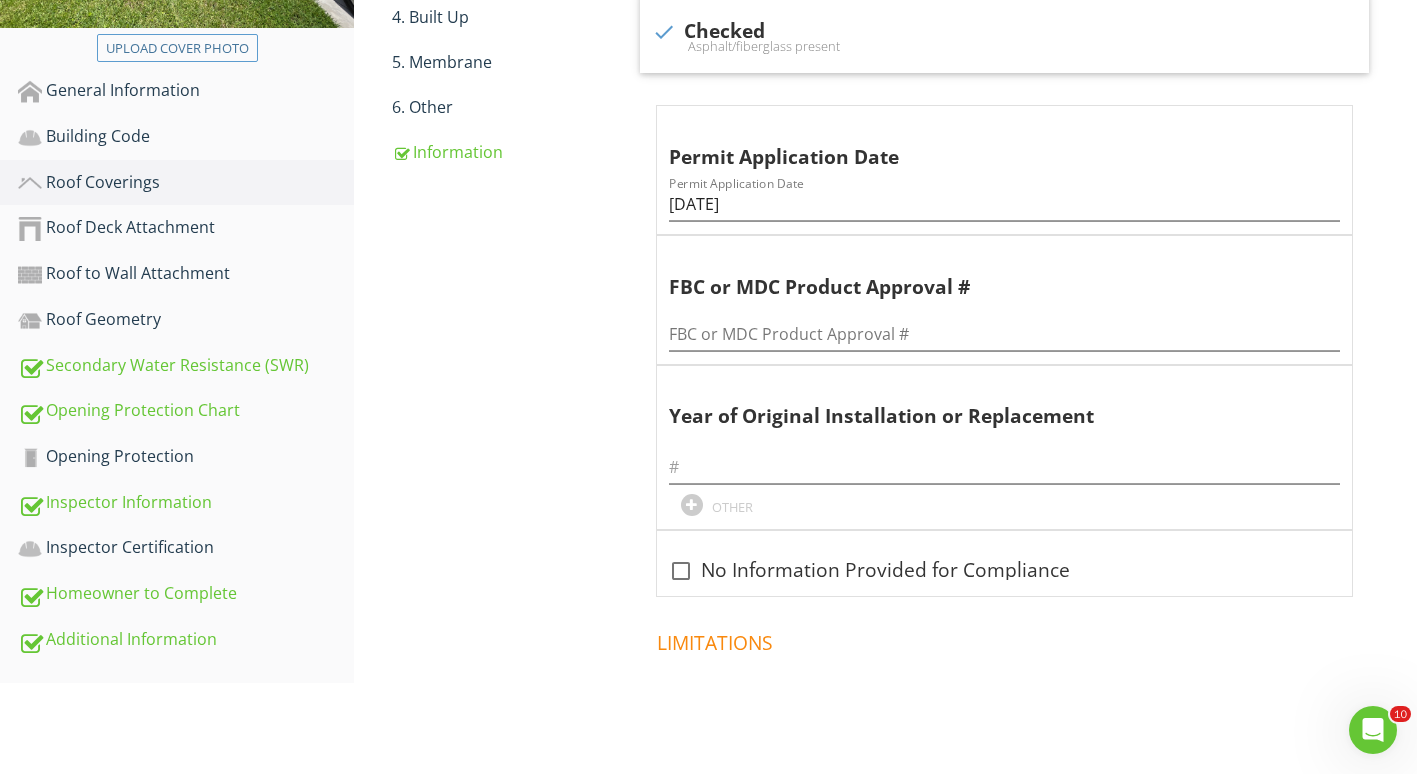 scroll, scrollTop: 474, scrollLeft: 0, axis: vertical 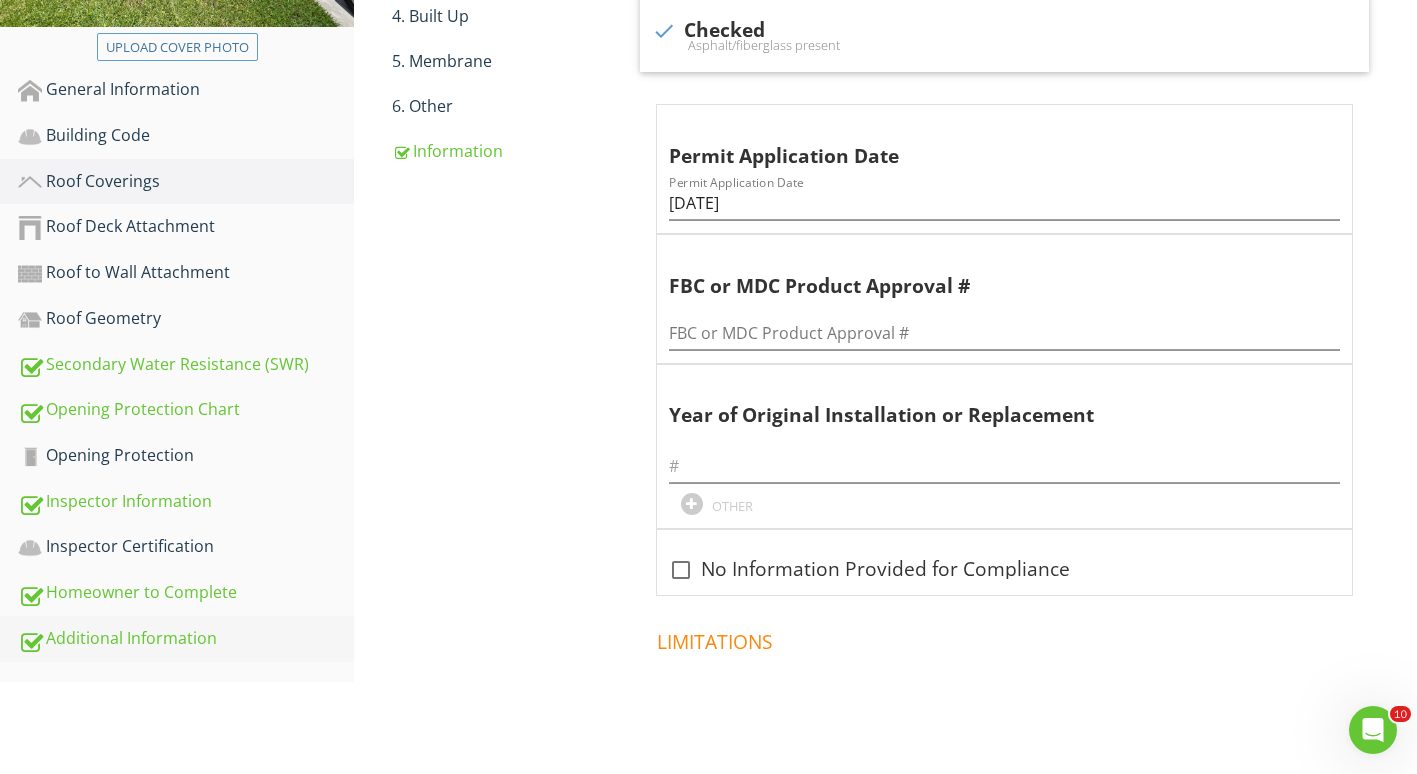 click on "Additional Information" at bounding box center [186, 639] 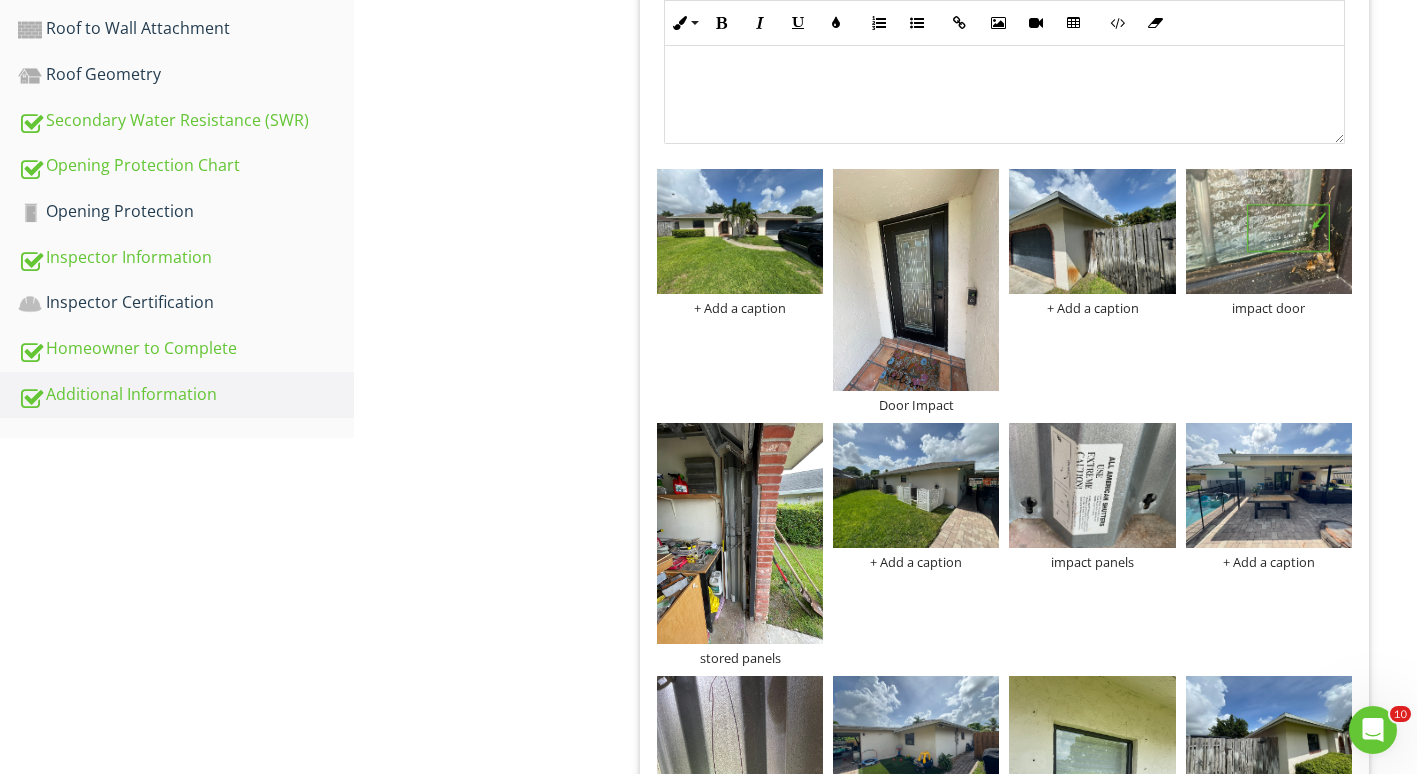 scroll, scrollTop: 724, scrollLeft: 0, axis: vertical 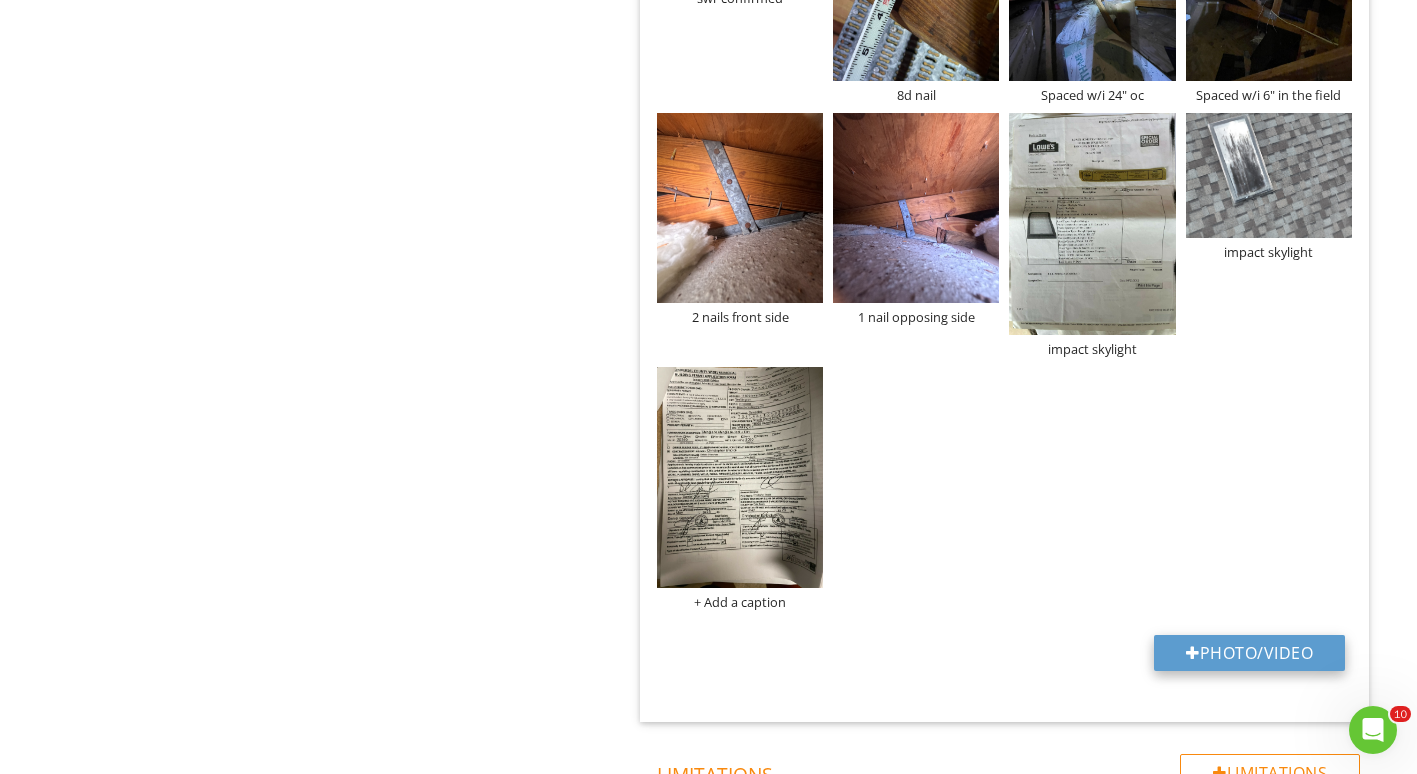 click on "Photo/Video" at bounding box center [1249, 653] 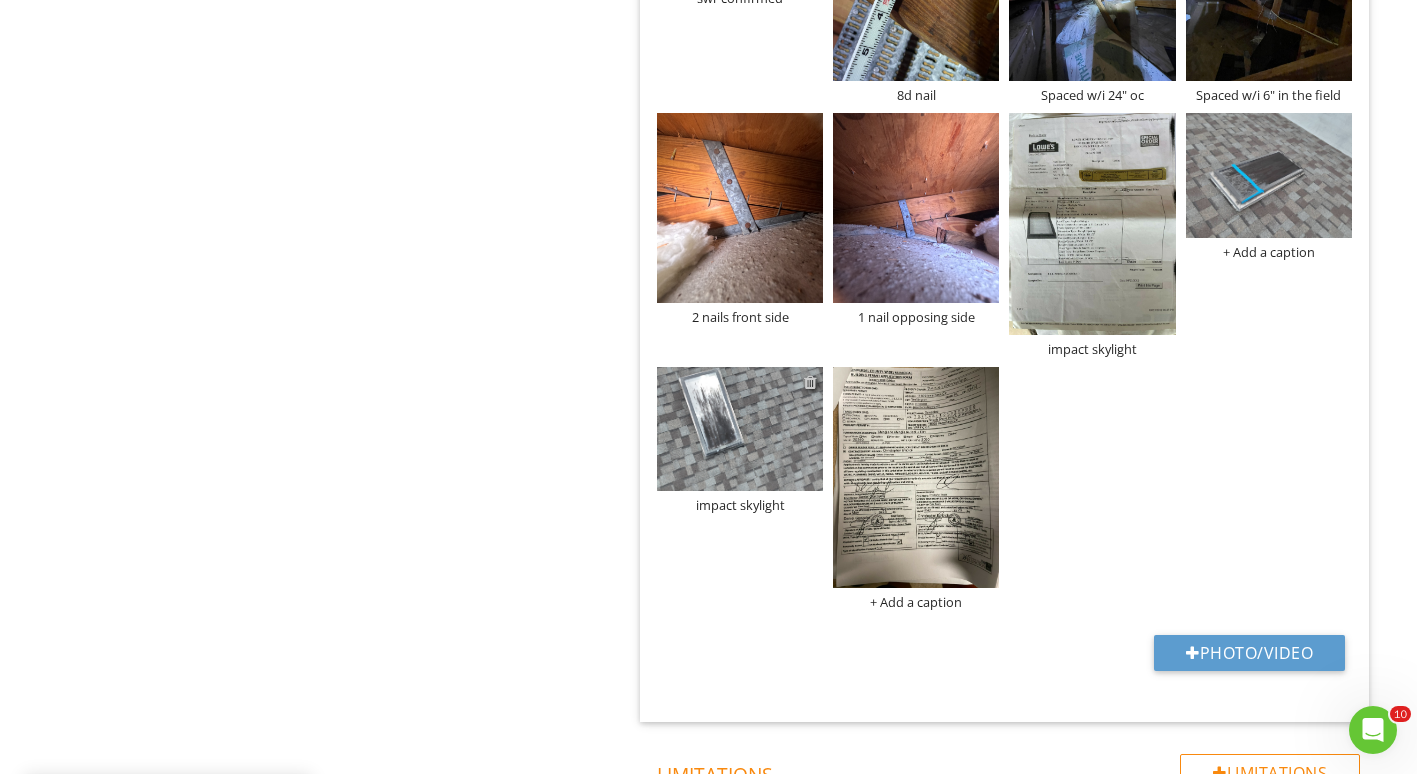 click at bounding box center [810, 382] 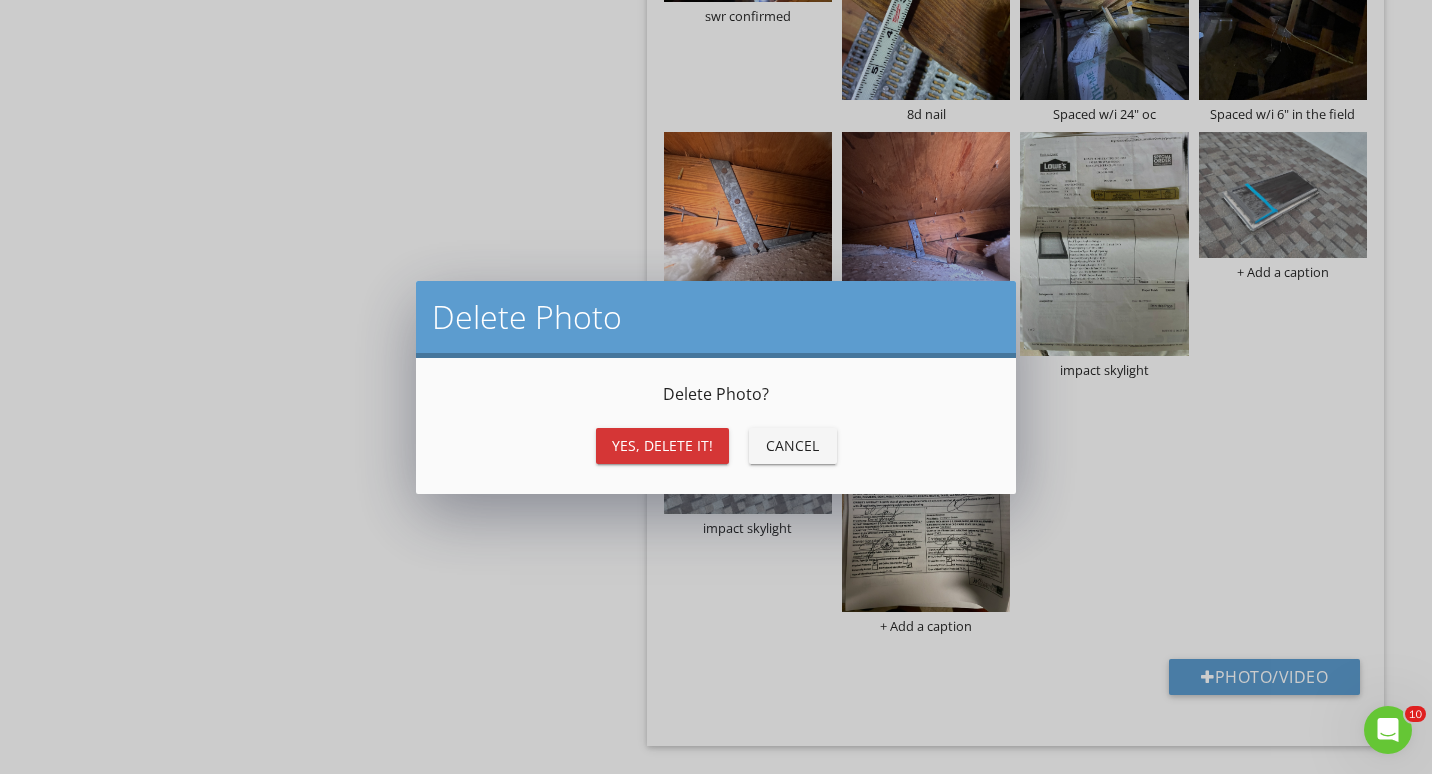 click on "Yes, Delete it!" at bounding box center [662, 445] 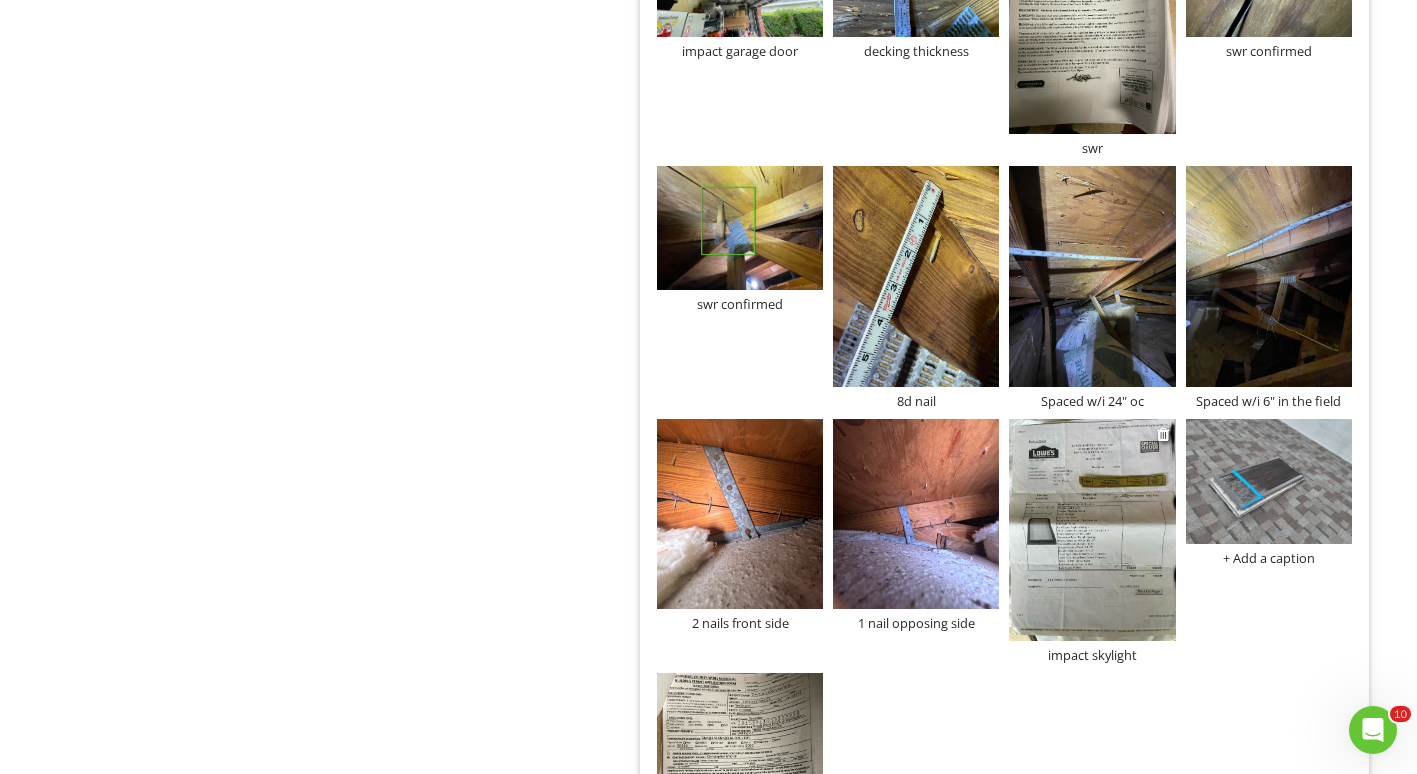 scroll, scrollTop: 2042, scrollLeft: 0, axis: vertical 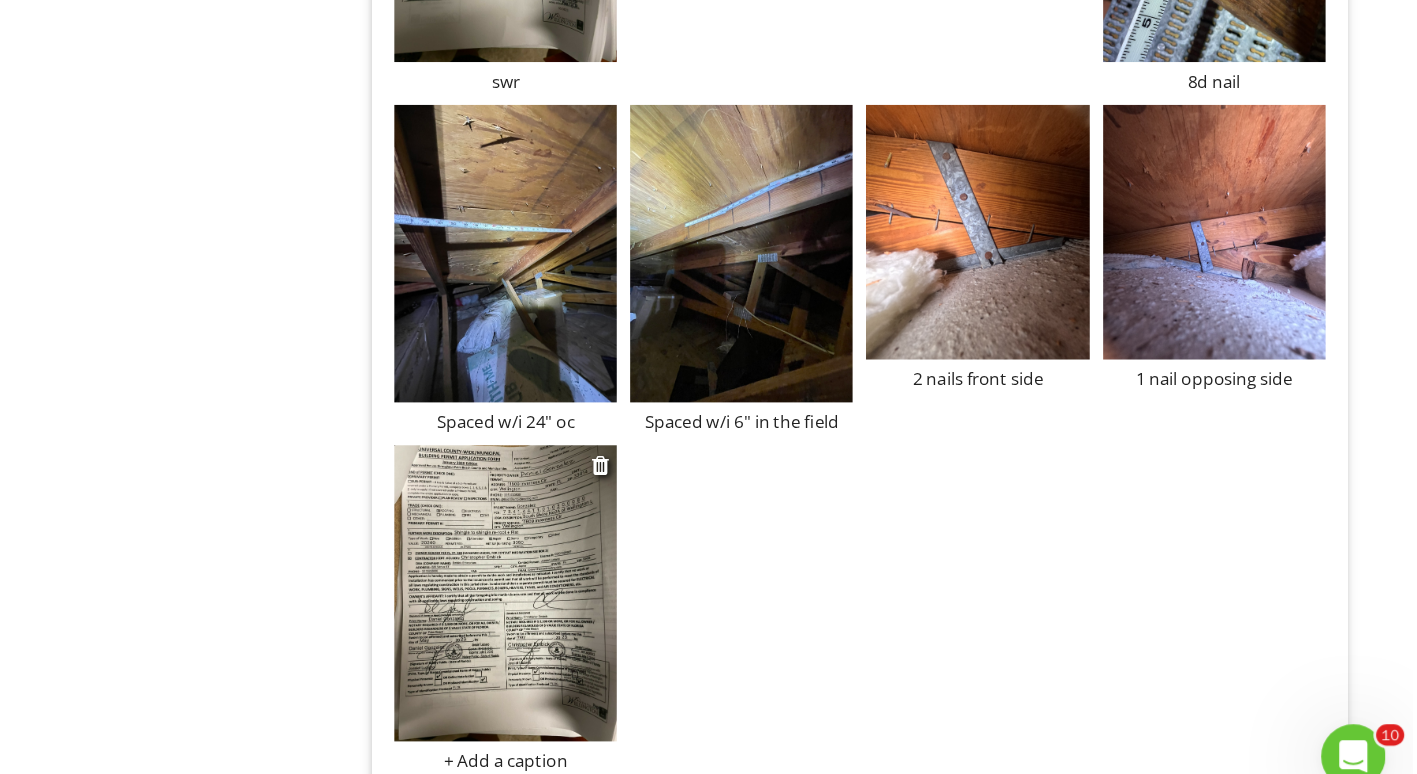 click at bounding box center (740, 608) 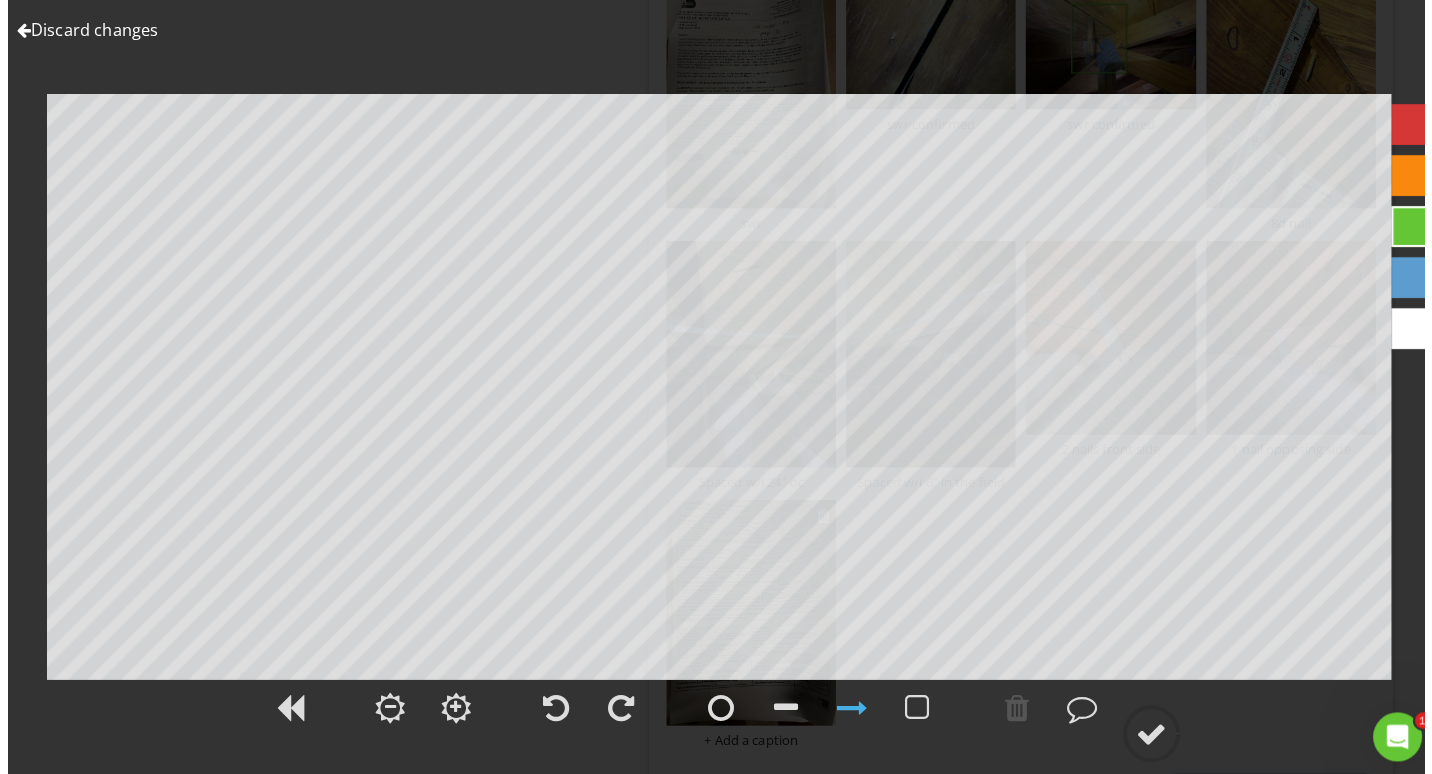 scroll, scrollTop: 2321, scrollLeft: 0, axis: vertical 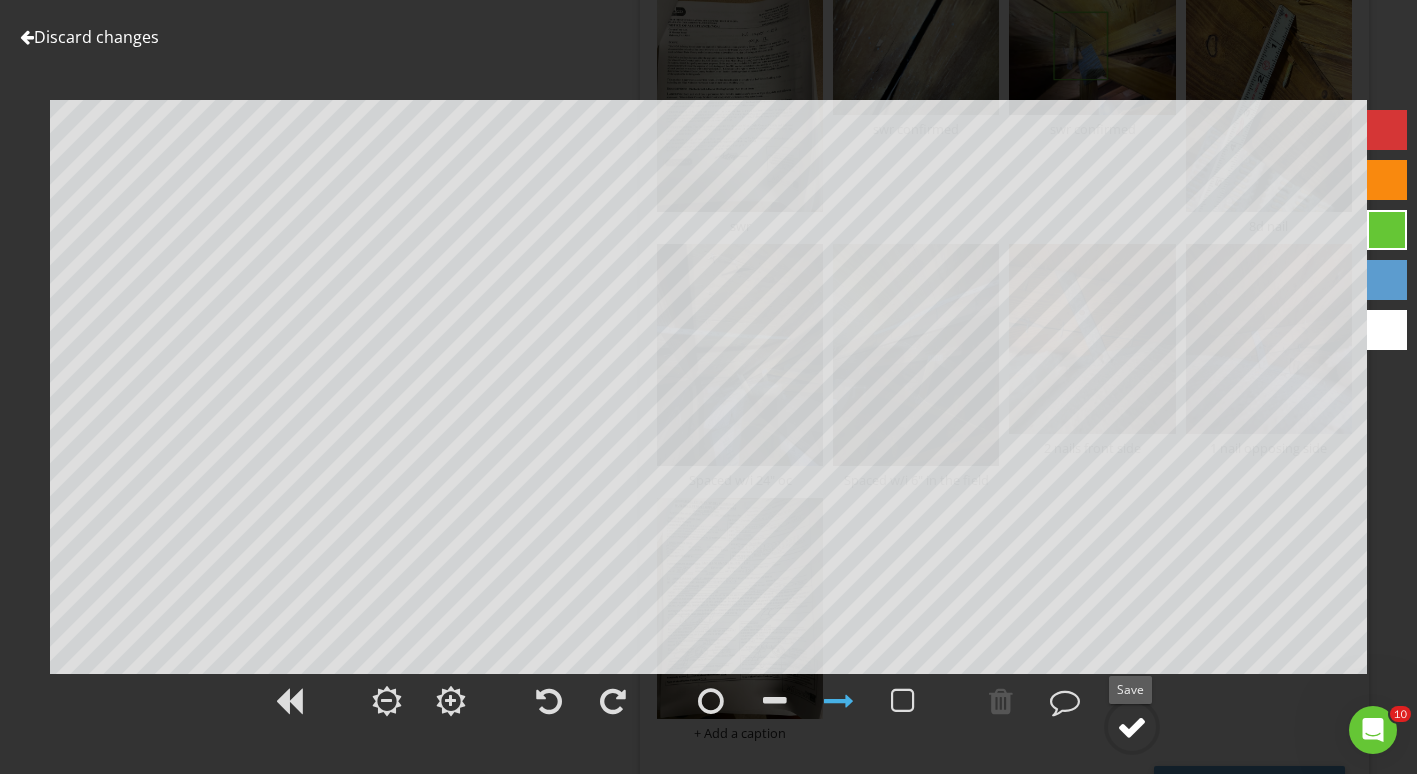 click 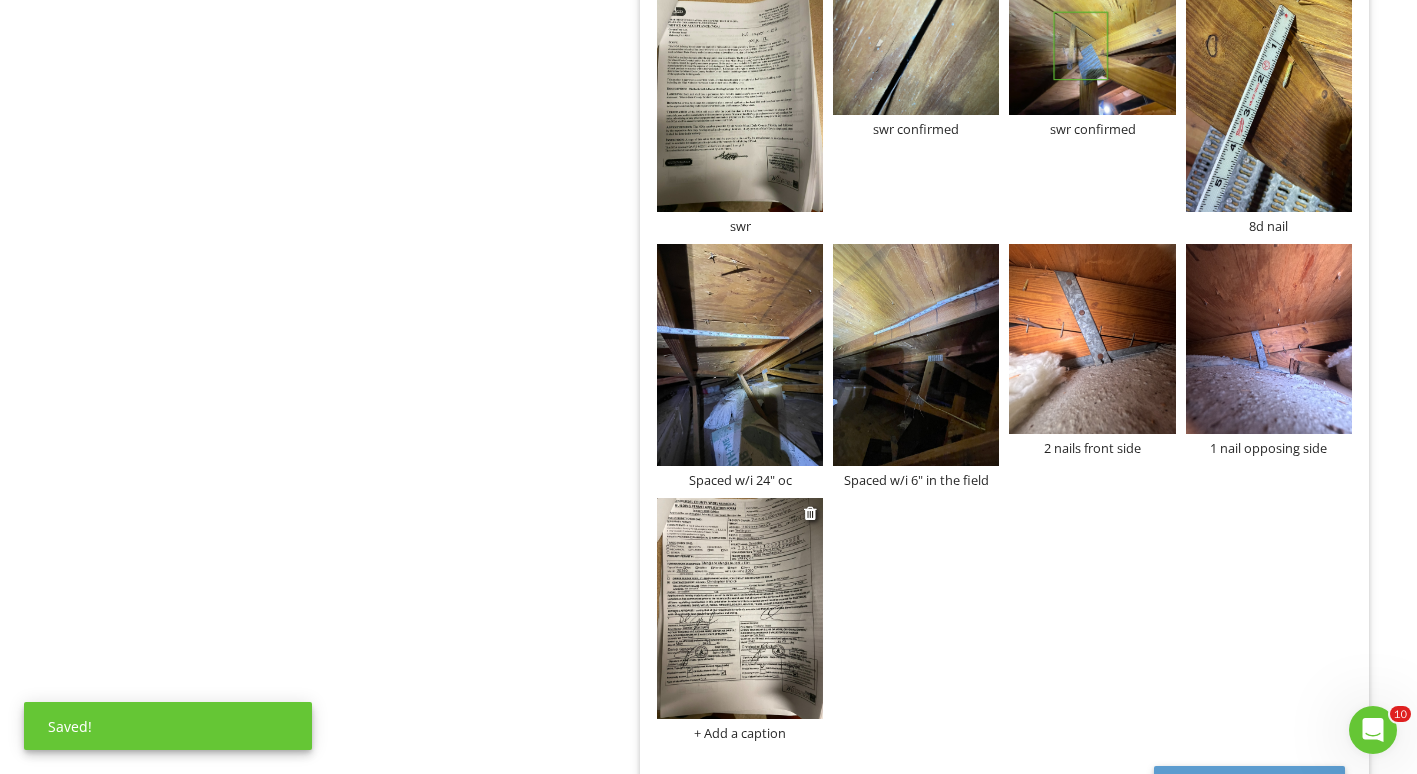 click on "+ Add a caption" at bounding box center [740, 733] 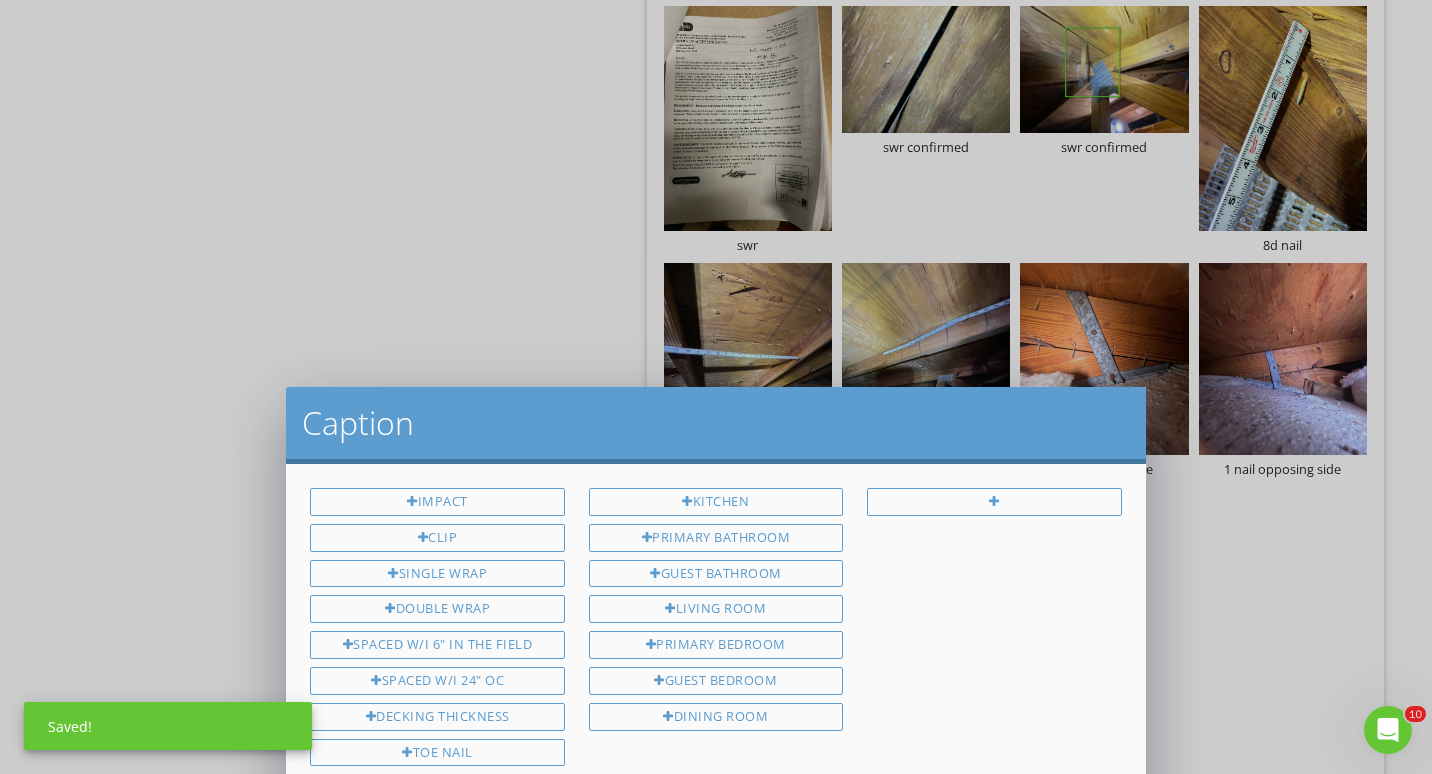 scroll, scrollTop: 212, scrollLeft: 0, axis: vertical 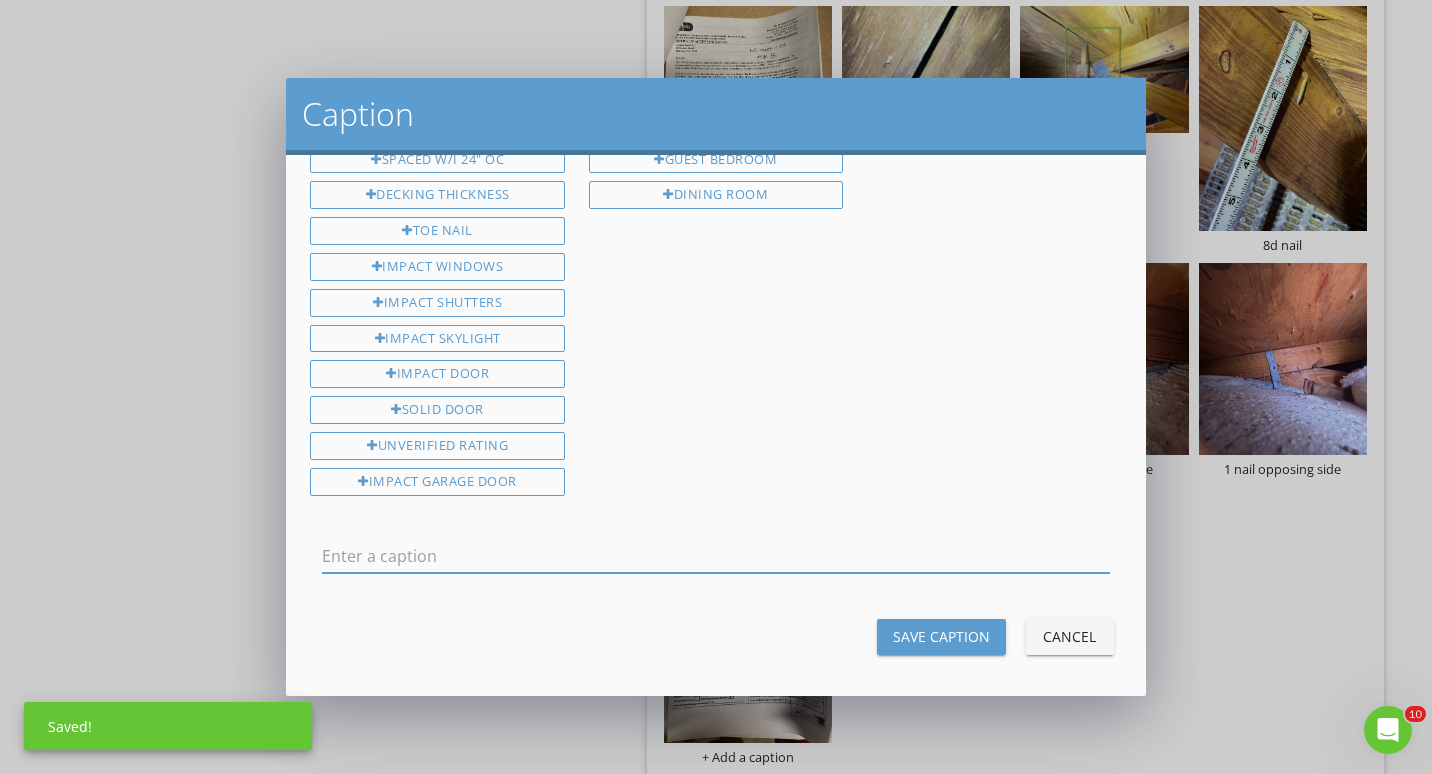 type on "e" 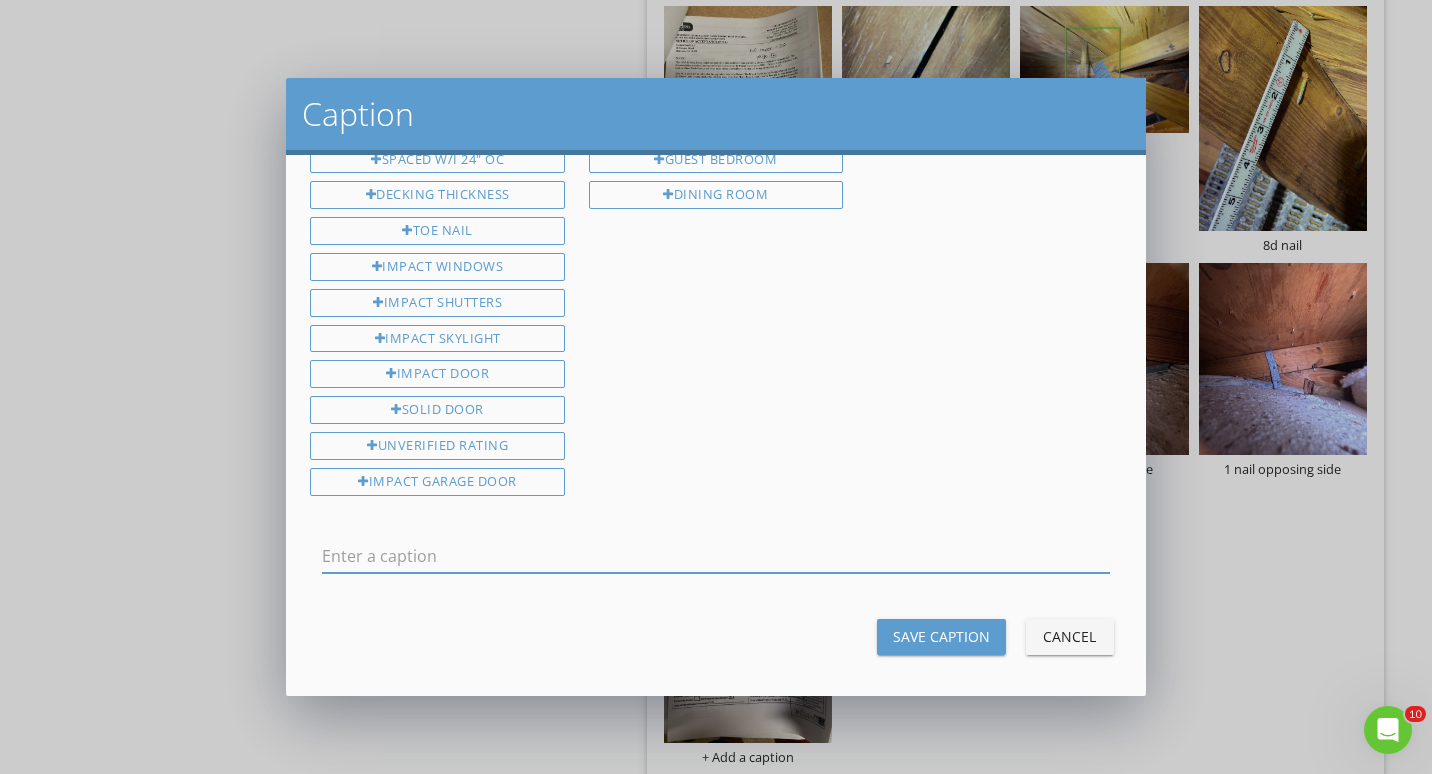 click at bounding box center (715, 556) 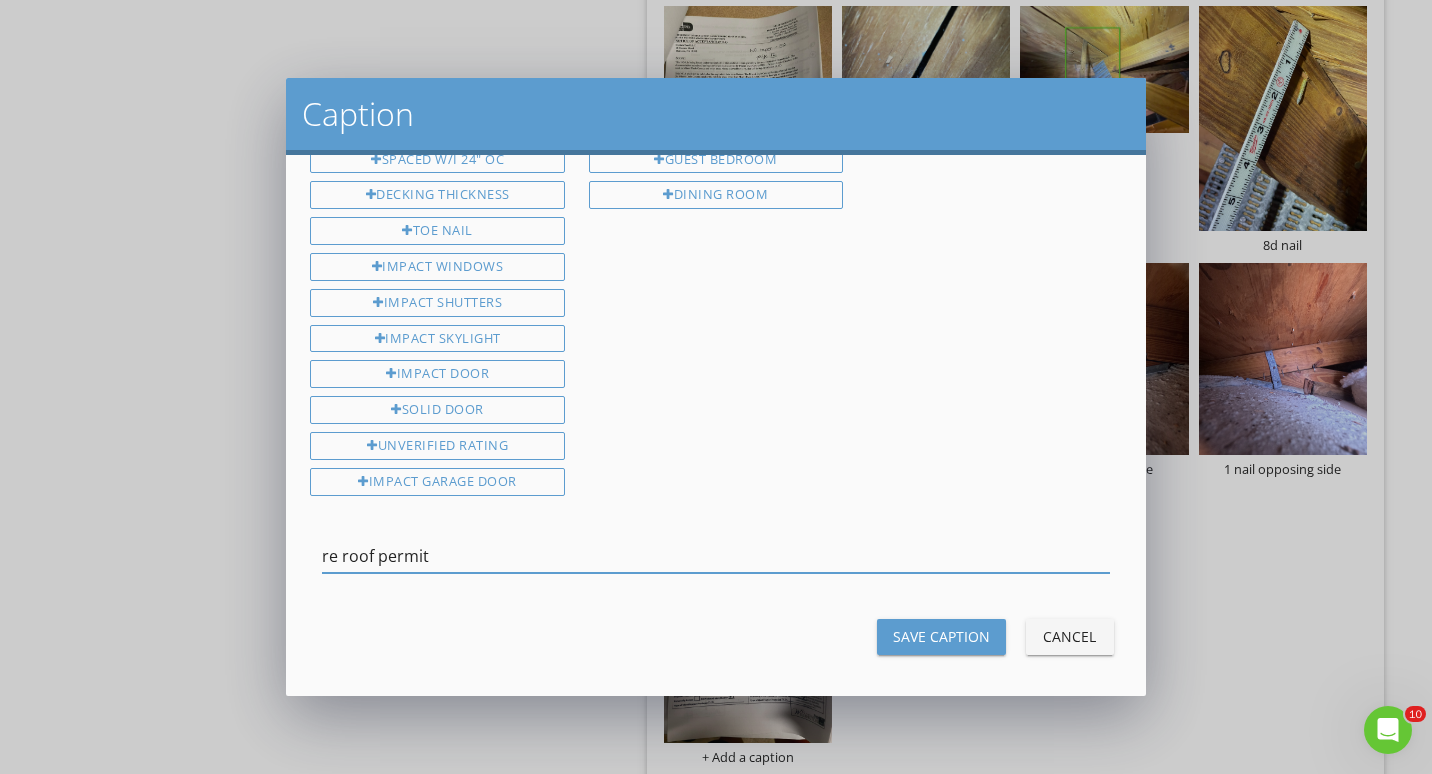 type on "re roof permit" 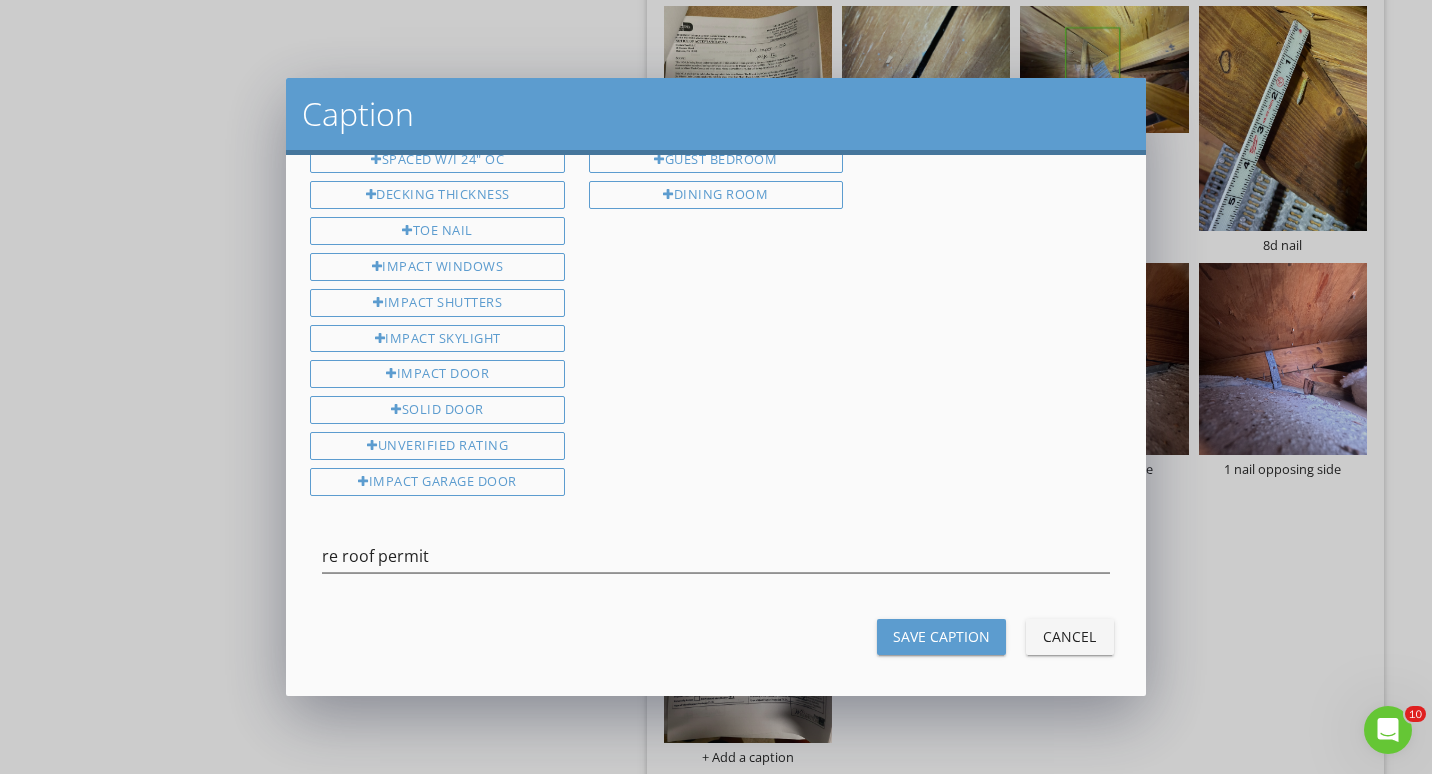 click on "Save Caption     Cancel" at bounding box center (715, 637) 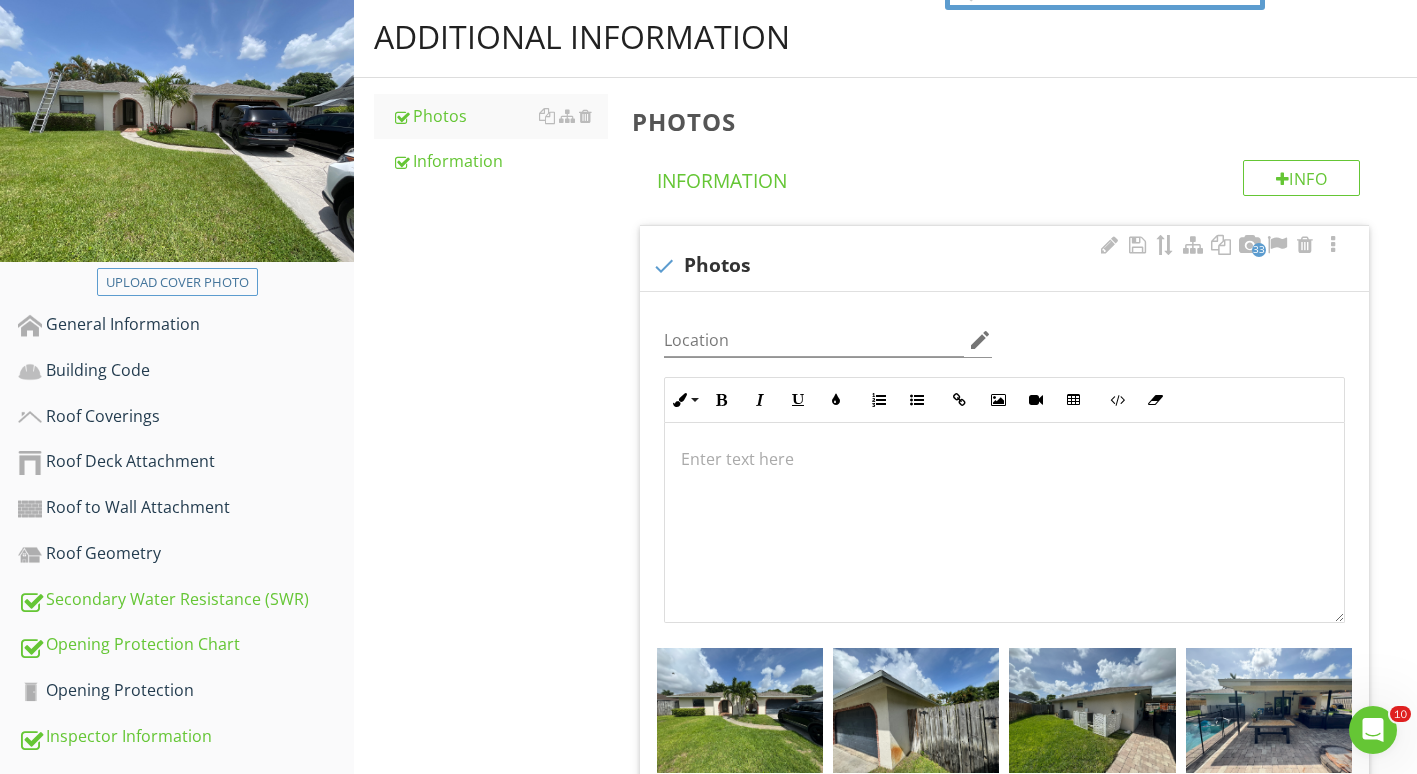 scroll, scrollTop: 0, scrollLeft: 0, axis: both 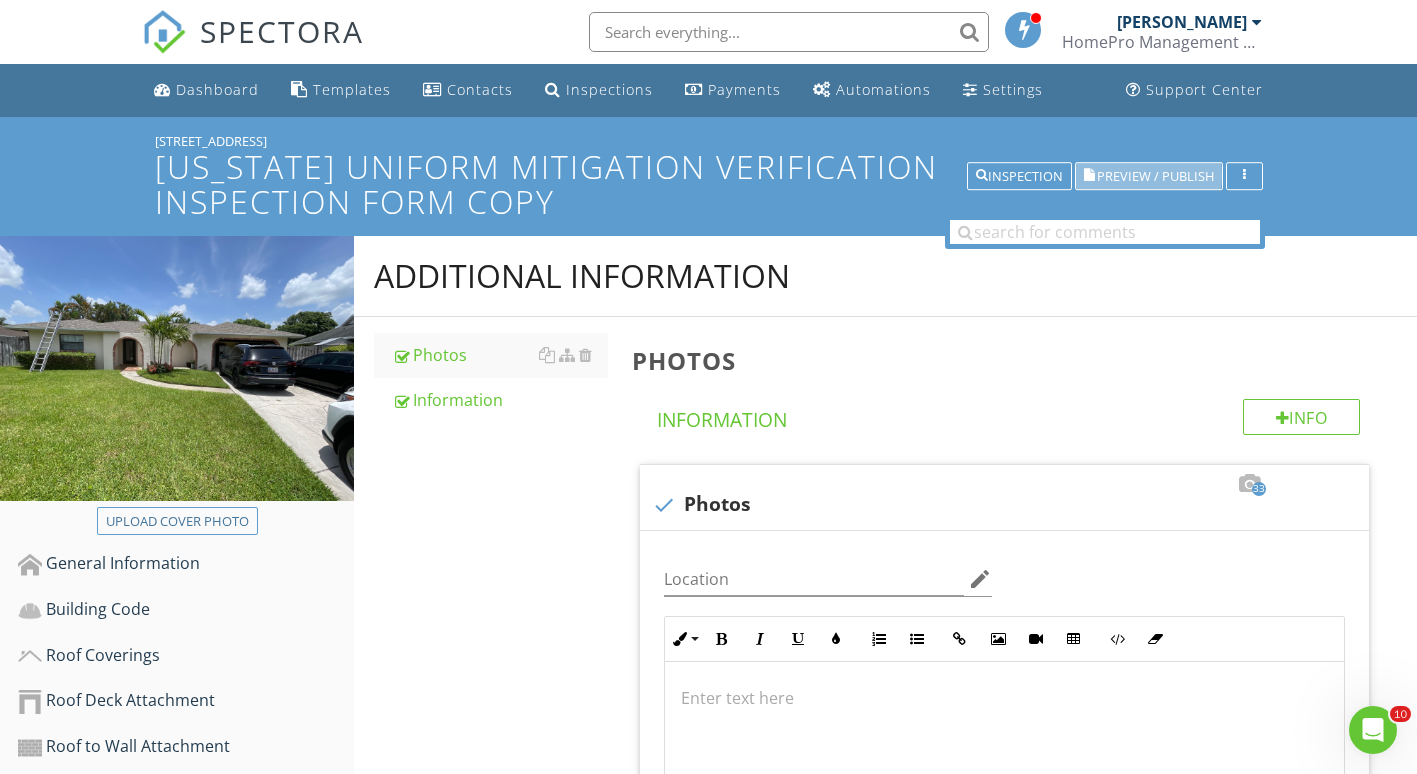 click on "Preview / Publish" at bounding box center [1155, 176] 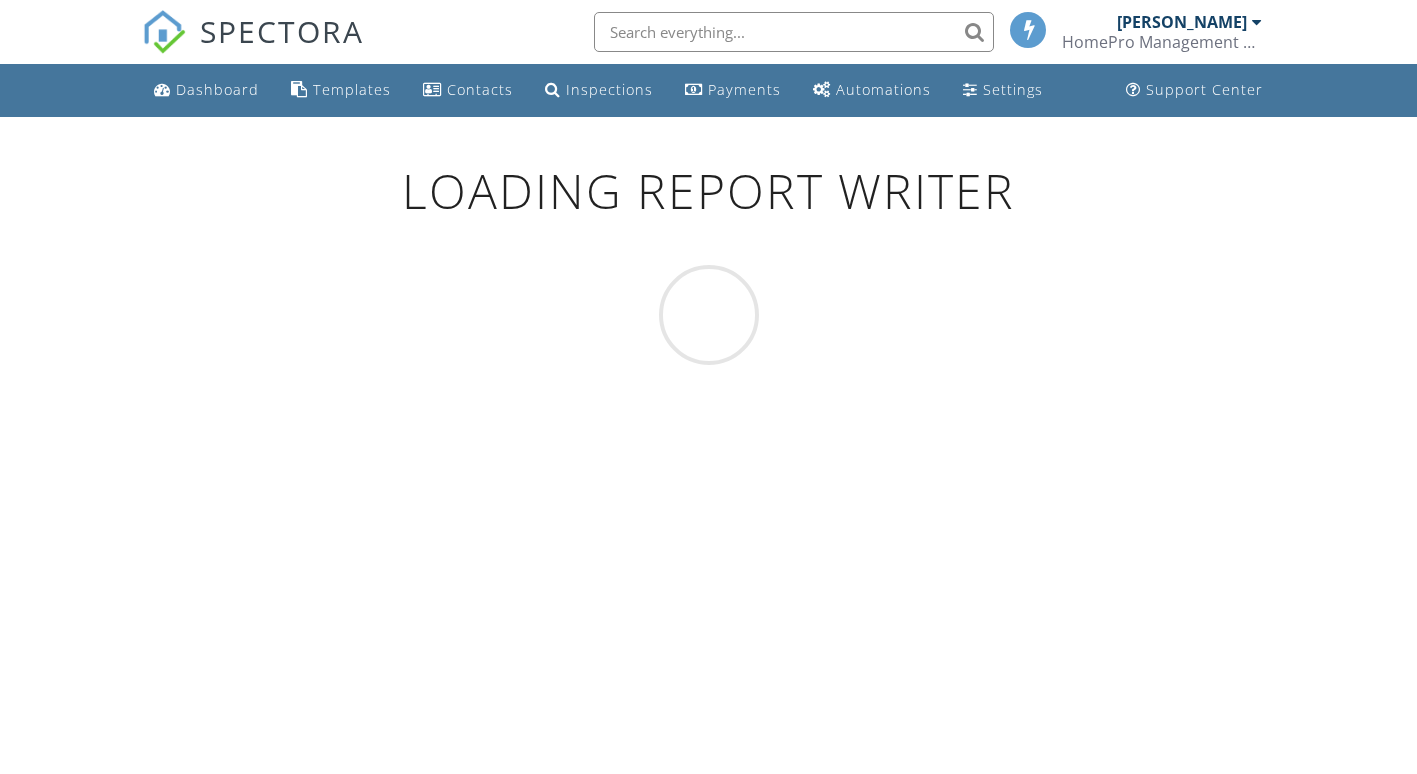 scroll, scrollTop: 0, scrollLeft: 0, axis: both 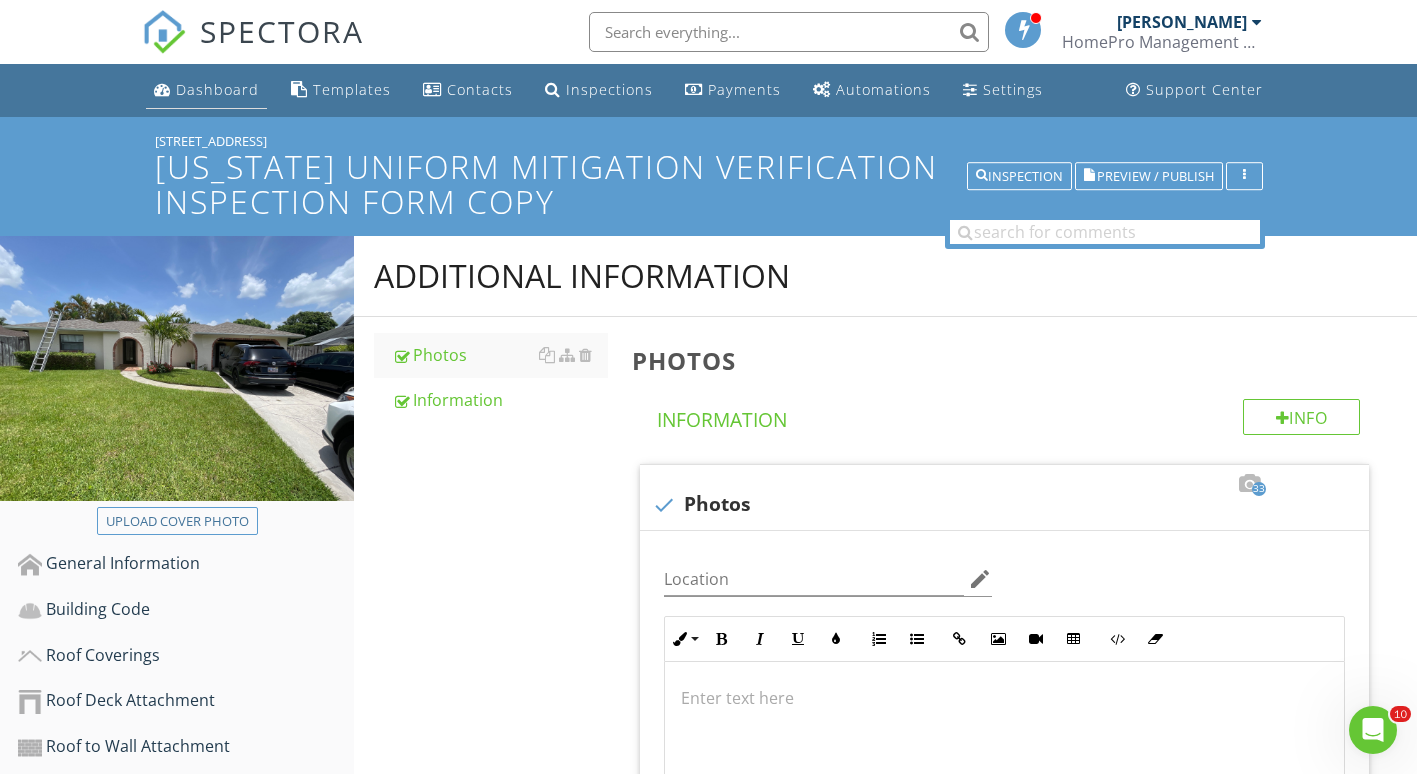 click on "Dashboard" at bounding box center (217, 89) 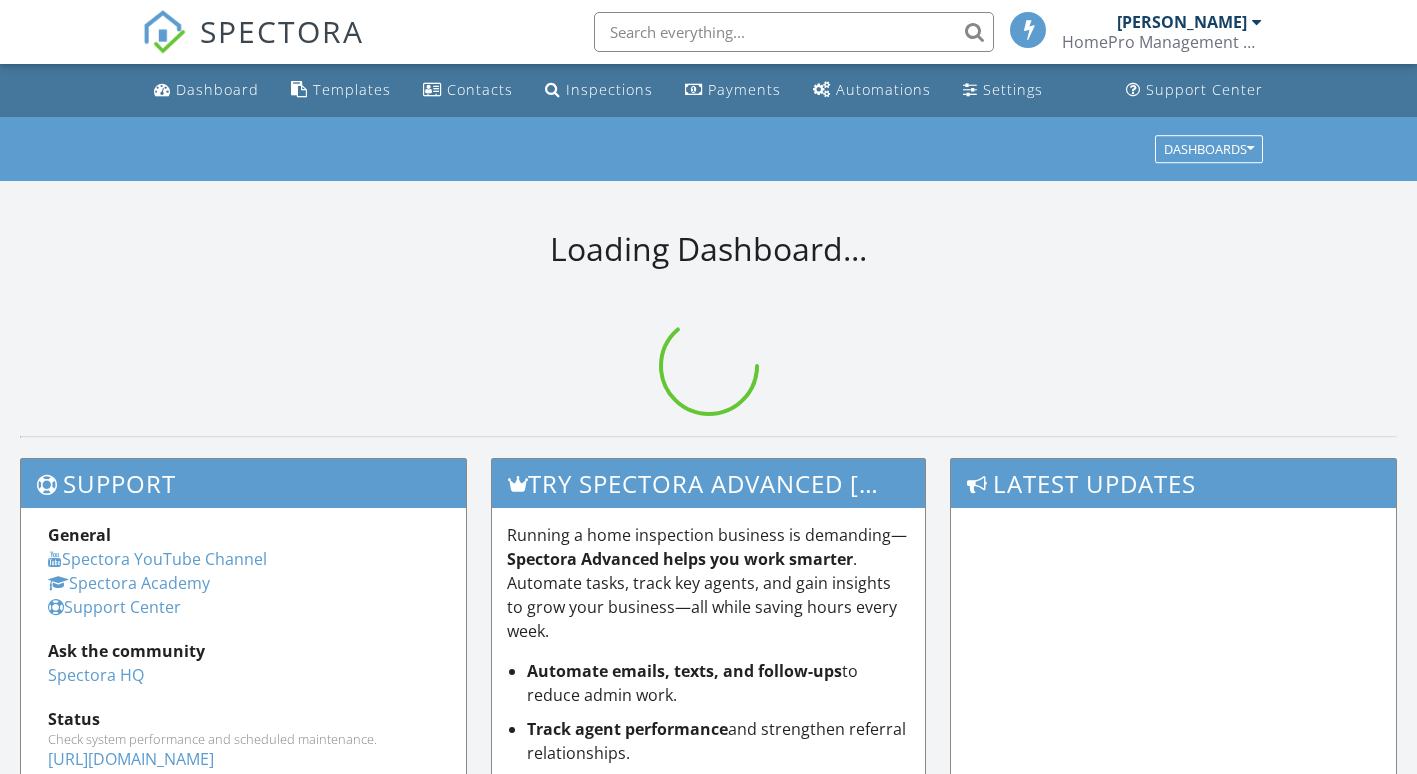 scroll, scrollTop: 0, scrollLeft: 0, axis: both 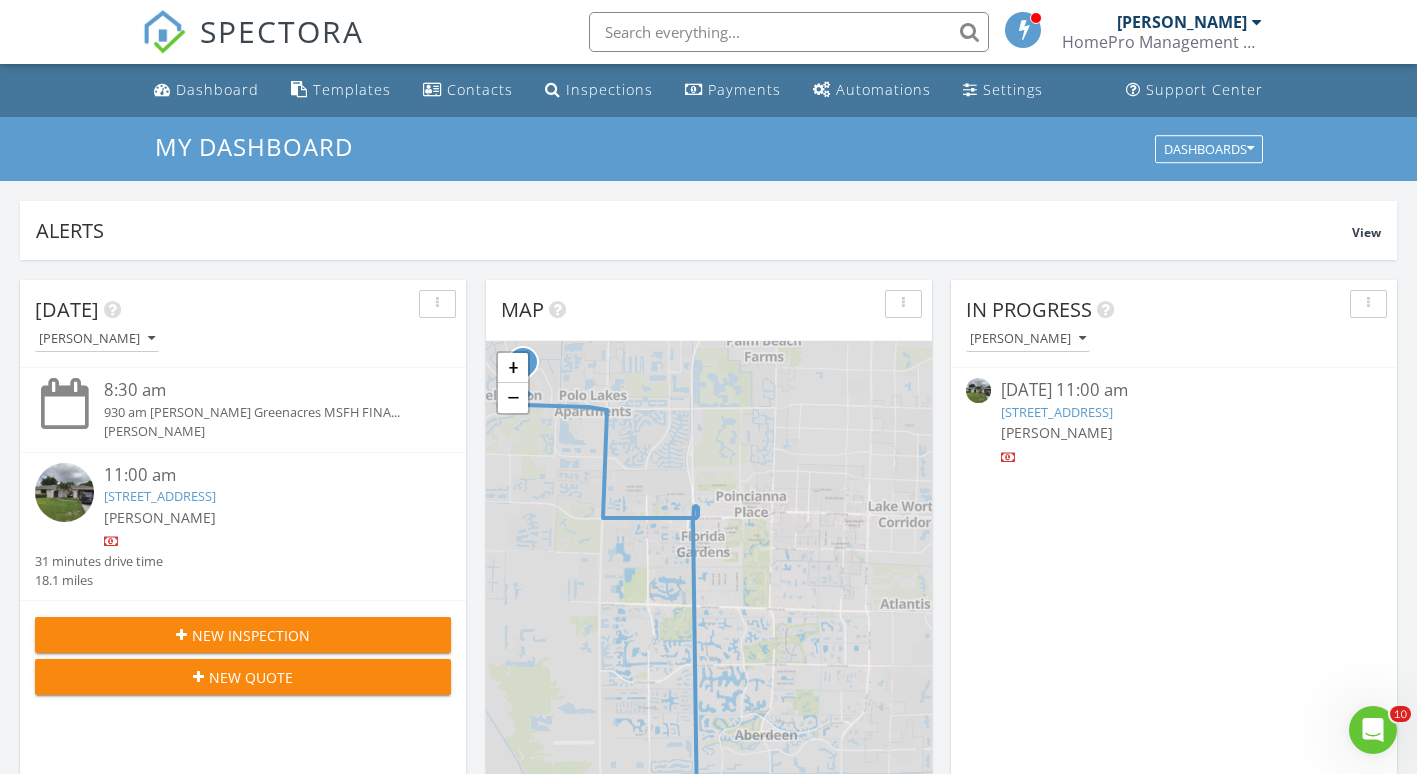 click on "[PERSON_NAME]" at bounding box center [260, 517] 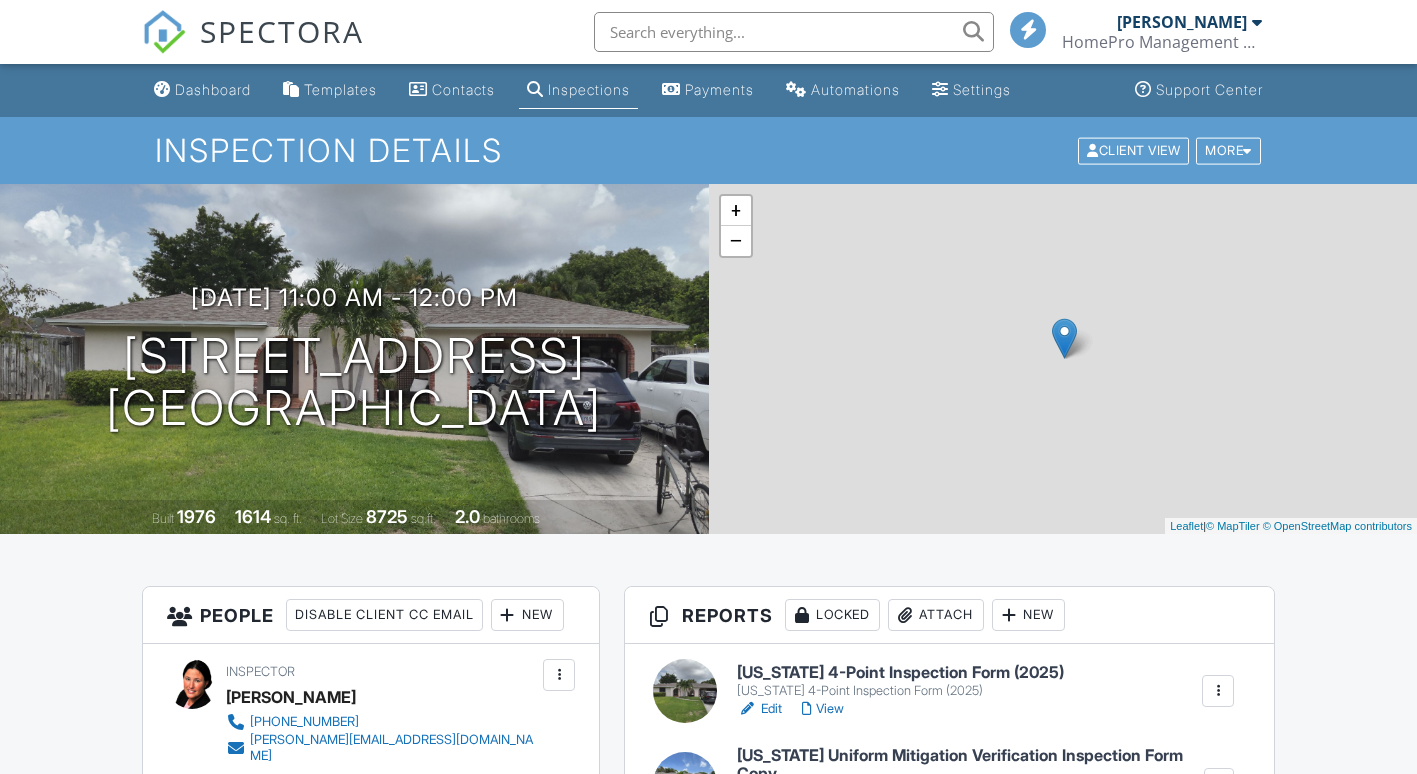 scroll, scrollTop: 0, scrollLeft: 0, axis: both 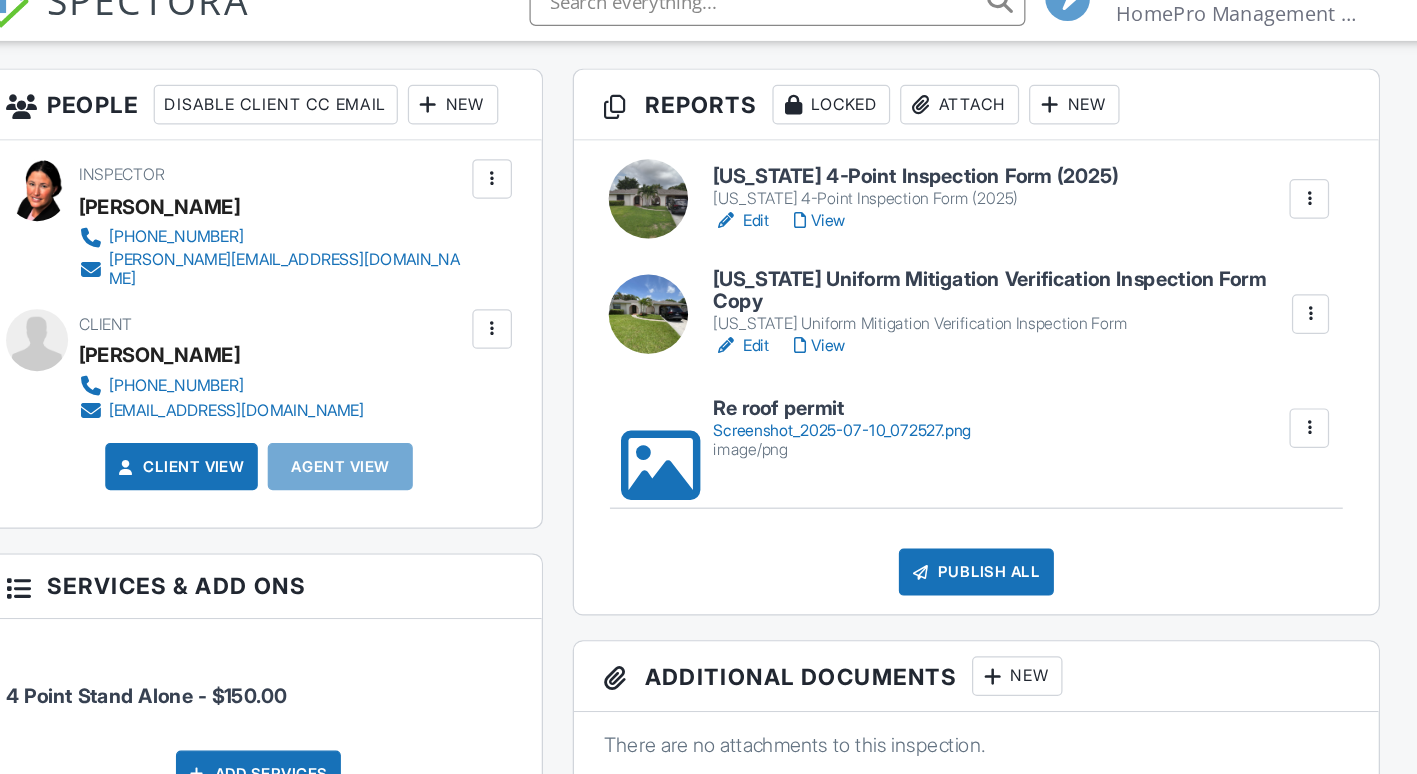 click on "Edit" at bounding box center (759, 209) 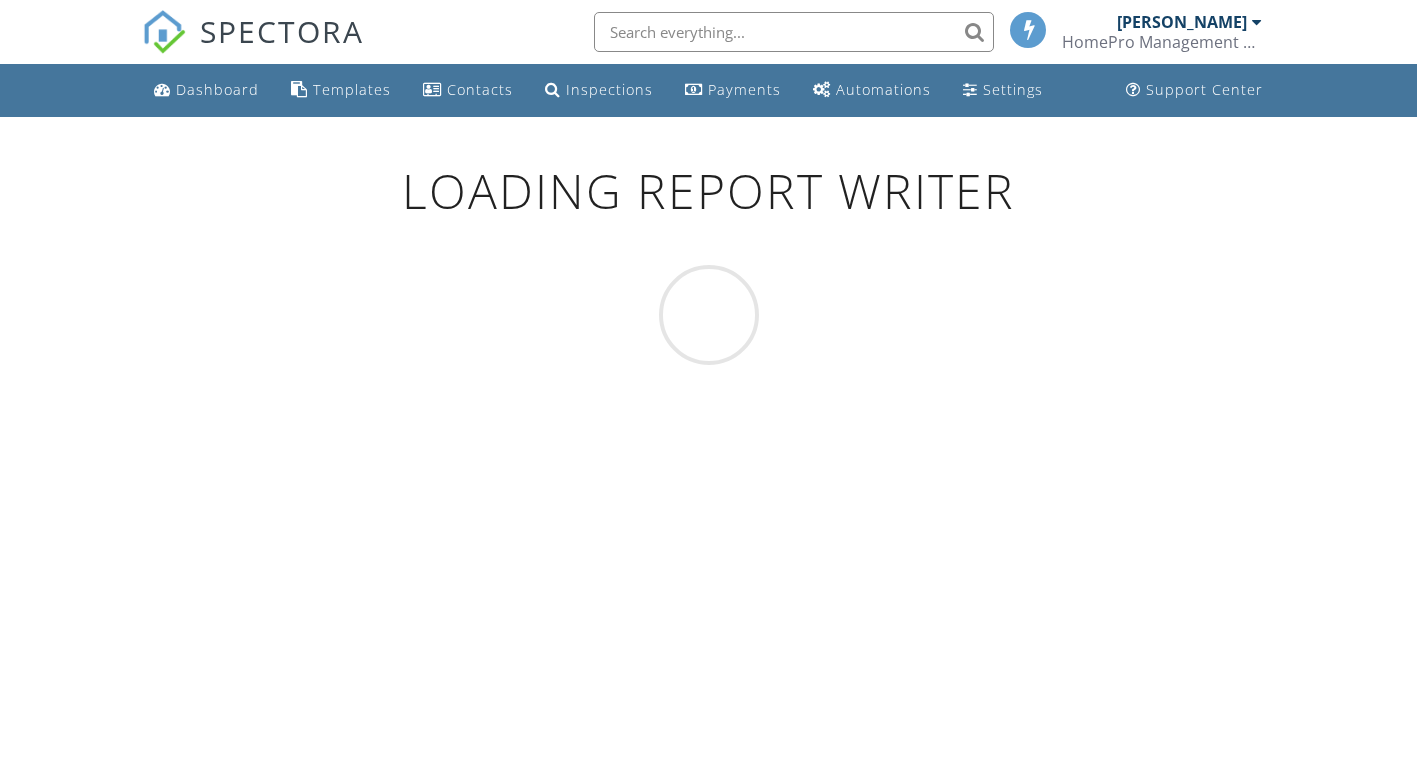 scroll, scrollTop: 0, scrollLeft: 0, axis: both 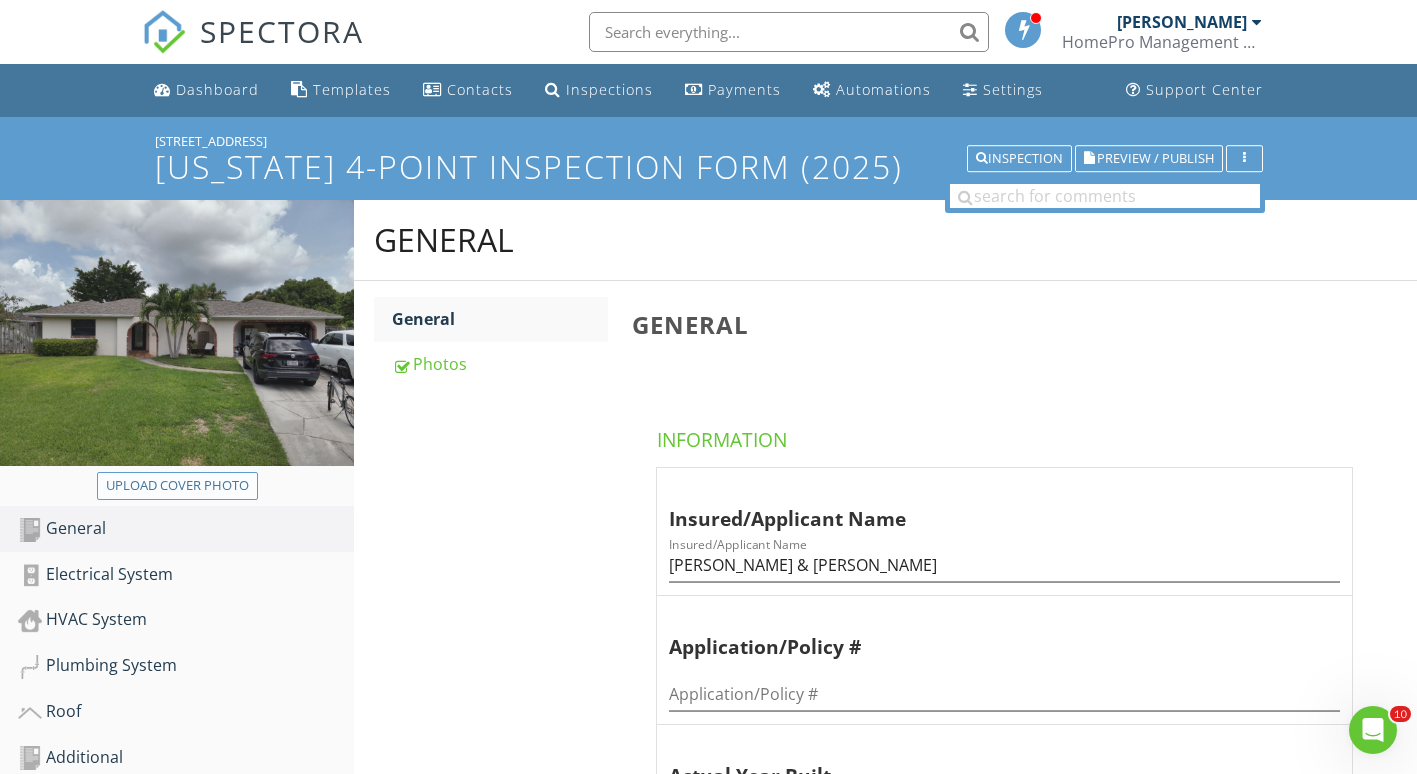 click on "Upload cover photo" at bounding box center [177, 486] 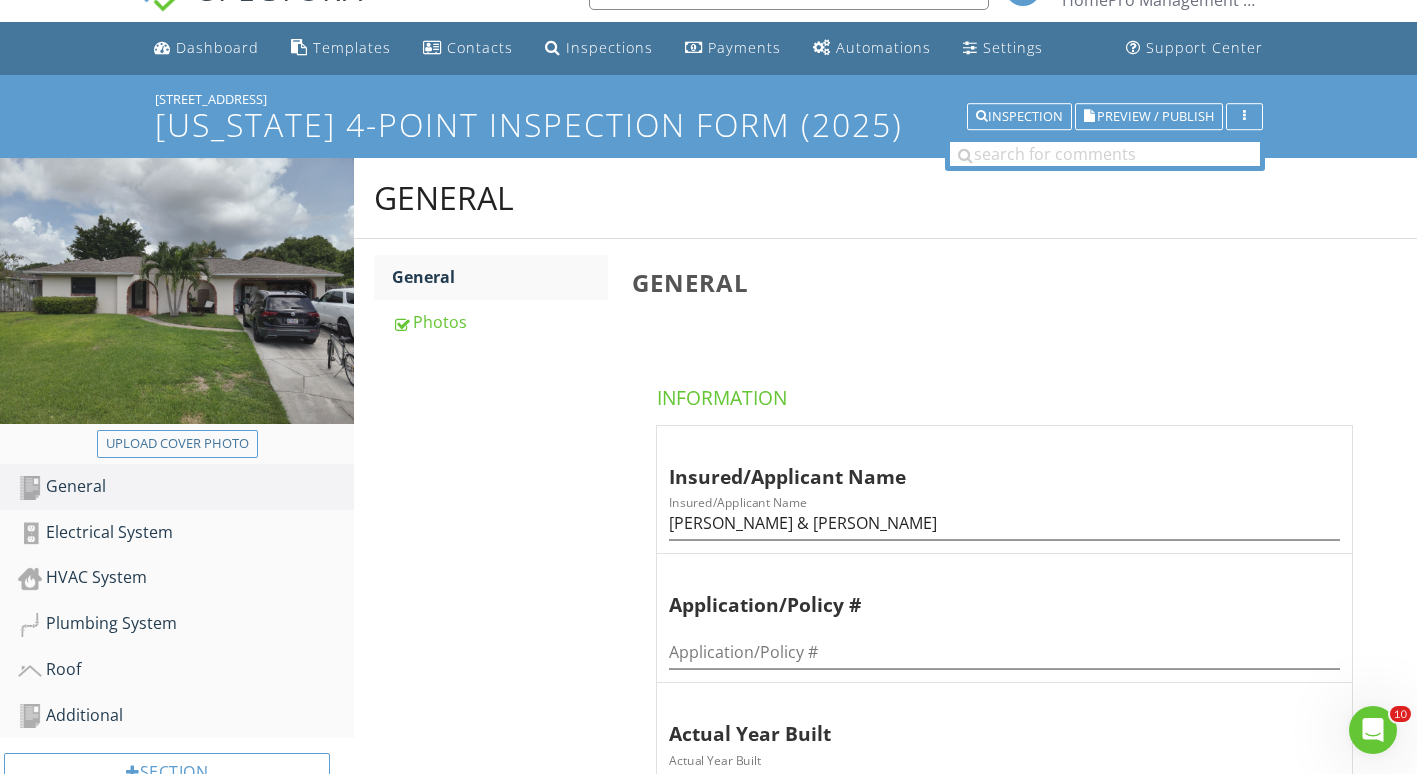 scroll, scrollTop: 41, scrollLeft: 0, axis: vertical 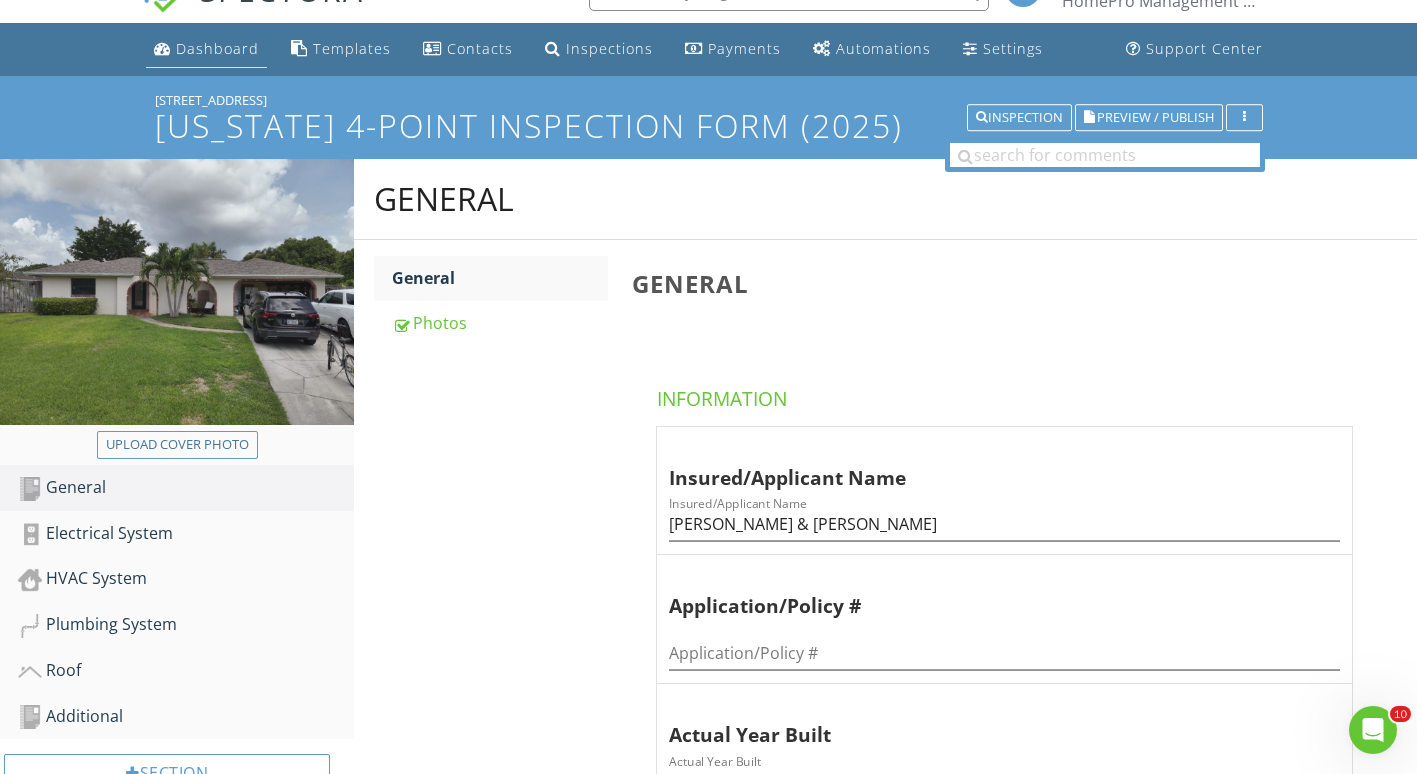click on "Dashboard" at bounding box center (206, 49) 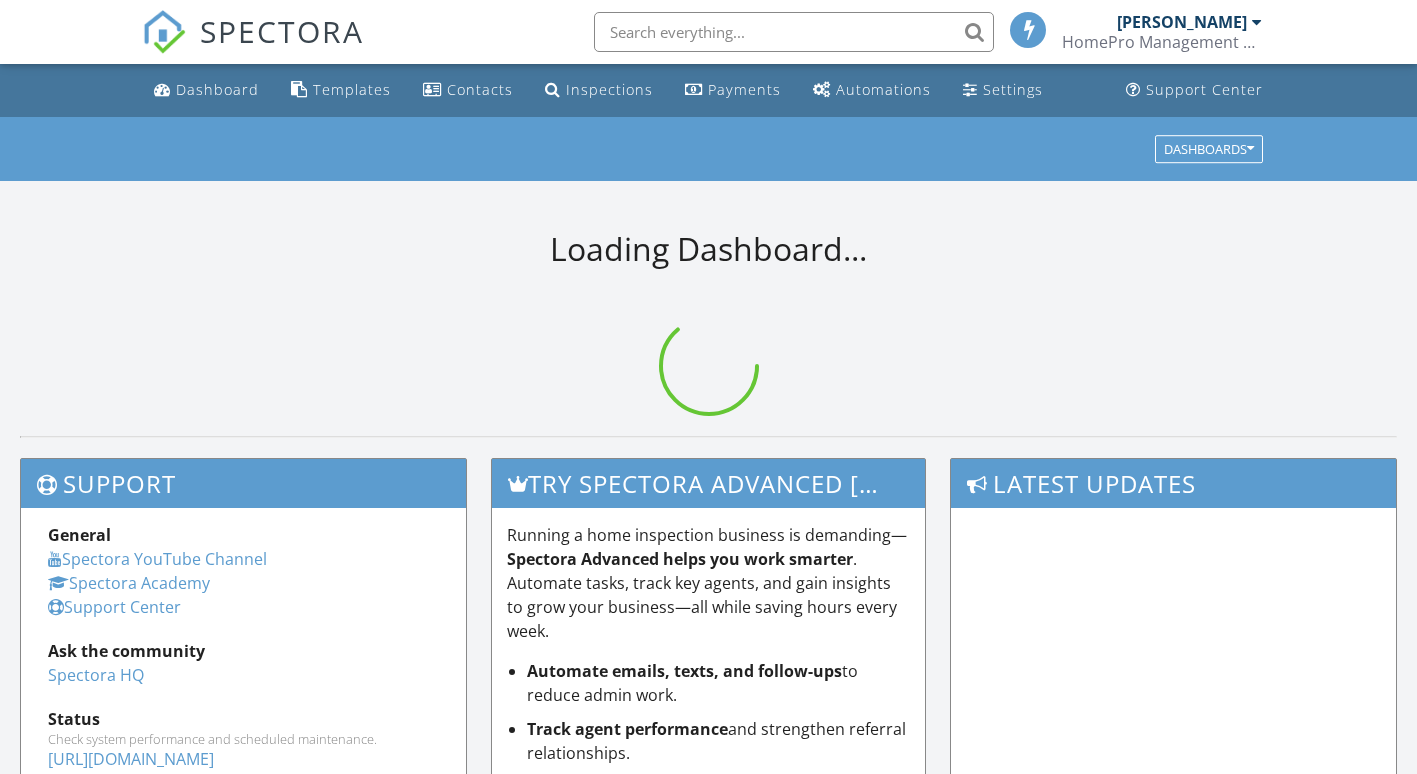 scroll, scrollTop: 0, scrollLeft: 0, axis: both 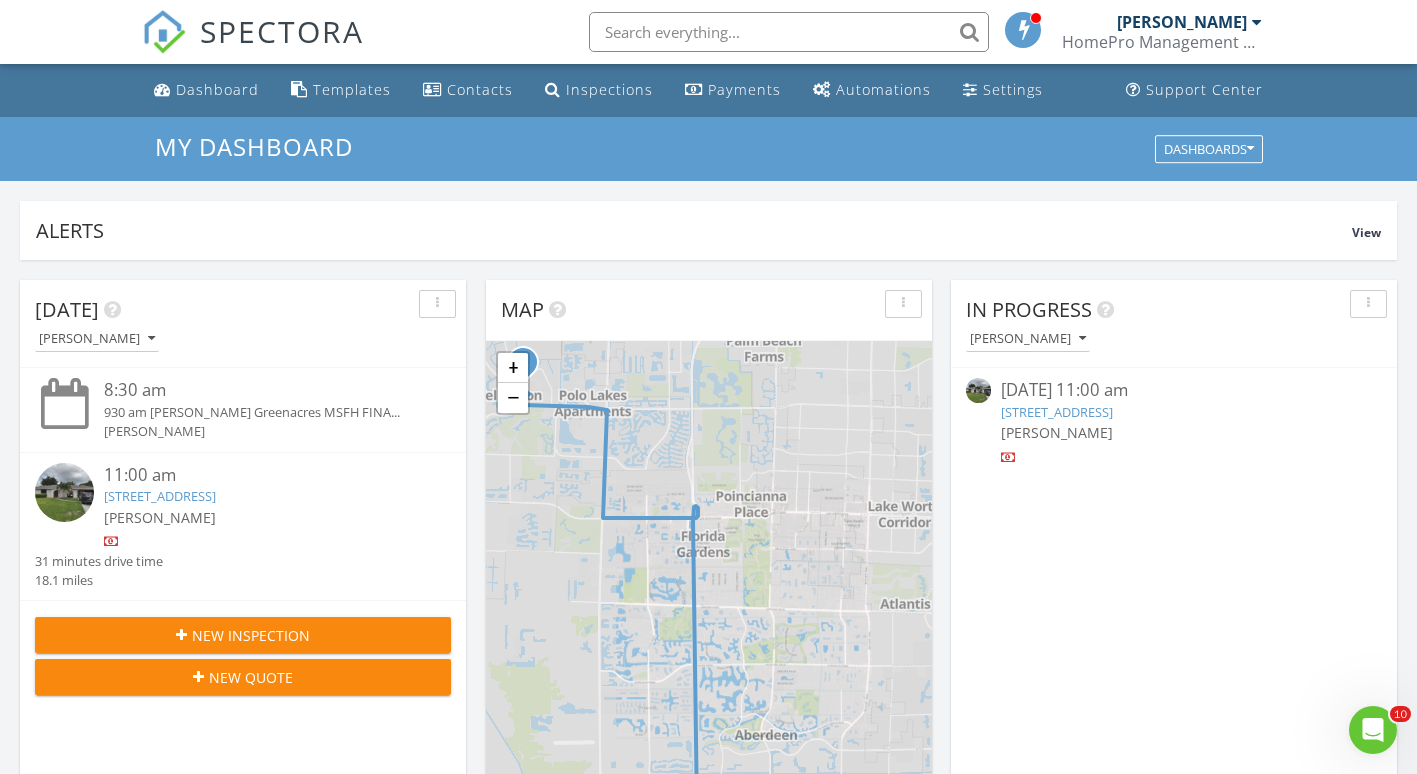 click on "[STREET_ADDRESS]" at bounding box center [160, 496] 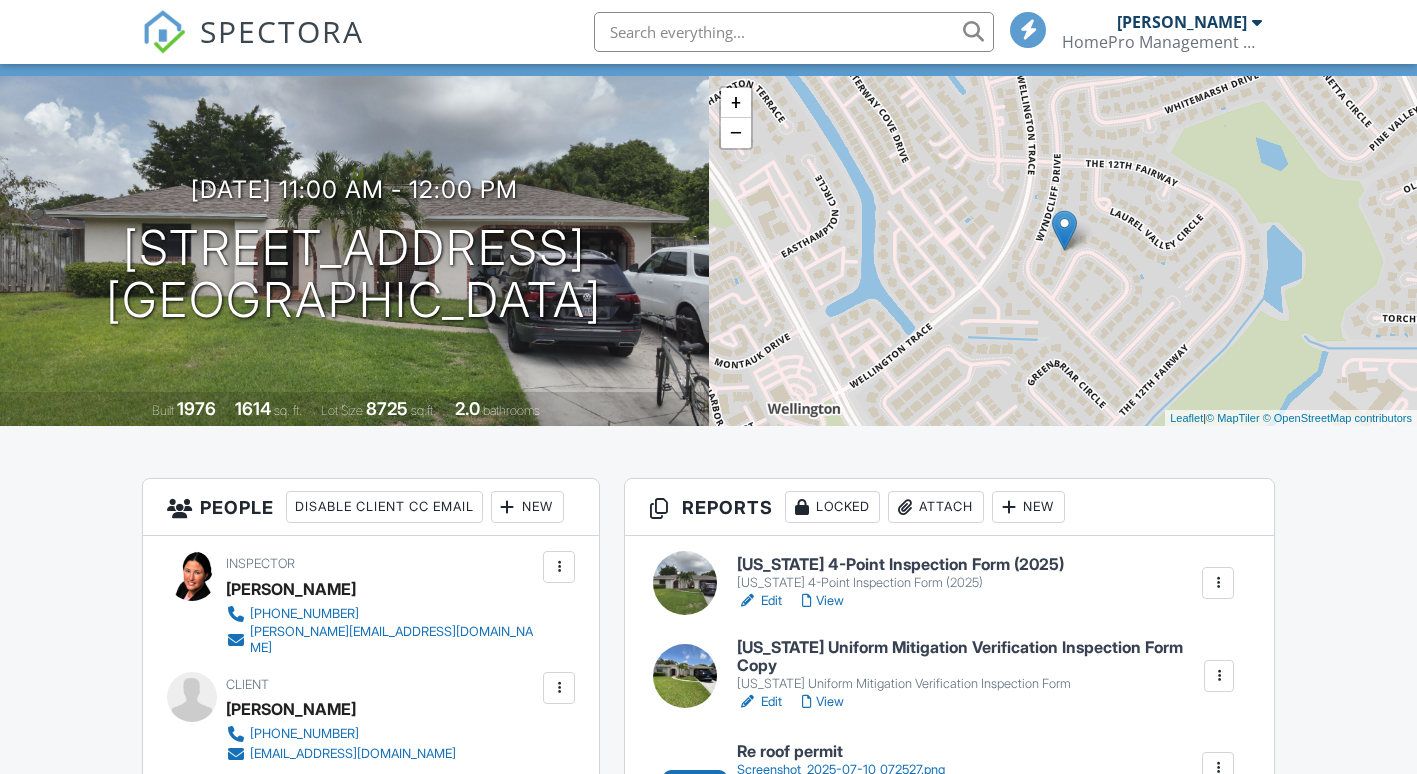 scroll, scrollTop: 109, scrollLeft: 0, axis: vertical 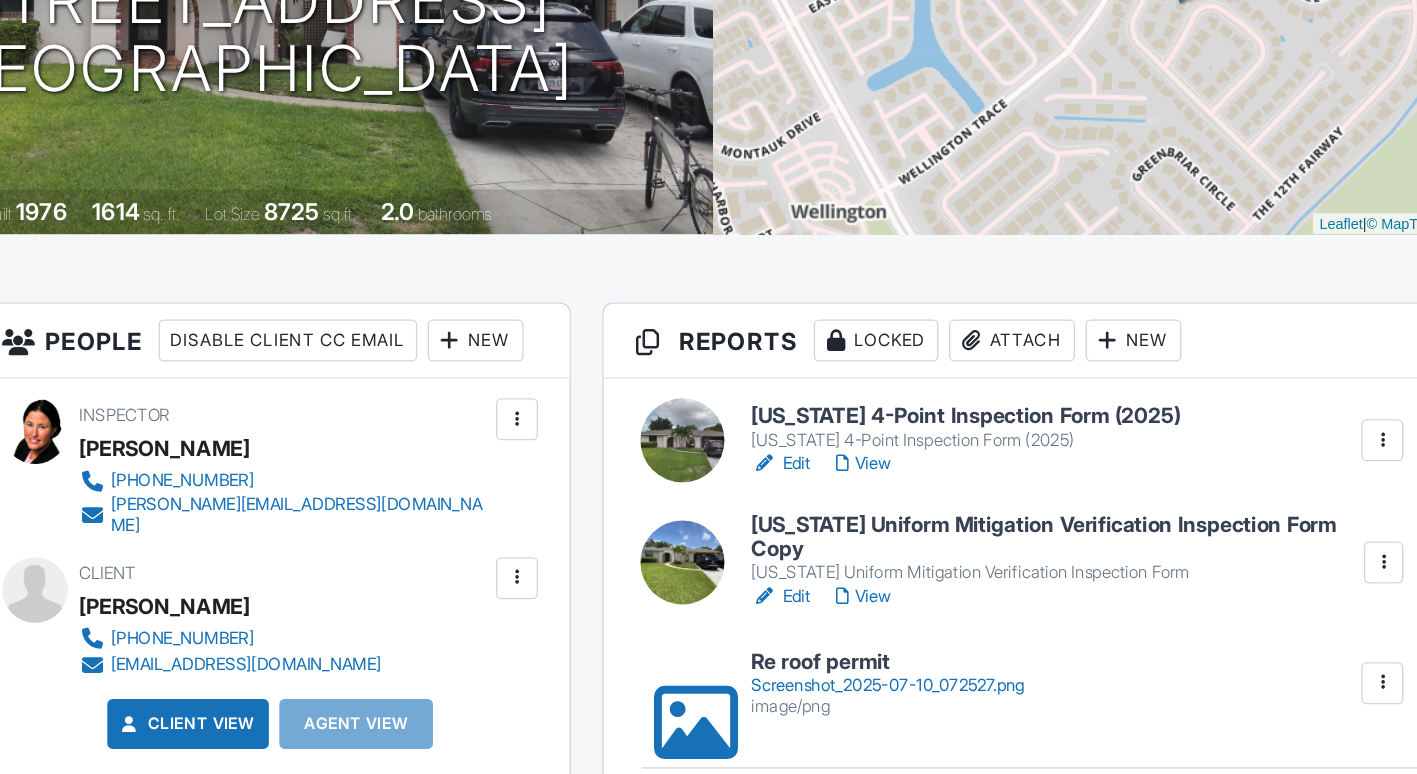 click at bounding box center (685, 551) 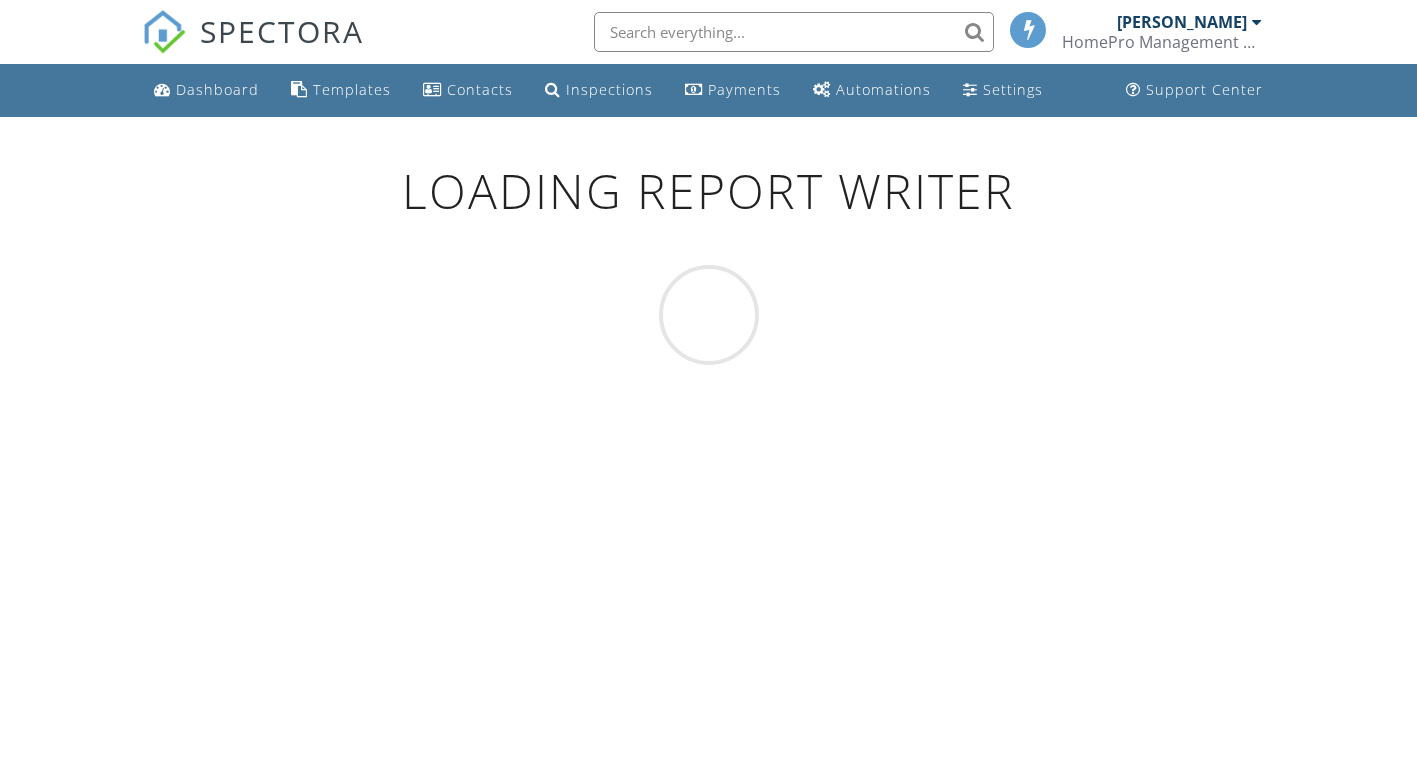 scroll, scrollTop: 0, scrollLeft: 0, axis: both 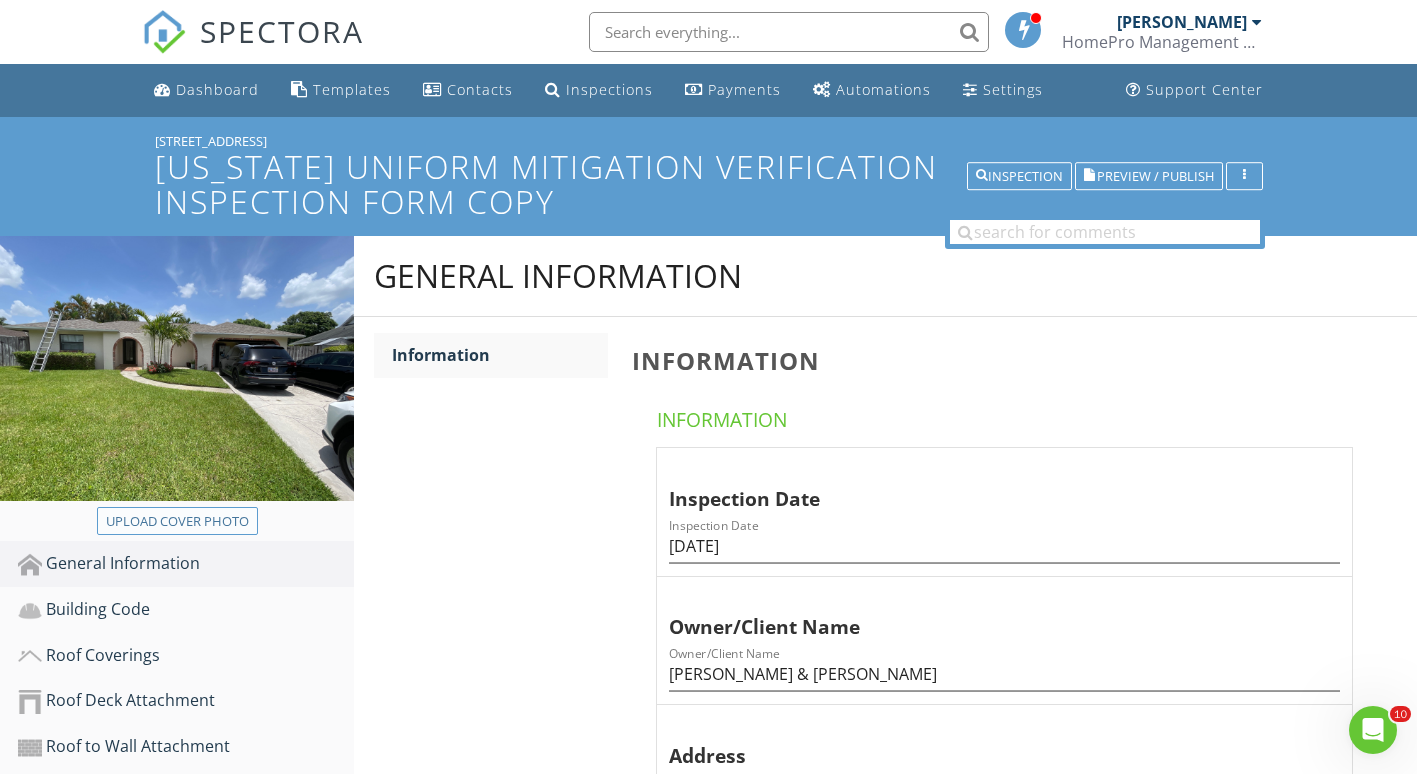 click on "Upload cover photo" at bounding box center [177, 521] 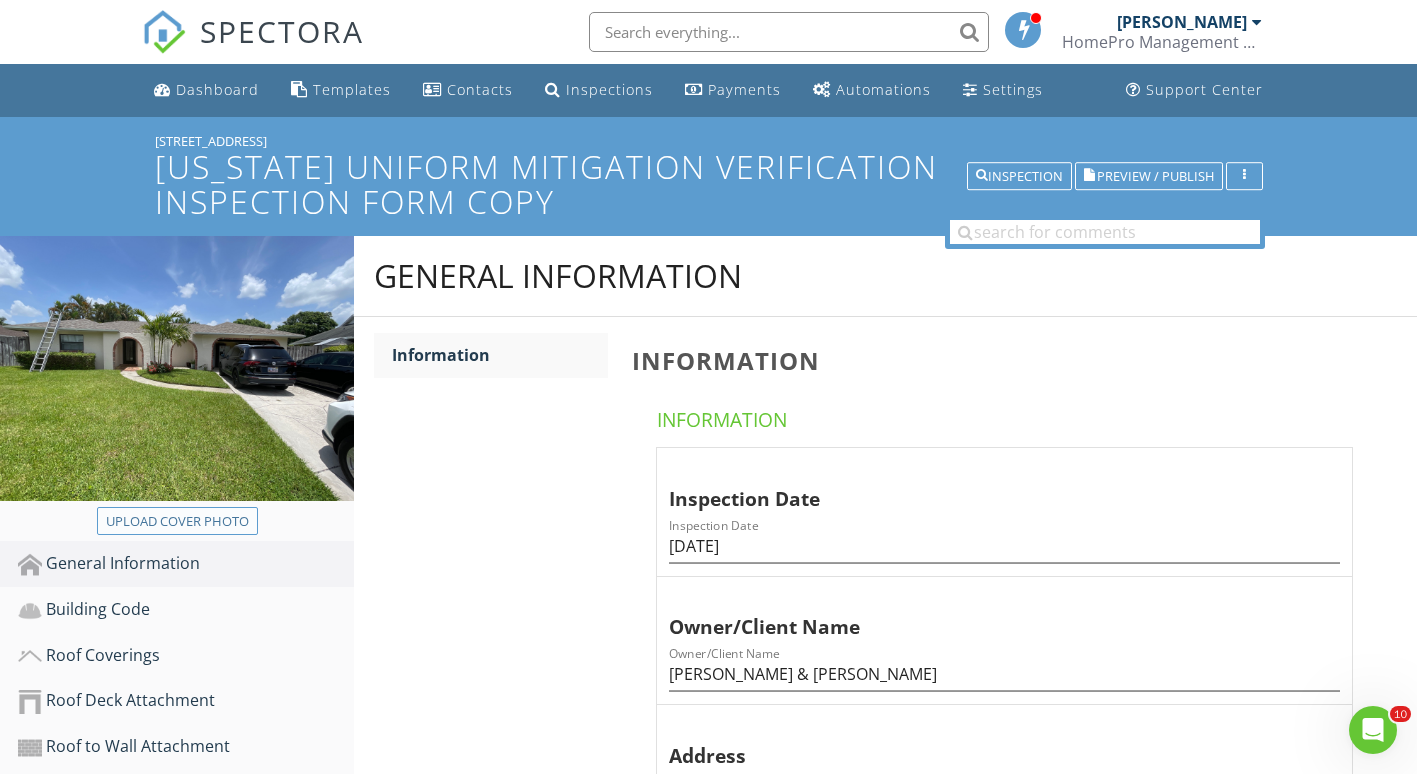 type on "C:\fakepath\DJI_20250711112557_0001_V.JPG" 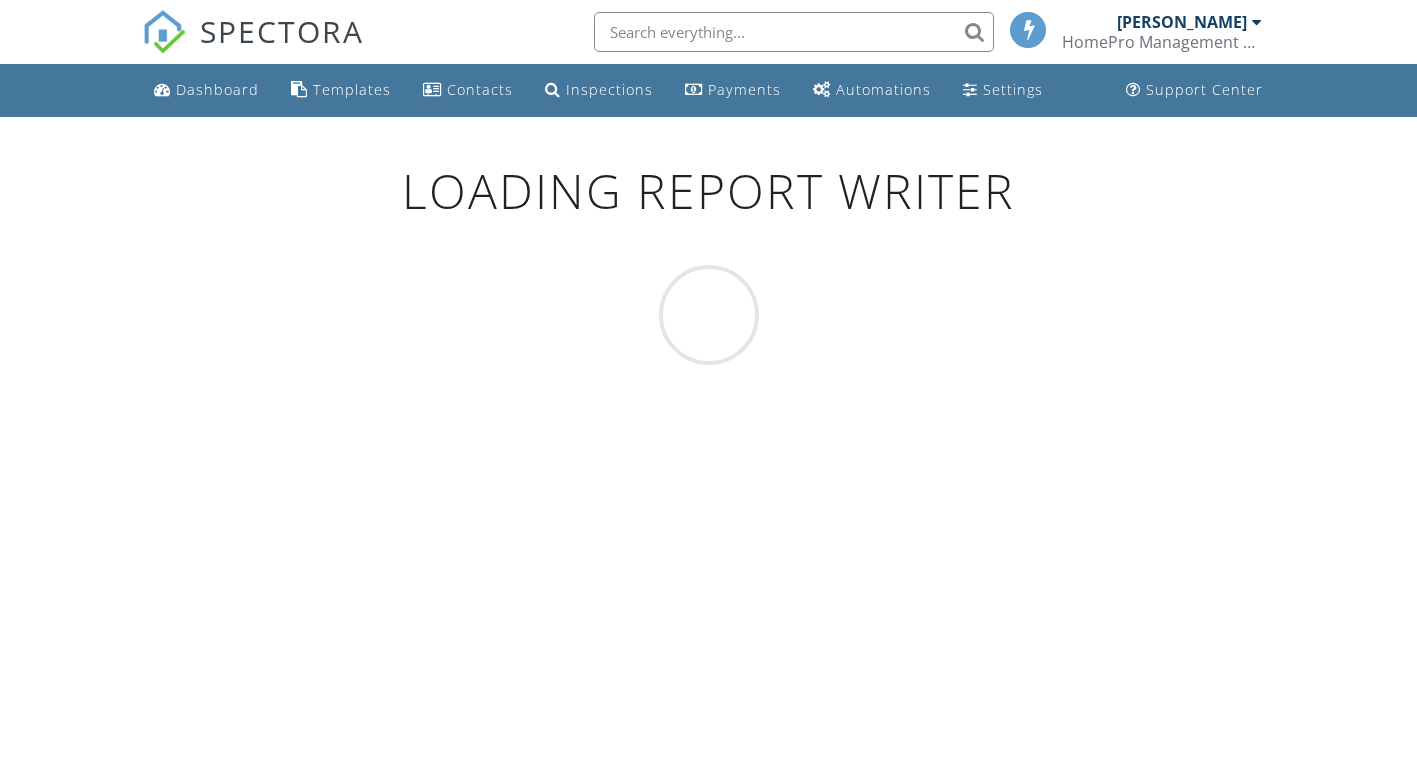scroll, scrollTop: 0, scrollLeft: 0, axis: both 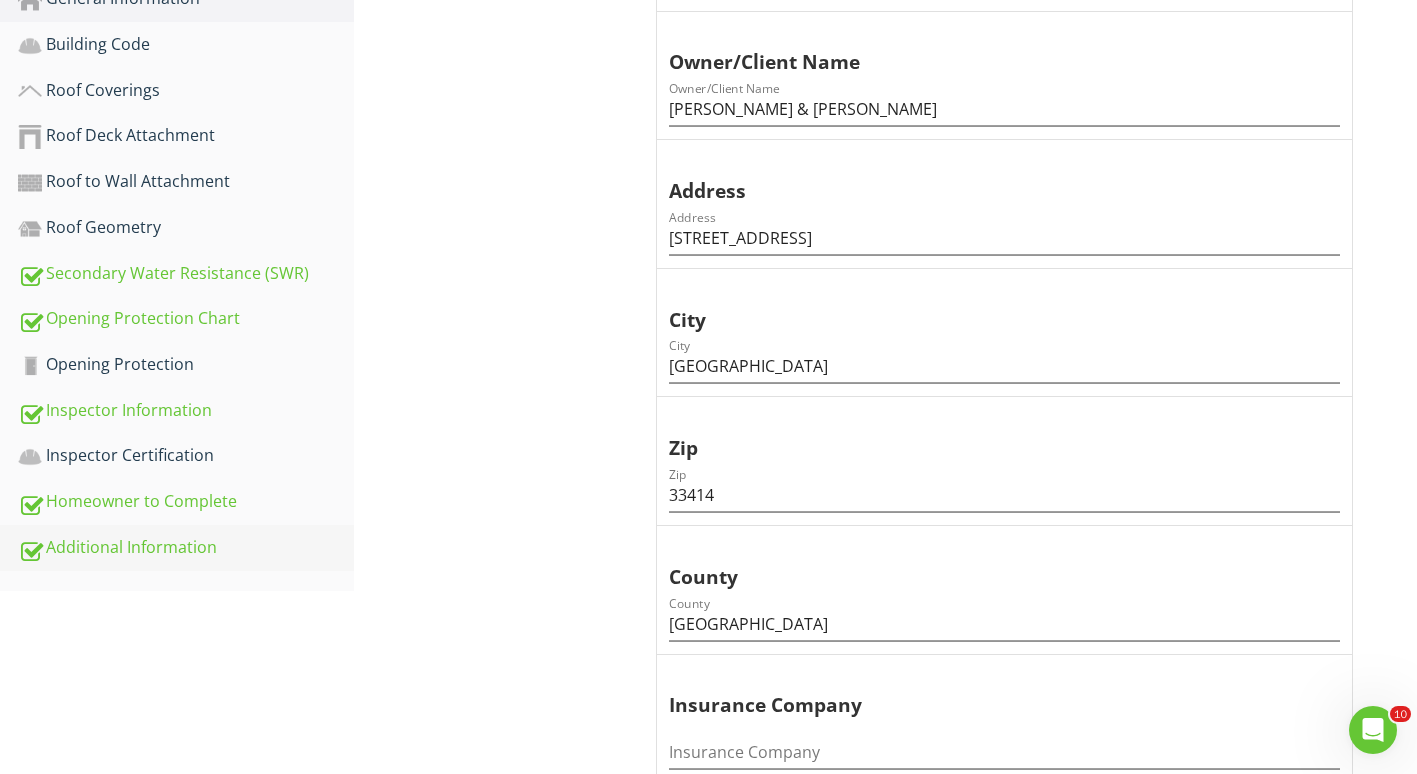 click on "Additional Information" at bounding box center [186, 548] 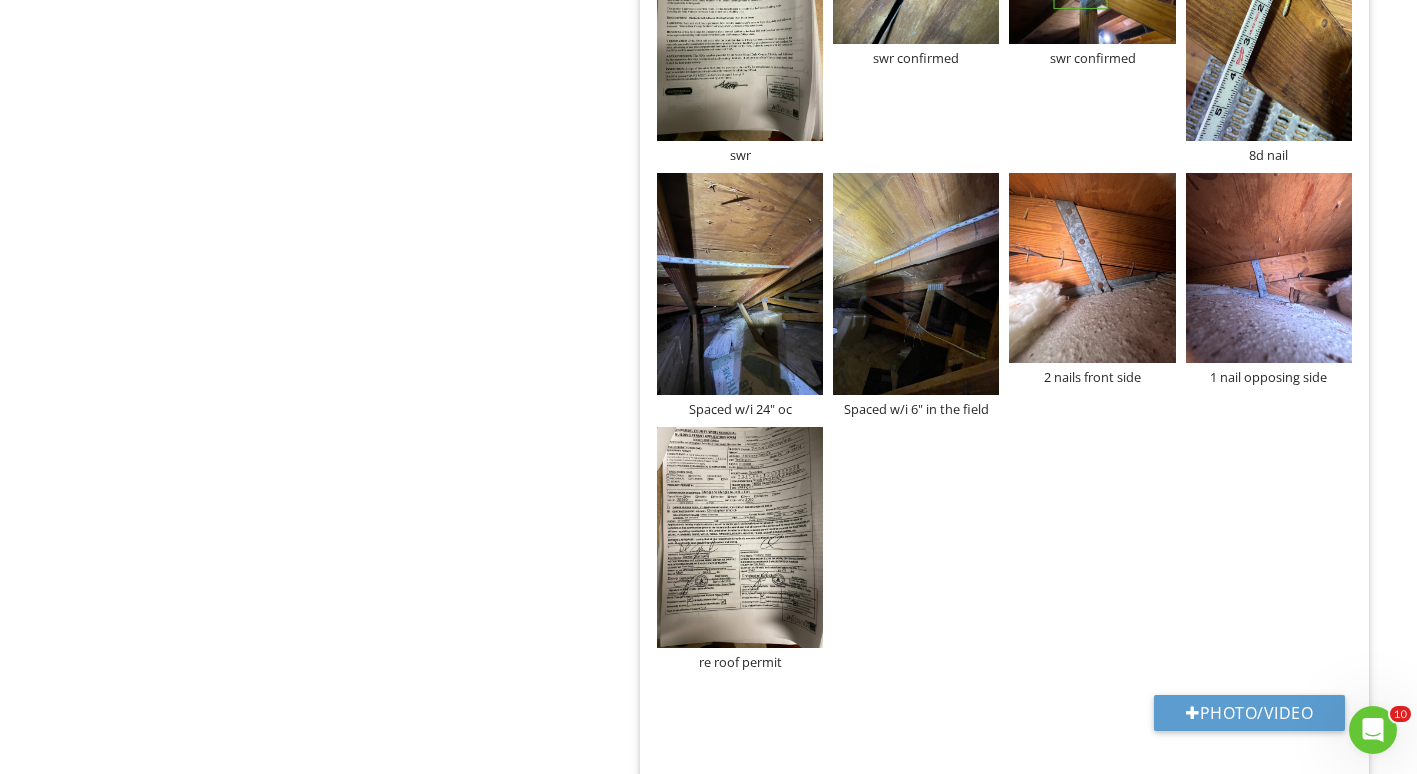 scroll, scrollTop: 2395, scrollLeft: 0, axis: vertical 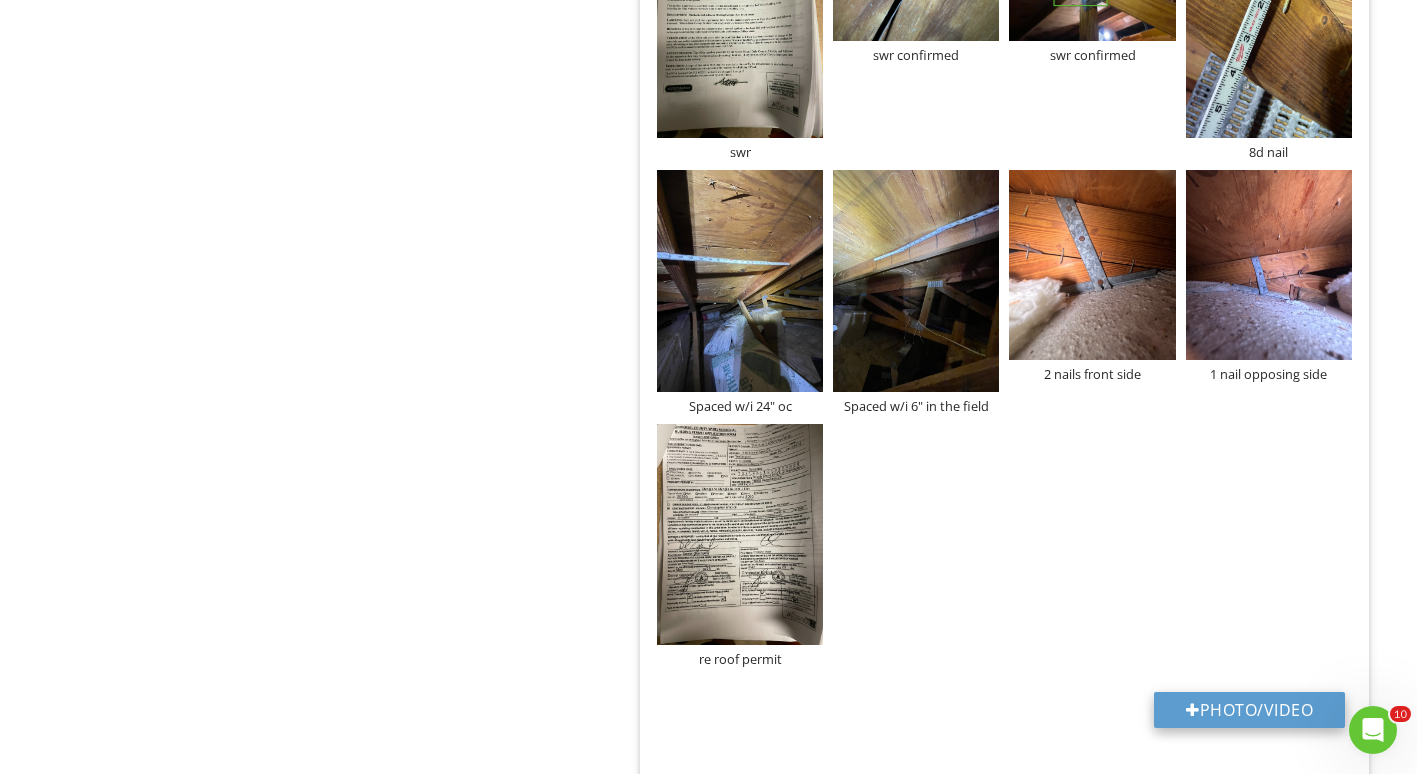 click on "Photo/Video" at bounding box center (1249, 710) 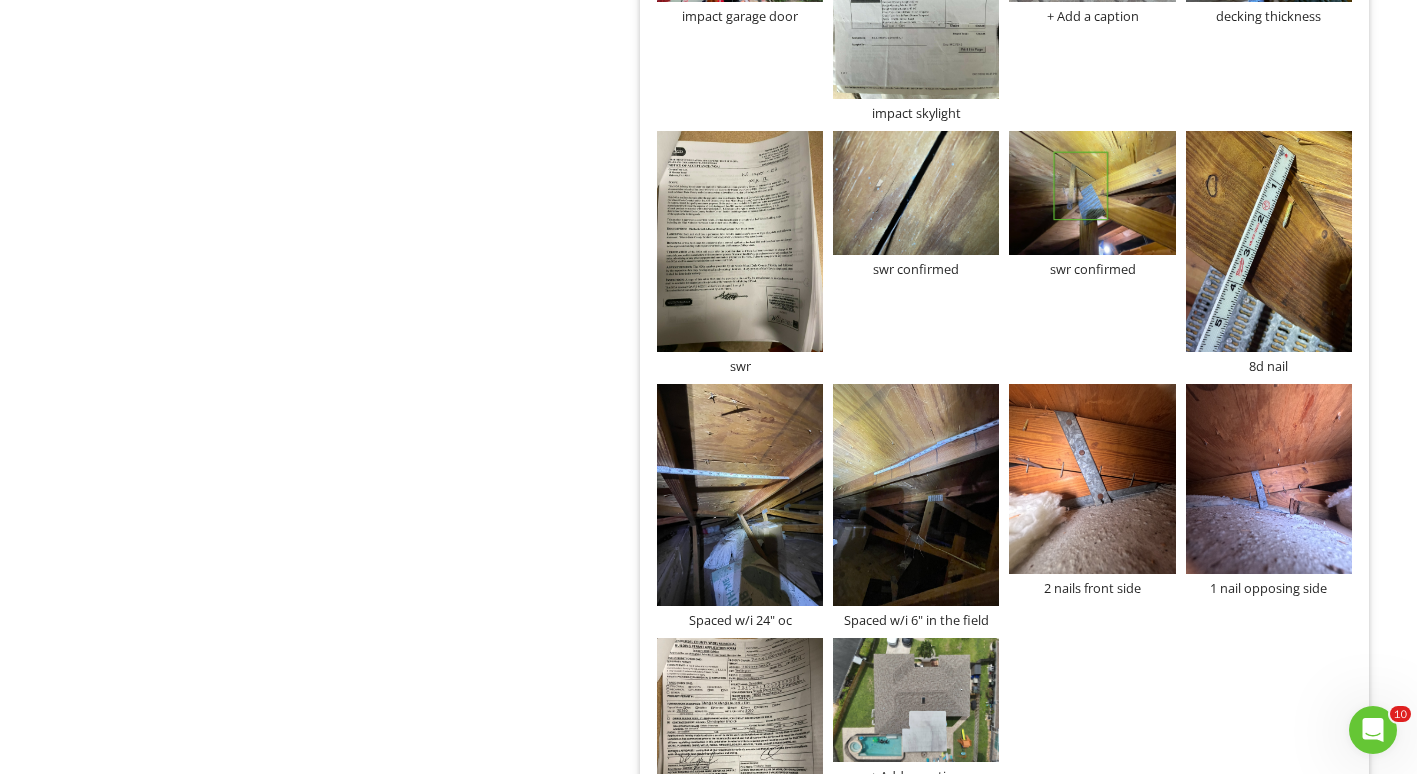 scroll, scrollTop: 2184, scrollLeft: 0, axis: vertical 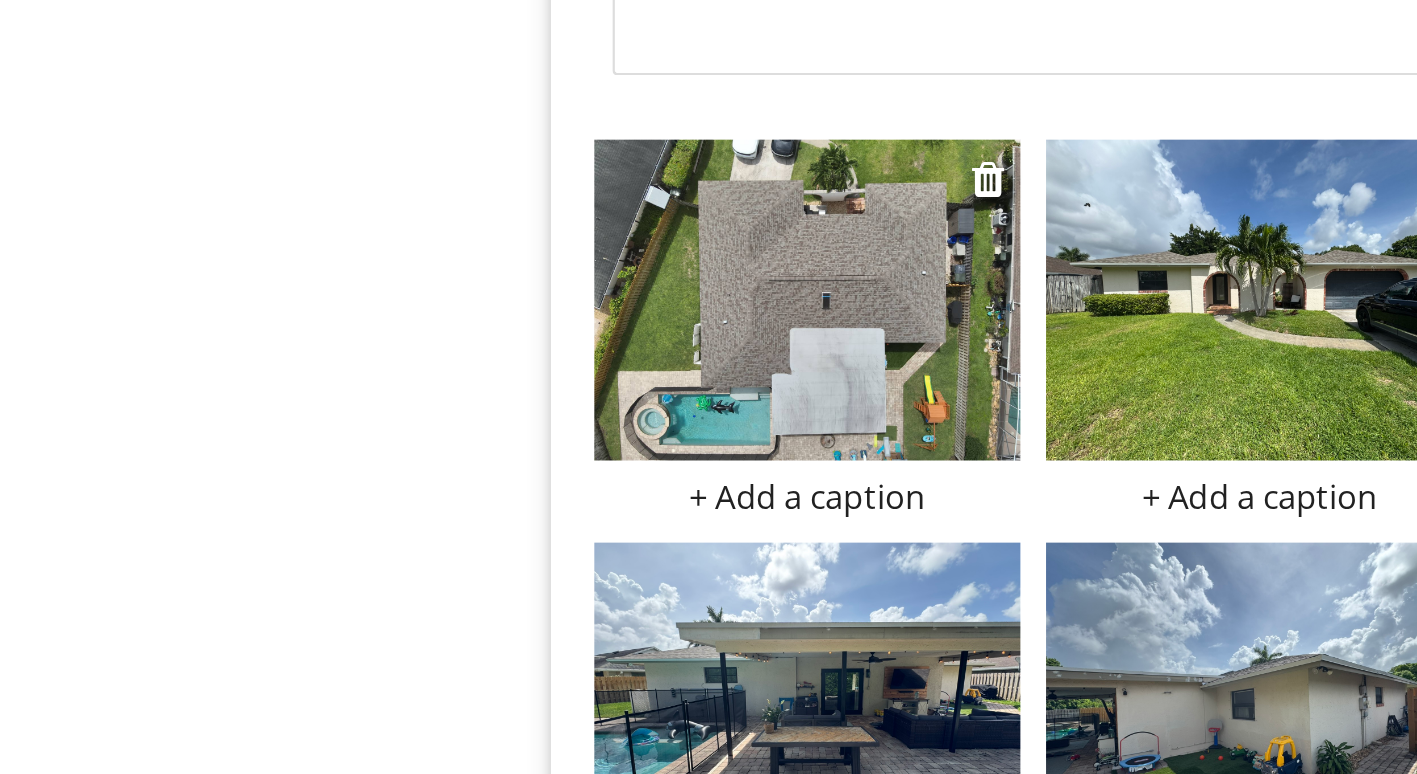 click on "+ Add a caption         + Add a caption         + Add a caption         + Add a caption         + Add a caption         + Add a caption         + Add a caption
Door Impact
impact door
stored panels
impact panels
impact panels
panel protected
panel protected
panel protected
panel protected
panel protected
panel protected
panel protected
panel protected
noa for garage door
impact garage door
impact skylight
+ Add a caption
decking thickness
swr
swr confirmed
swr confirmed
8d nail
Spaced w/i 24" oc" at bounding box center (1004, 1220) 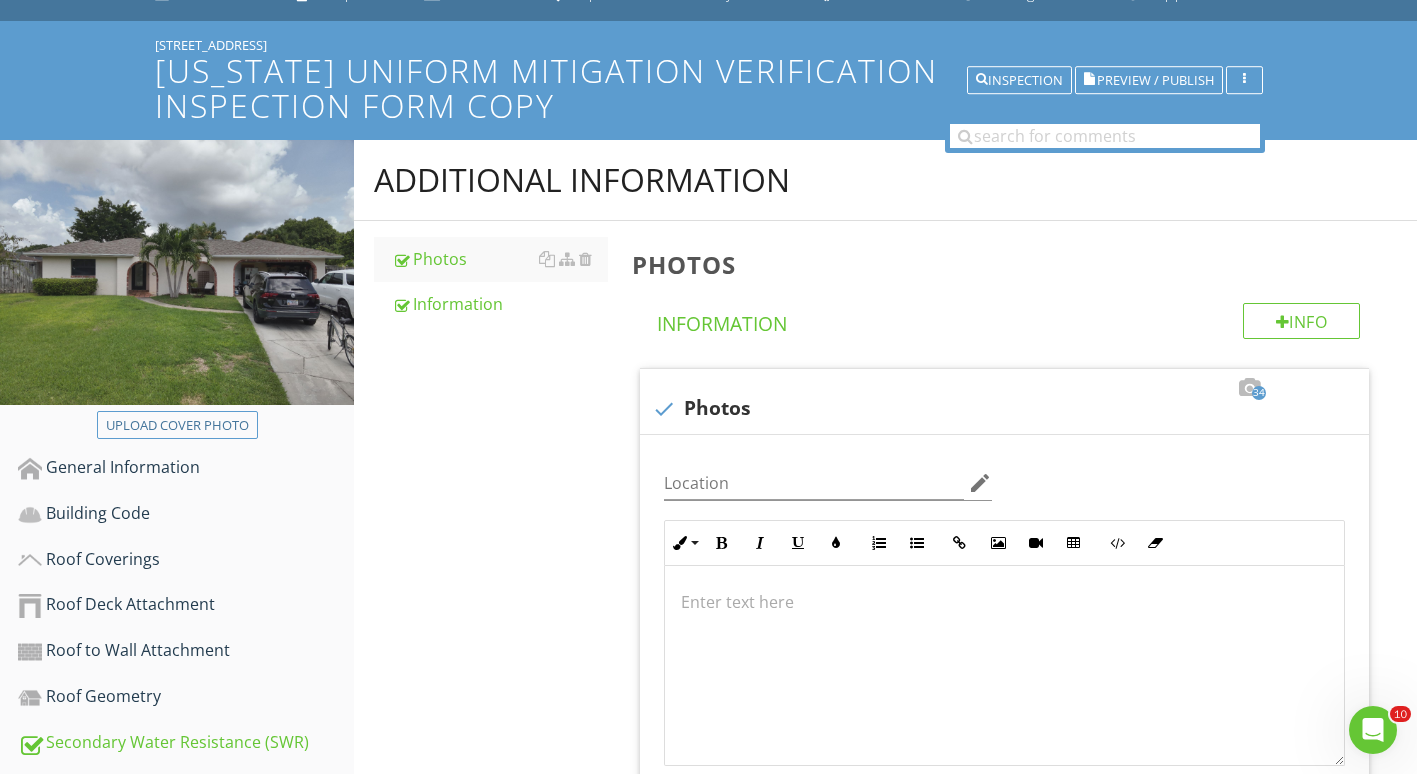 scroll, scrollTop: 61, scrollLeft: 0, axis: vertical 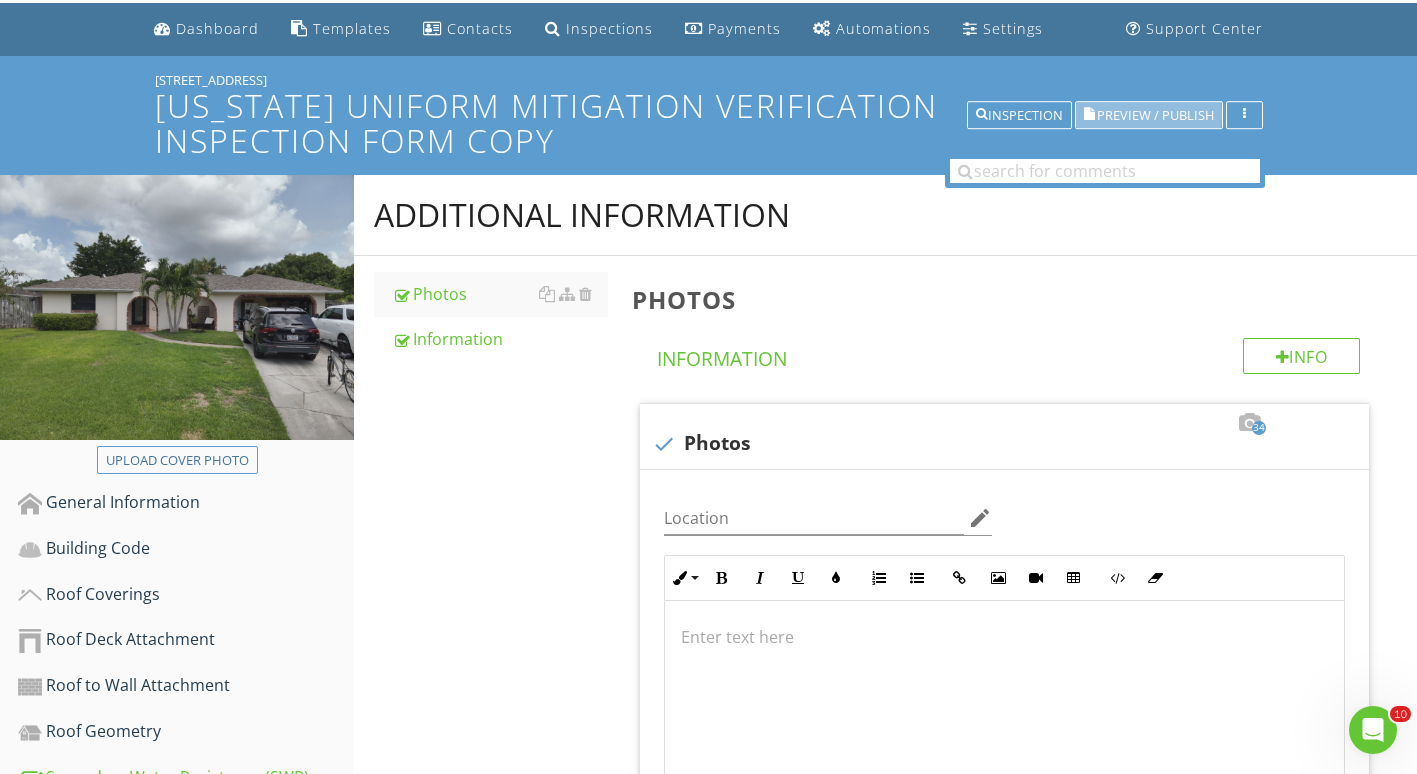 click on "Preview / Publish" at bounding box center [1155, 115] 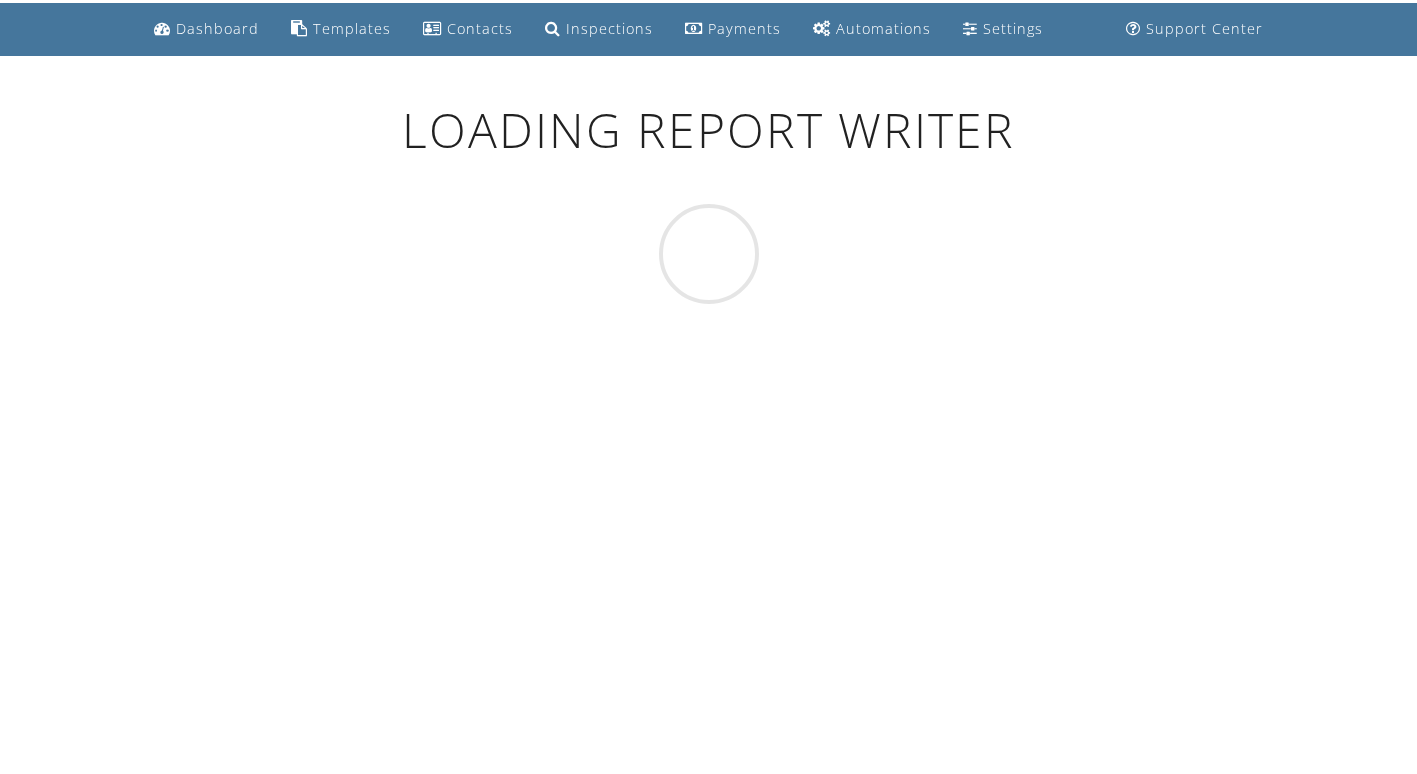 scroll, scrollTop: 61, scrollLeft: 0, axis: vertical 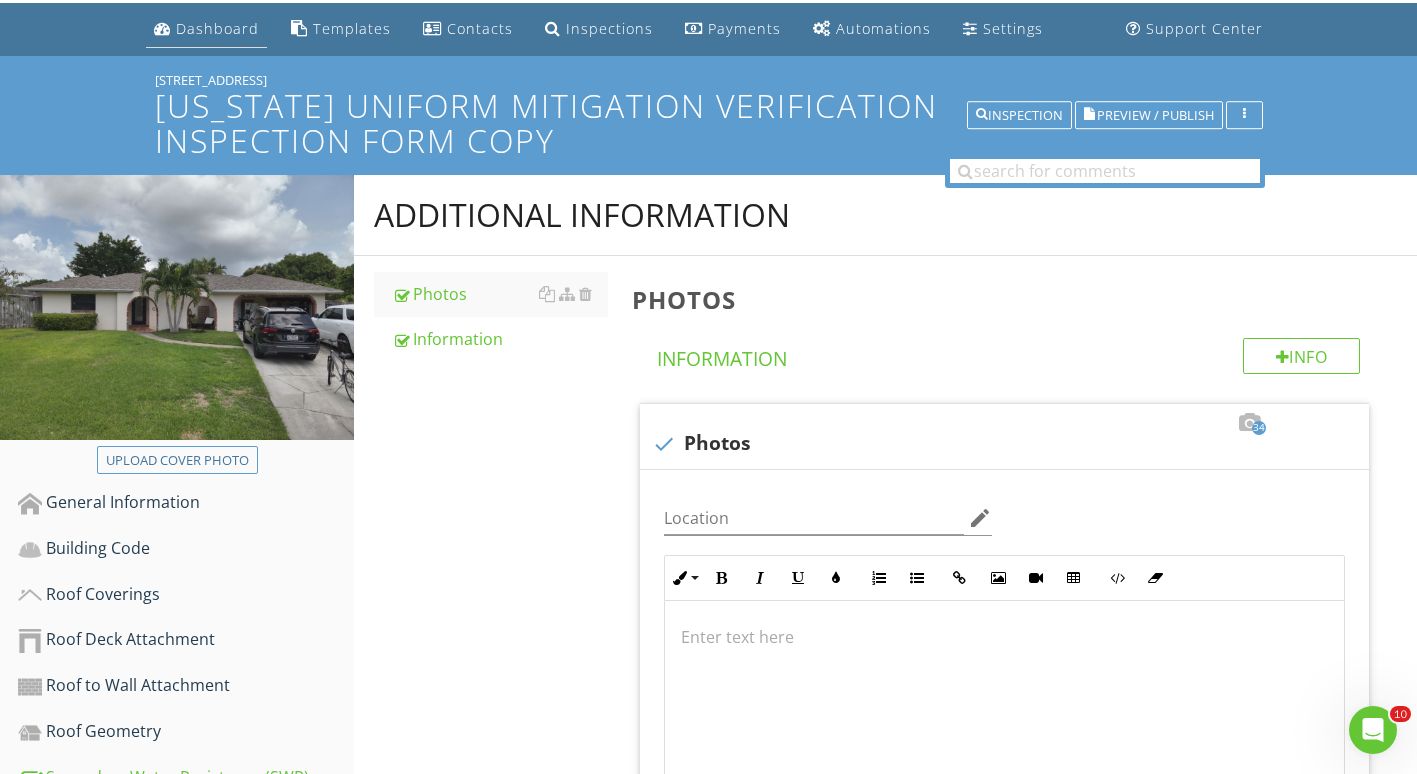 click on "Dashboard" at bounding box center [217, 28] 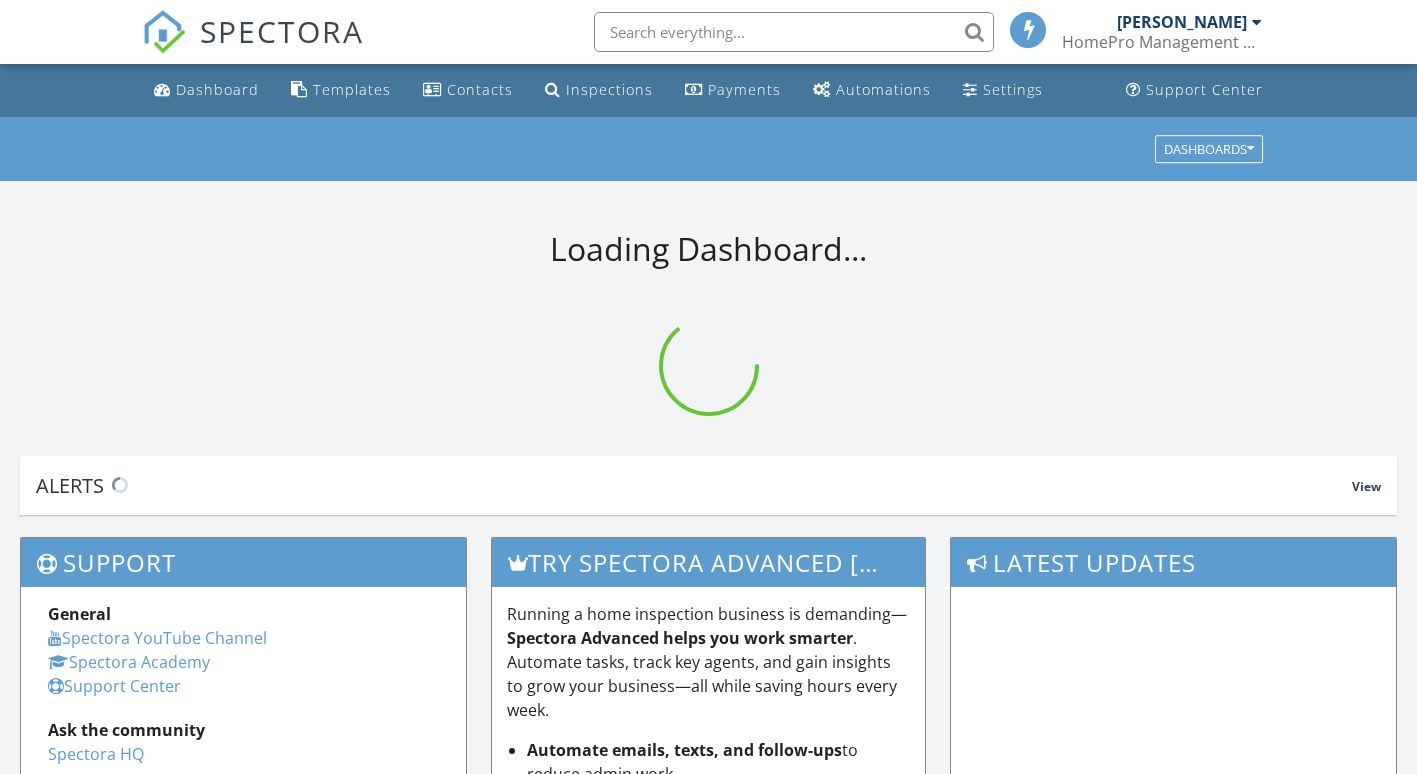 scroll, scrollTop: 0, scrollLeft: 0, axis: both 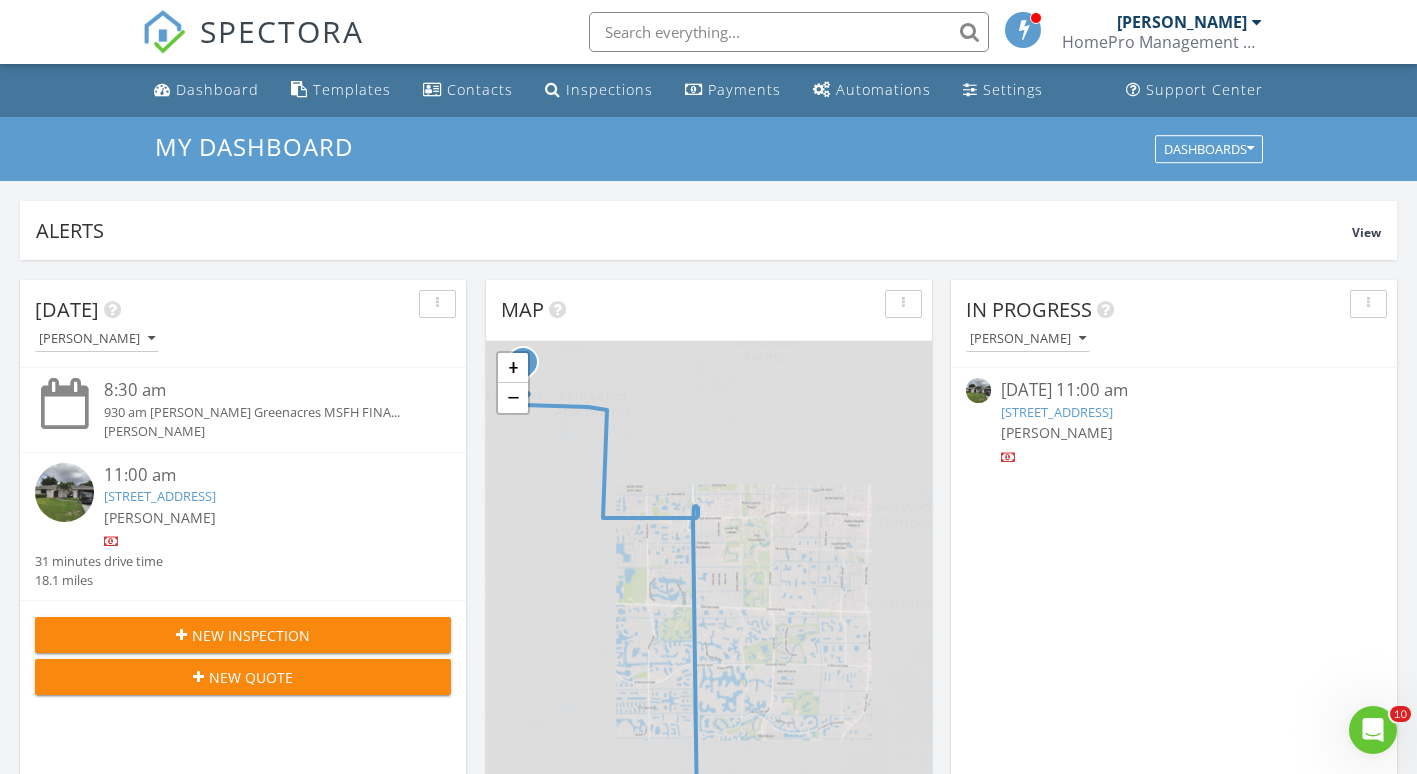 click on "11:00 am" at bounding box center (260, 475) 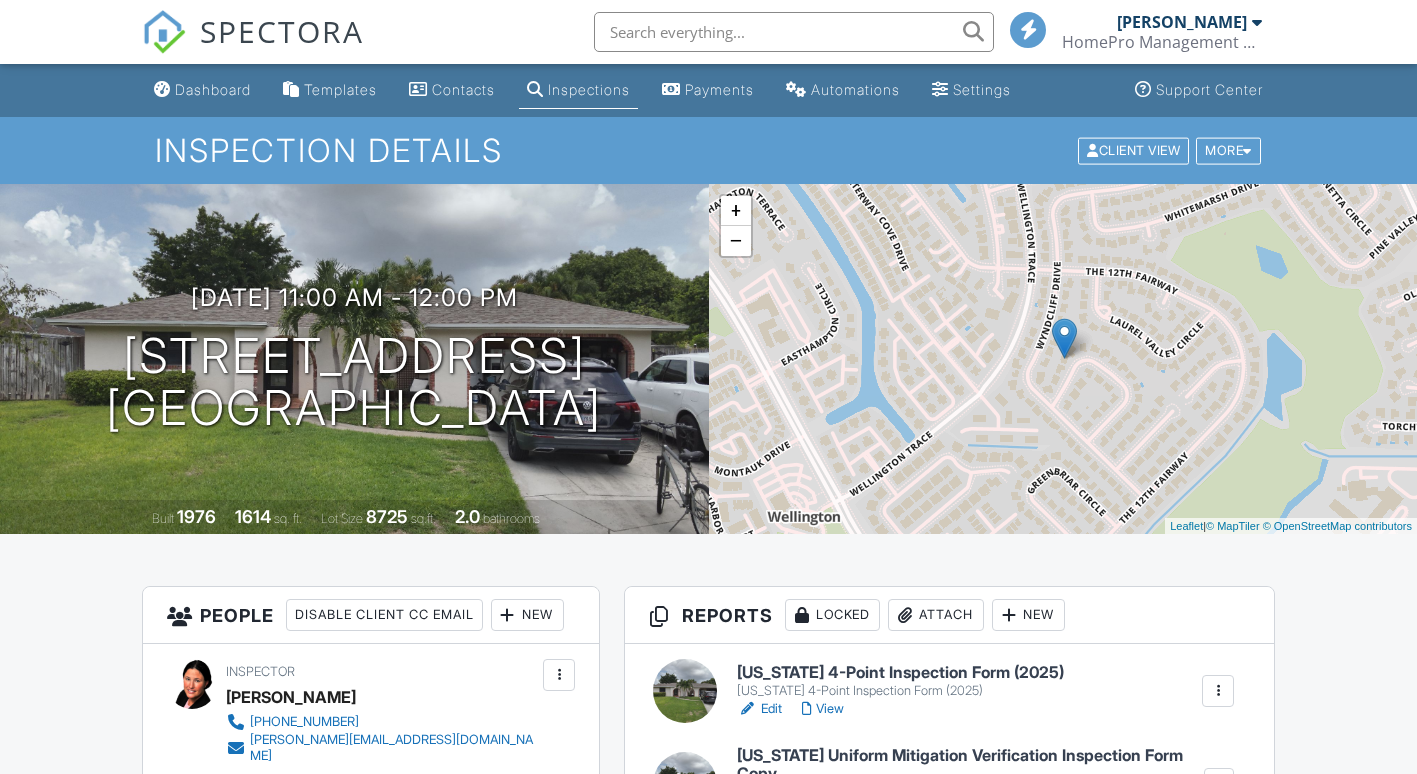 scroll, scrollTop: 0, scrollLeft: 0, axis: both 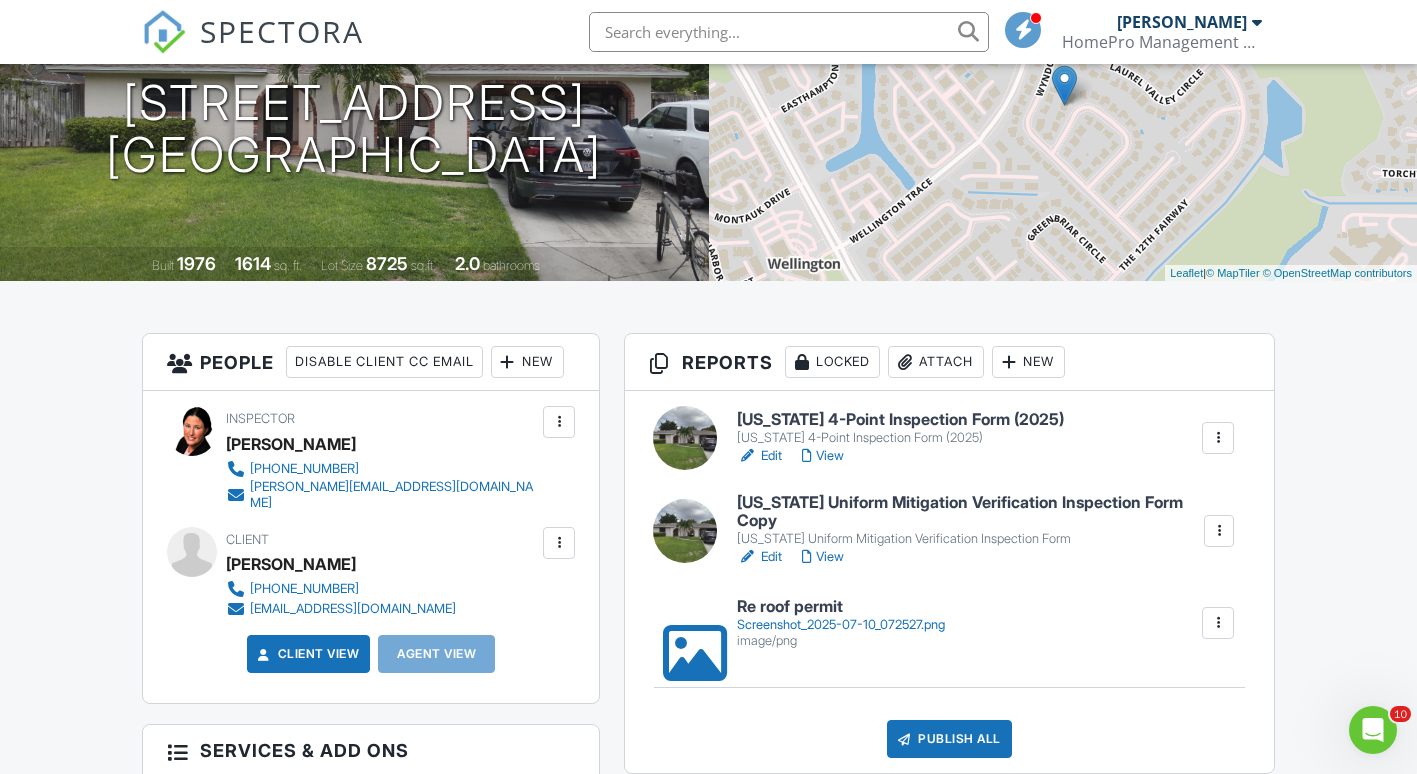 click on "View" at bounding box center [823, 456] 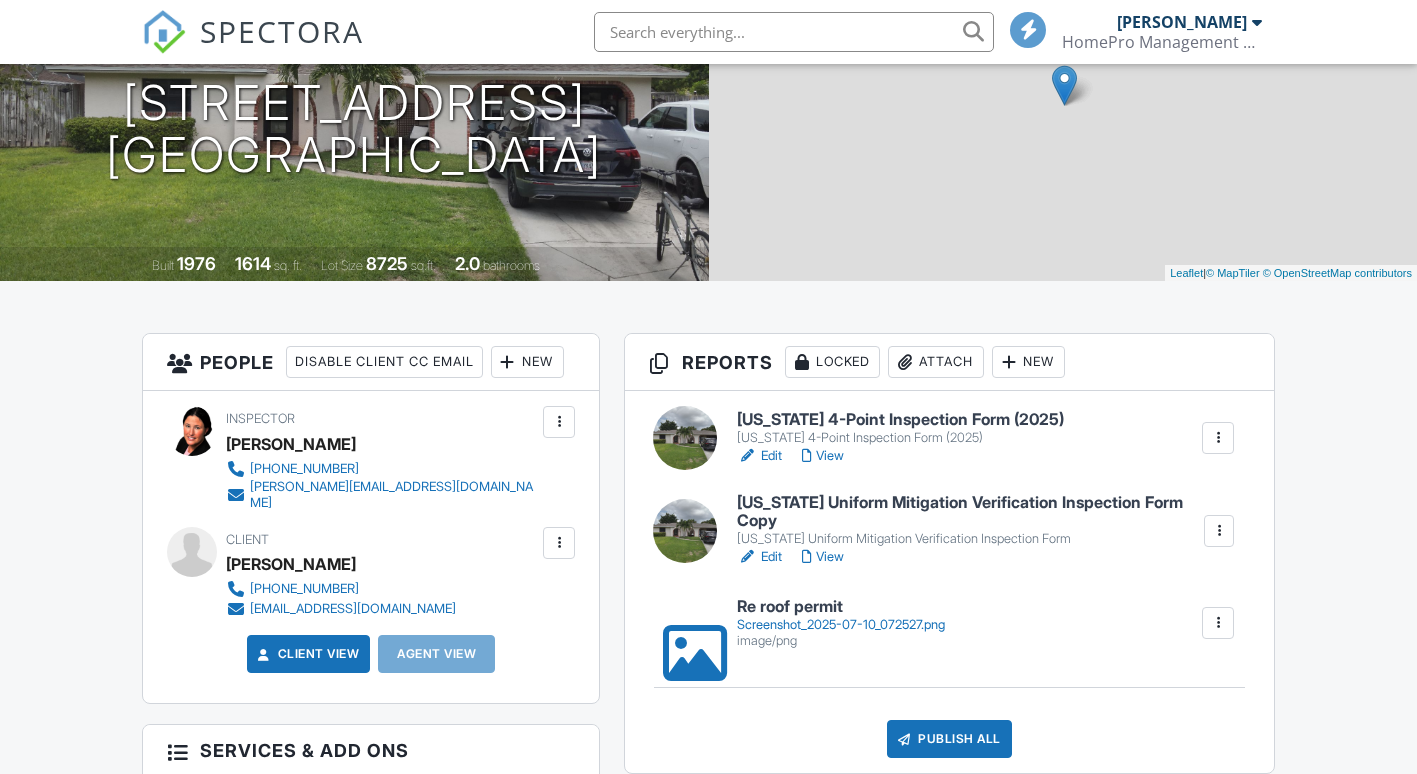 scroll, scrollTop: 253, scrollLeft: 0, axis: vertical 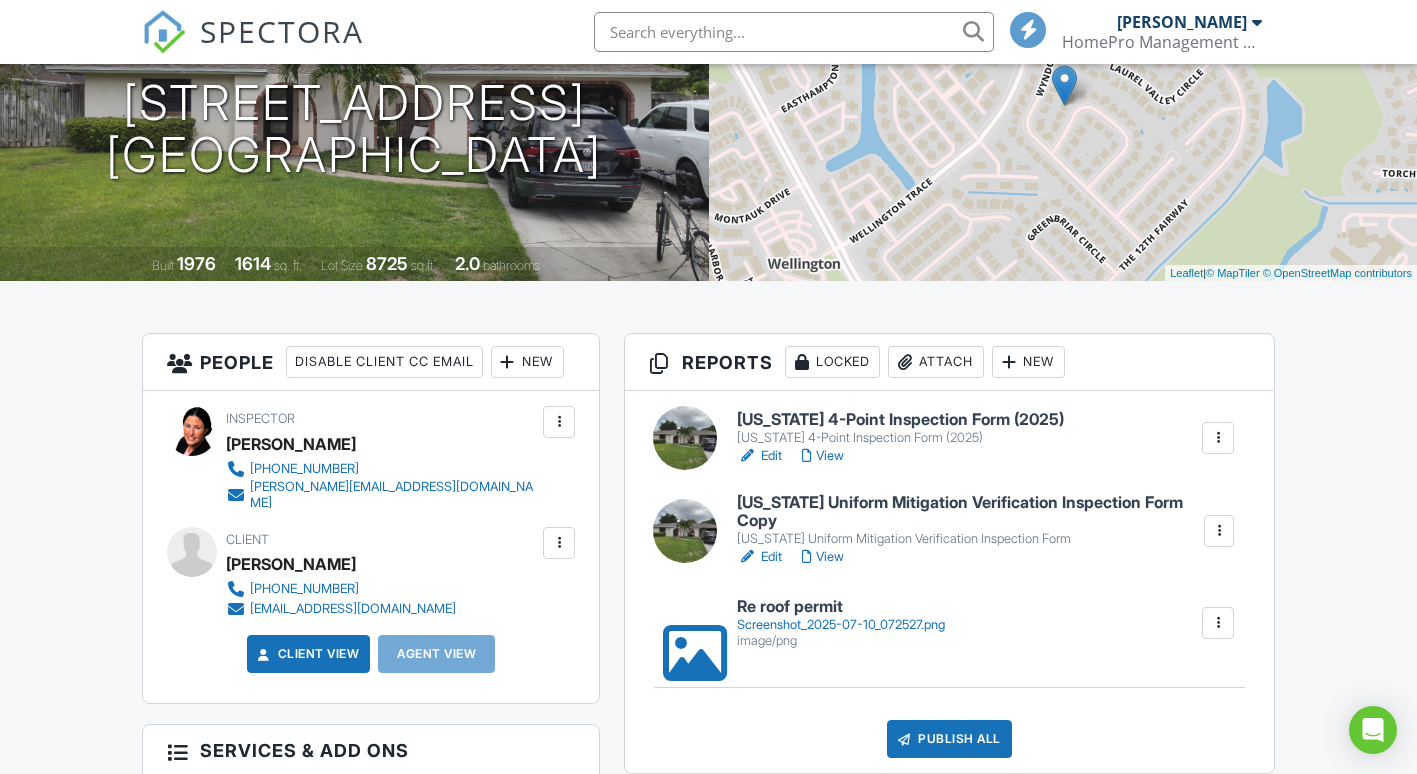click on "Edit" at bounding box center (759, 456) 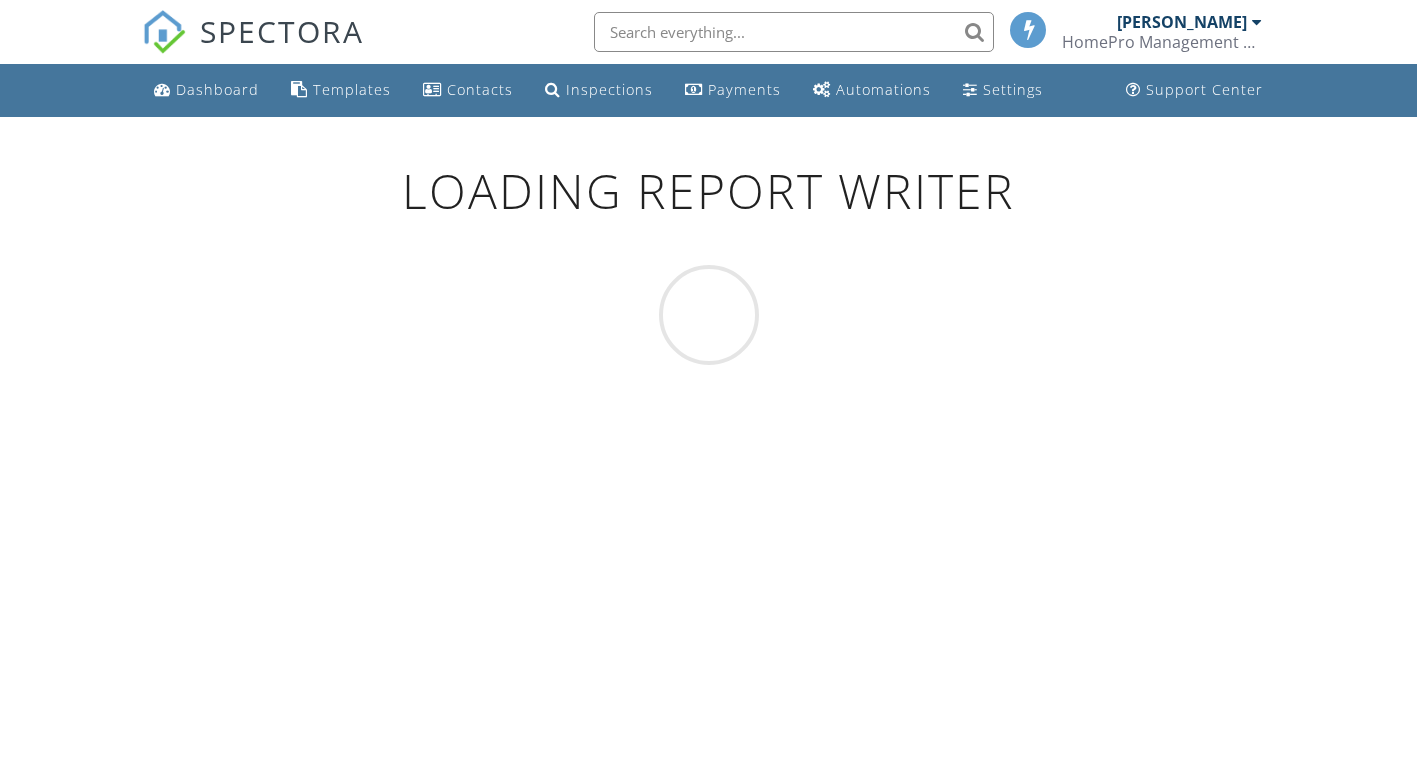 scroll, scrollTop: 0, scrollLeft: 0, axis: both 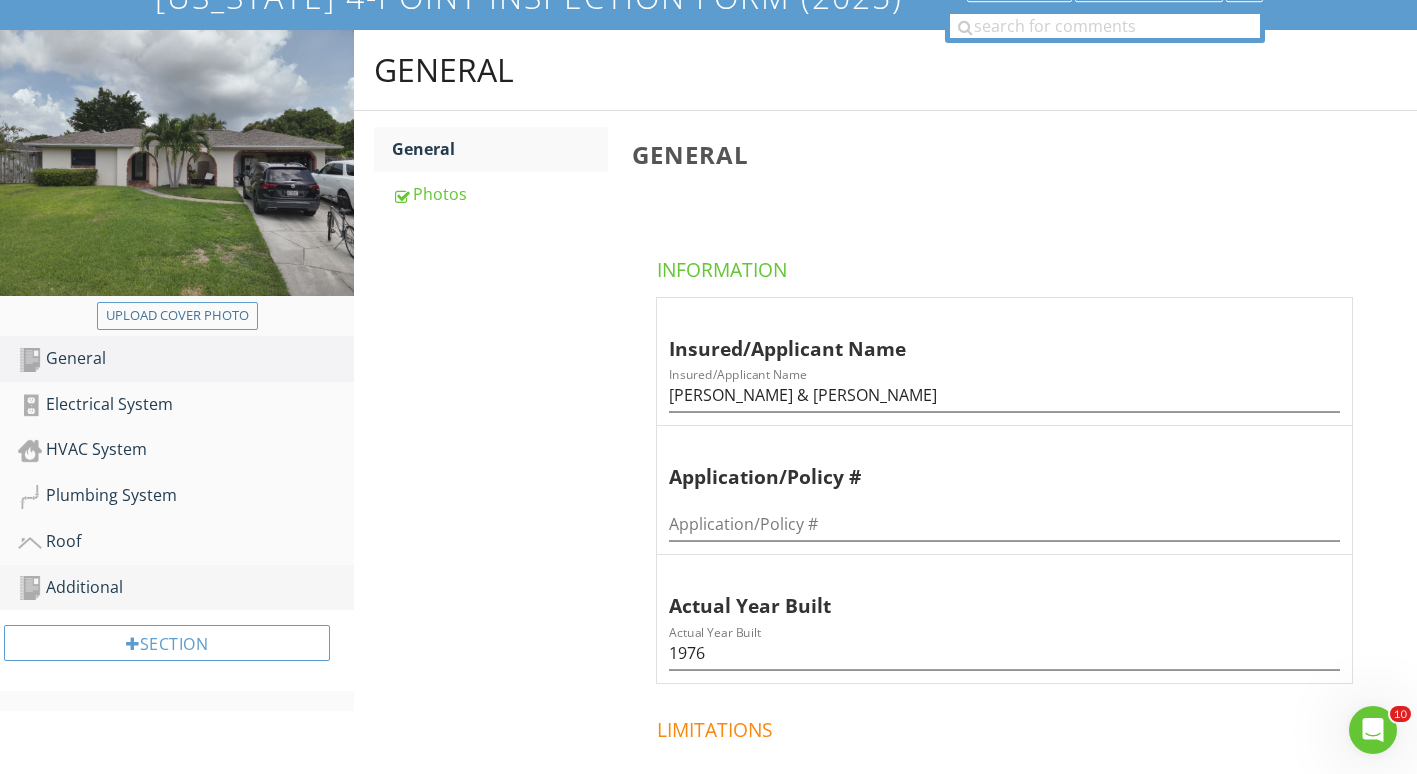 click on "Additional" at bounding box center (186, 588) 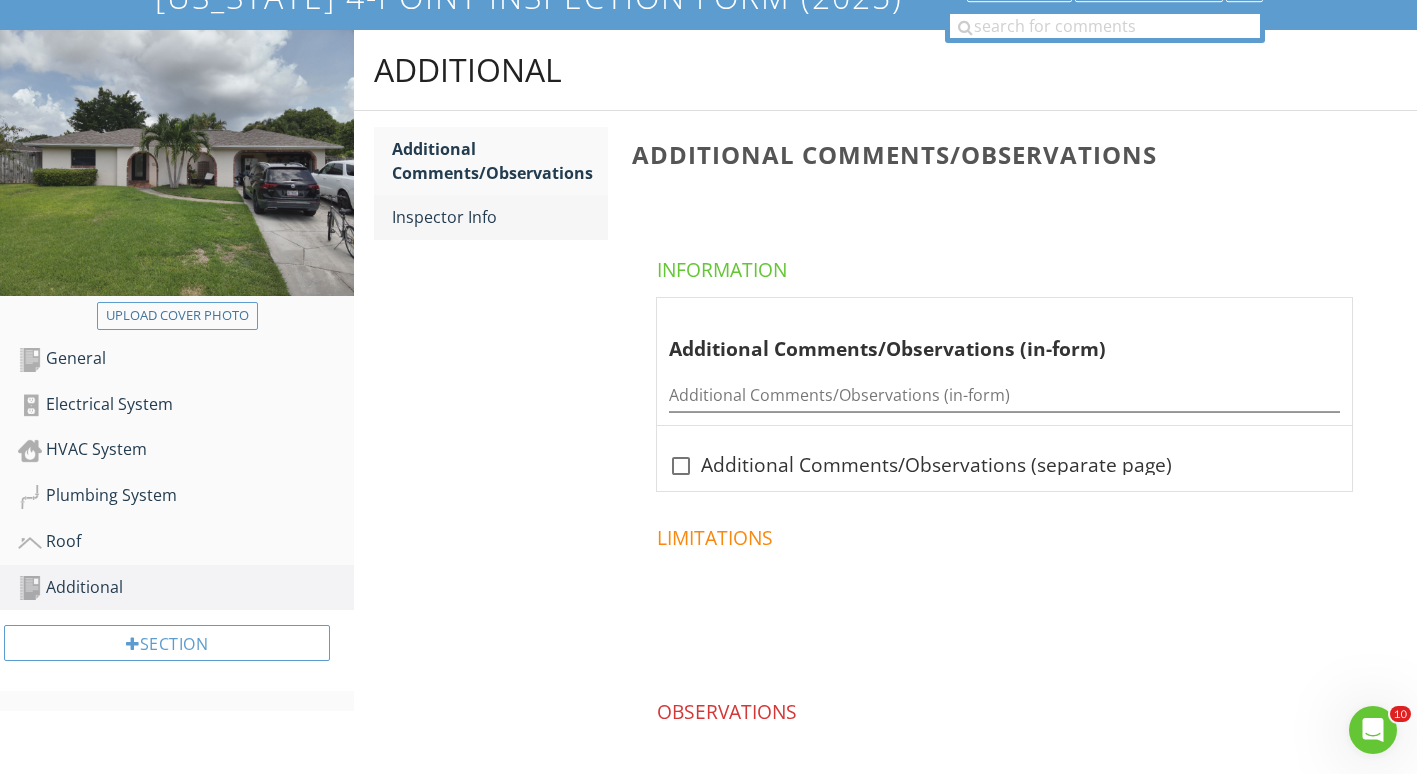 click on "Inspector Info" at bounding box center (500, 217) 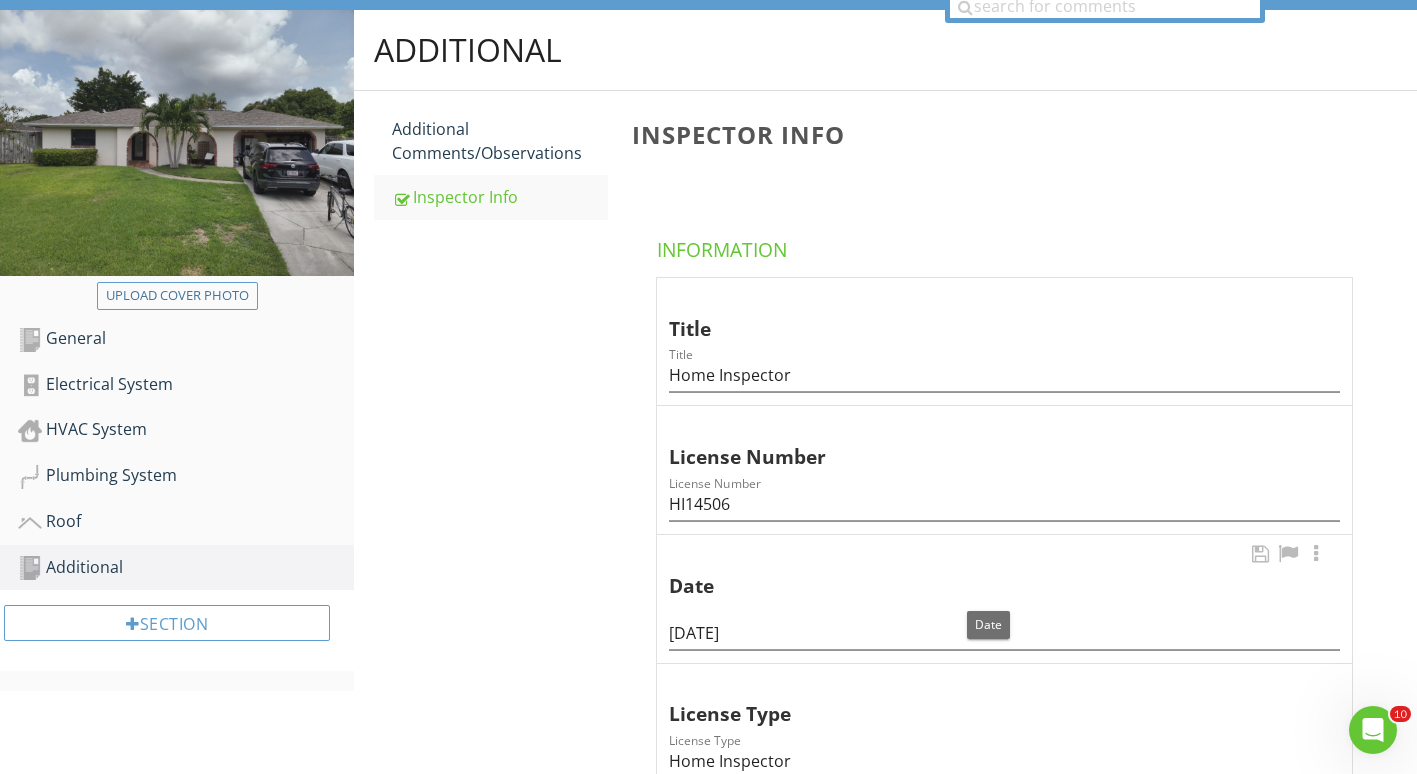 scroll, scrollTop: 195, scrollLeft: 0, axis: vertical 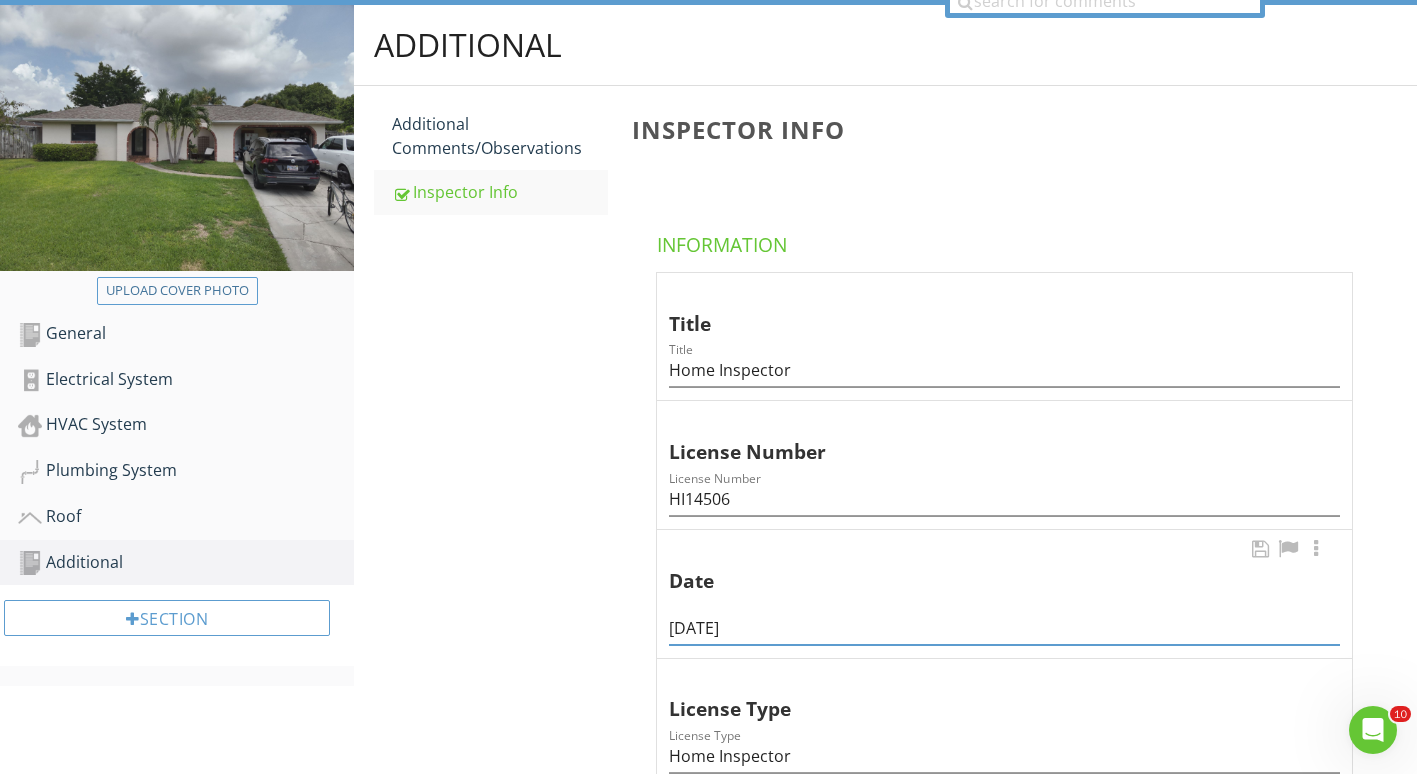 click on "[DATE]" at bounding box center (1004, 628) 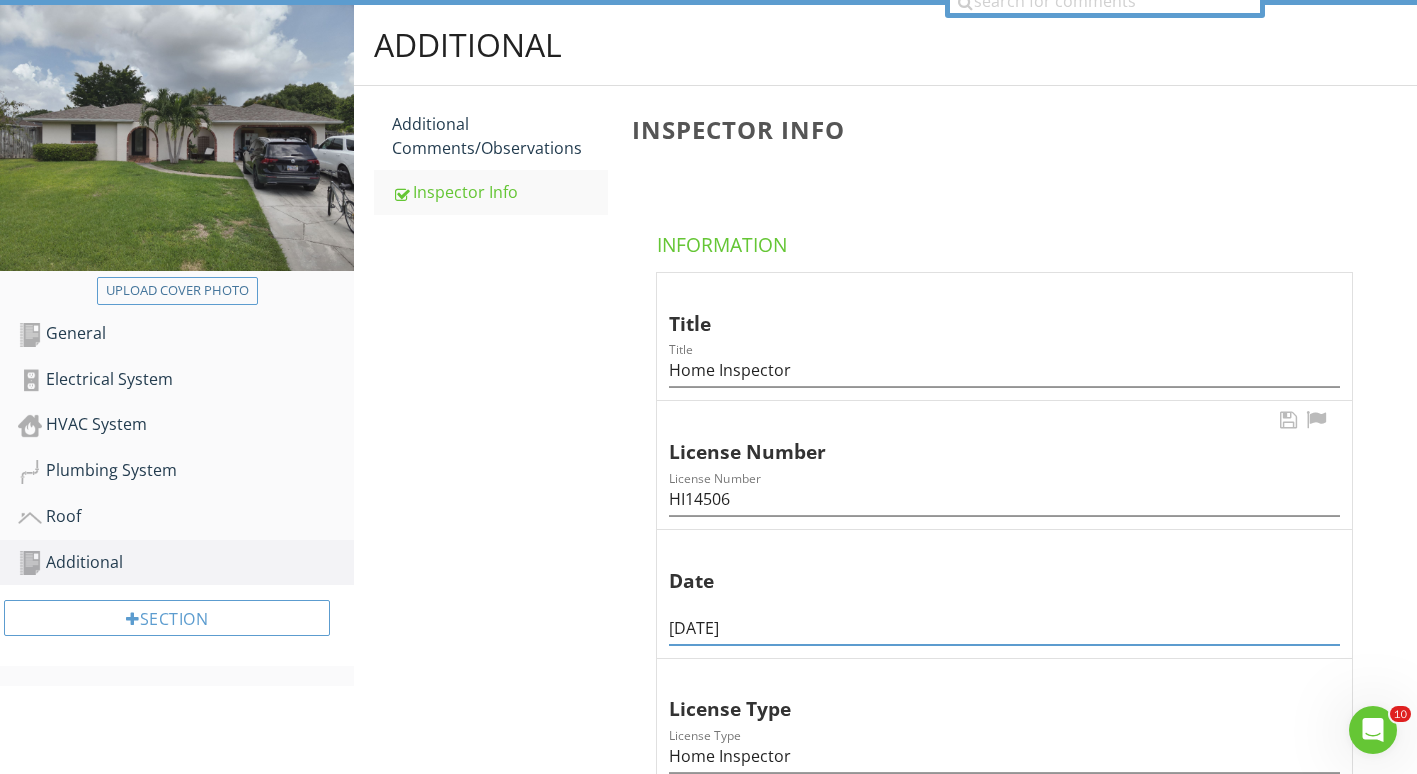 type on "07/11/2025" 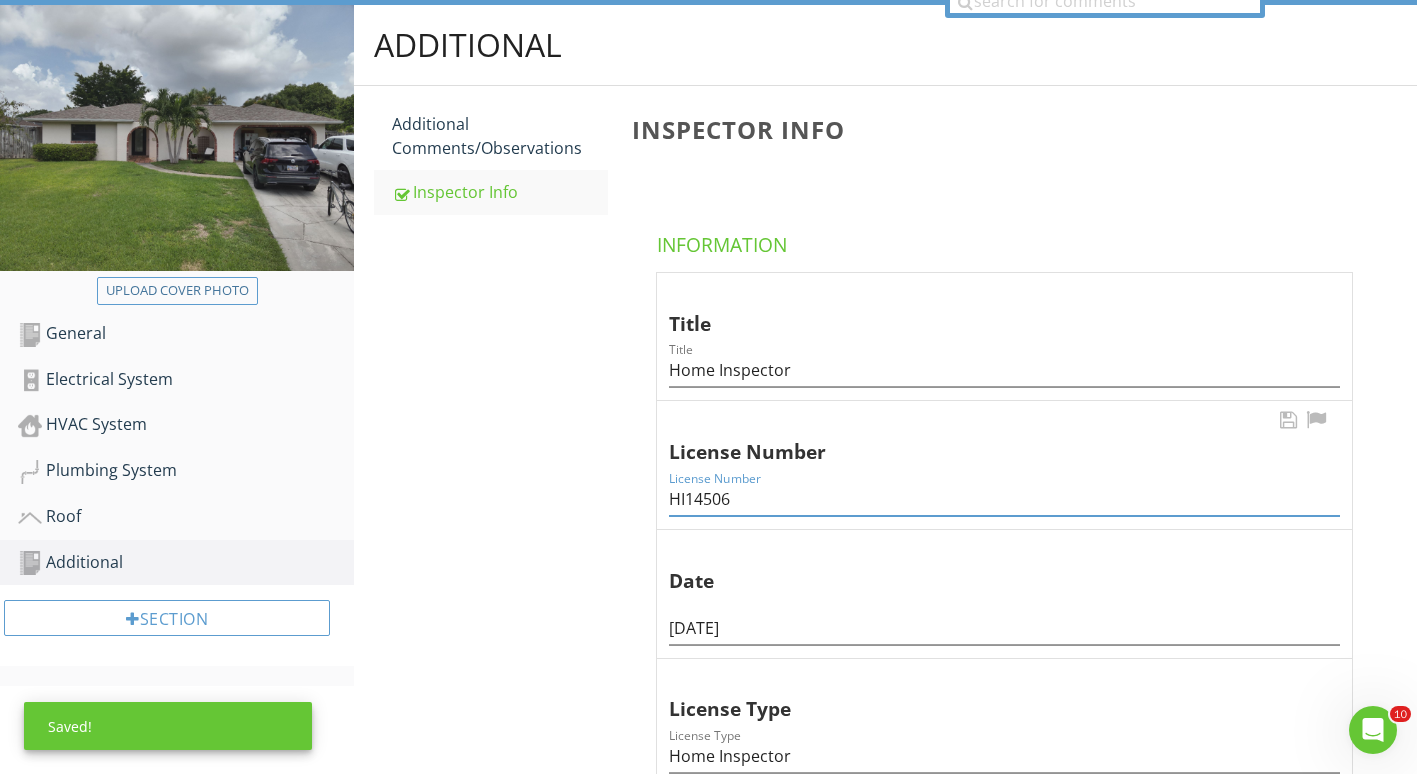 click on "HI14506" at bounding box center (1004, 499) 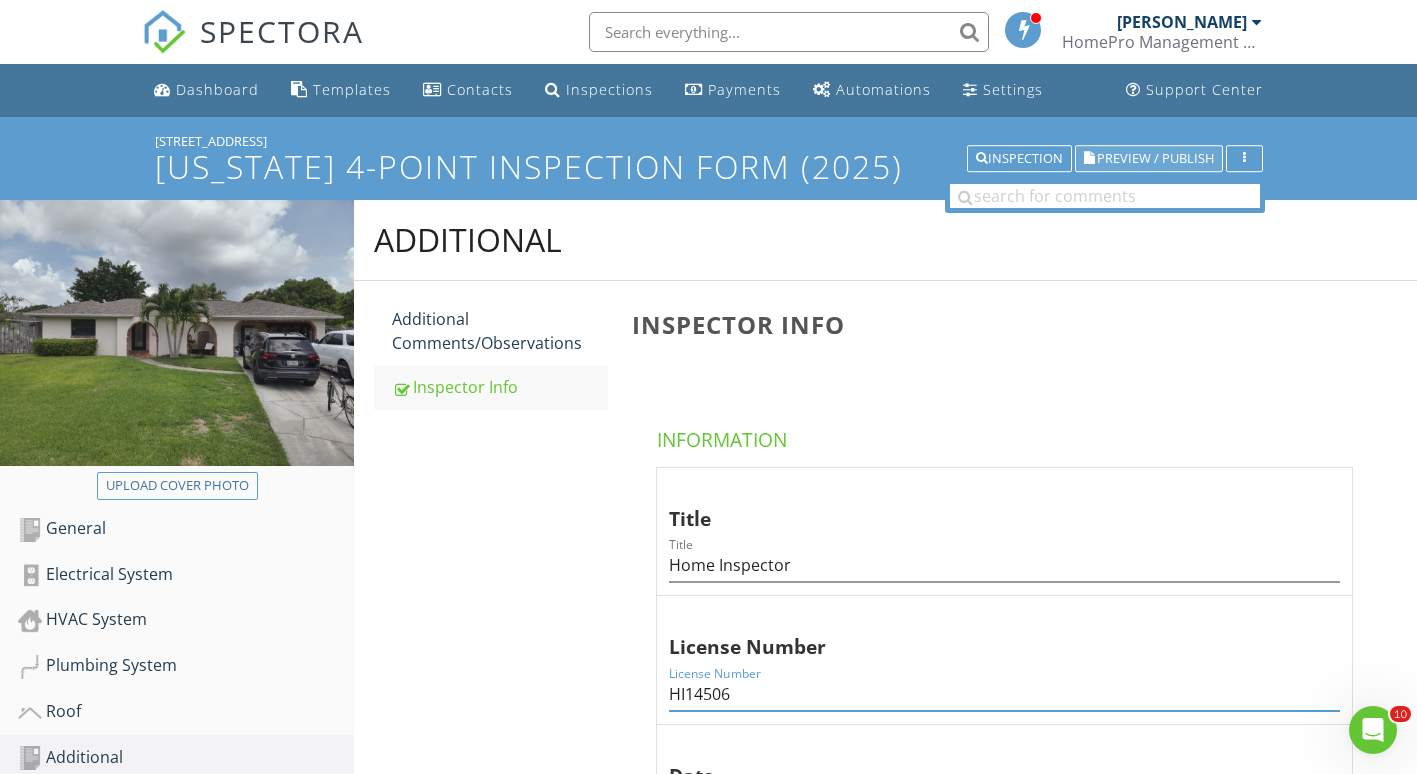 click on "Preview / Publish" at bounding box center (1155, 158) 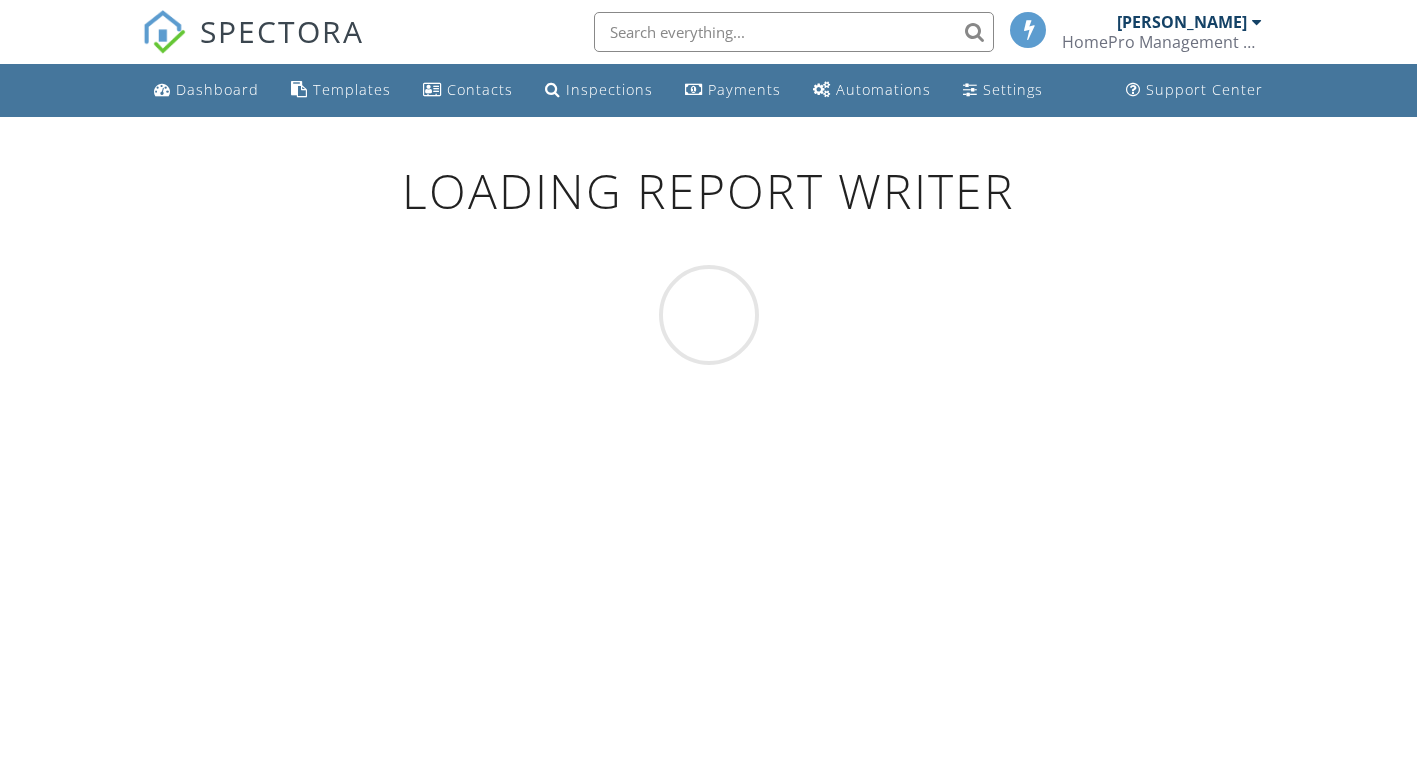 scroll, scrollTop: 0, scrollLeft: 0, axis: both 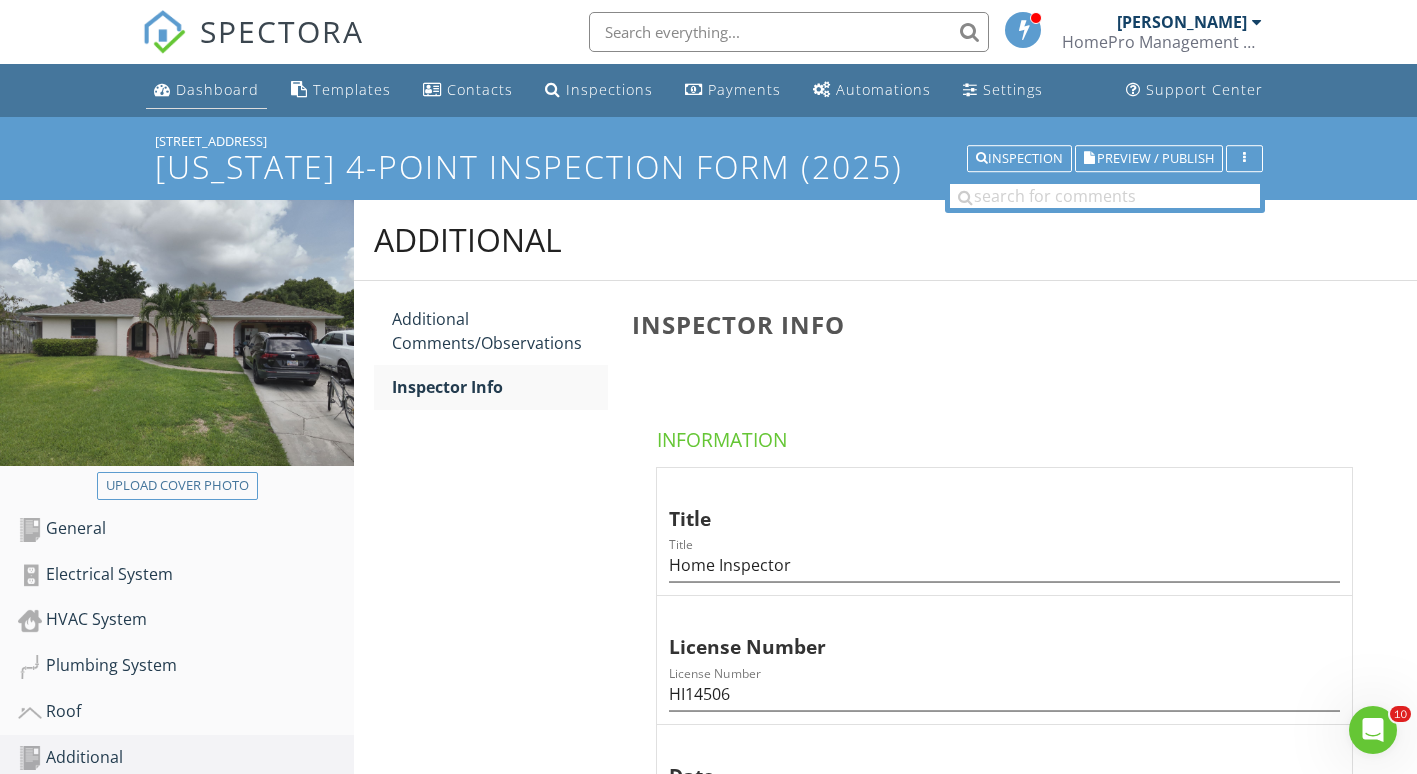 click on "Dashboard" at bounding box center (206, 90) 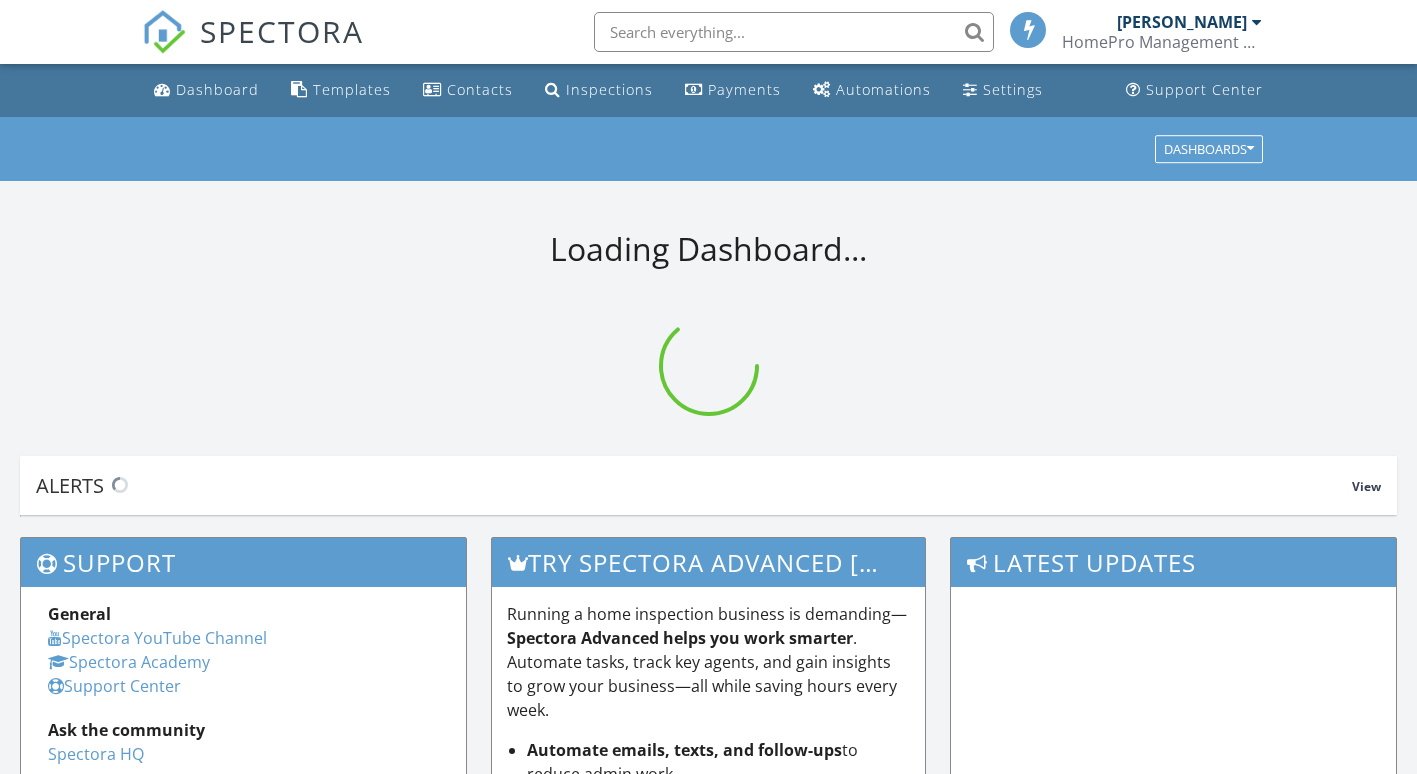 scroll, scrollTop: 0, scrollLeft: 0, axis: both 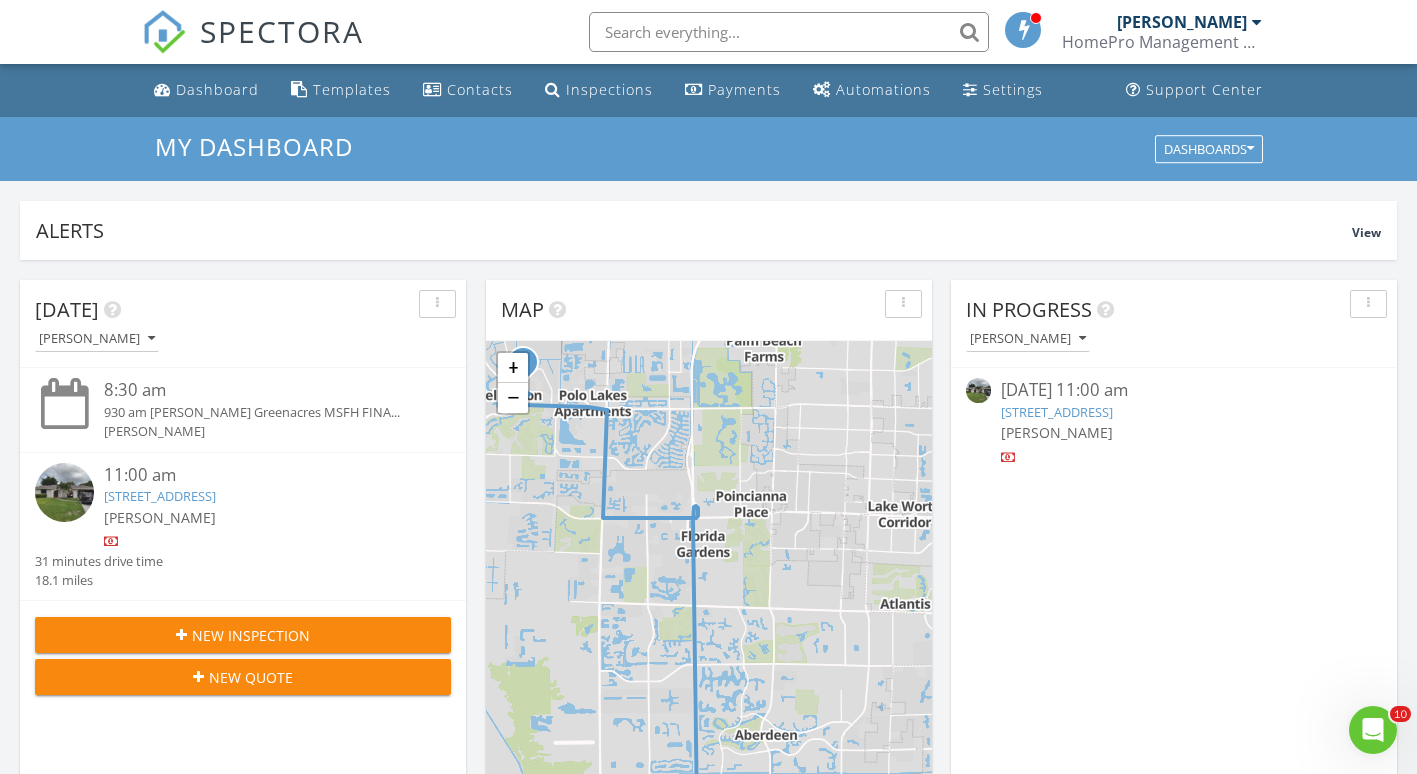 click on "11809 Inverness Cir, Wellington, FL 33414" at bounding box center [160, 496] 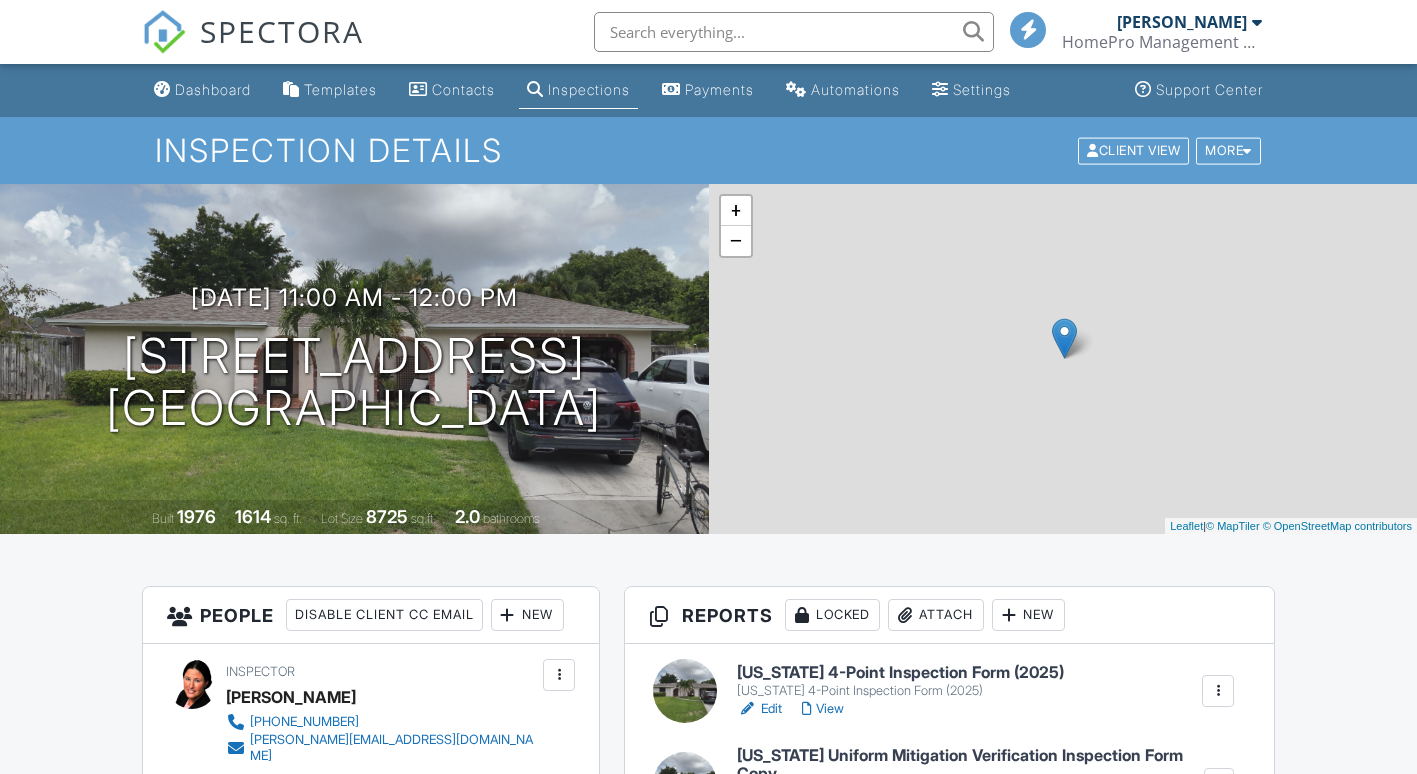 scroll, scrollTop: 0, scrollLeft: 0, axis: both 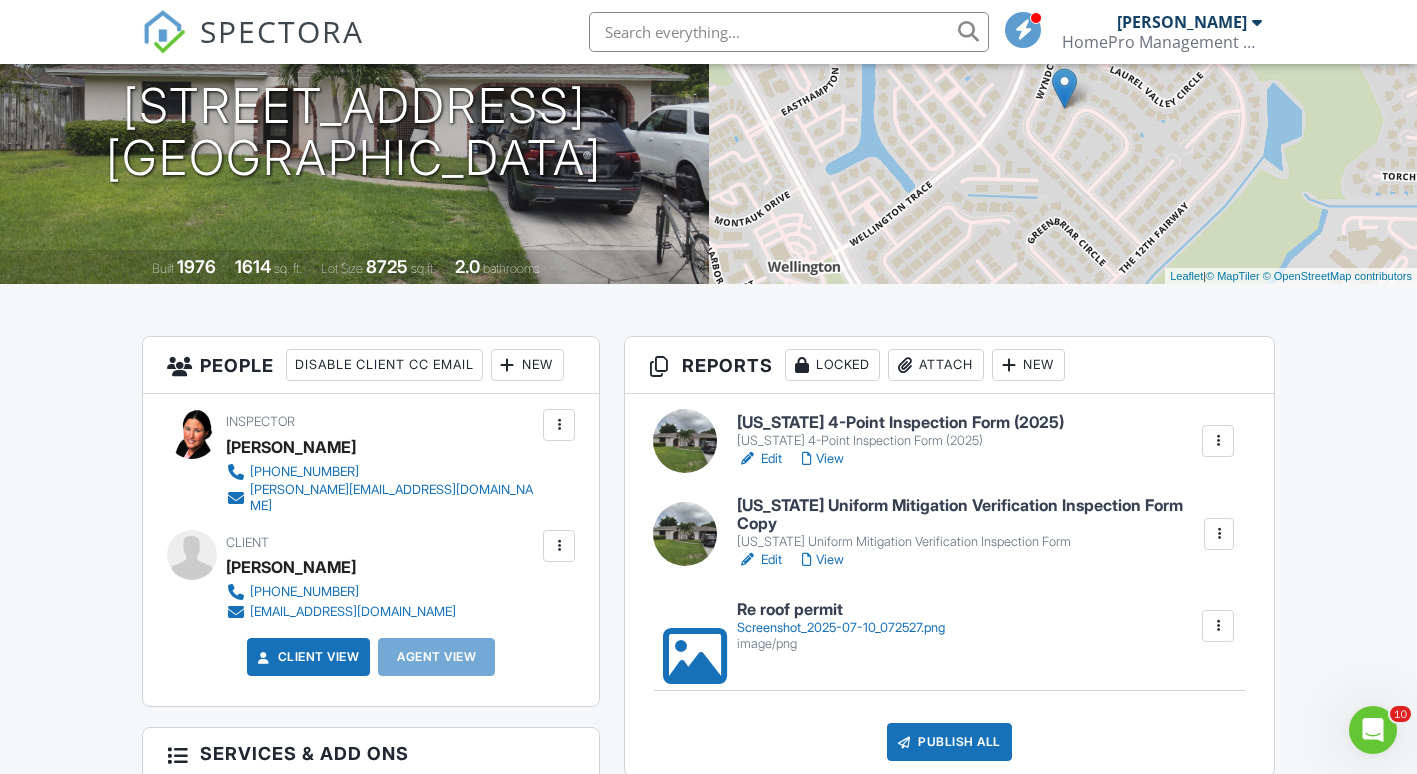 click at bounding box center [559, 546] 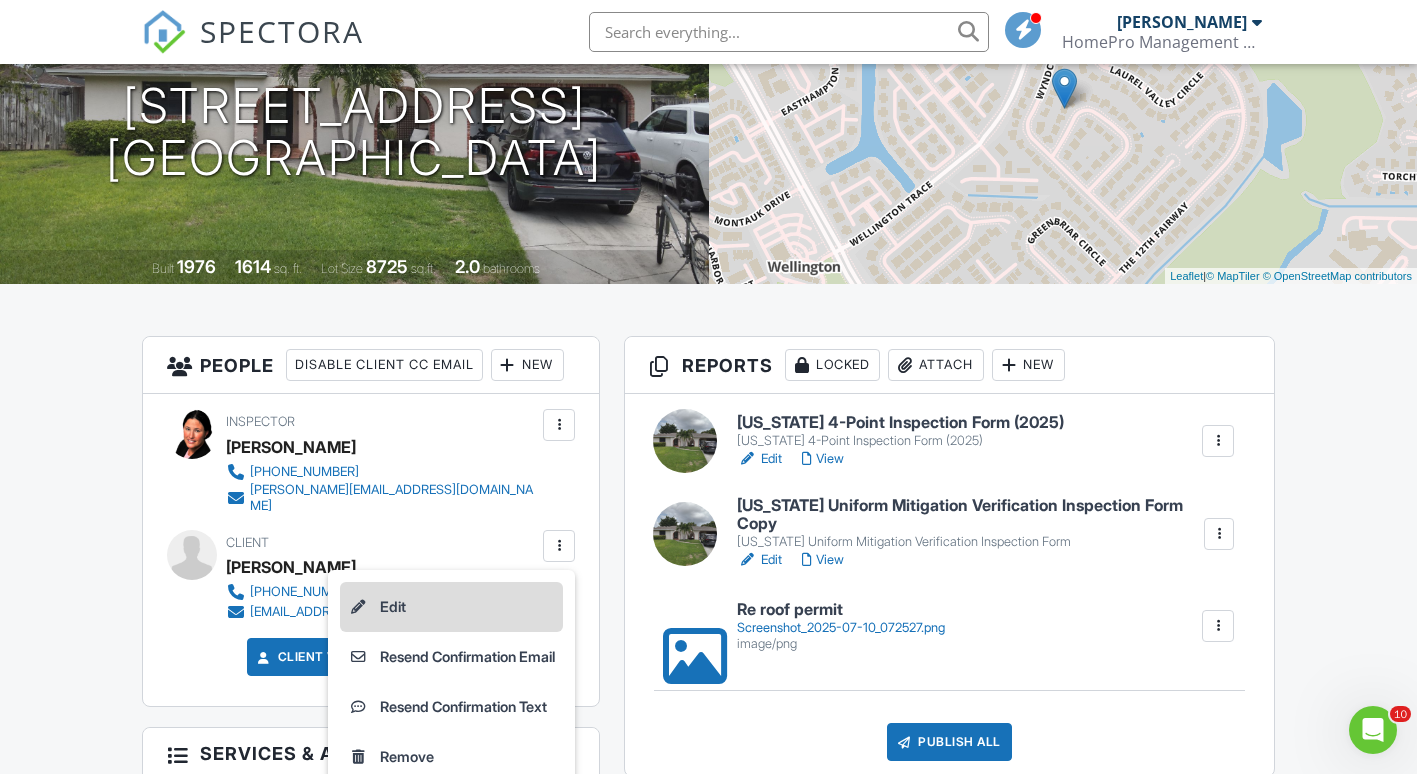 click on "Edit" at bounding box center [451, 607] 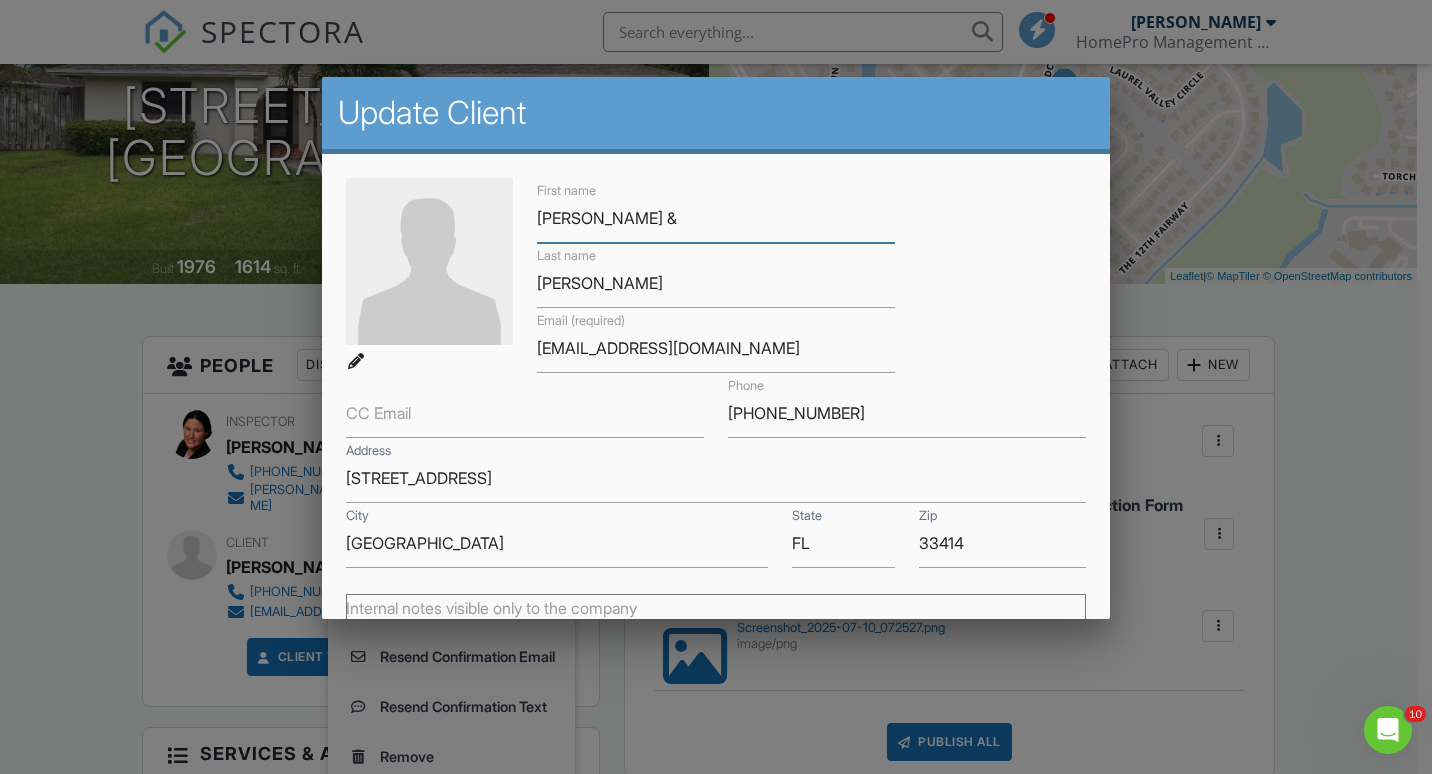 type on "[PERSON_NAME] &" 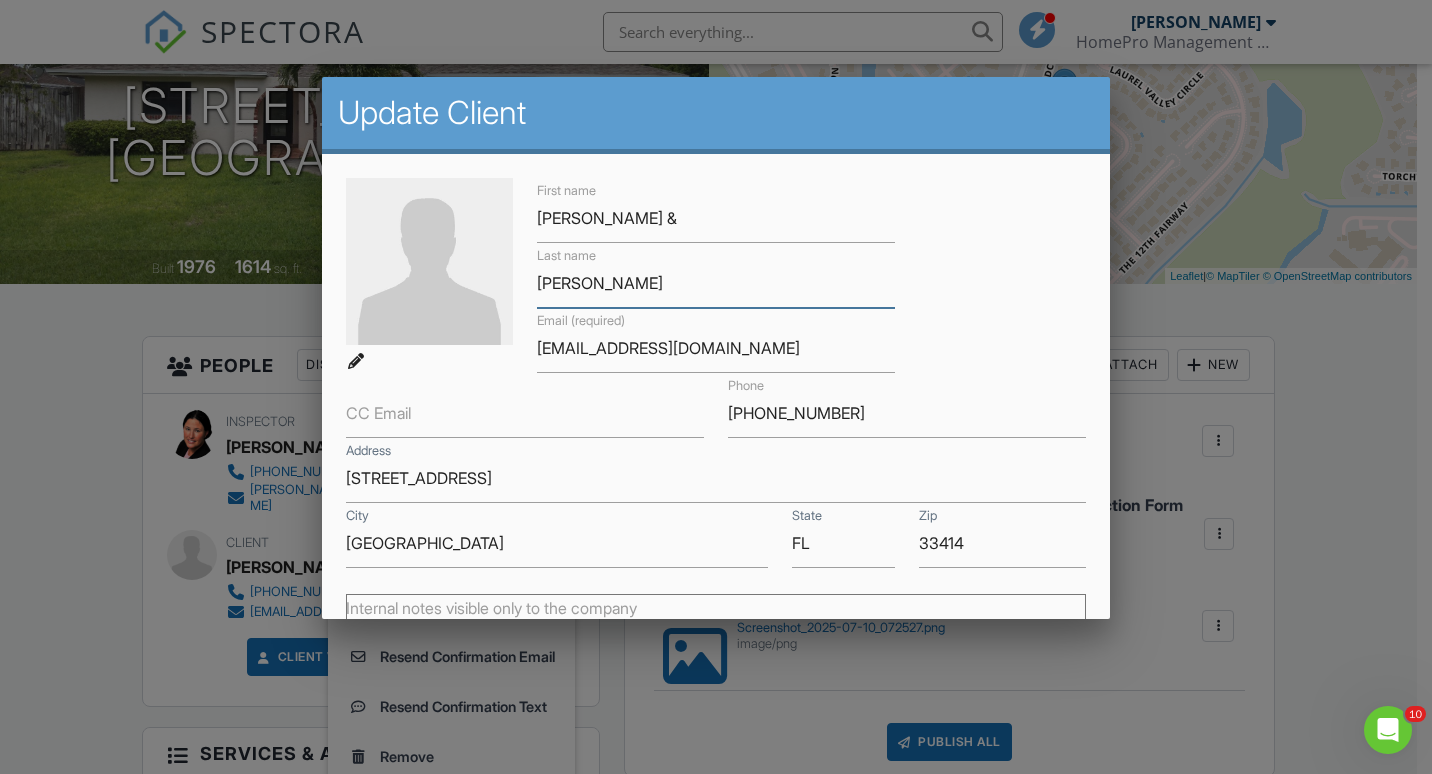 drag, startPoint x: 628, startPoint y: 271, endPoint x: 404, endPoint y: 274, distance: 224.0201 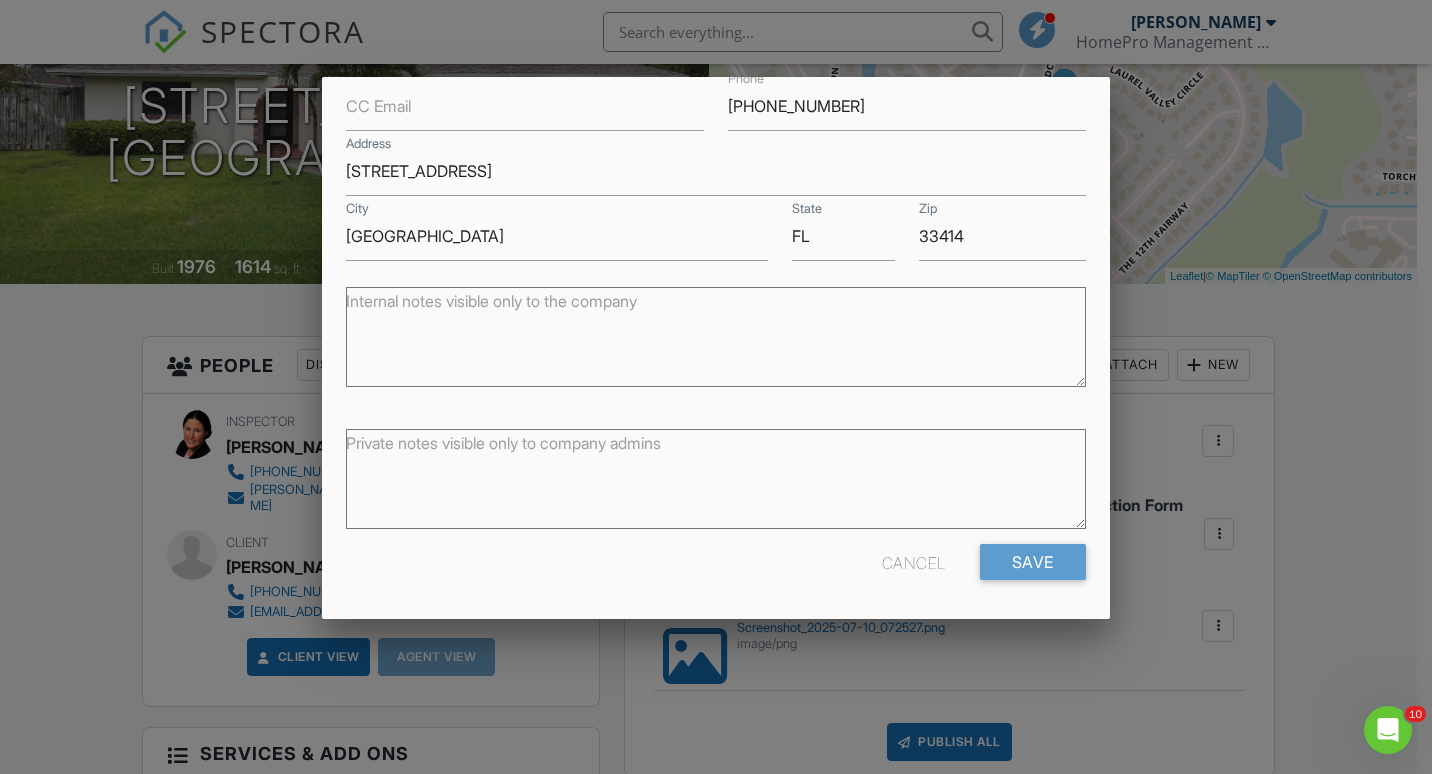 scroll, scrollTop: 307, scrollLeft: 0, axis: vertical 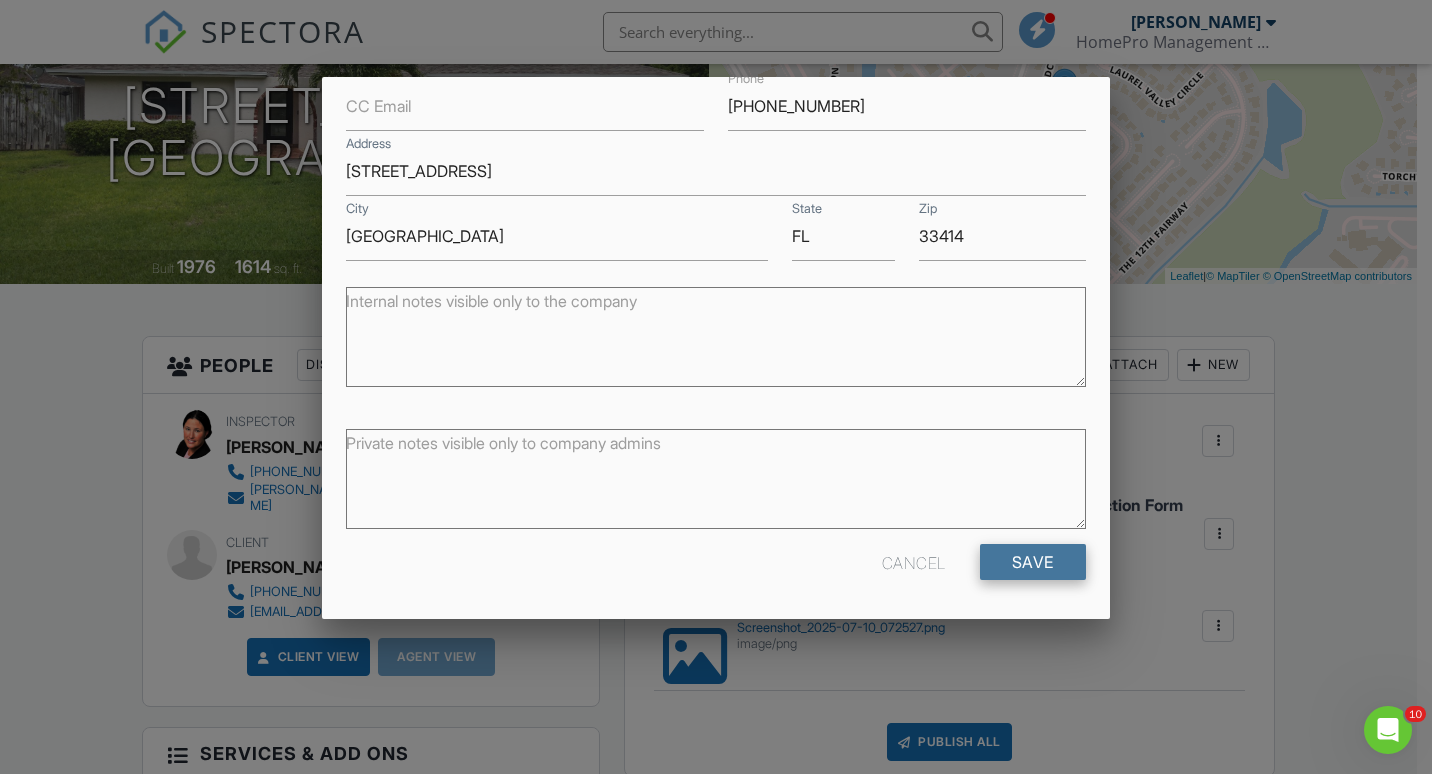 type on "[PERSON_NAME]" 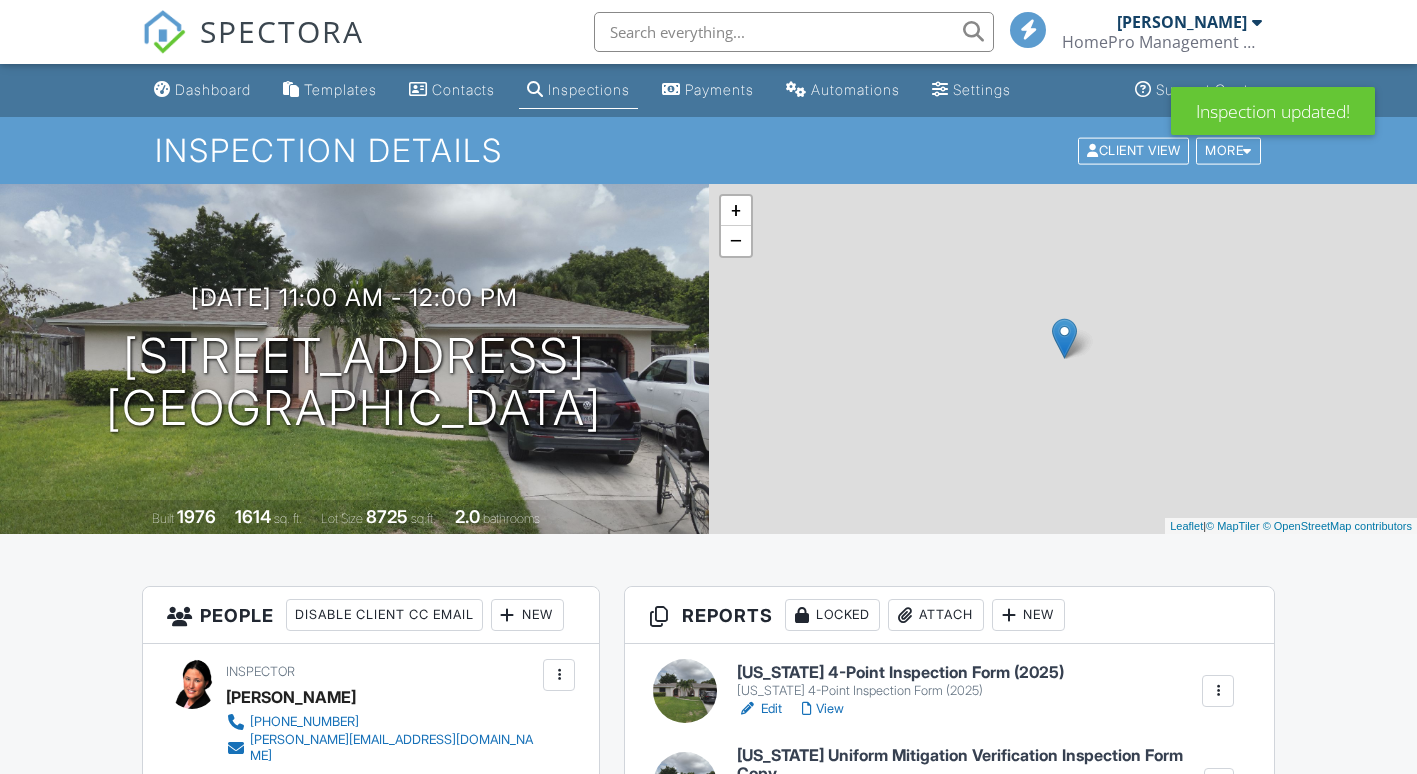 scroll, scrollTop: 309, scrollLeft: 0, axis: vertical 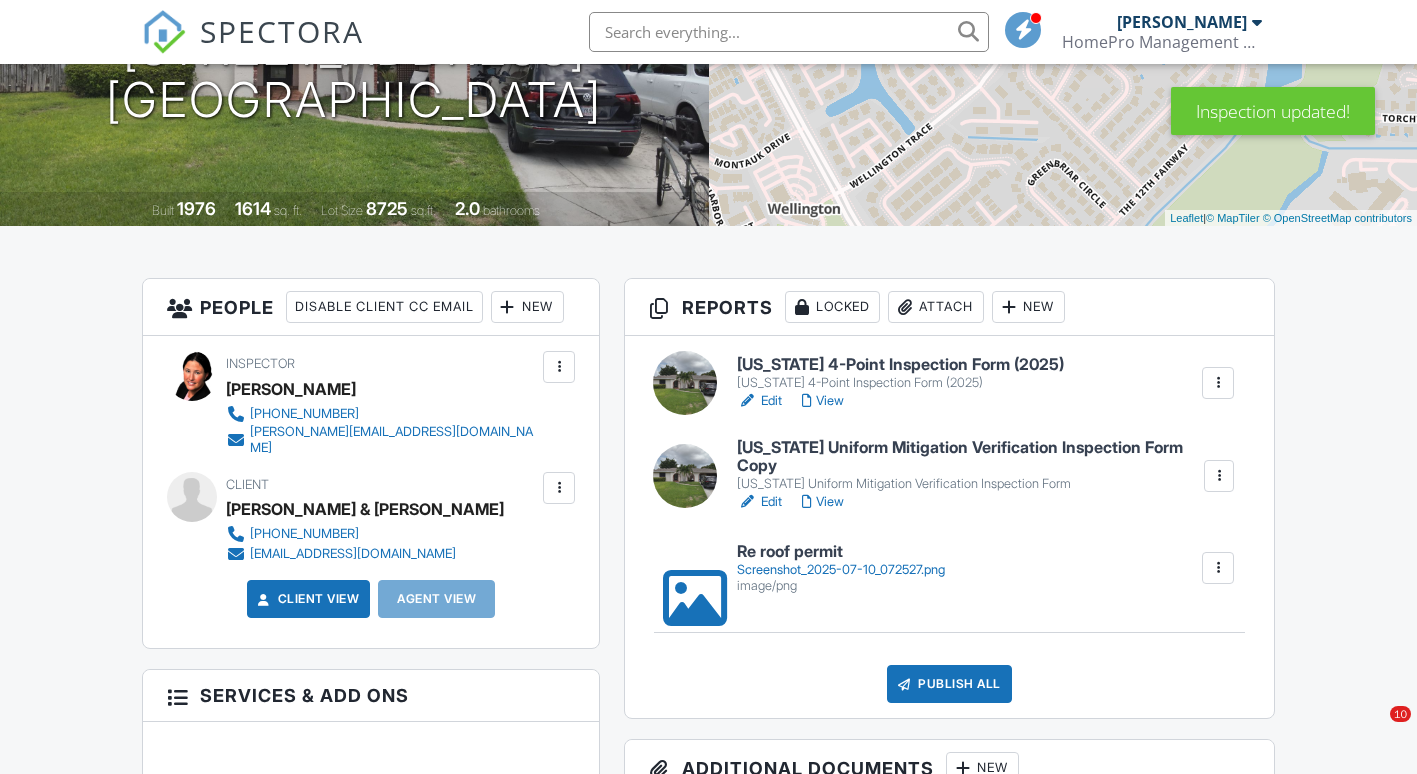 click on "View" at bounding box center [823, 401] 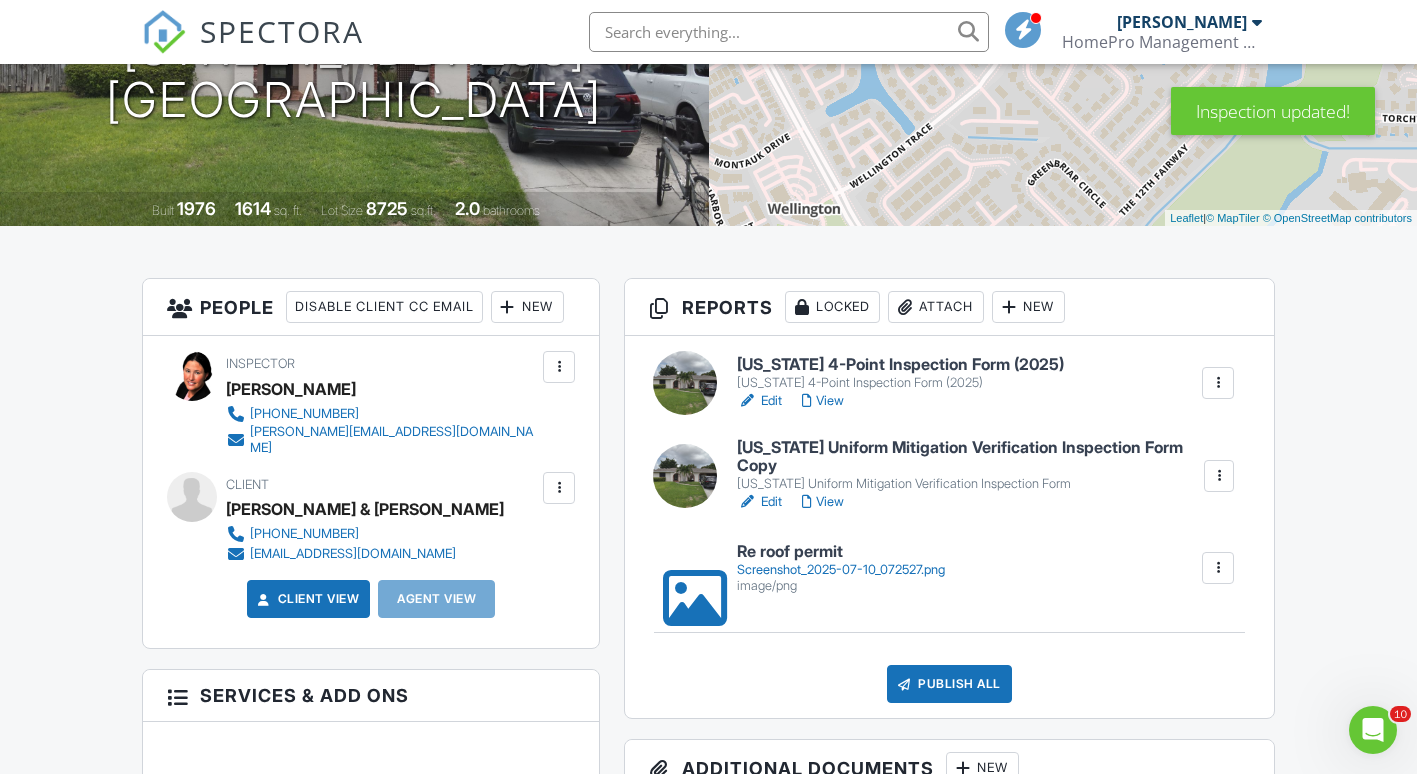 scroll, scrollTop: 0, scrollLeft: 0, axis: both 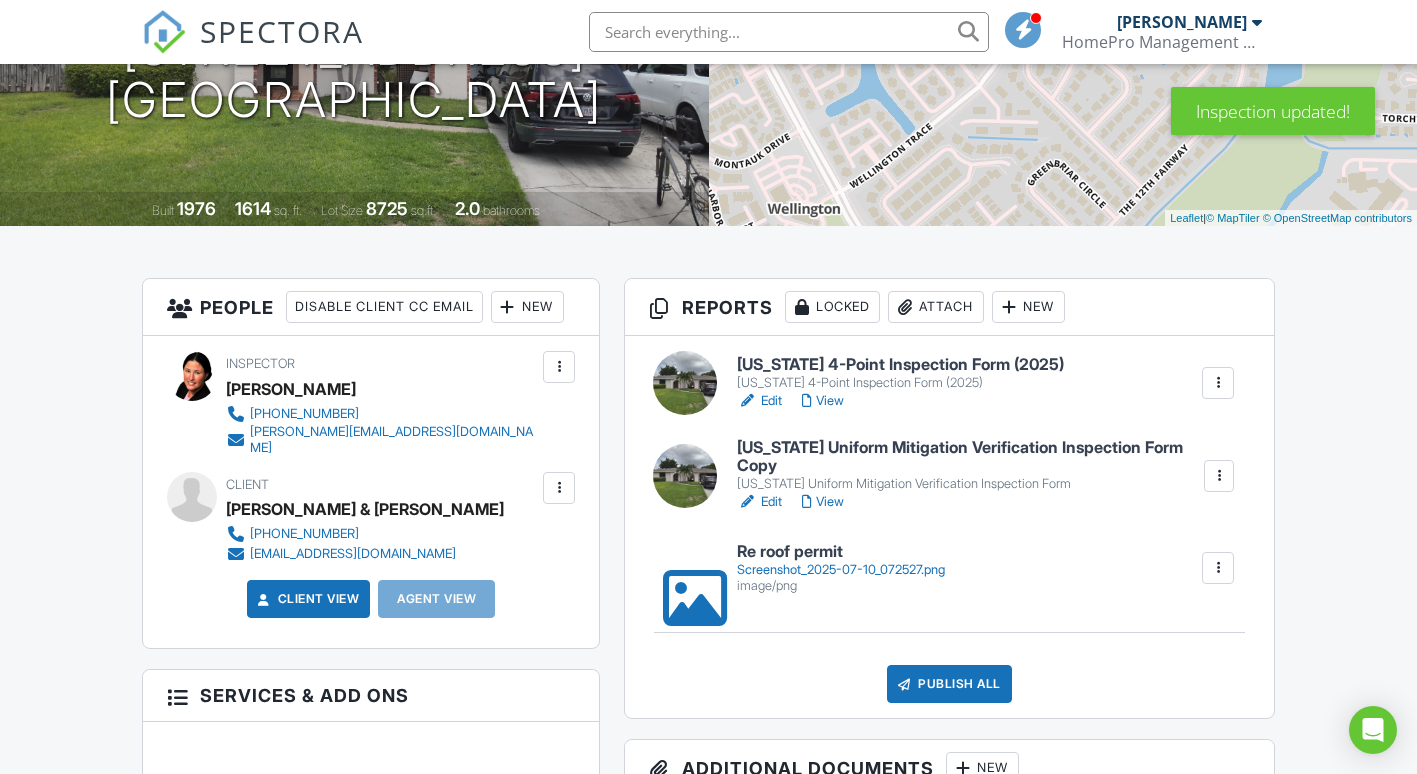 click on "Edit" at bounding box center [759, 502] 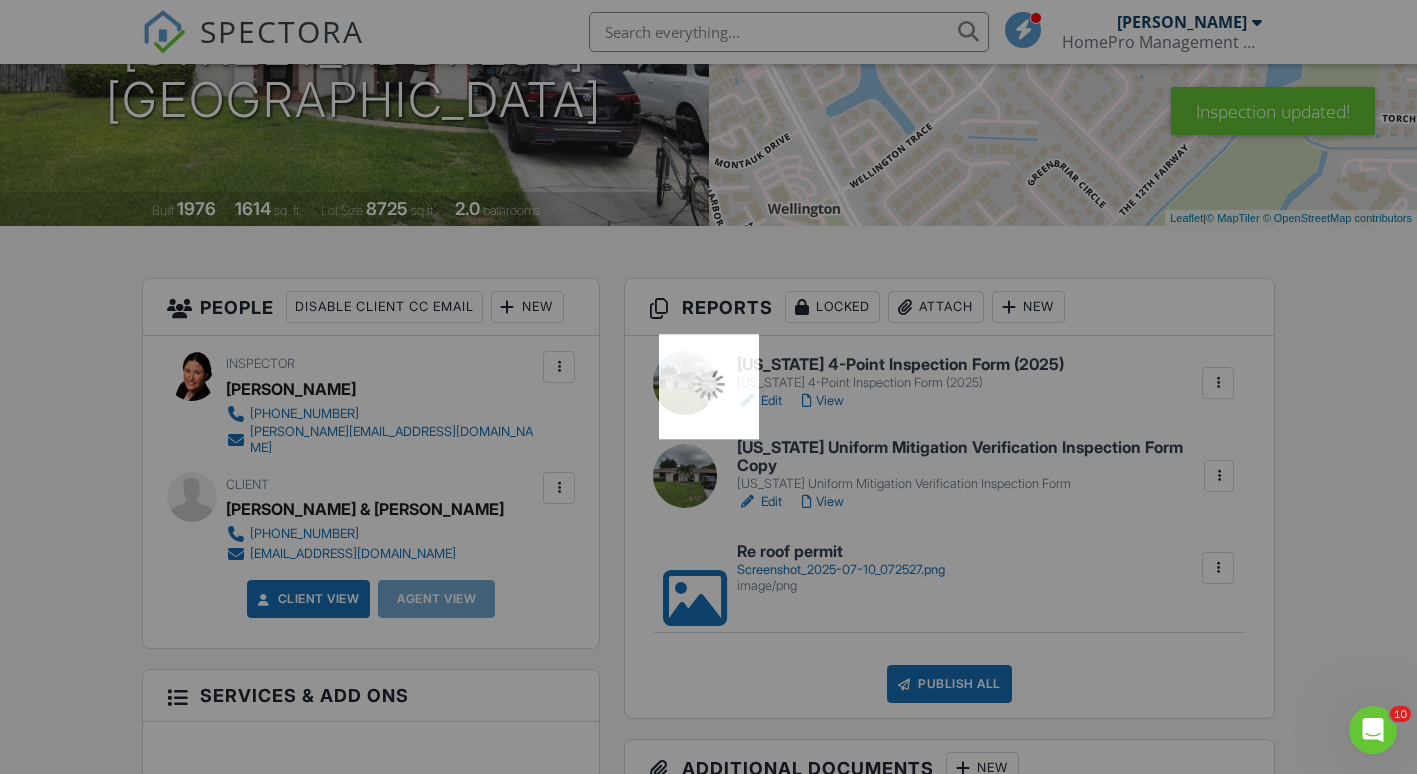 scroll, scrollTop: 0, scrollLeft: 0, axis: both 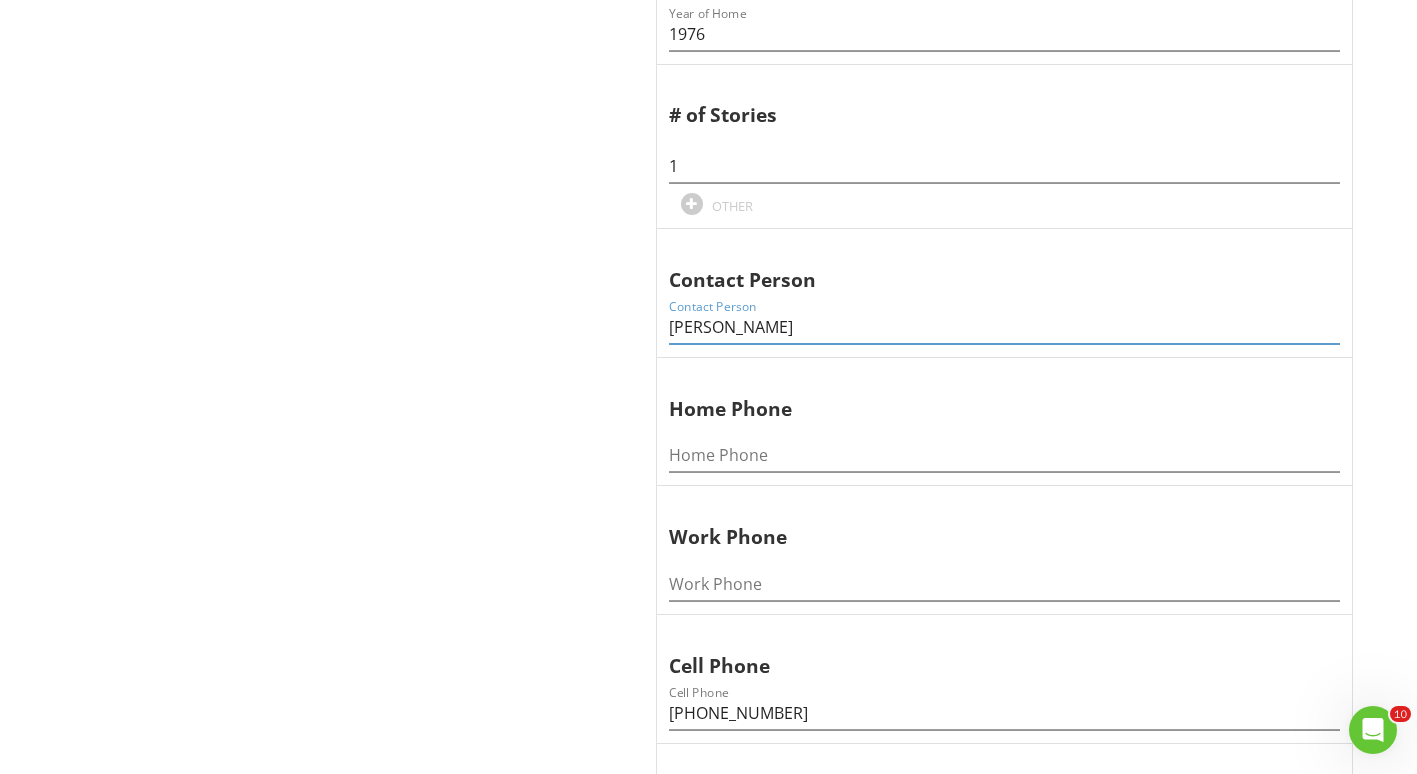 drag, startPoint x: 804, startPoint y: 340, endPoint x: 506, endPoint y: 279, distance: 304.17923 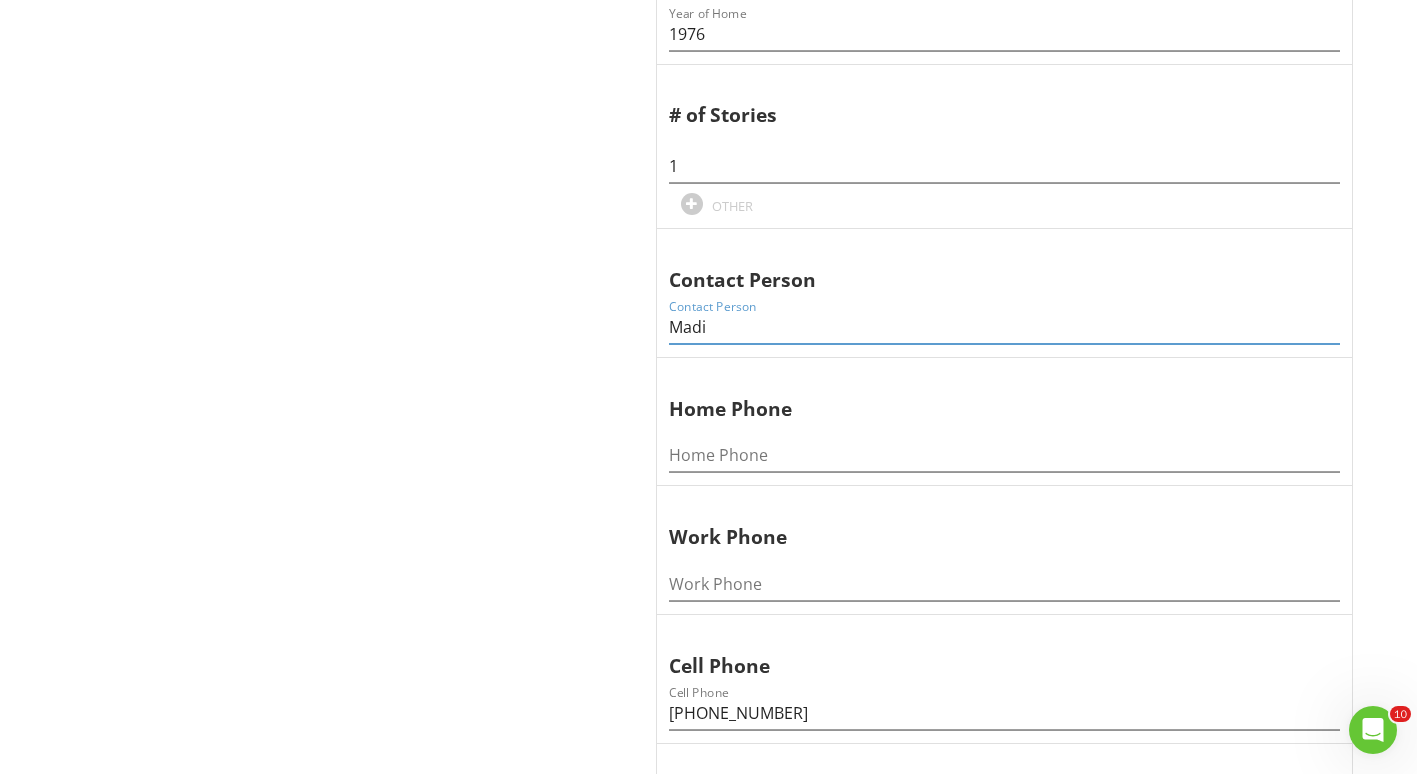 type on "[PERSON_NAME] & [PERSON_NAME]" 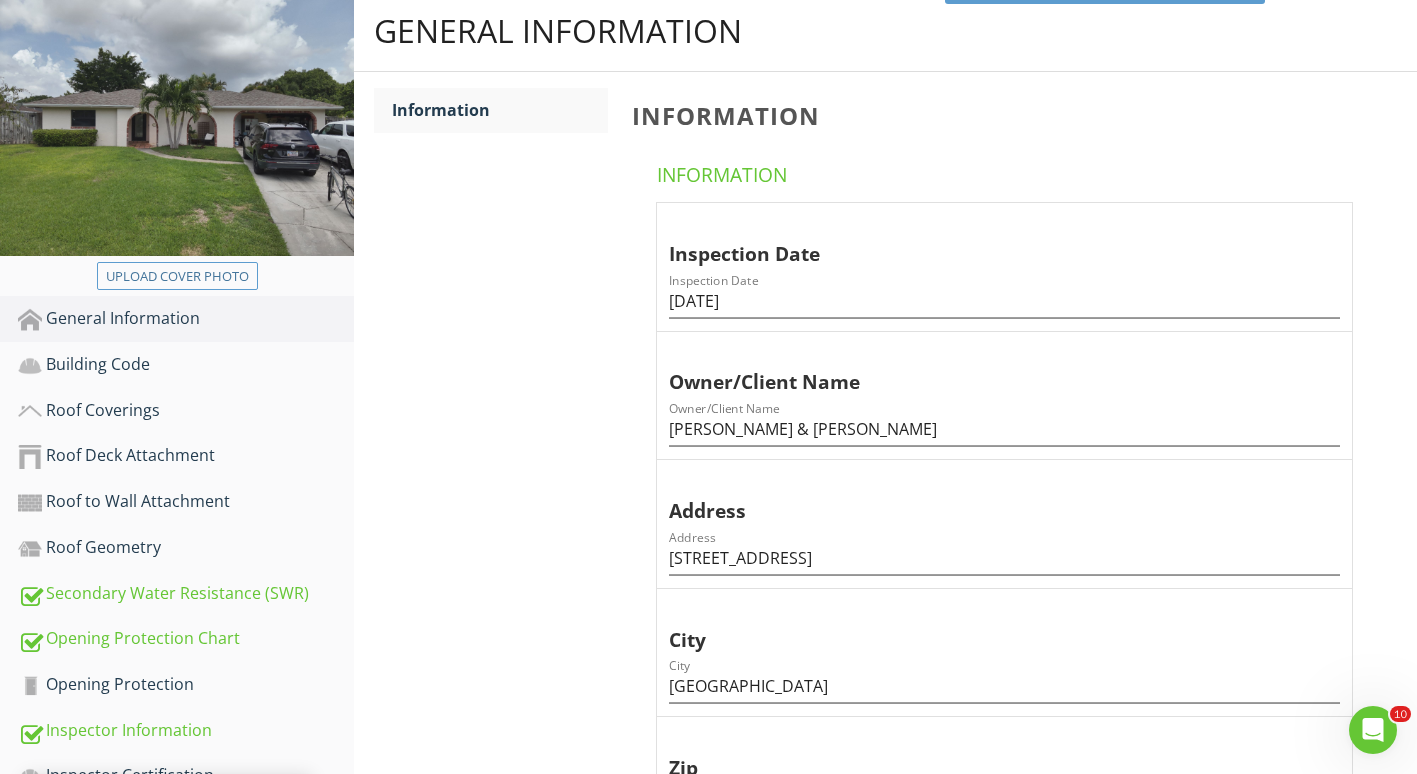 scroll, scrollTop: 0, scrollLeft: 0, axis: both 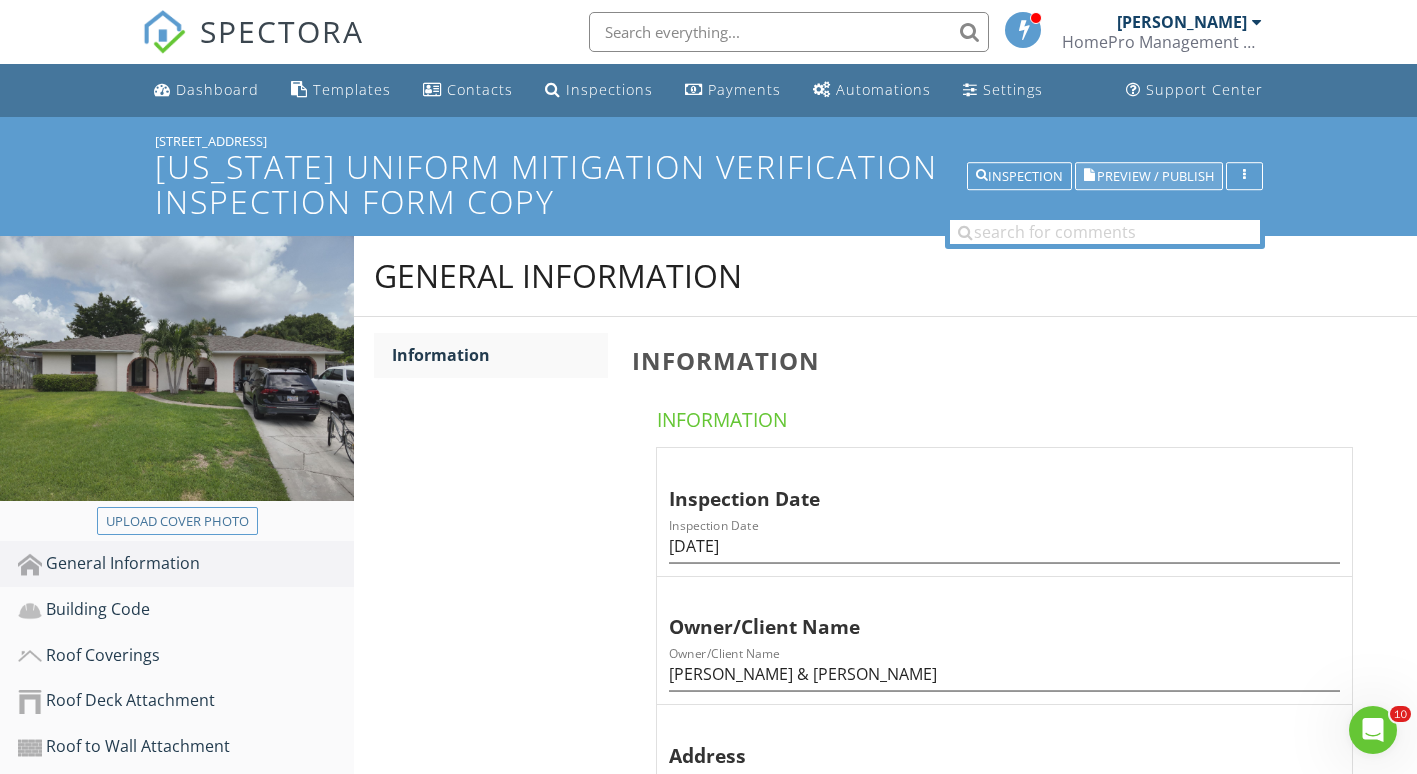 click on "Preview / Publish" at bounding box center (1155, 176) 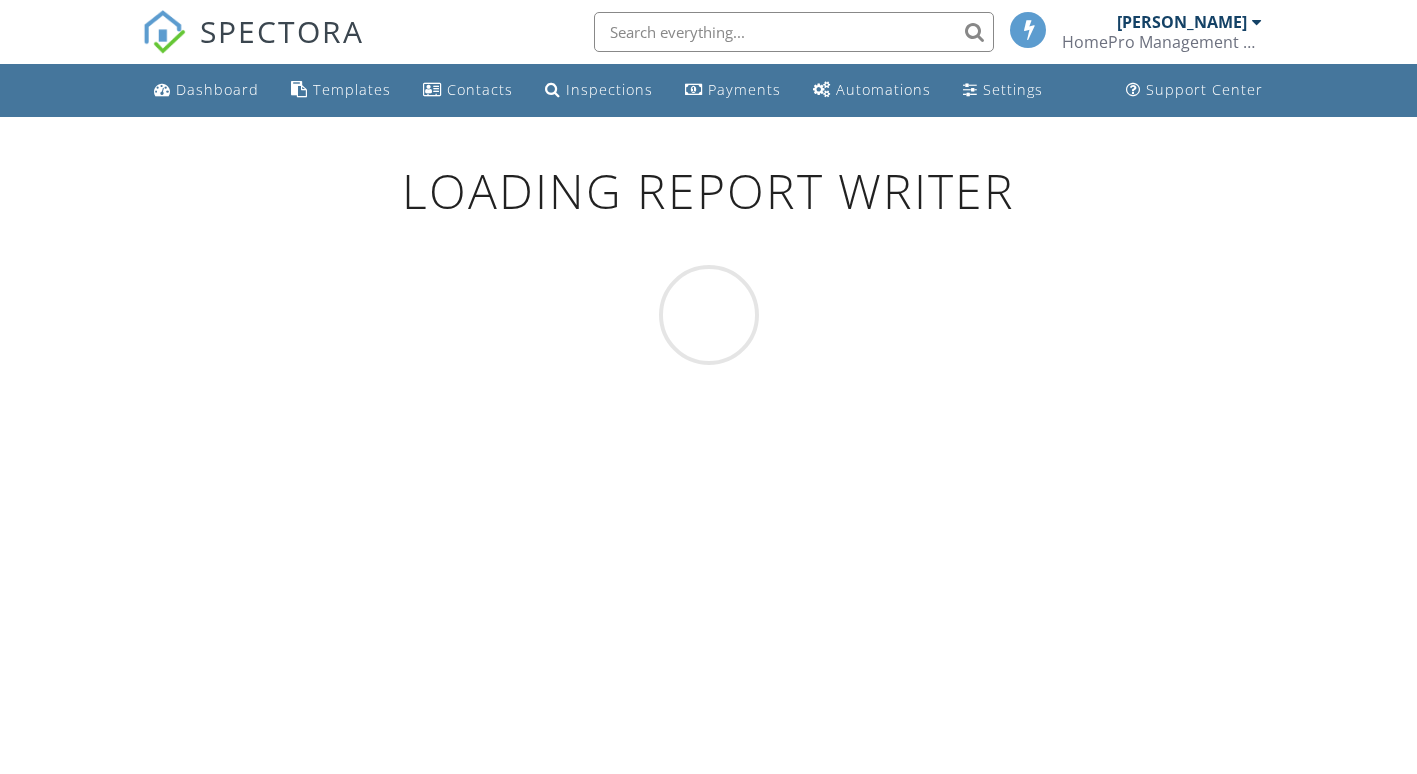 scroll, scrollTop: 0, scrollLeft: 0, axis: both 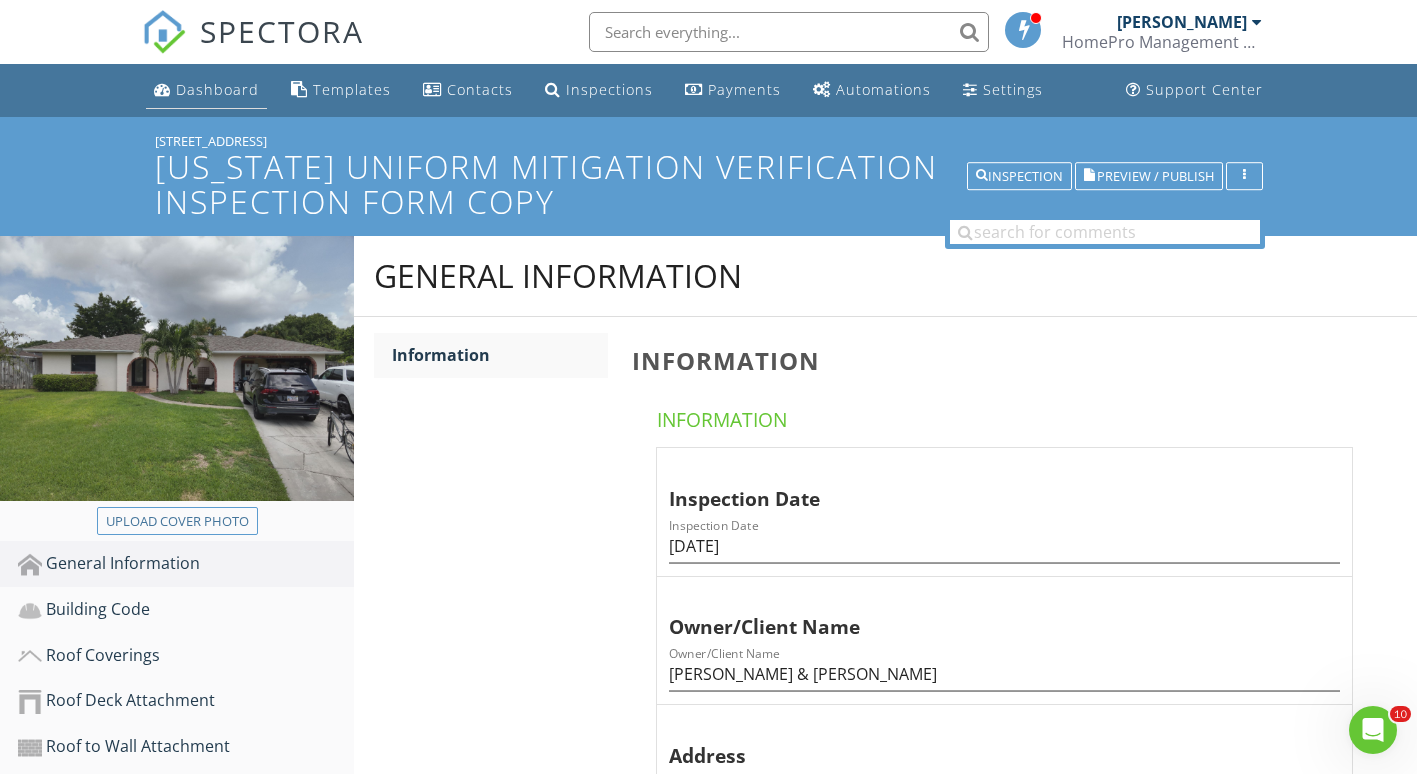 click on "Dashboard" at bounding box center [206, 90] 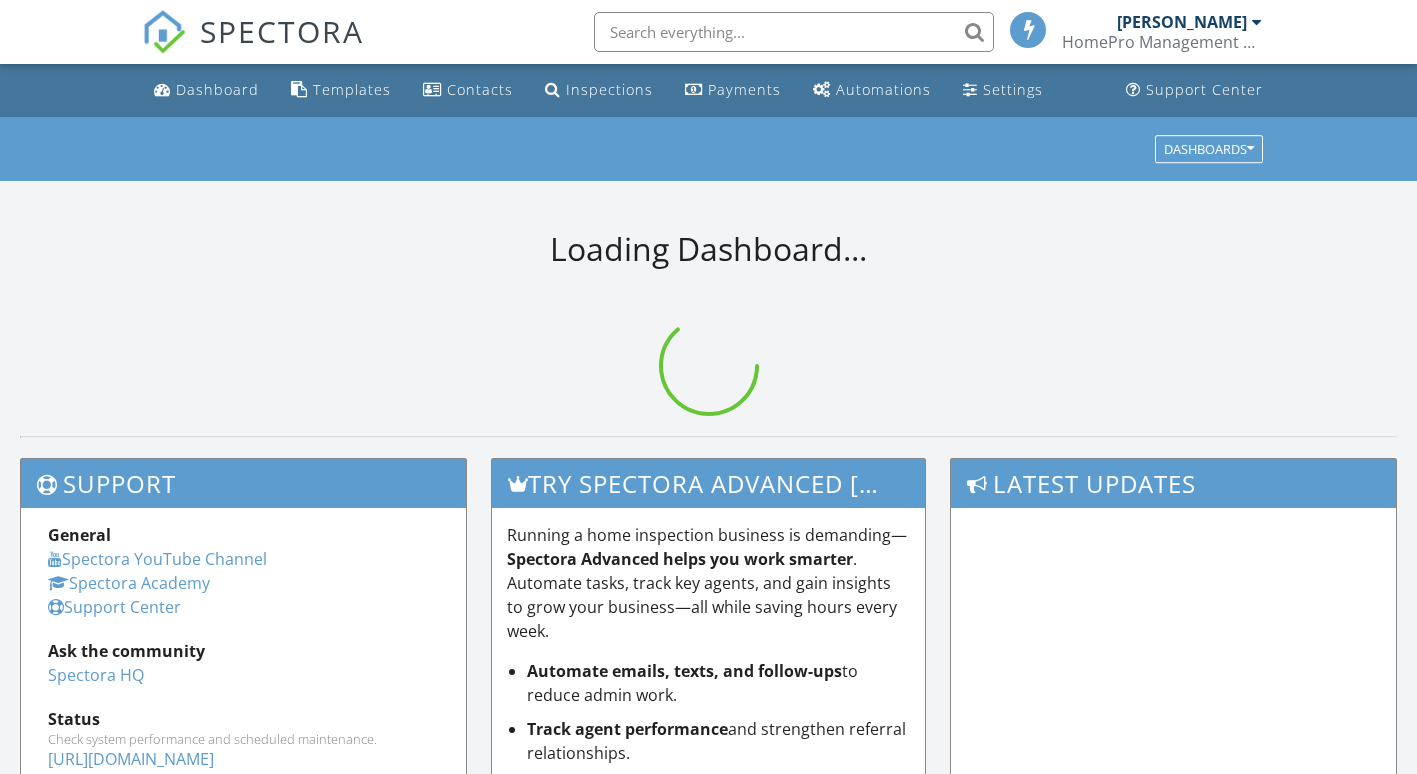 scroll, scrollTop: 0, scrollLeft: 0, axis: both 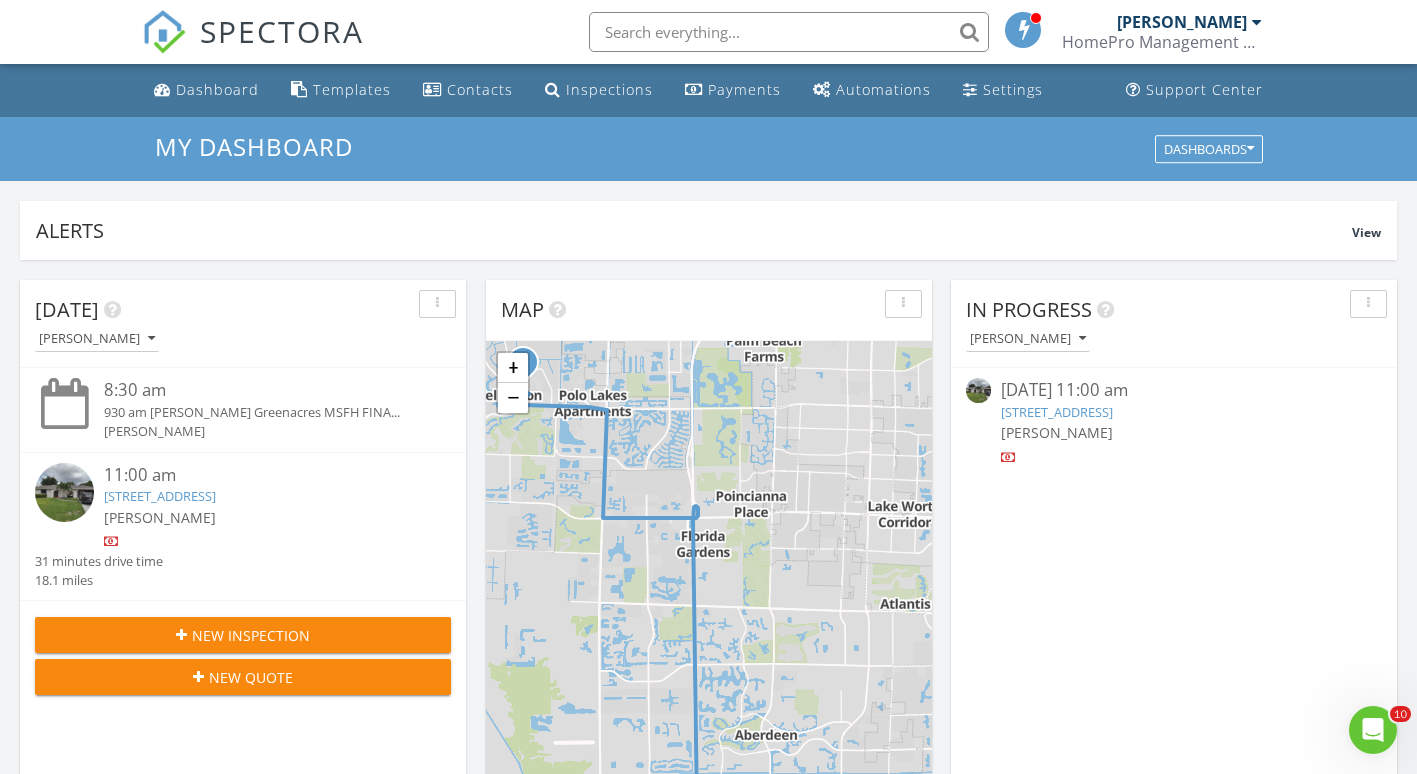 click on "[STREET_ADDRESS]" at bounding box center [160, 496] 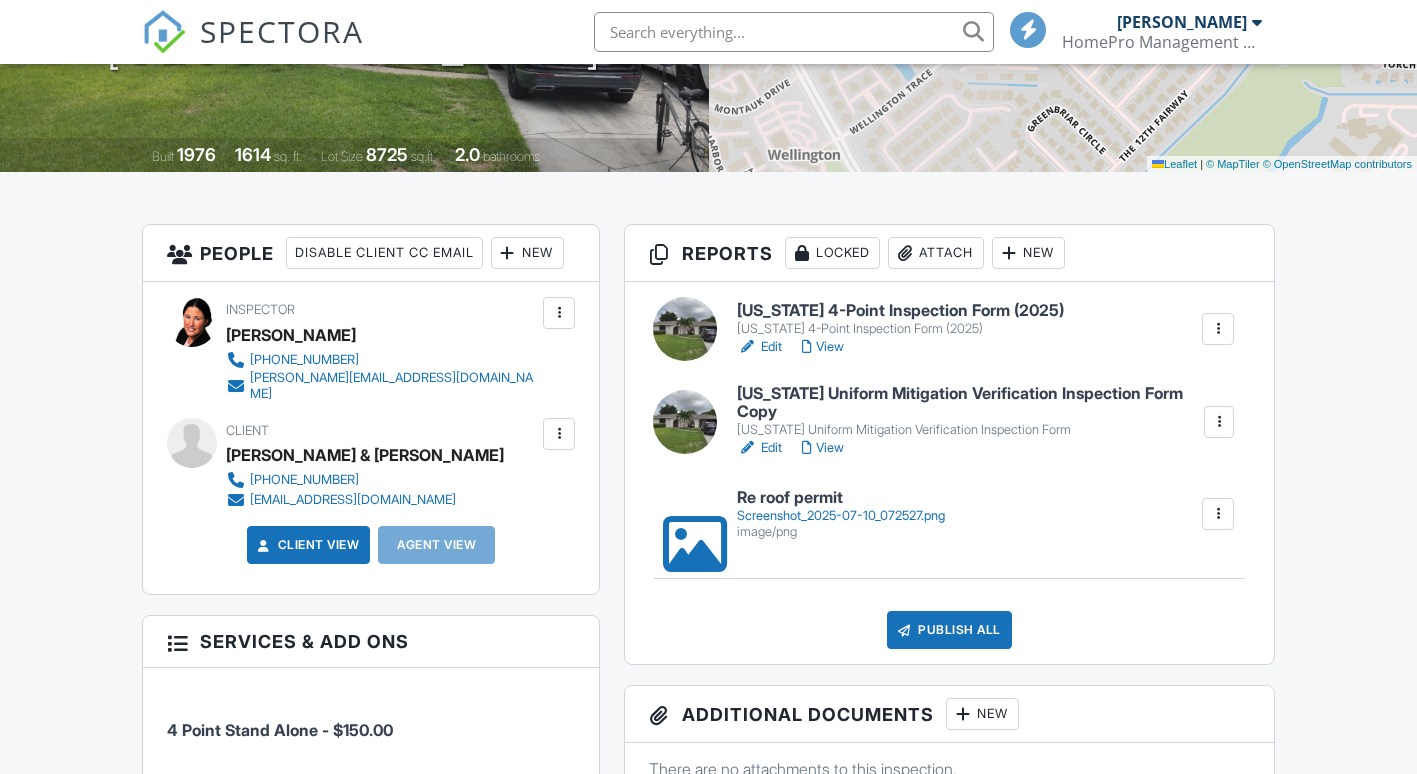 scroll, scrollTop: 615, scrollLeft: 0, axis: vertical 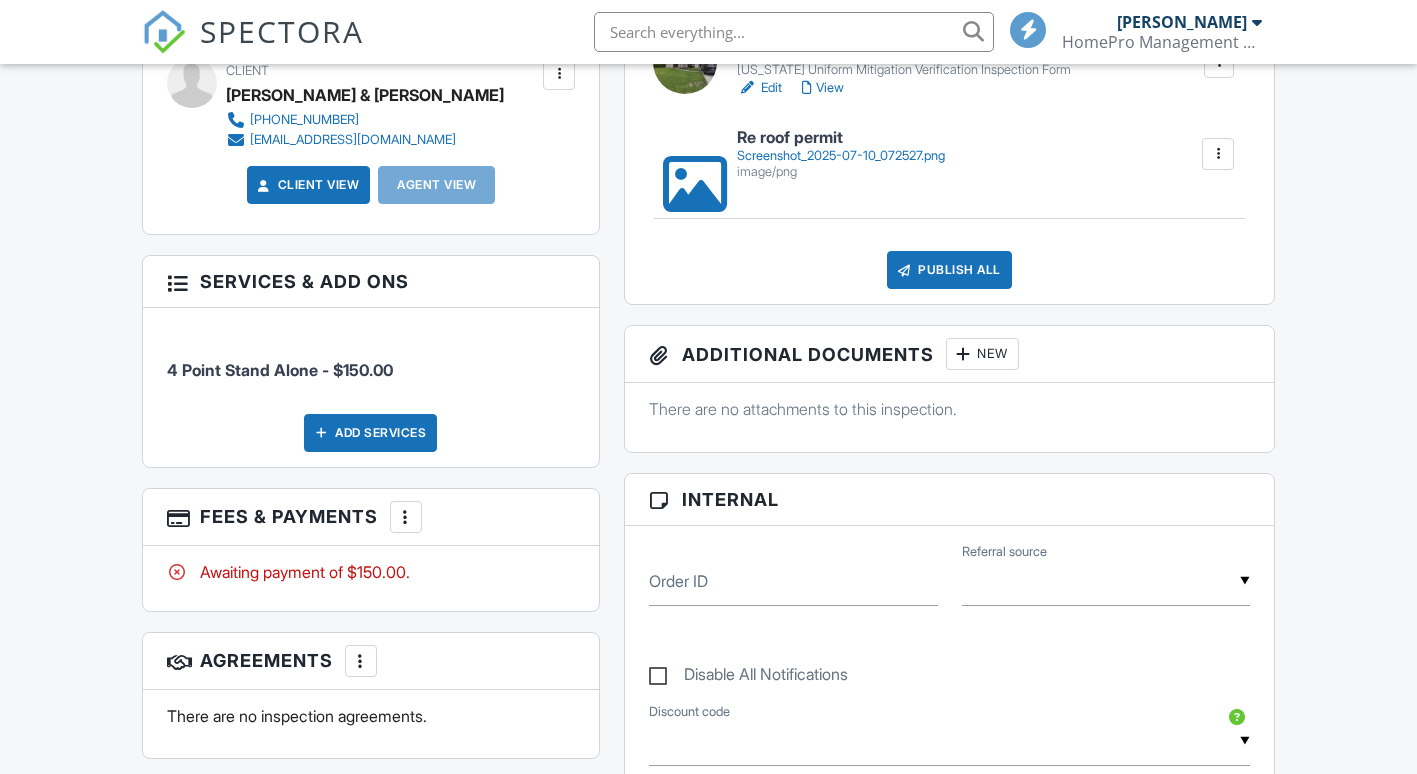 click at bounding box center [406, 517] 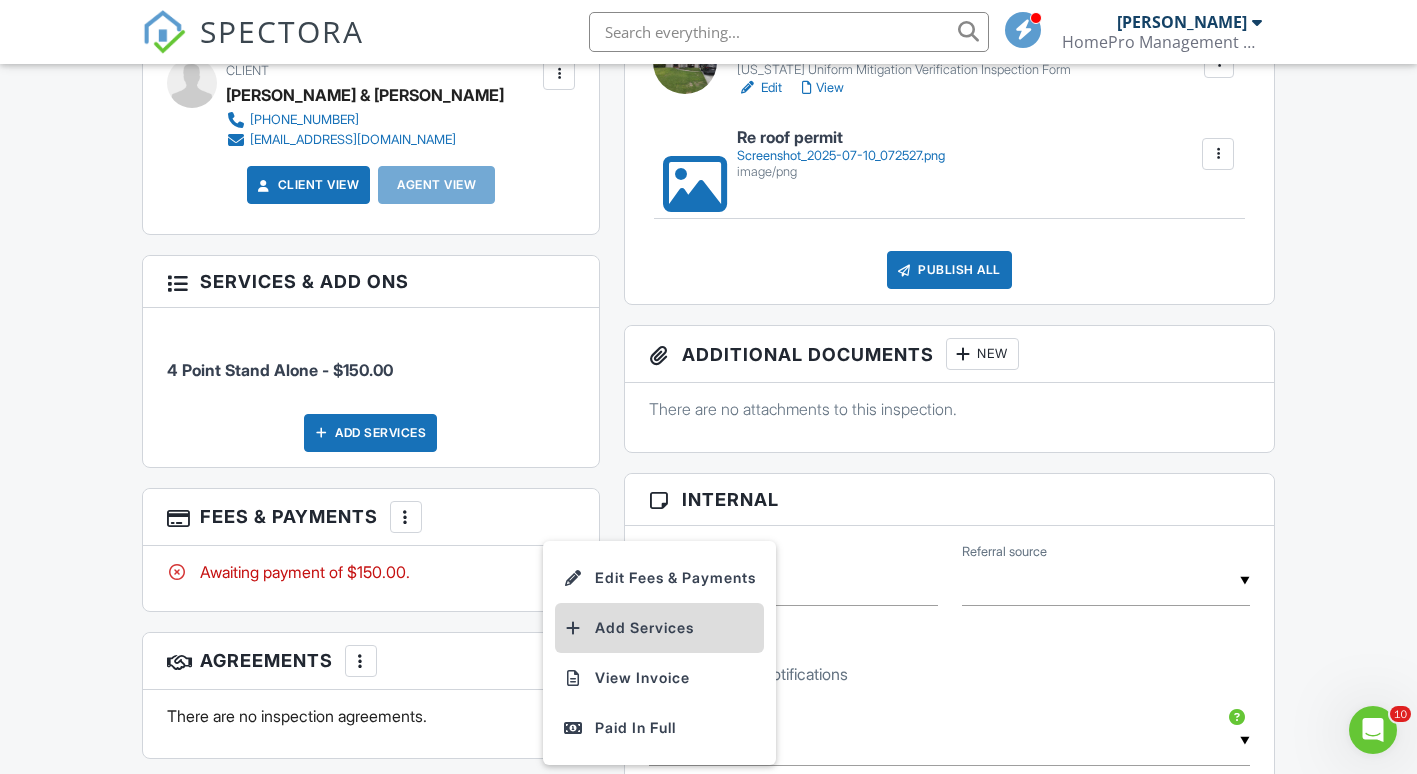 scroll, scrollTop: 0, scrollLeft: 0, axis: both 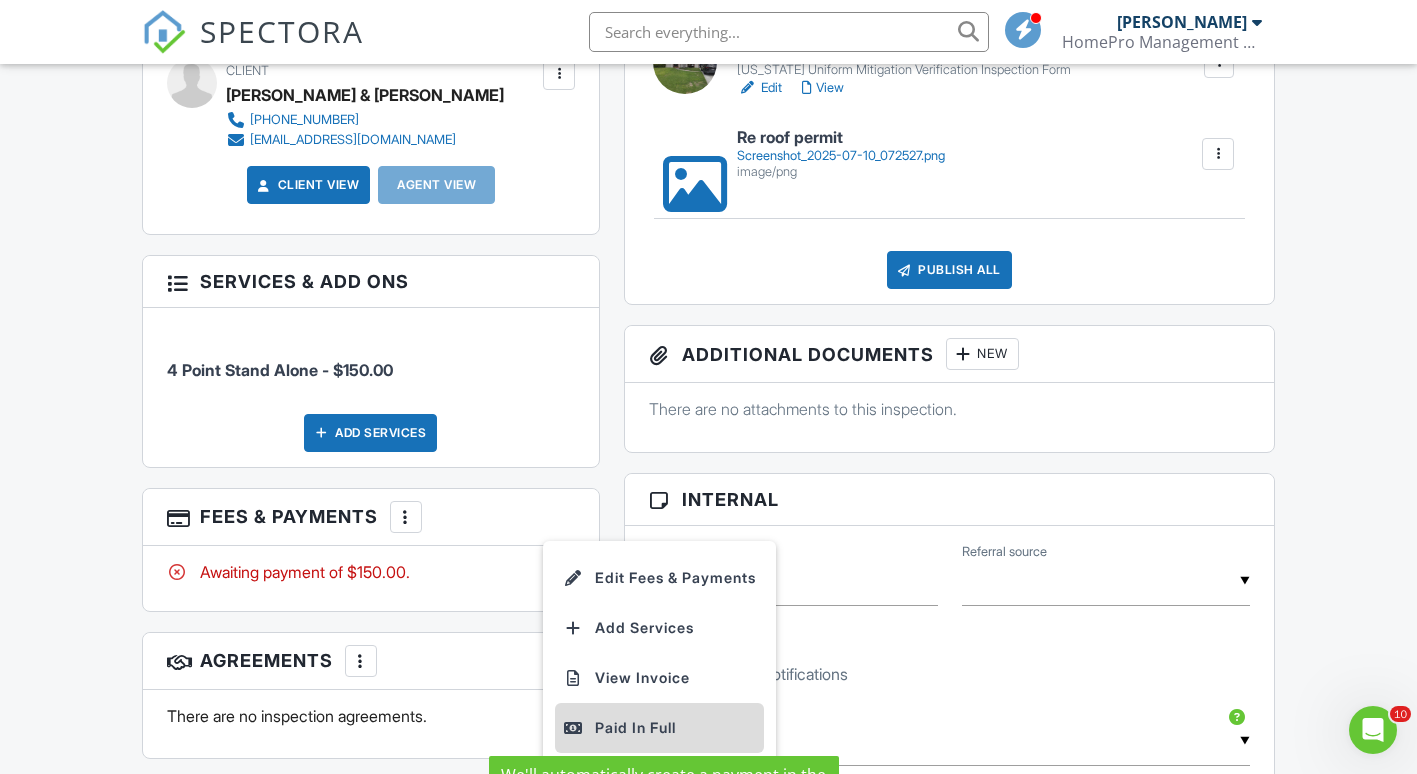 click on "Paid In Full" at bounding box center (659, 728) 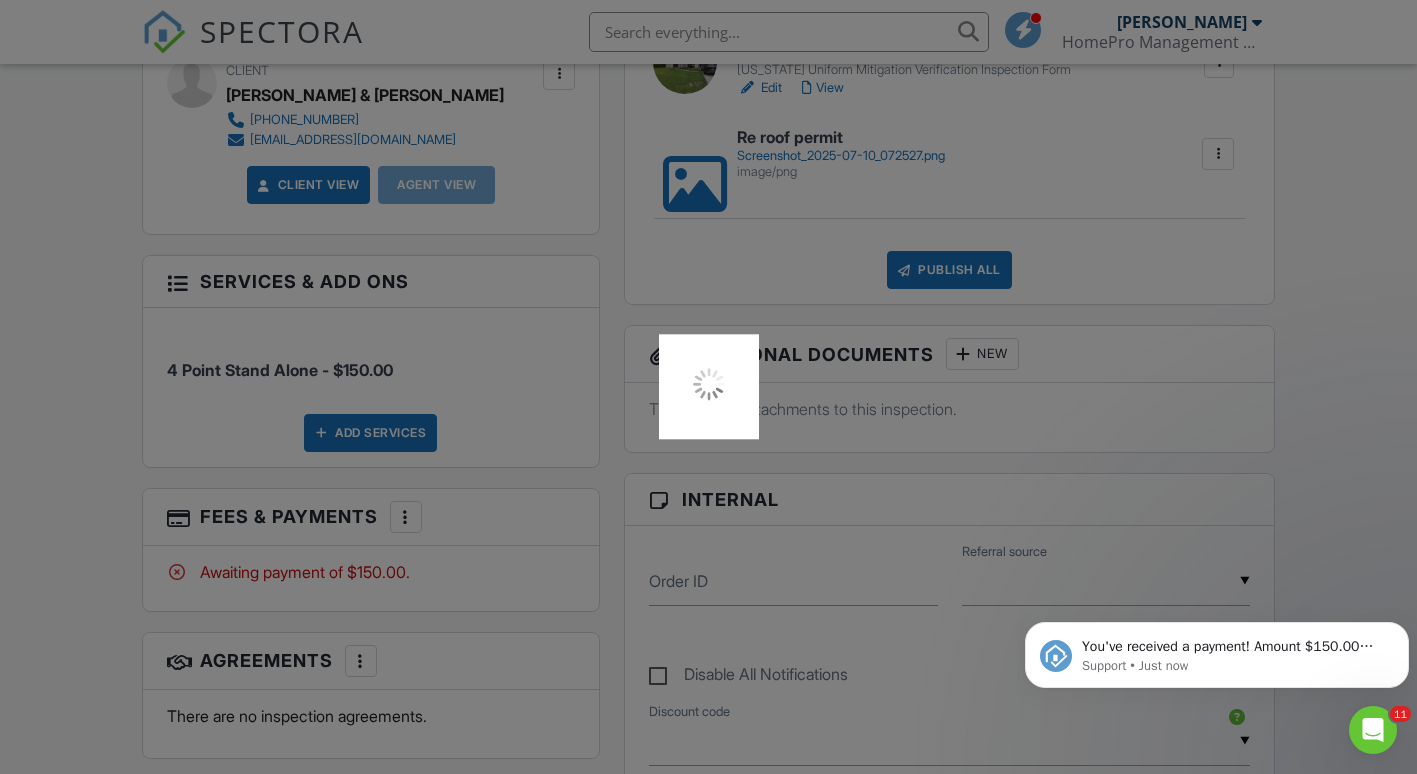scroll, scrollTop: 0, scrollLeft: 0, axis: both 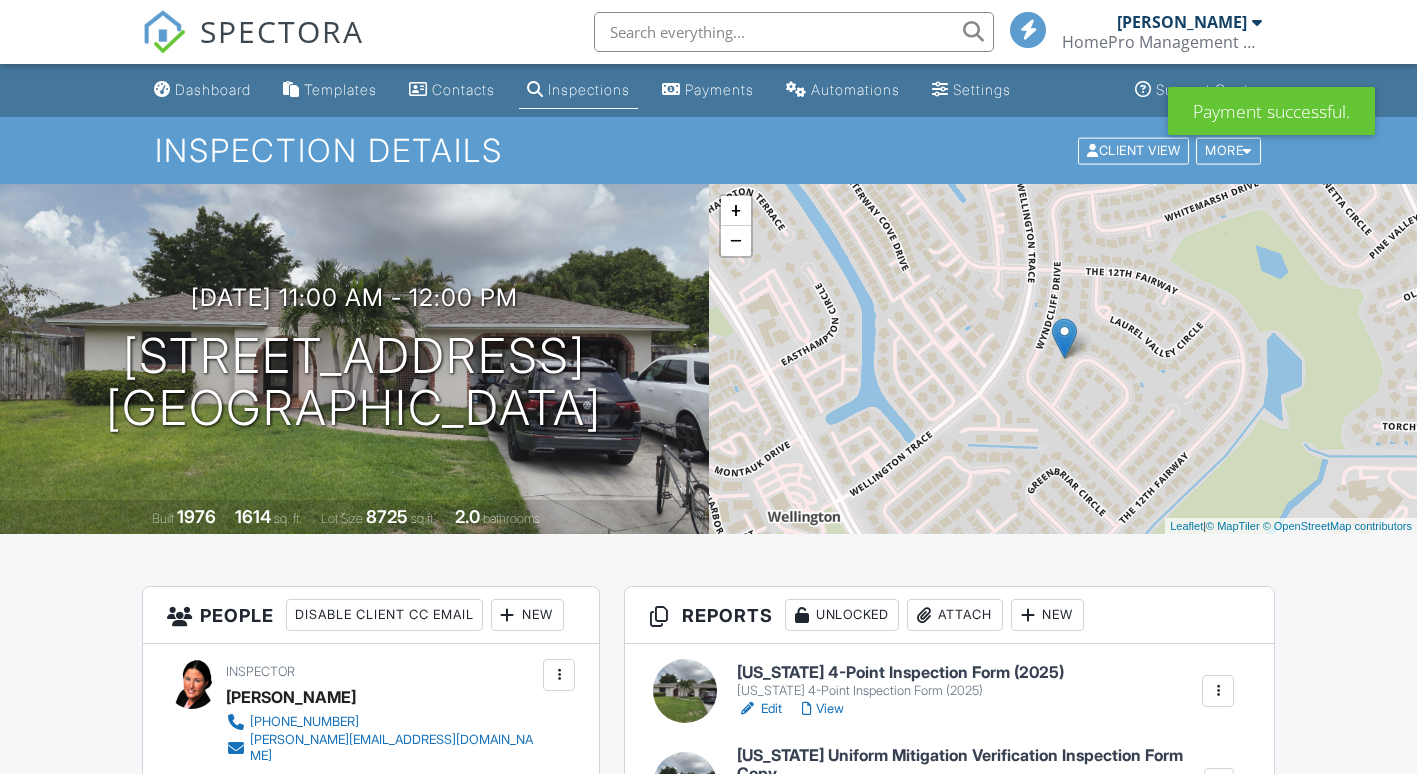 click on "New" at bounding box center [527, 615] 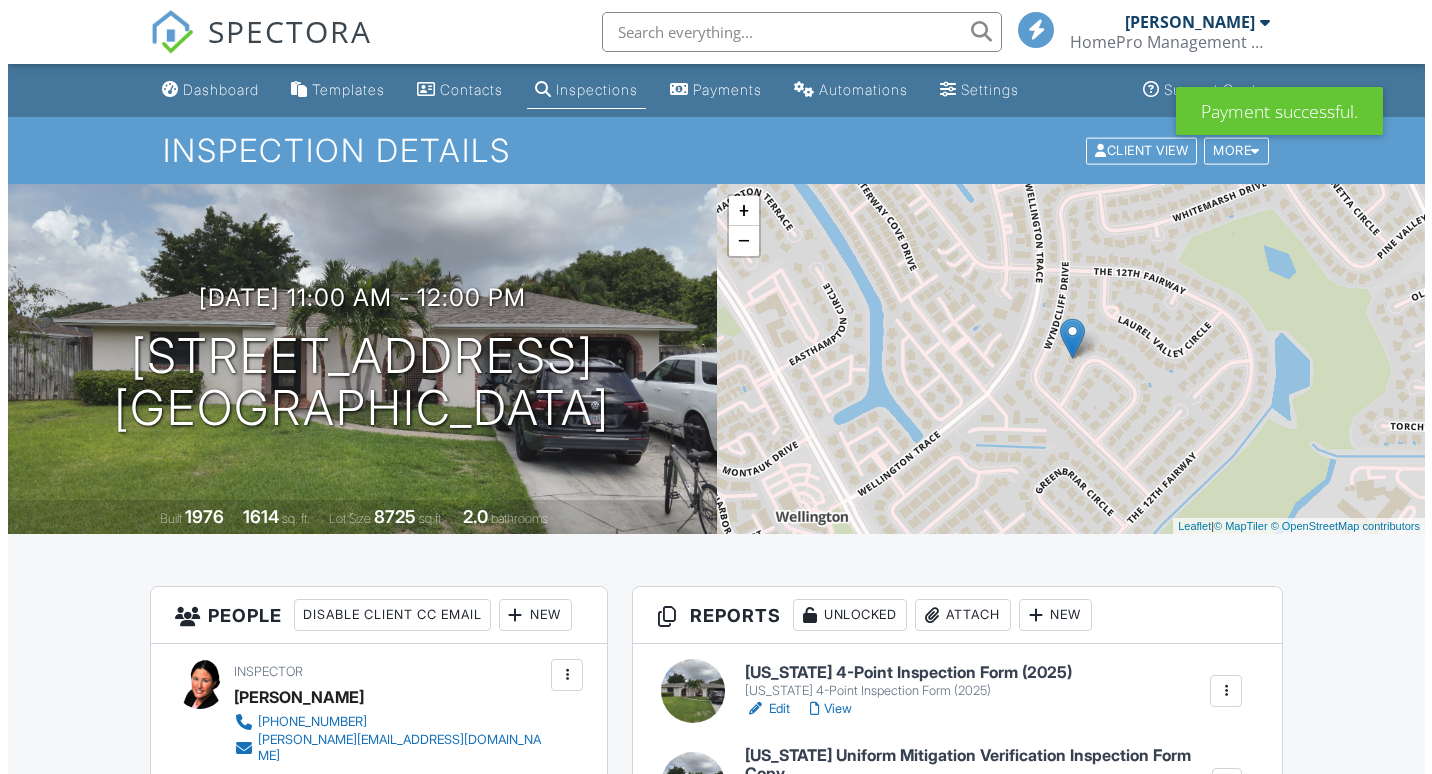 scroll, scrollTop: 0, scrollLeft: 0, axis: both 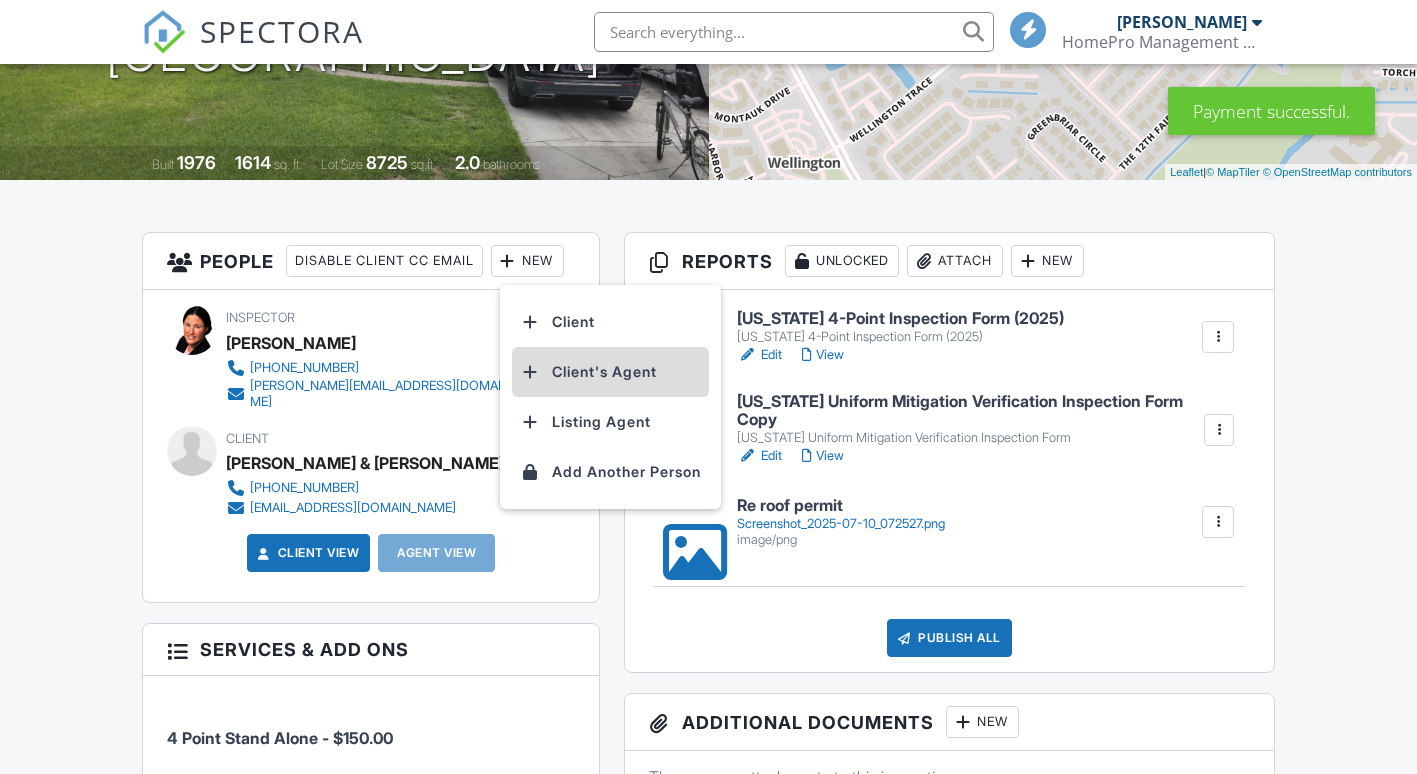 click on "Client's Agent" at bounding box center [610, 372] 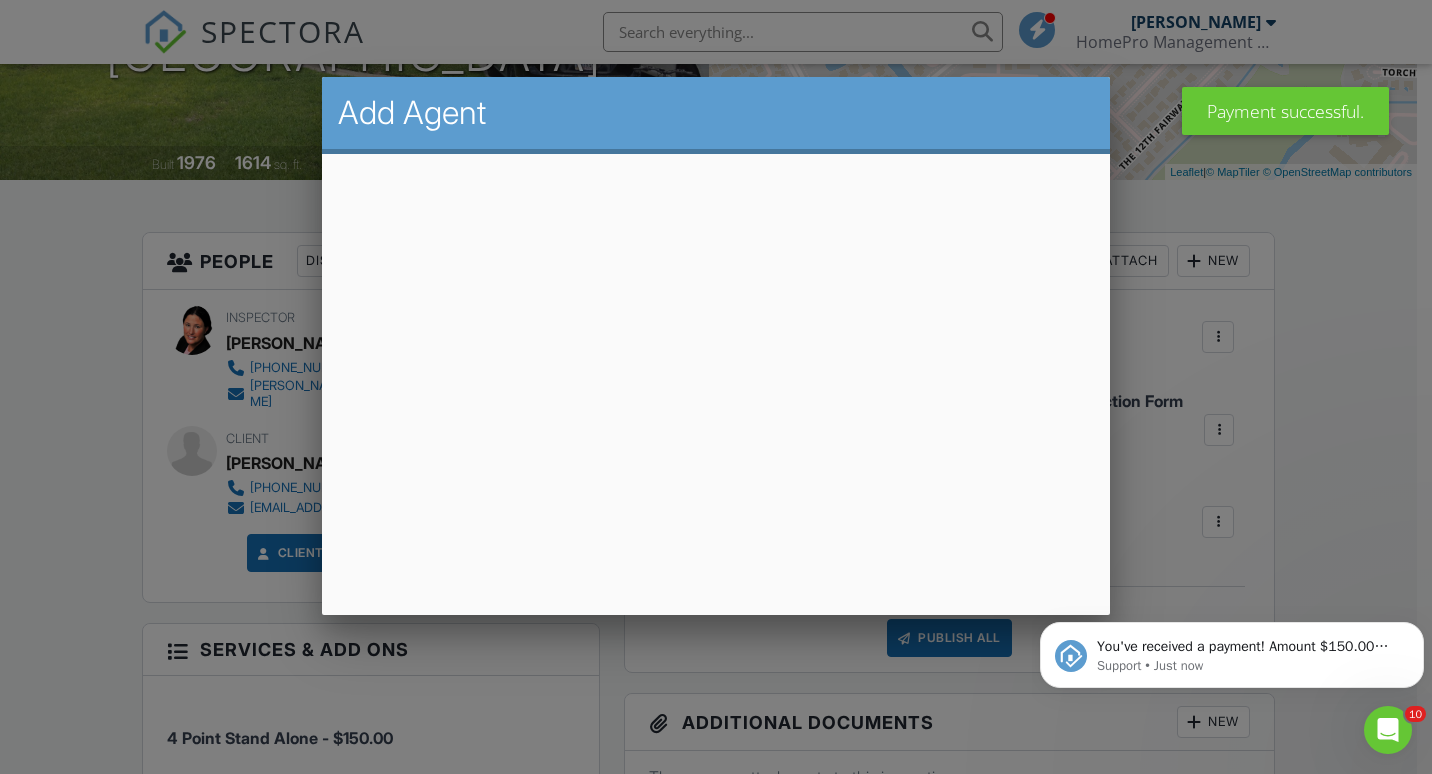 scroll, scrollTop: 0, scrollLeft: 0, axis: both 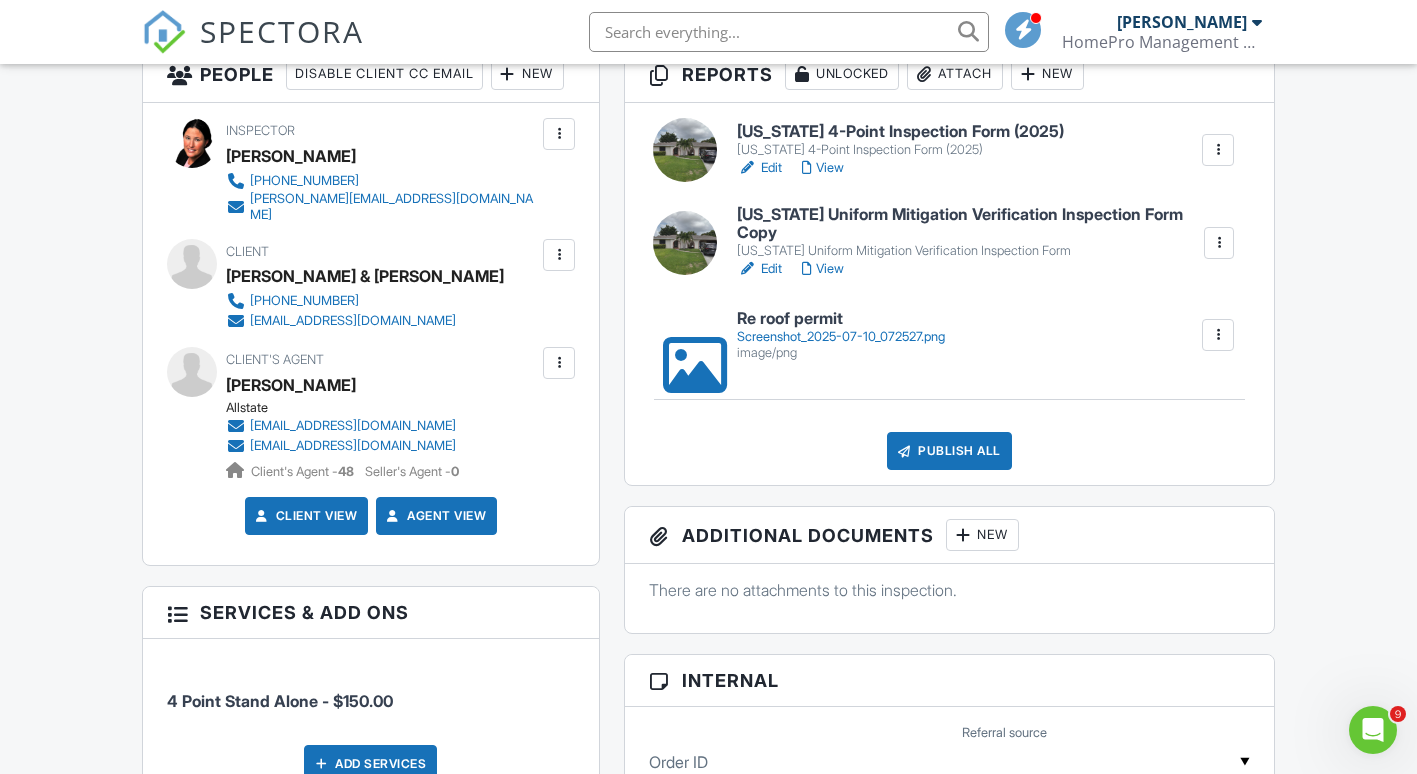 click on "Publish All" at bounding box center (949, 451) 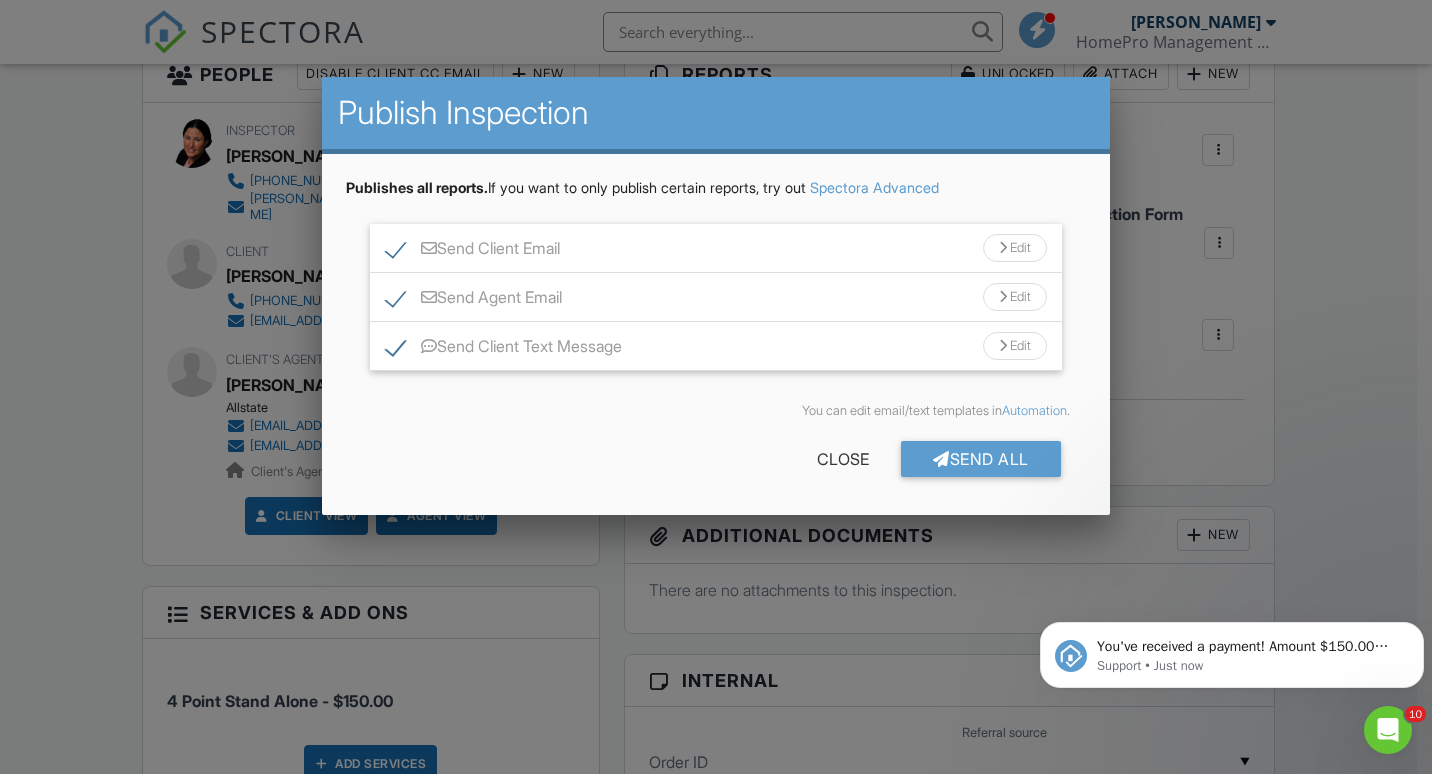 scroll, scrollTop: 0, scrollLeft: 0, axis: both 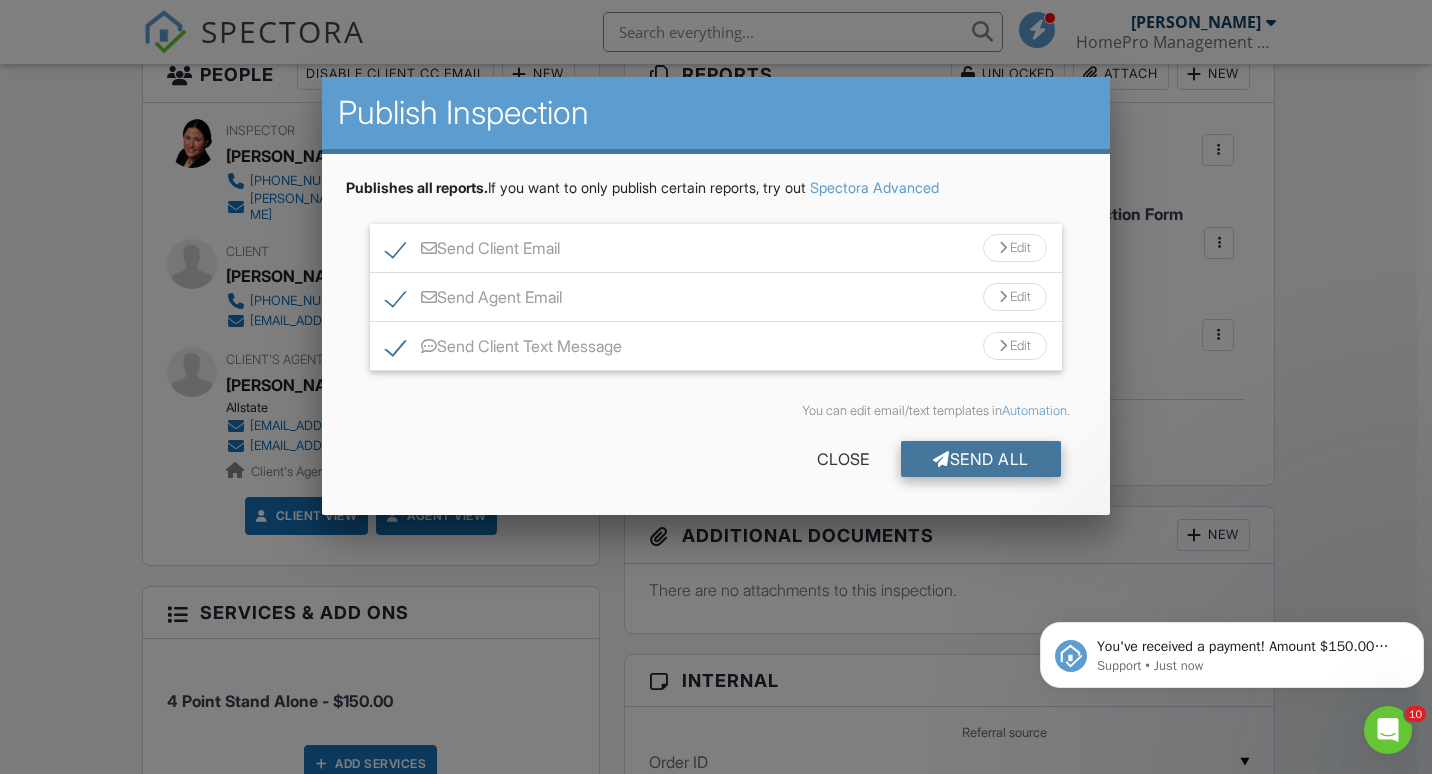 click on "Send All" at bounding box center [981, 459] 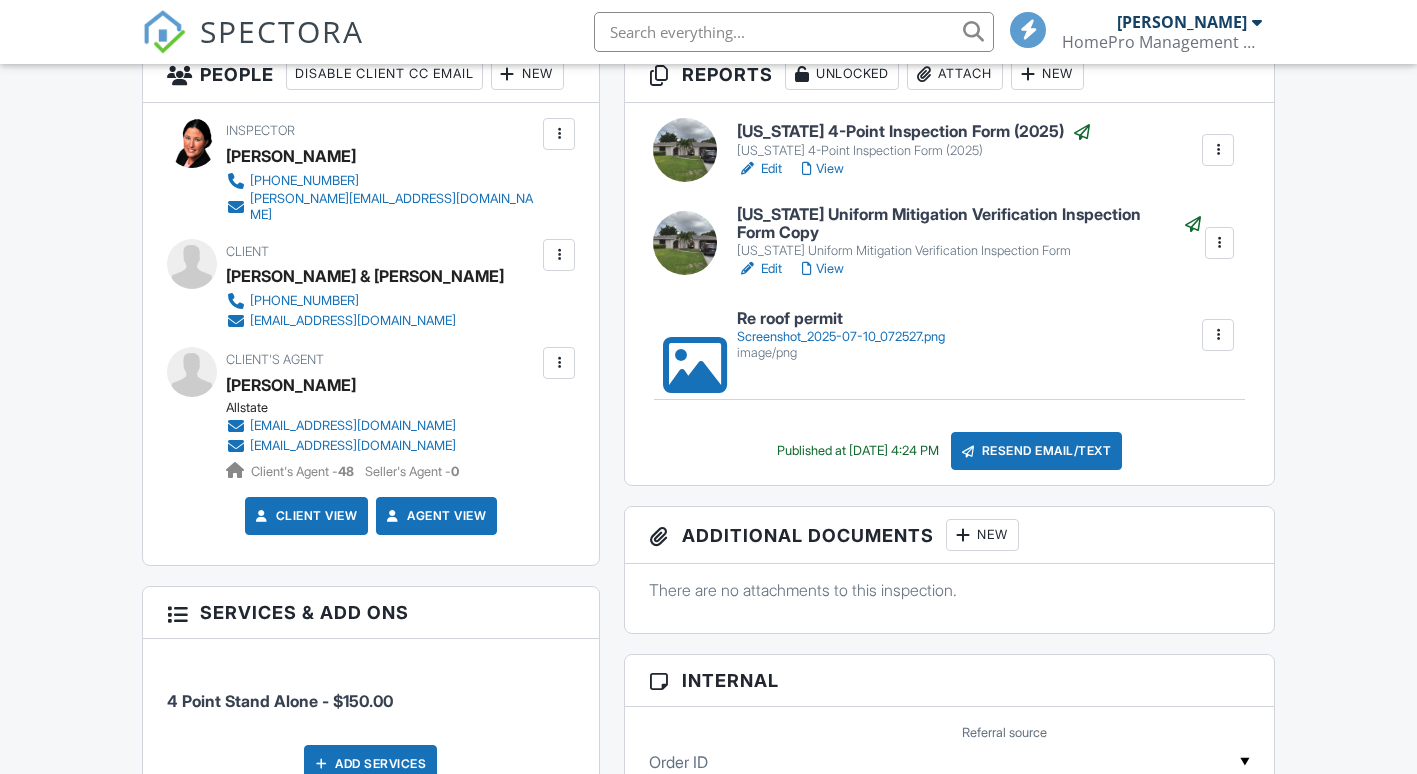 scroll, scrollTop: 541, scrollLeft: 0, axis: vertical 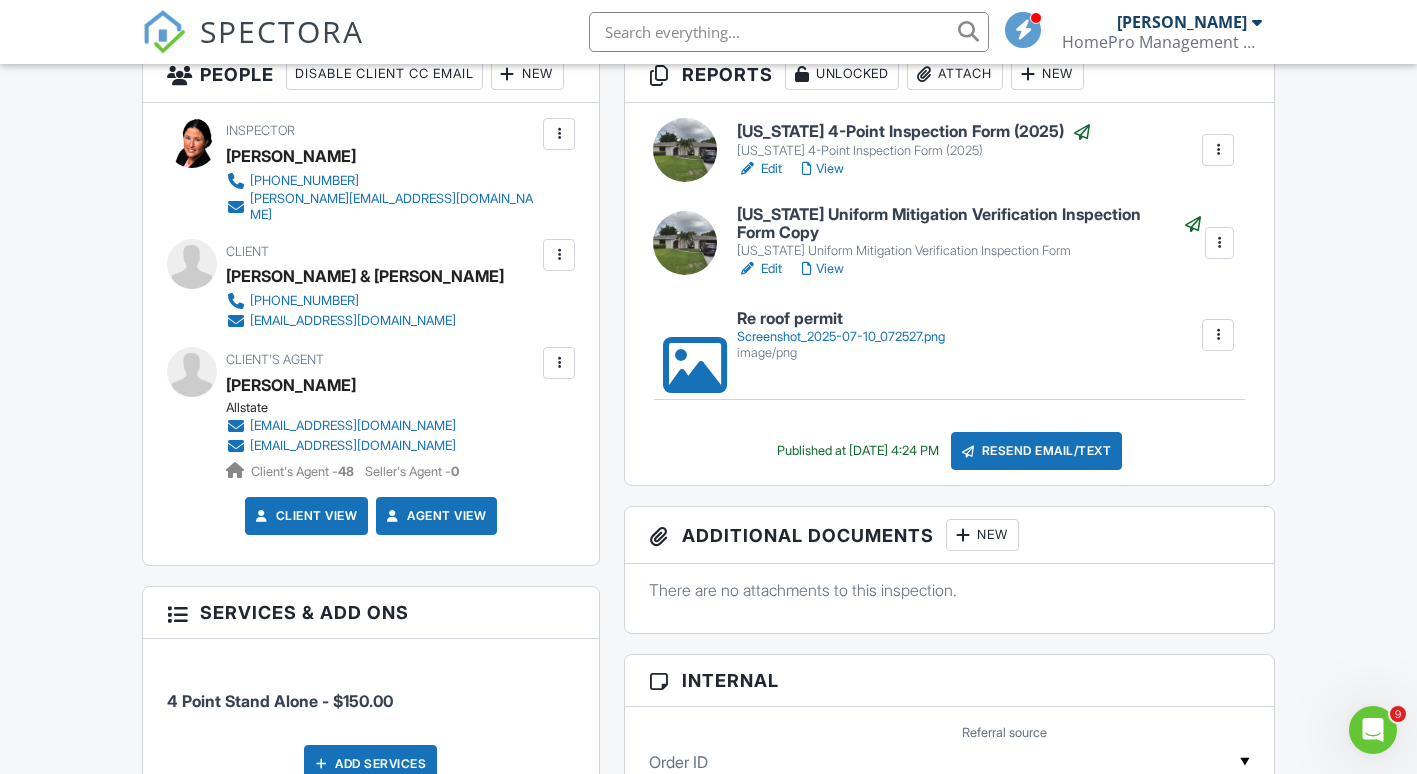 click at bounding box center [559, 363] 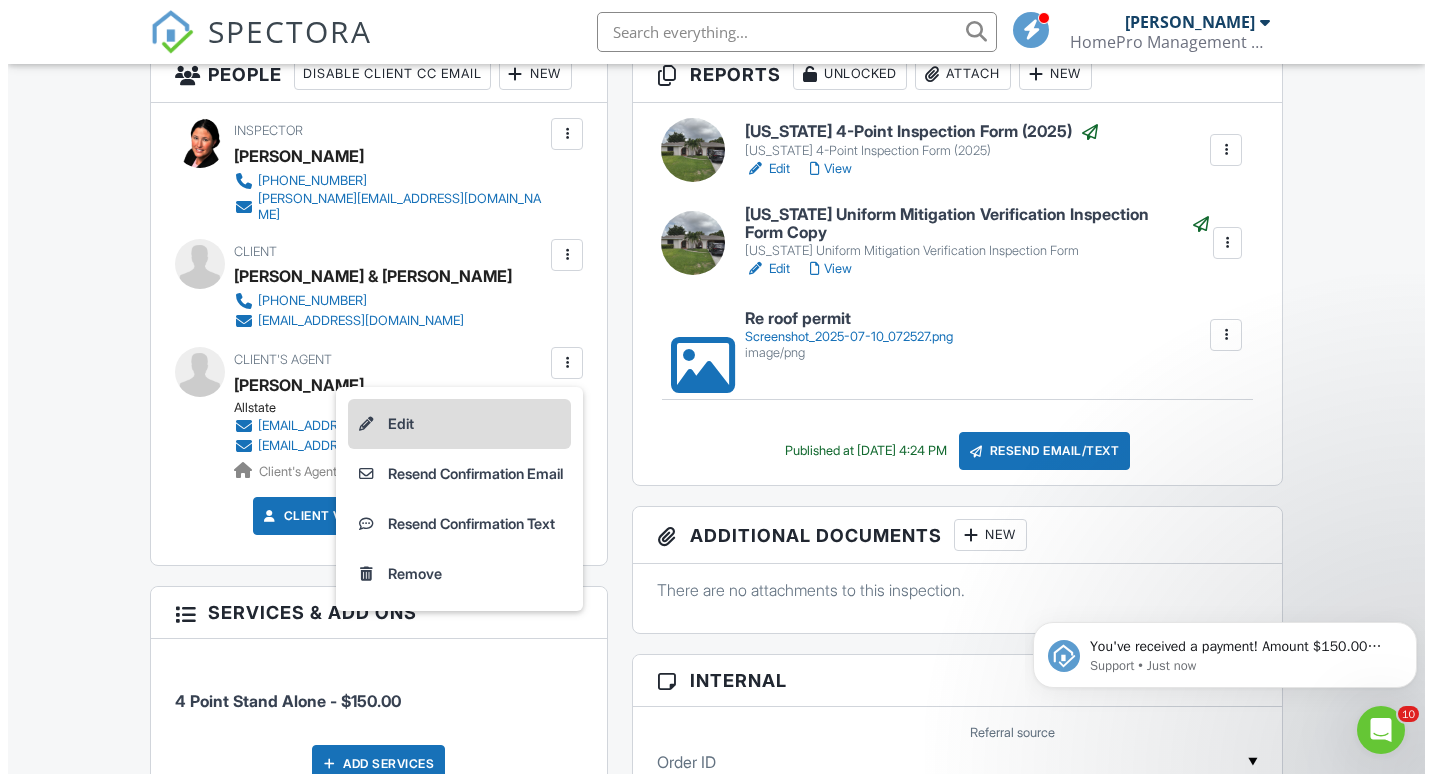 scroll, scrollTop: 0, scrollLeft: 0, axis: both 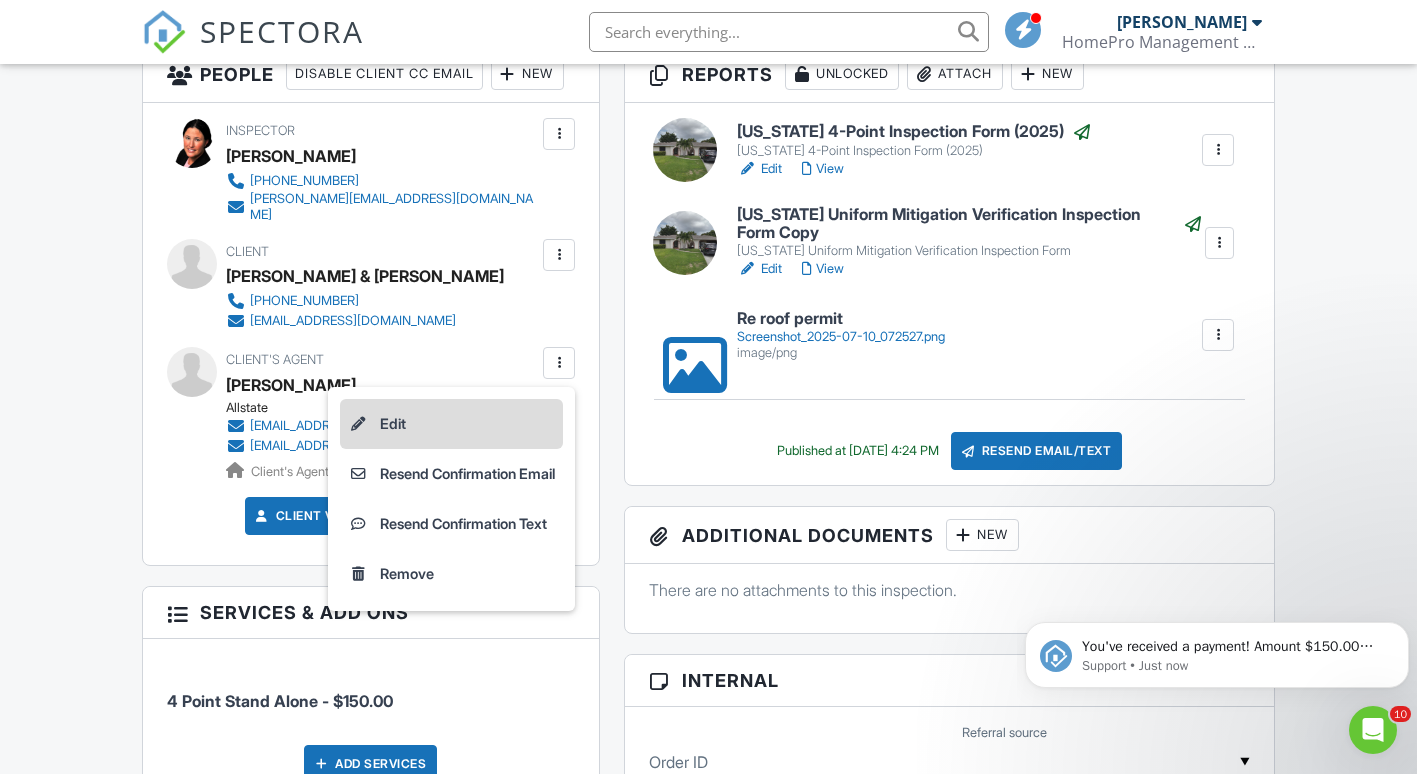 click on "Edit" at bounding box center [451, 424] 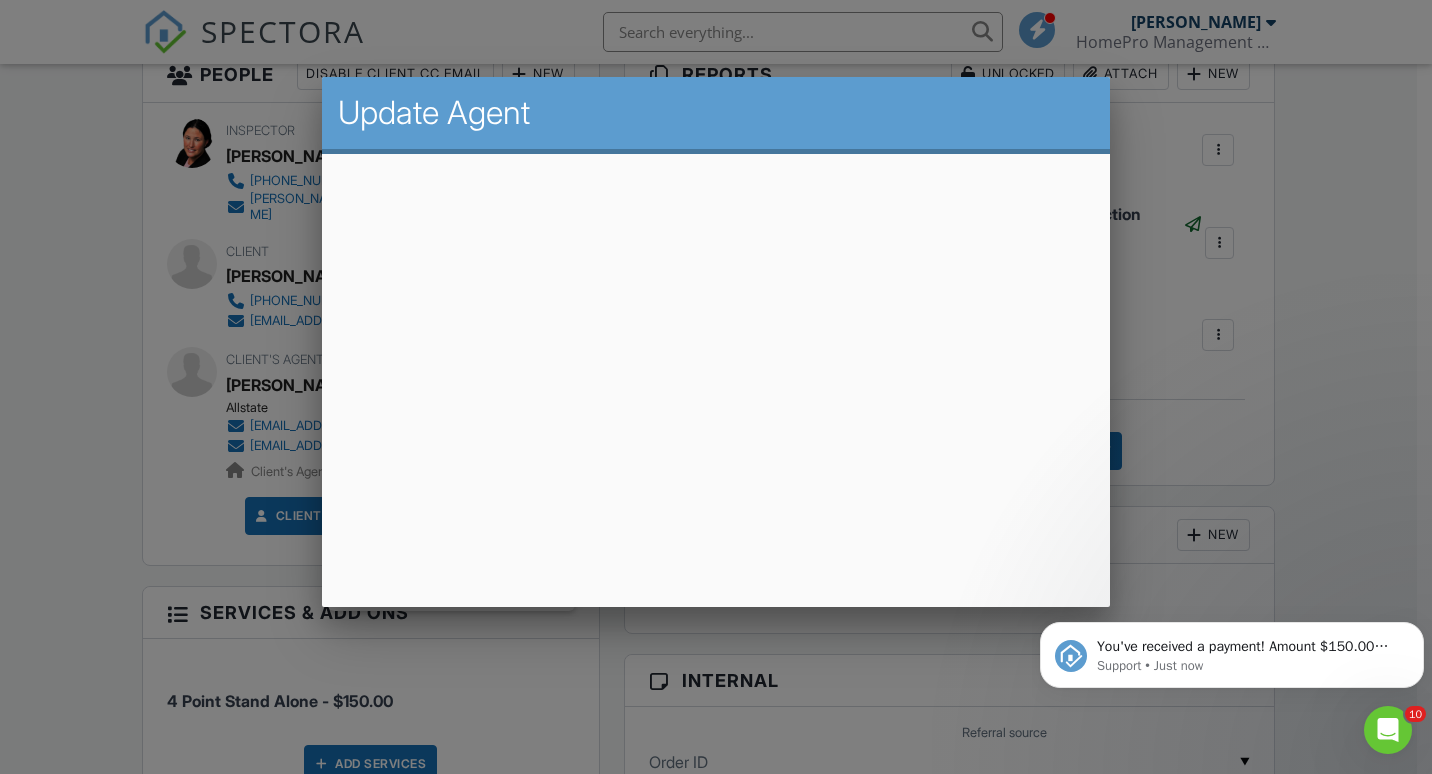 click at bounding box center (716, 384) 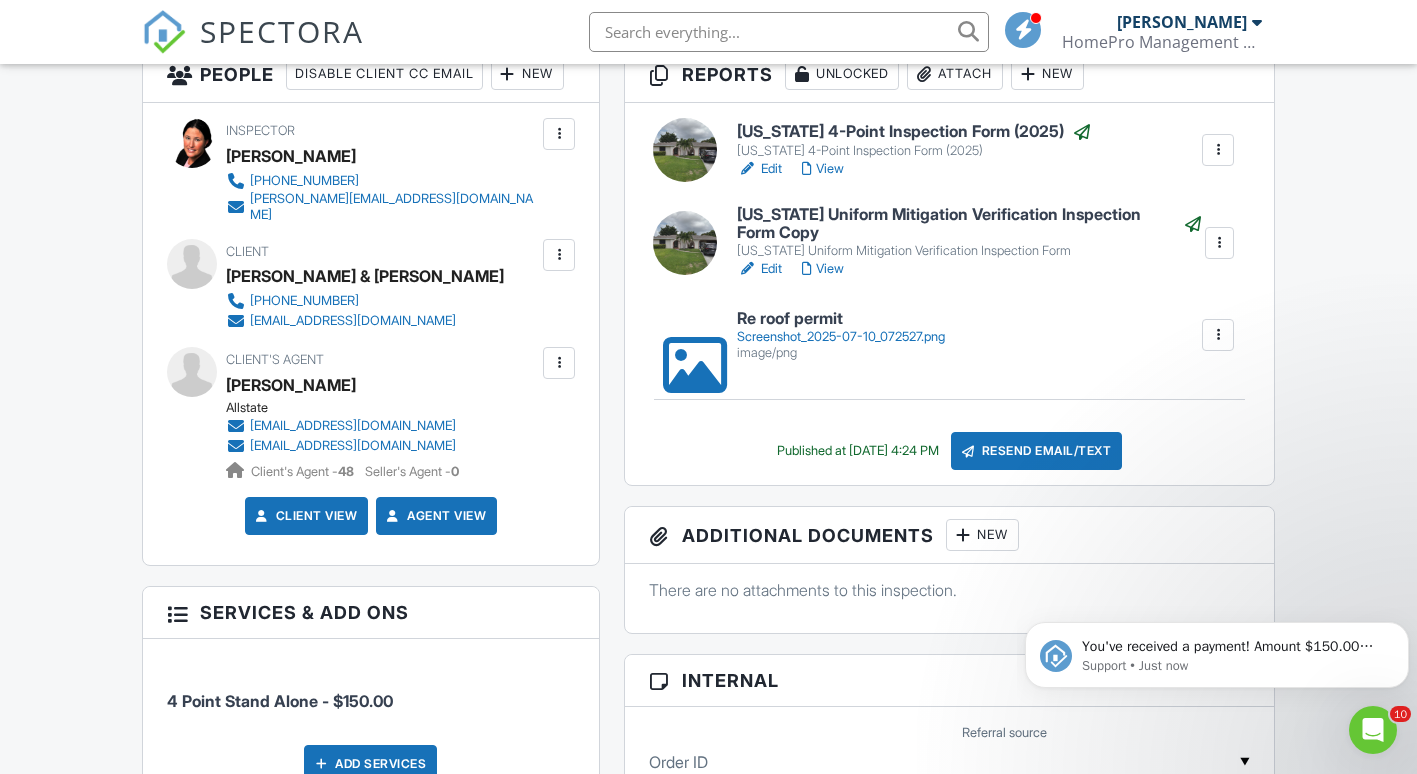 click at bounding box center (559, 363) 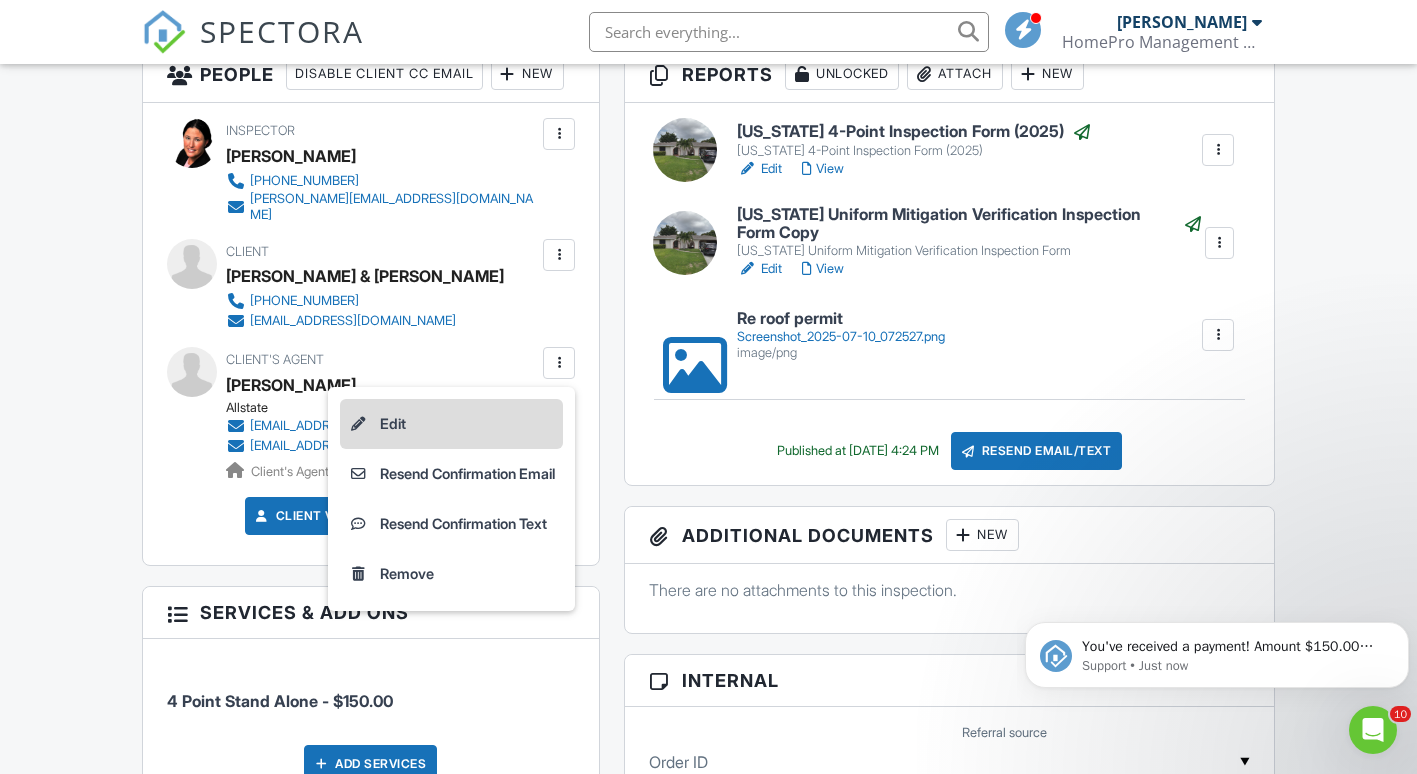 click on "Edit" at bounding box center (451, 424) 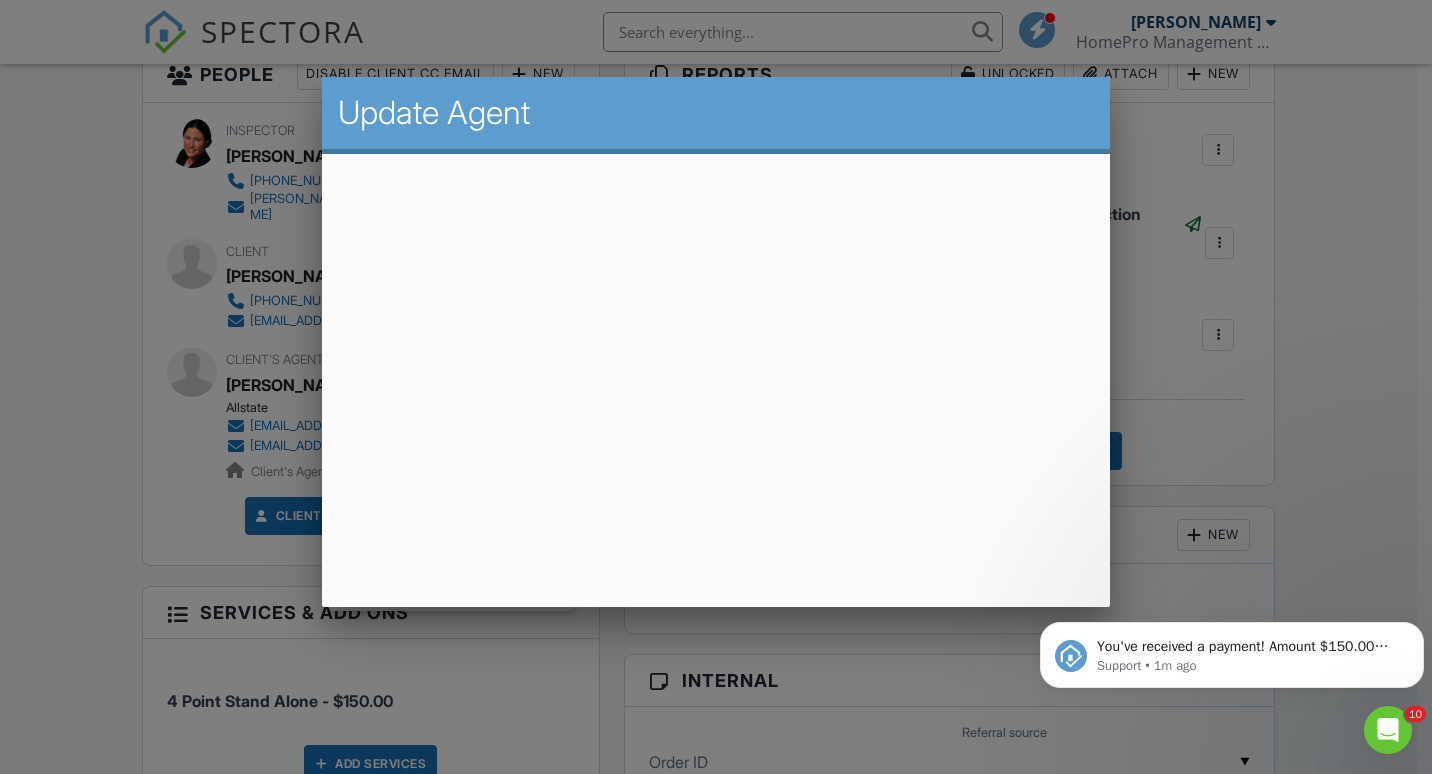 click at bounding box center (716, 384) 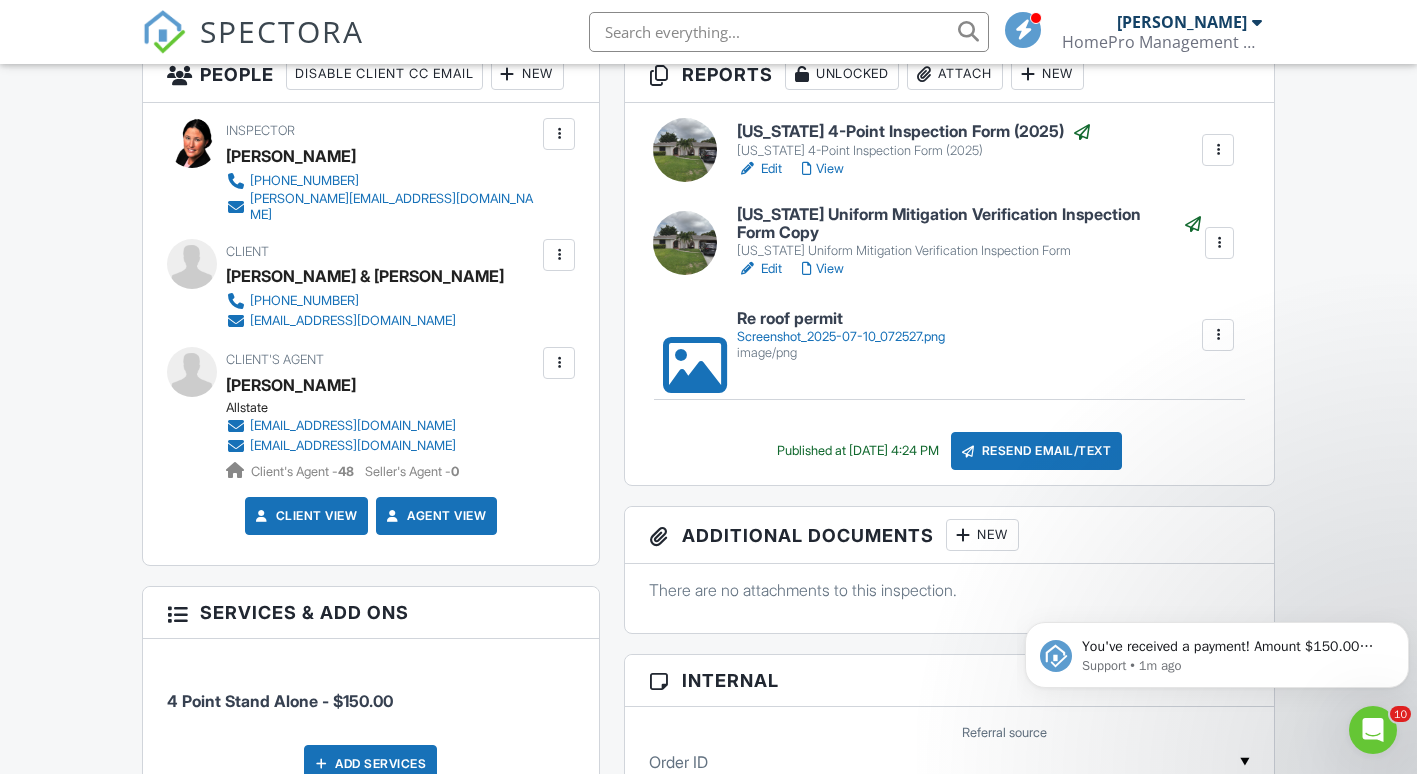 click at bounding box center [559, 363] 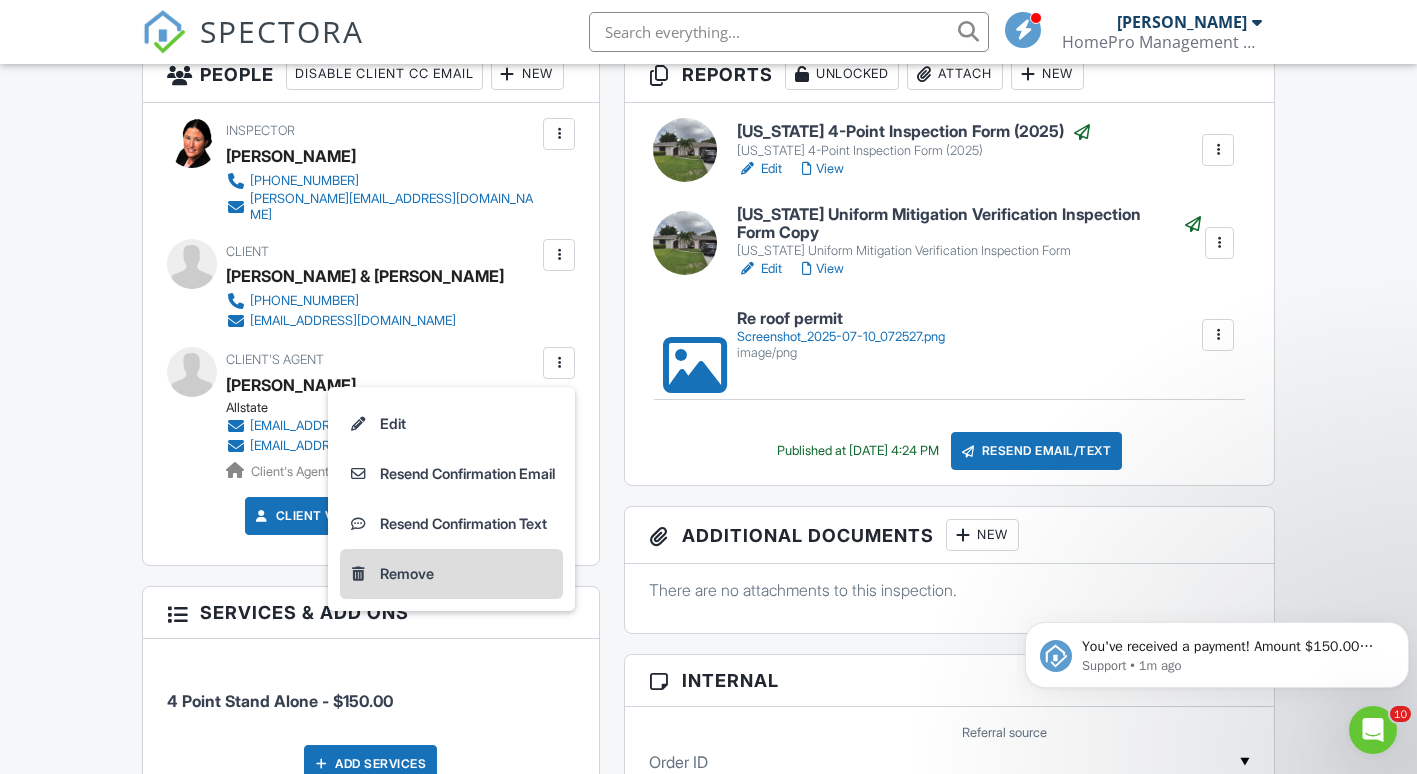 click on "Remove" at bounding box center (451, 574) 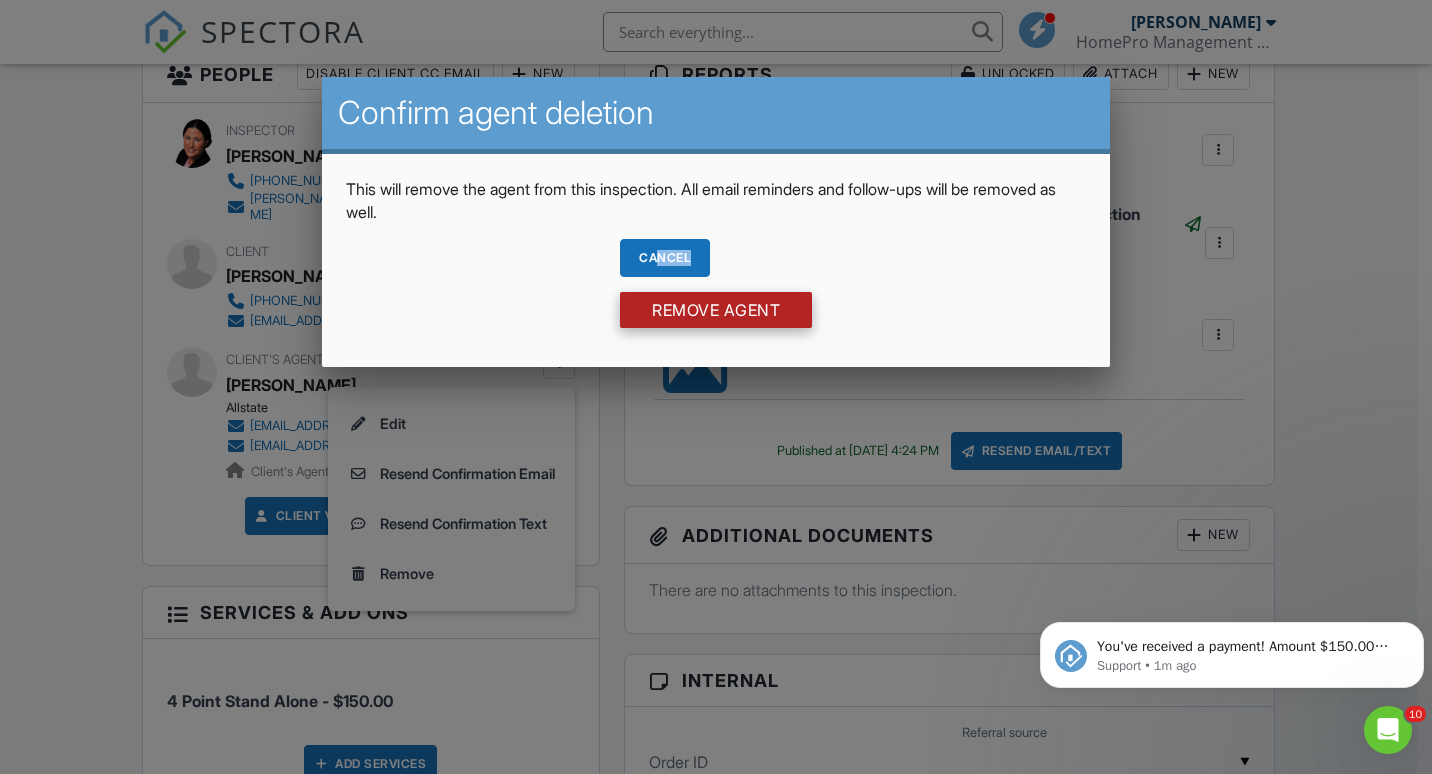 drag, startPoint x: 651, startPoint y: 246, endPoint x: 662, endPoint y: 315, distance: 69.87131 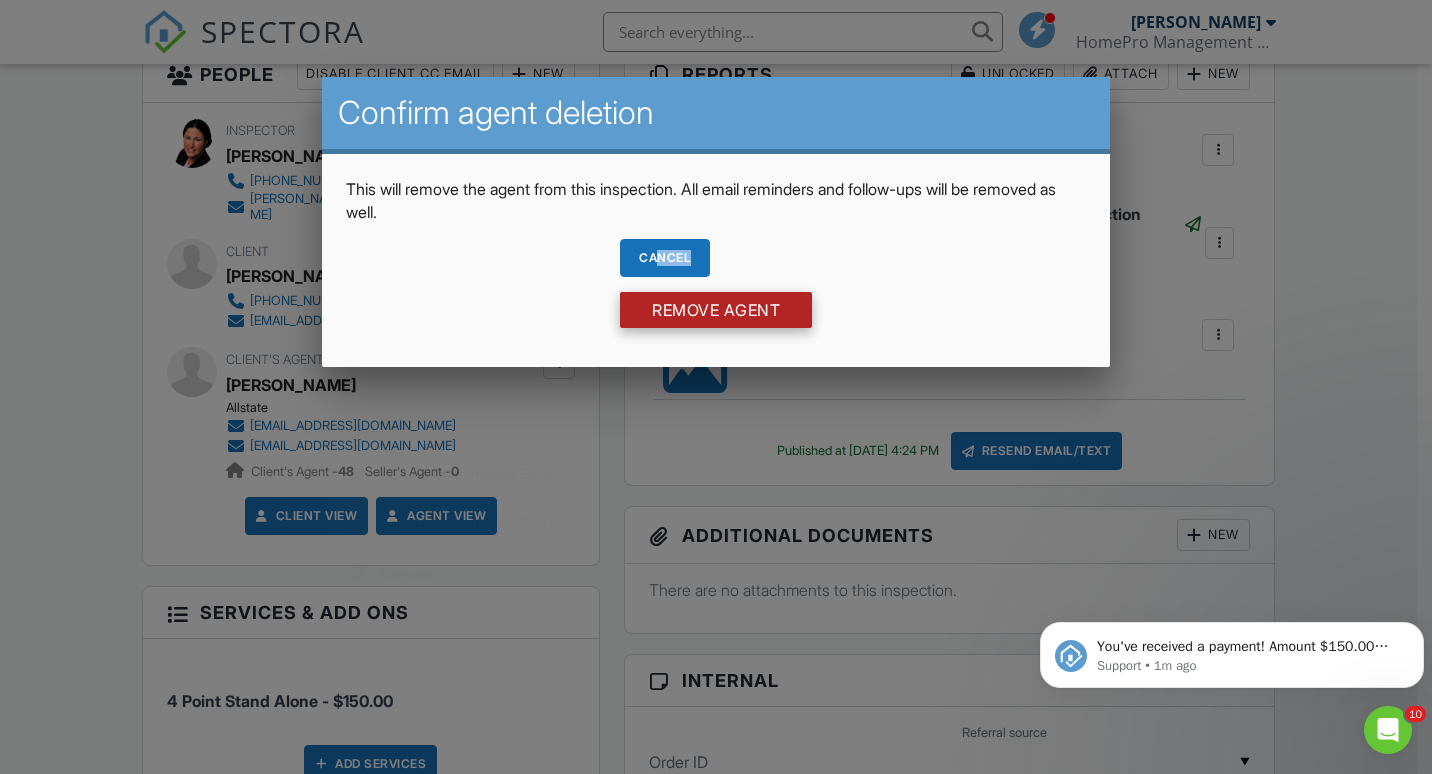 click on "Remove Agent" at bounding box center [716, 310] 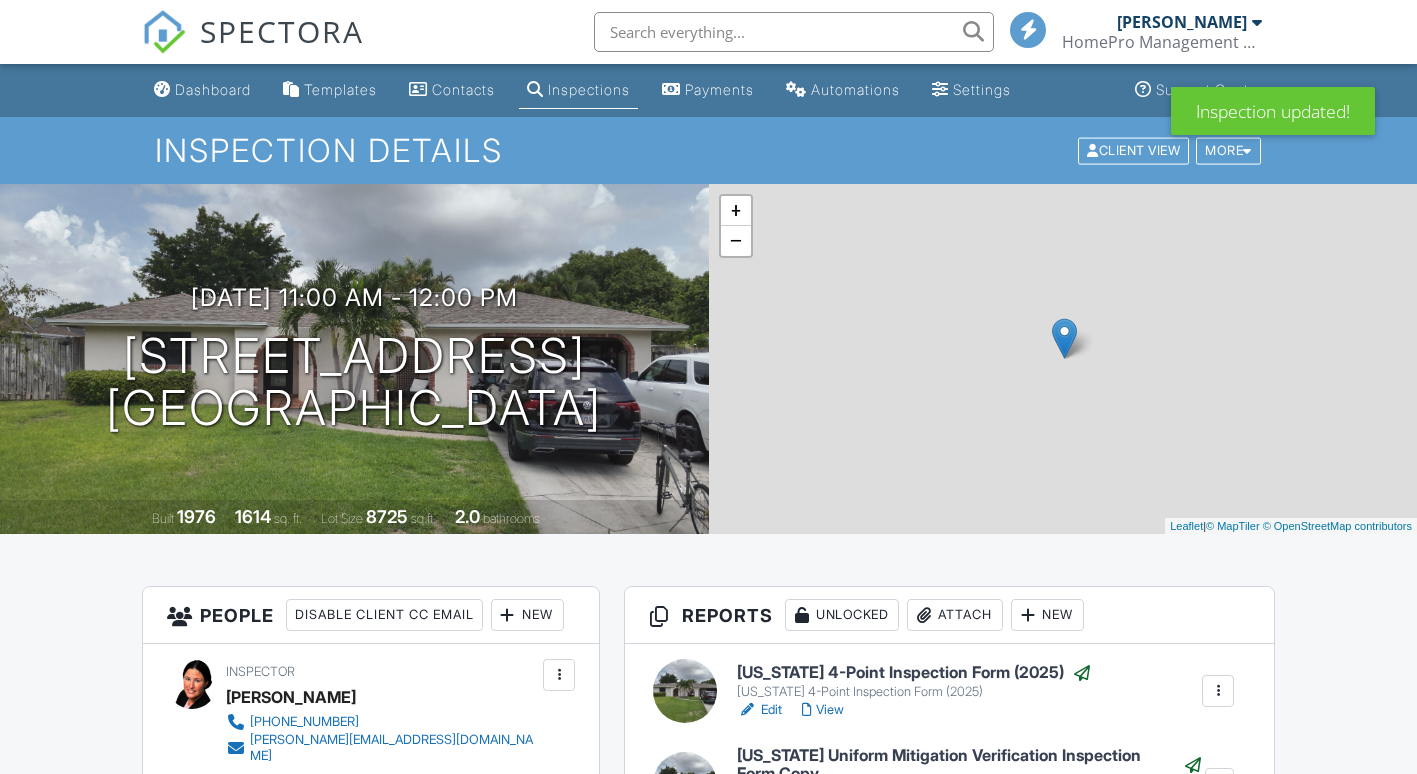 scroll, scrollTop: 597, scrollLeft: 0, axis: vertical 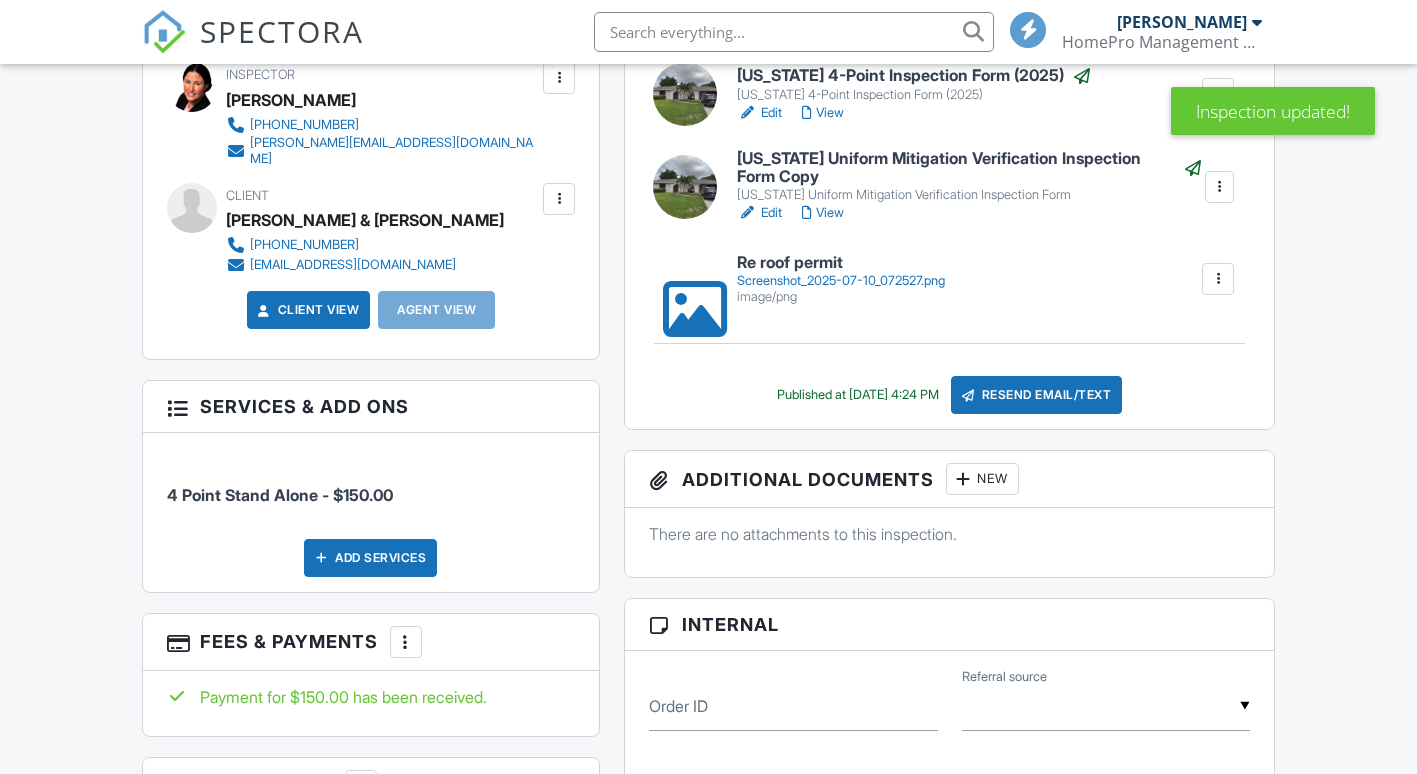 click on "New" at bounding box center [527, 18] 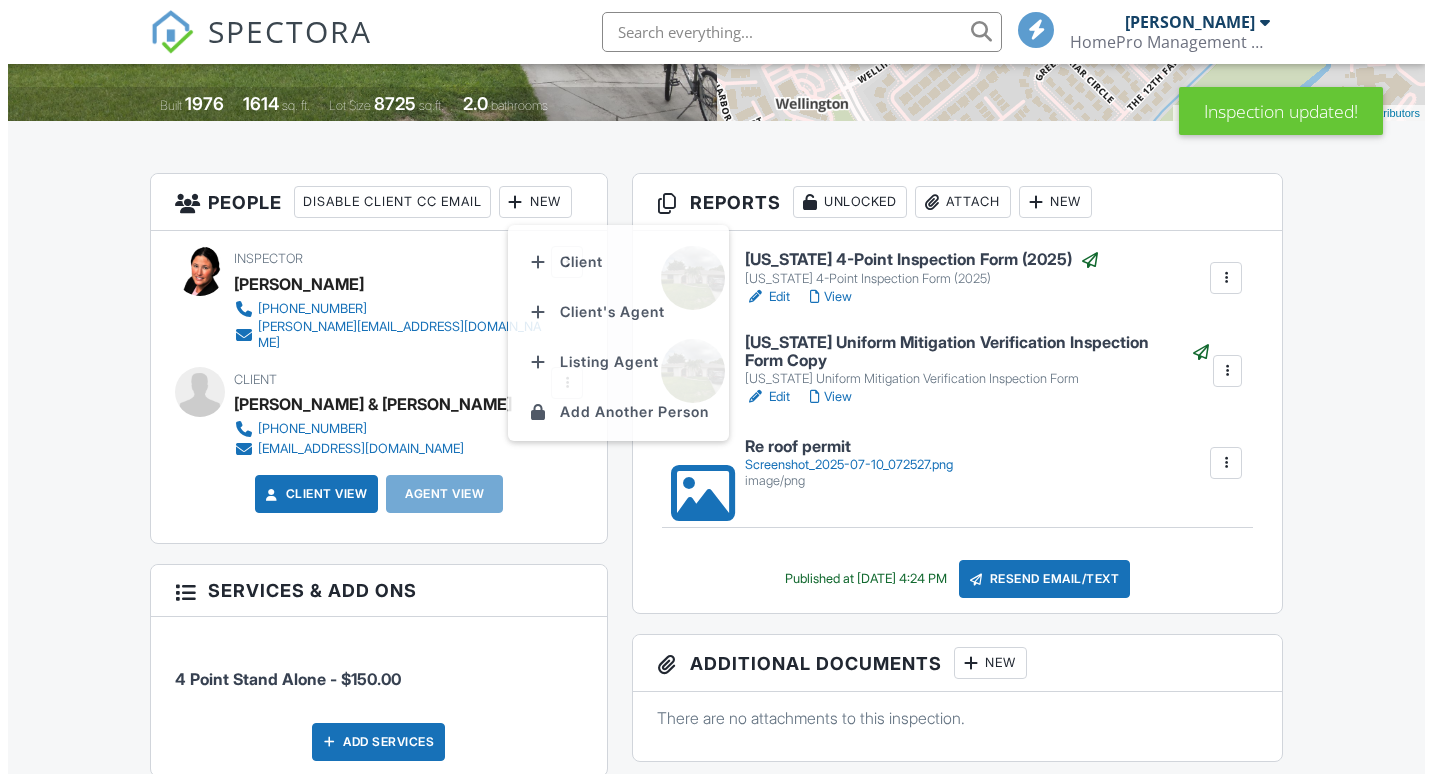 scroll, scrollTop: 0, scrollLeft: 0, axis: both 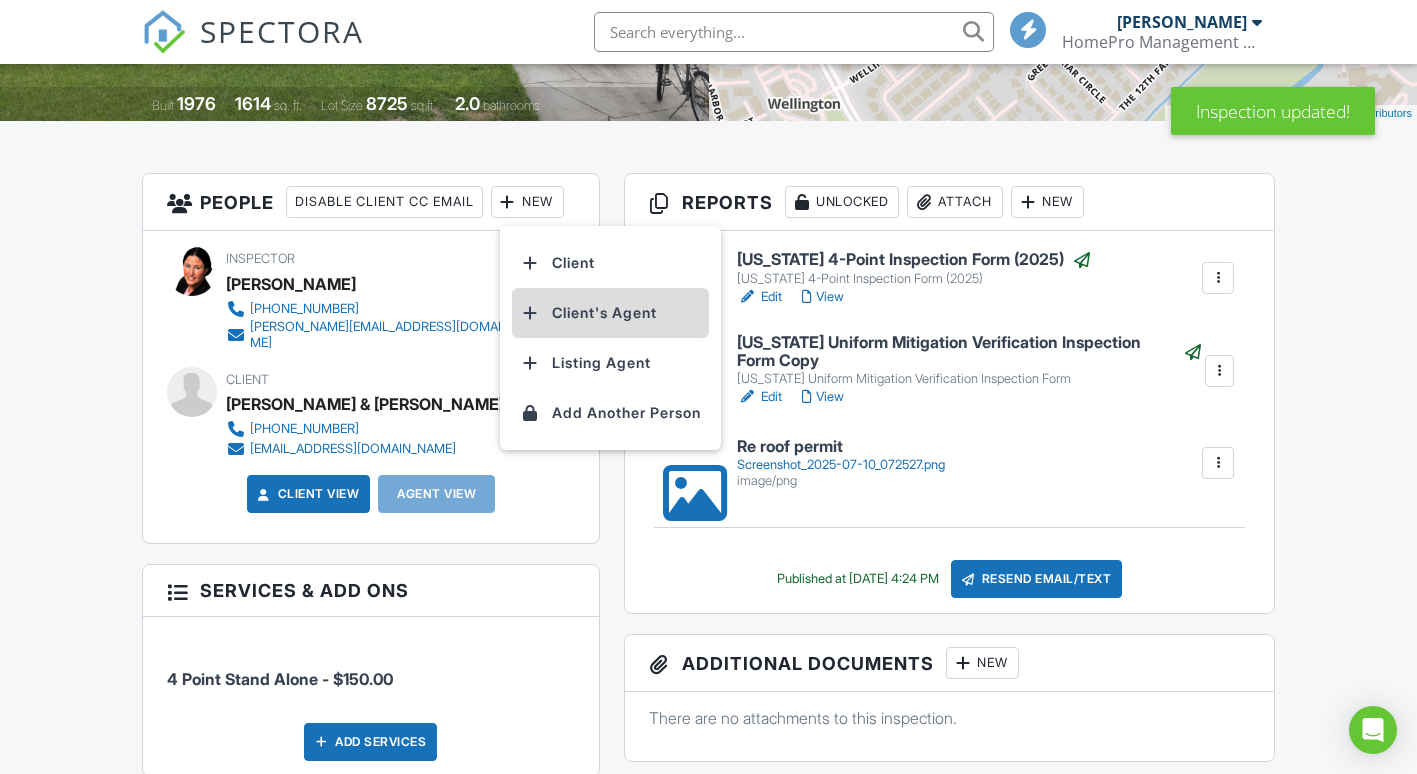click on "Client's Agent" at bounding box center [610, 313] 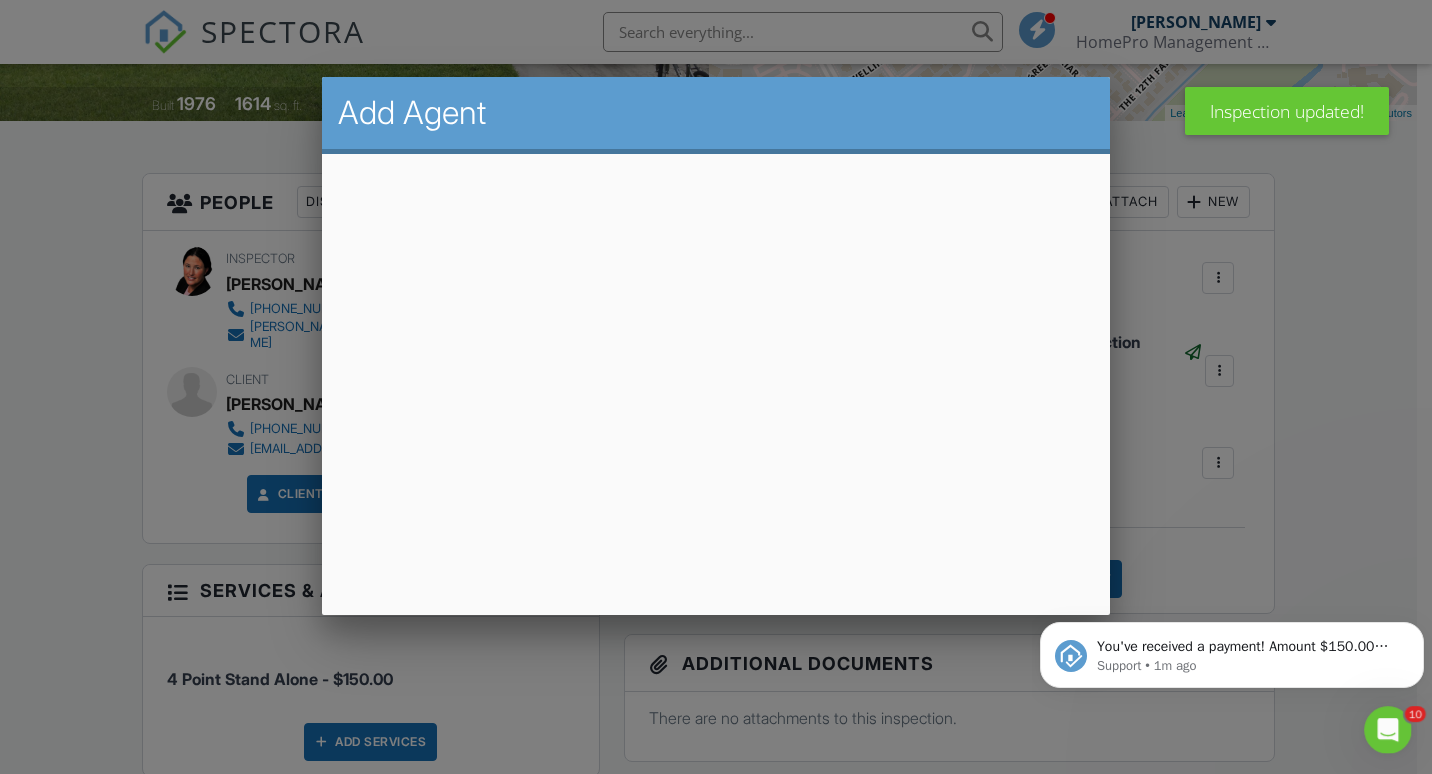 scroll, scrollTop: 0, scrollLeft: 0, axis: both 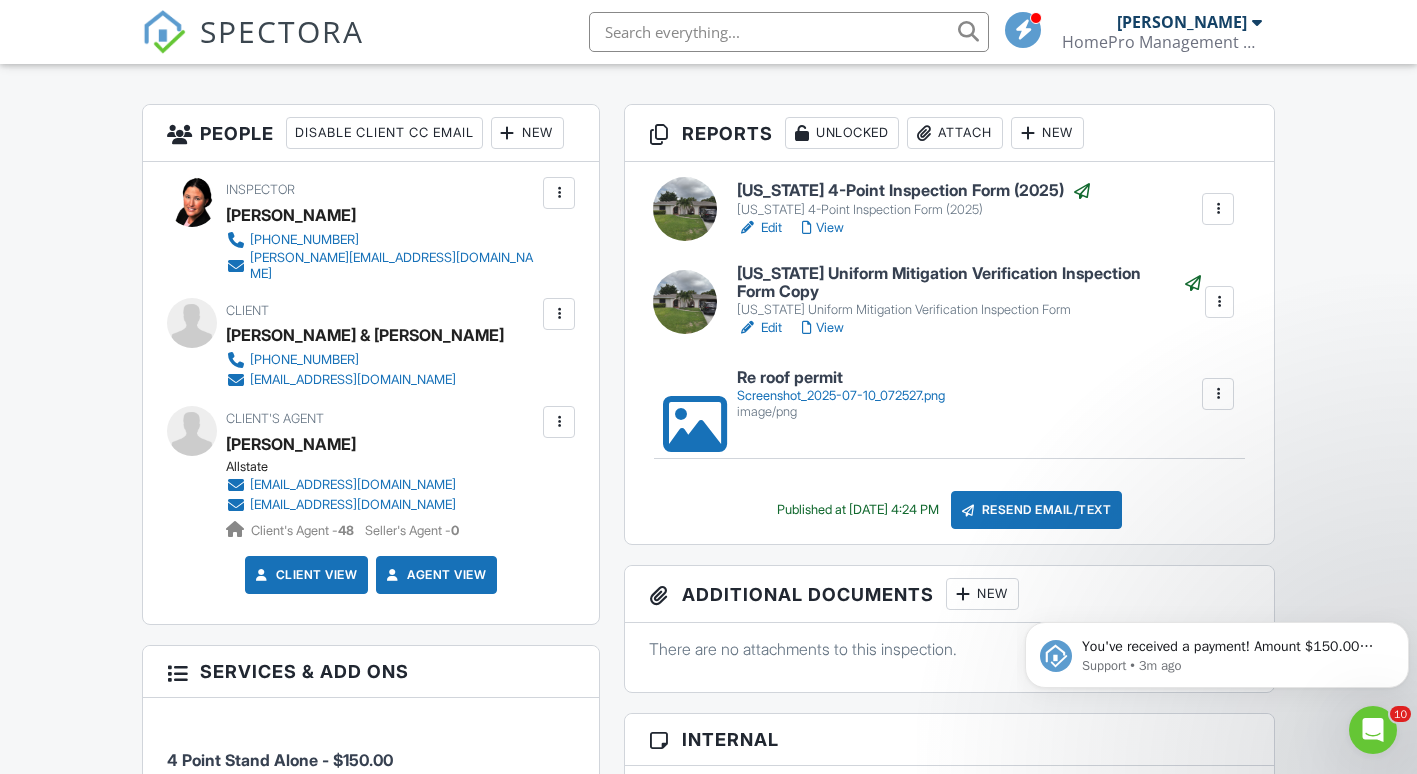 click at bounding box center [559, 422] 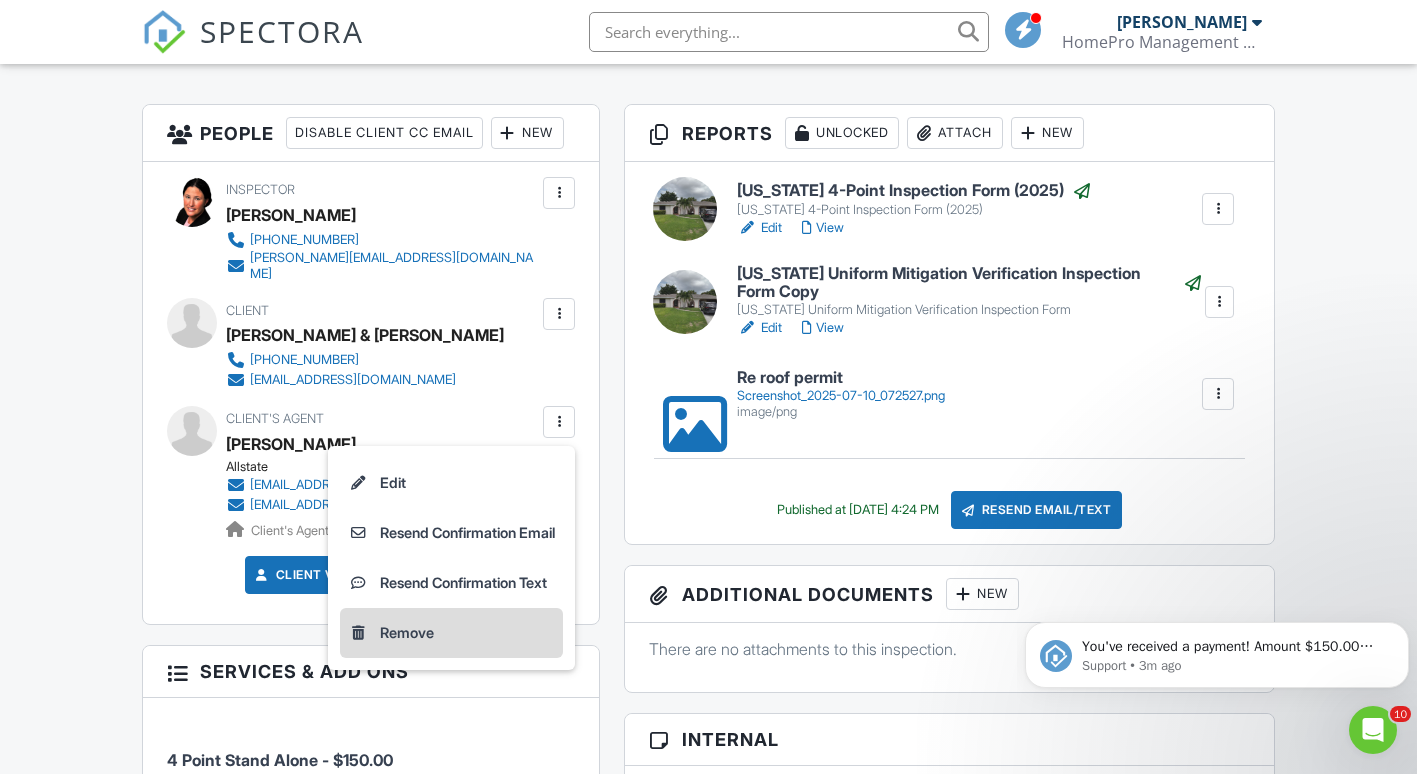 click on "Remove" at bounding box center [451, 633] 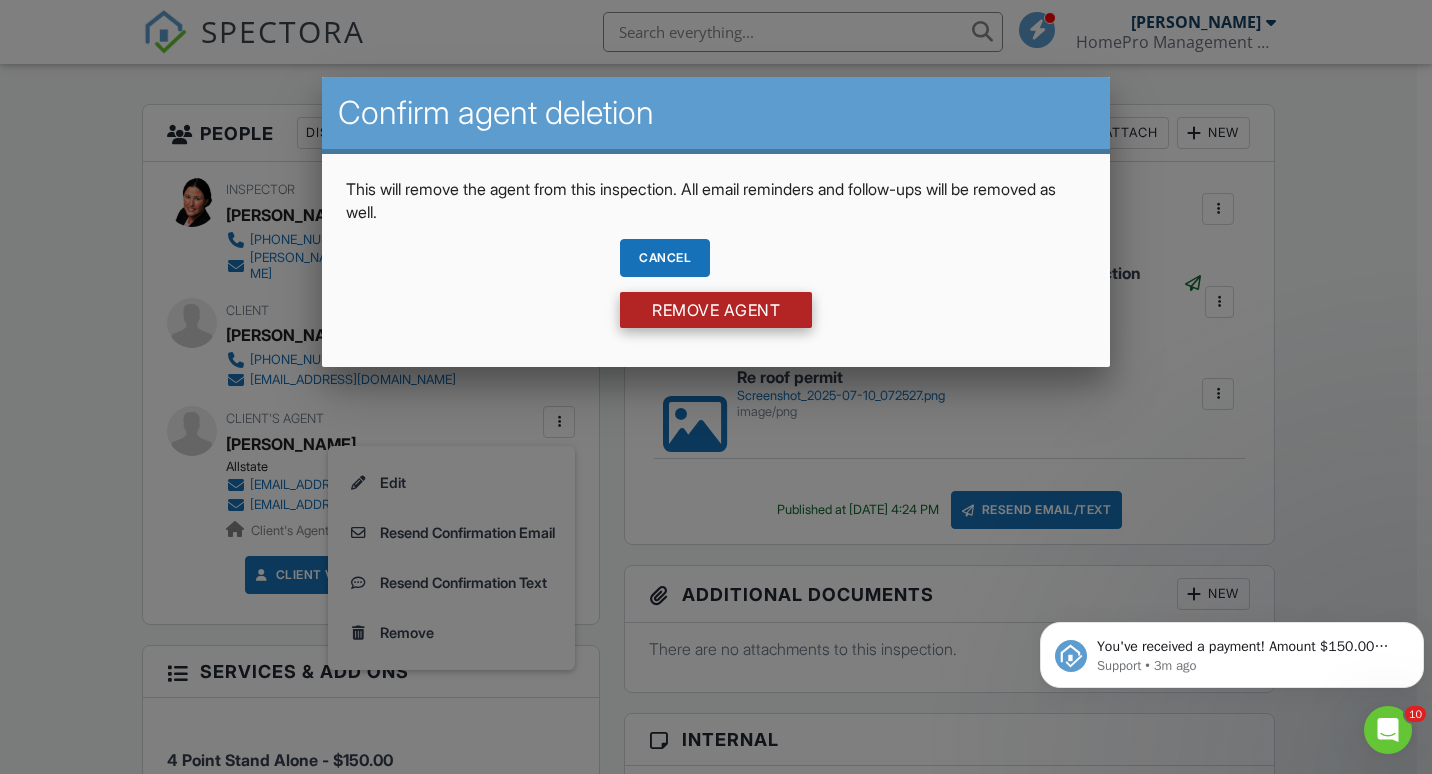 click on "Remove Agent" at bounding box center [716, 310] 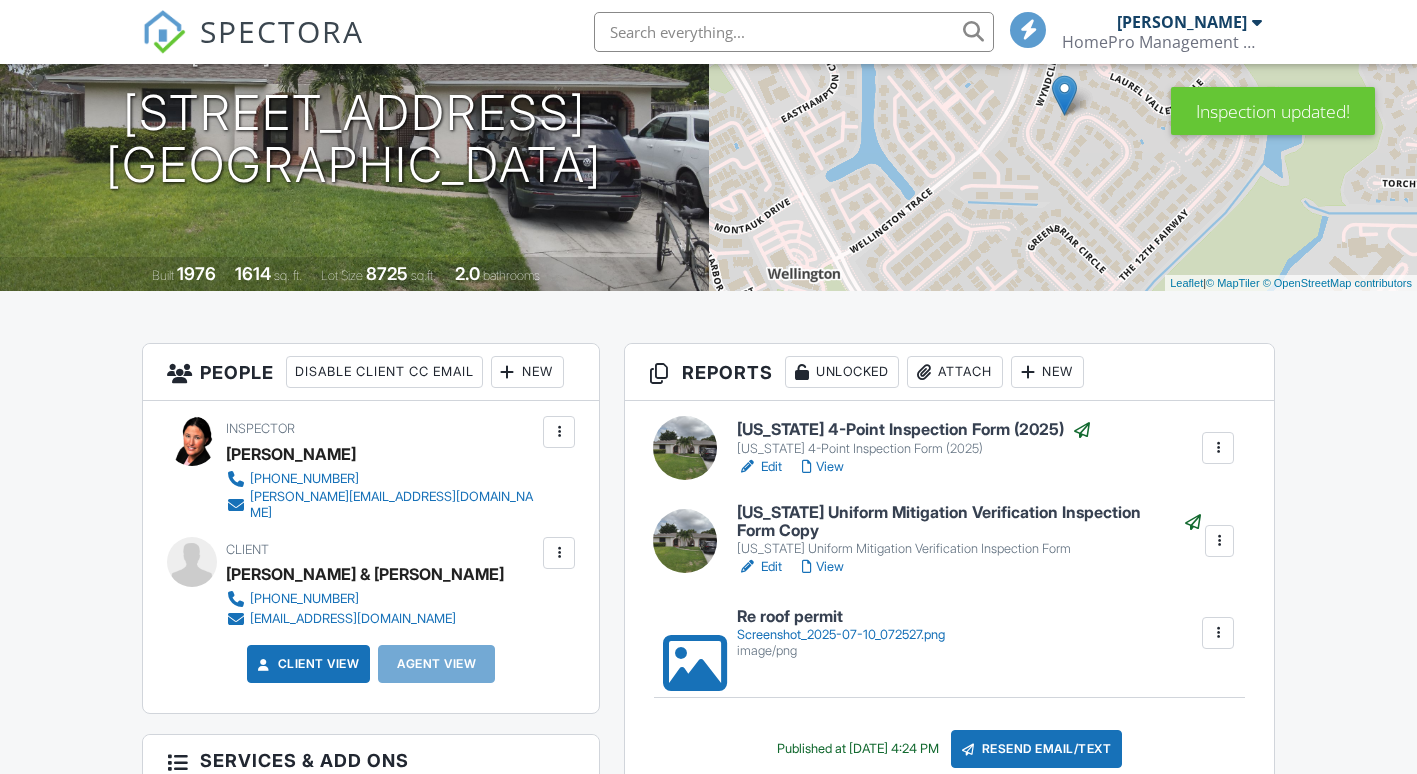 scroll, scrollTop: 383, scrollLeft: 0, axis: vertical 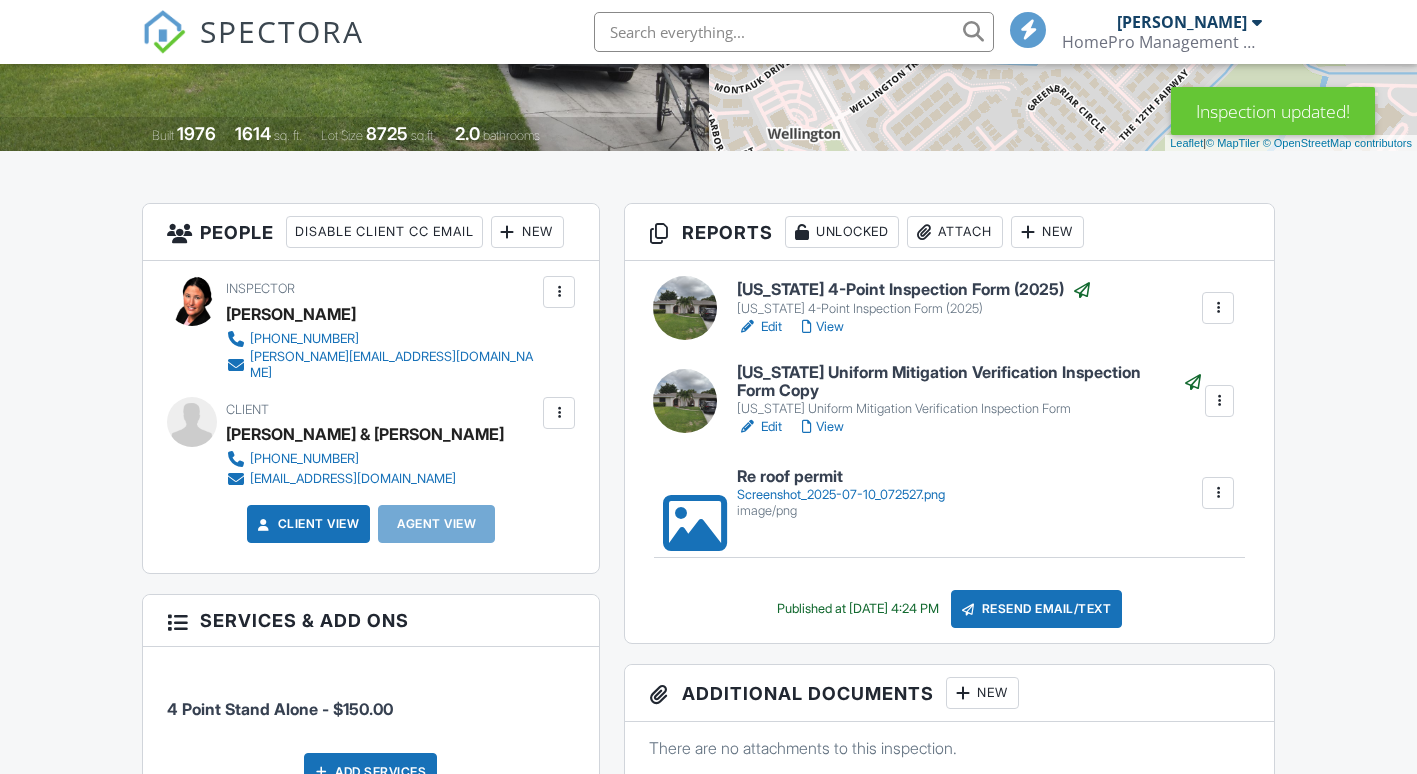 click on "New" at bounding box center (527, 232) 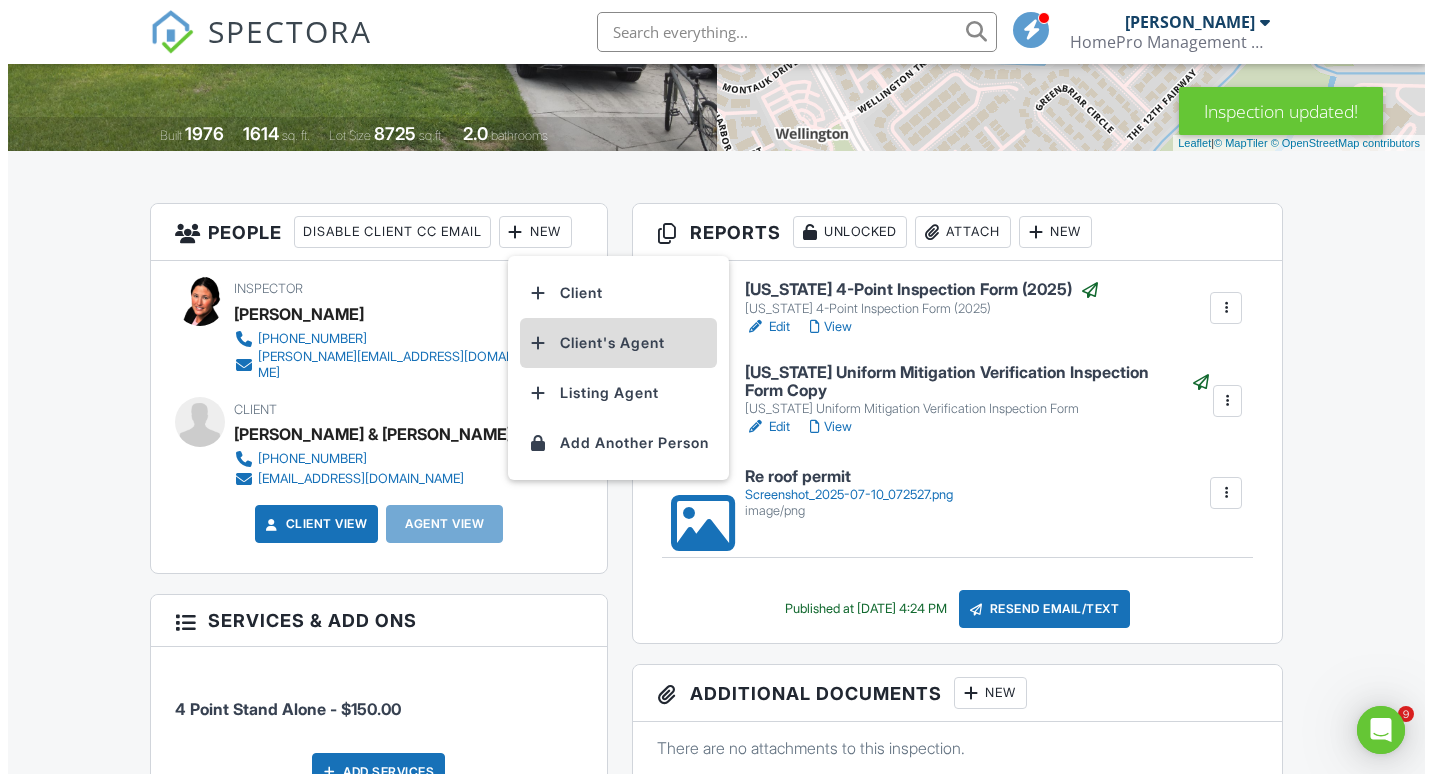 scroll, scrollTop: 0, scrollLeft: 0, axis: both 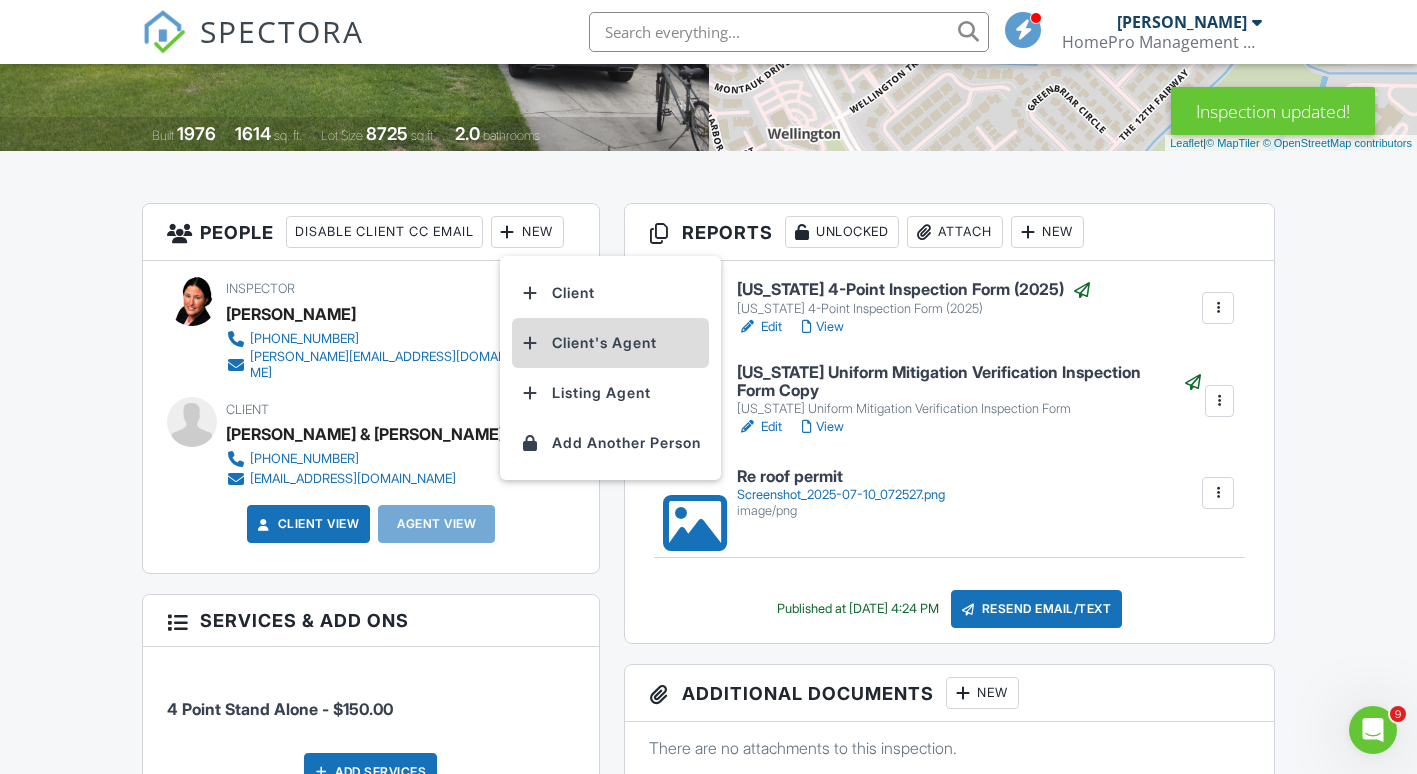 click on "Client's Agent" at bounding box center [610, 343] 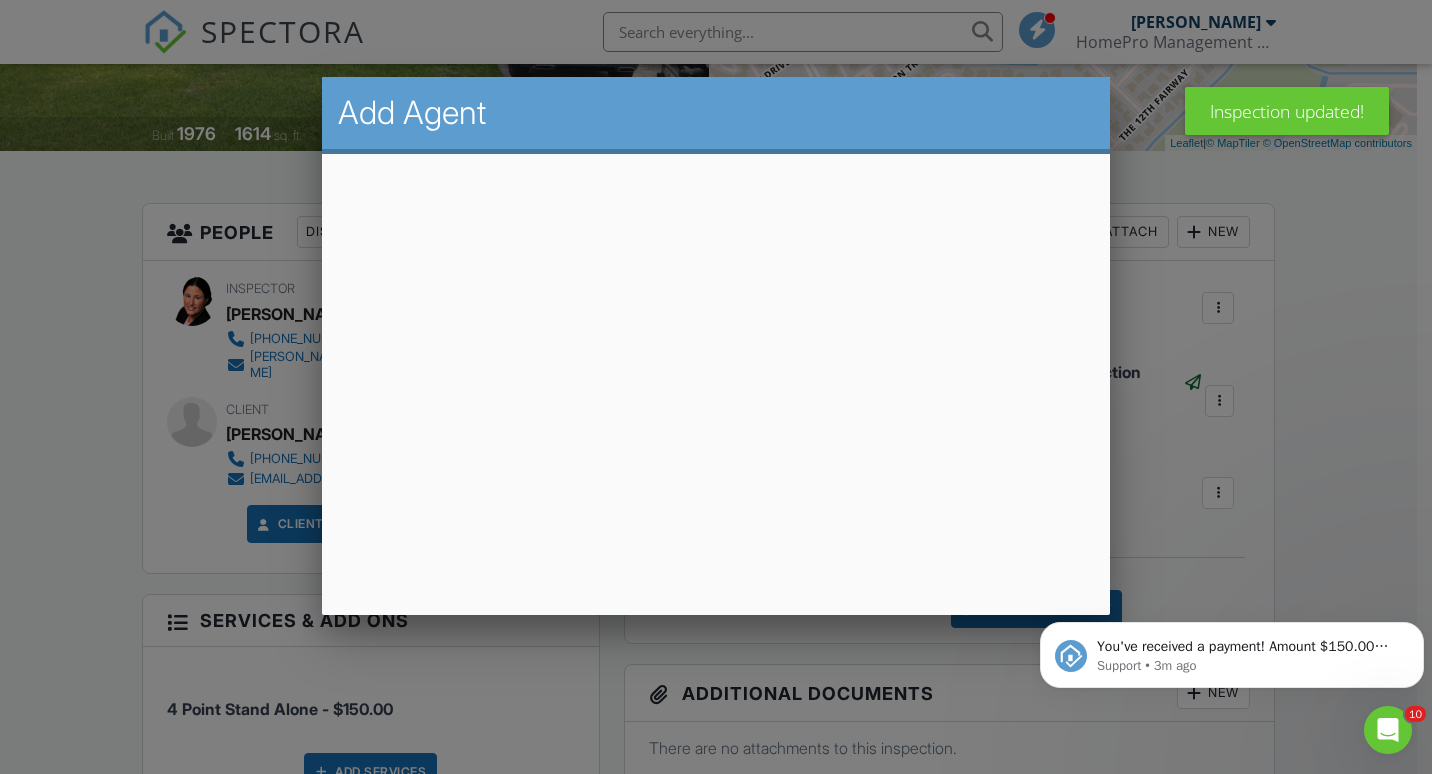 scroll, scrollTop: 0, scrollLeft: 0, axis: both 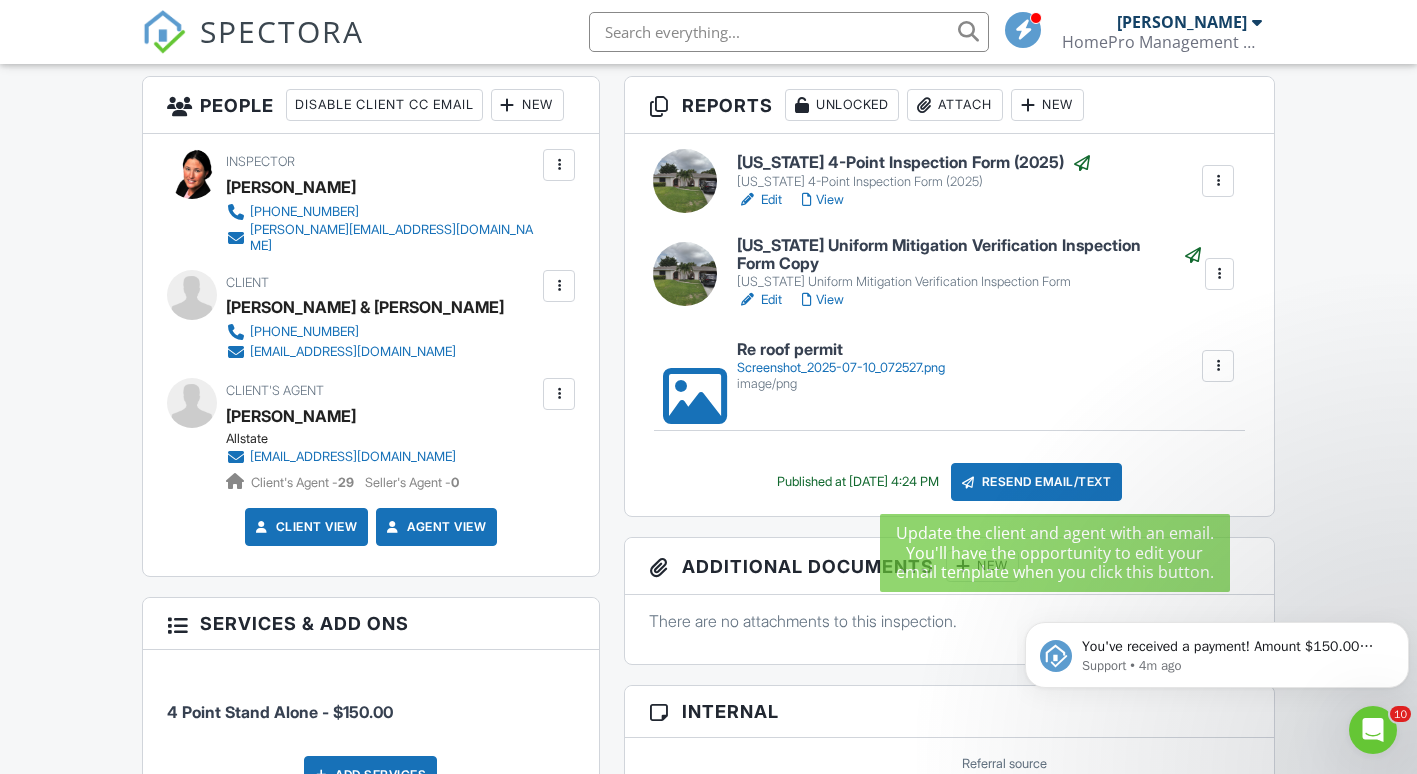 click on "Resend Email/Text" at bounding box center (1037, 482) 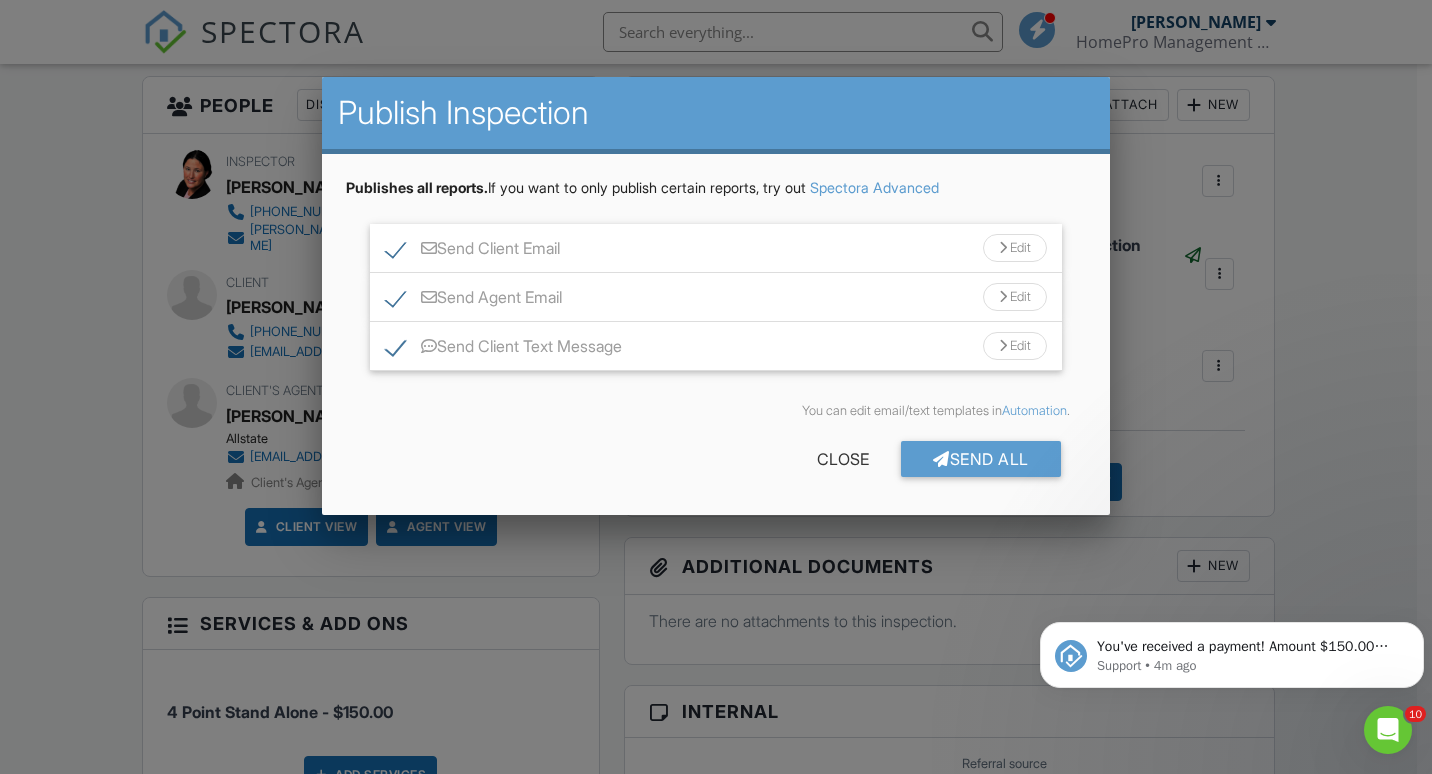 click on "Send Client Email" at bounding box center [473, 251] 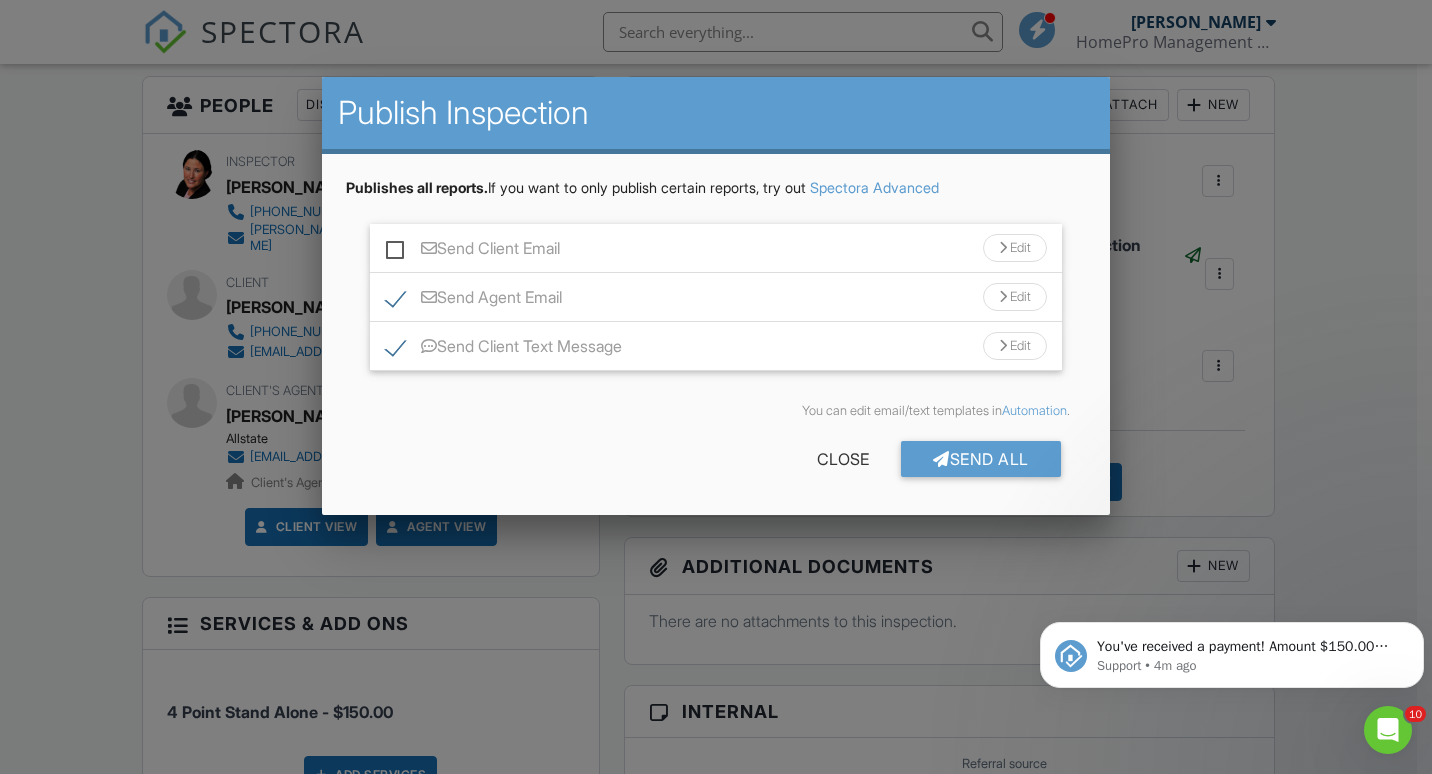 click on "Send Client Text Message" at bounding box center (504, 349) 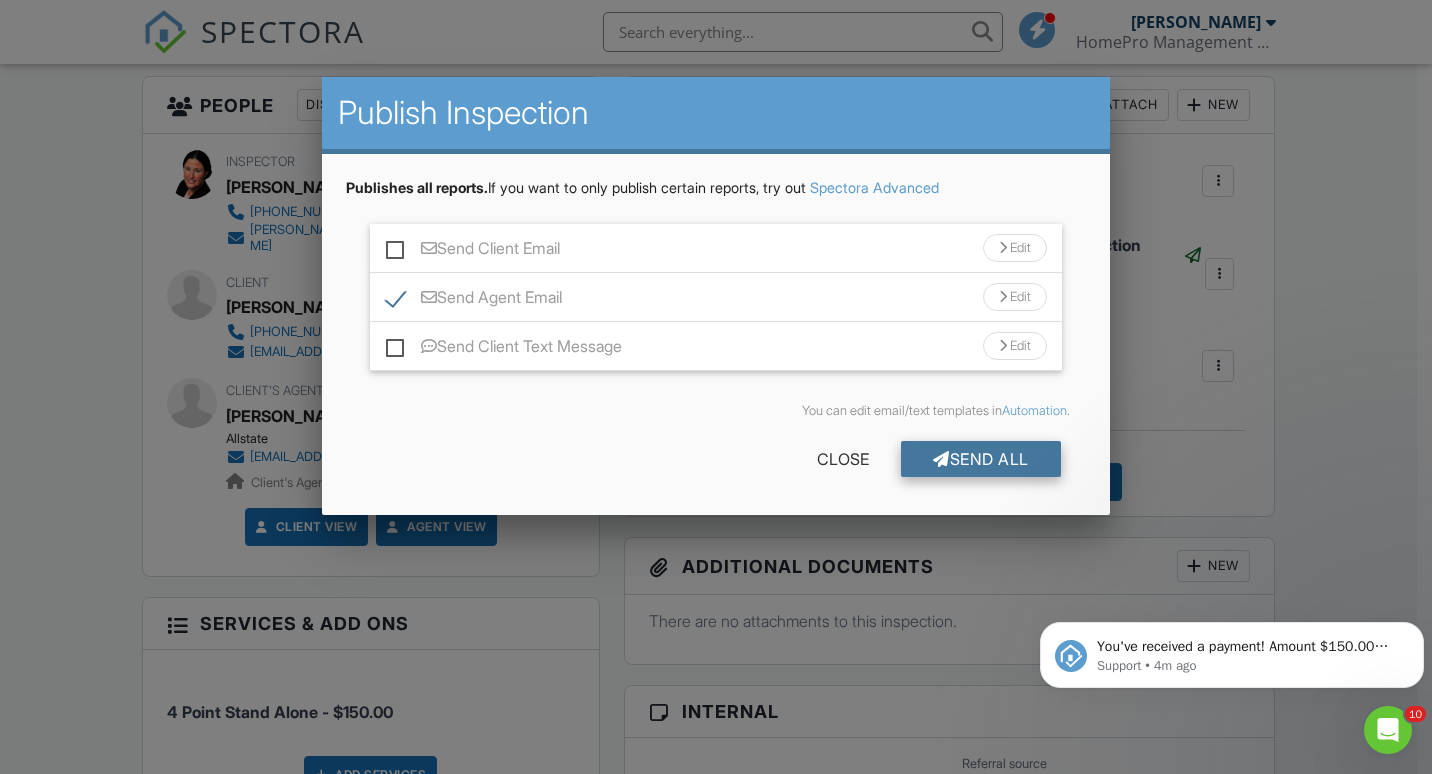 click on "Send All" at bounding box center (981, 459) 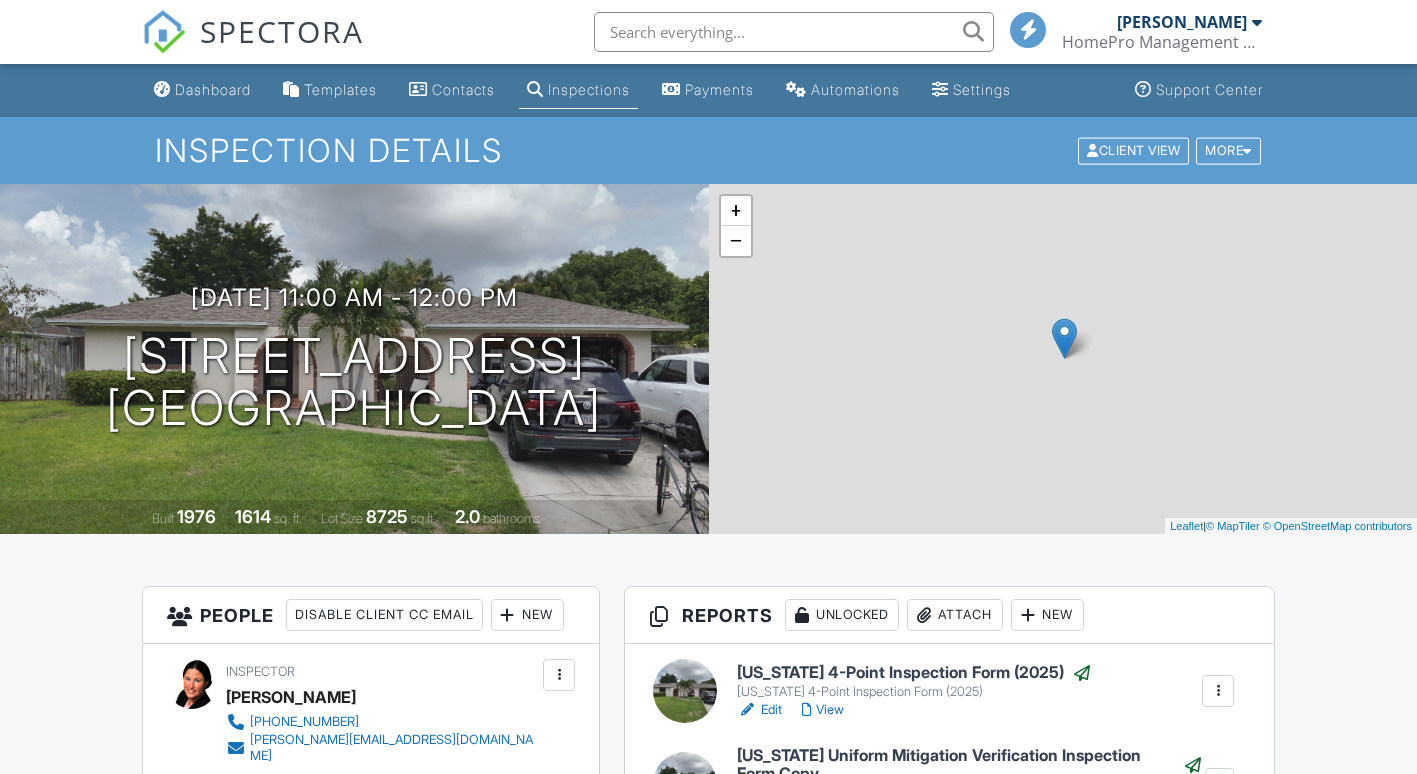 scroll, scrollTop: 510, scrollLeft: 0, axis: vertical 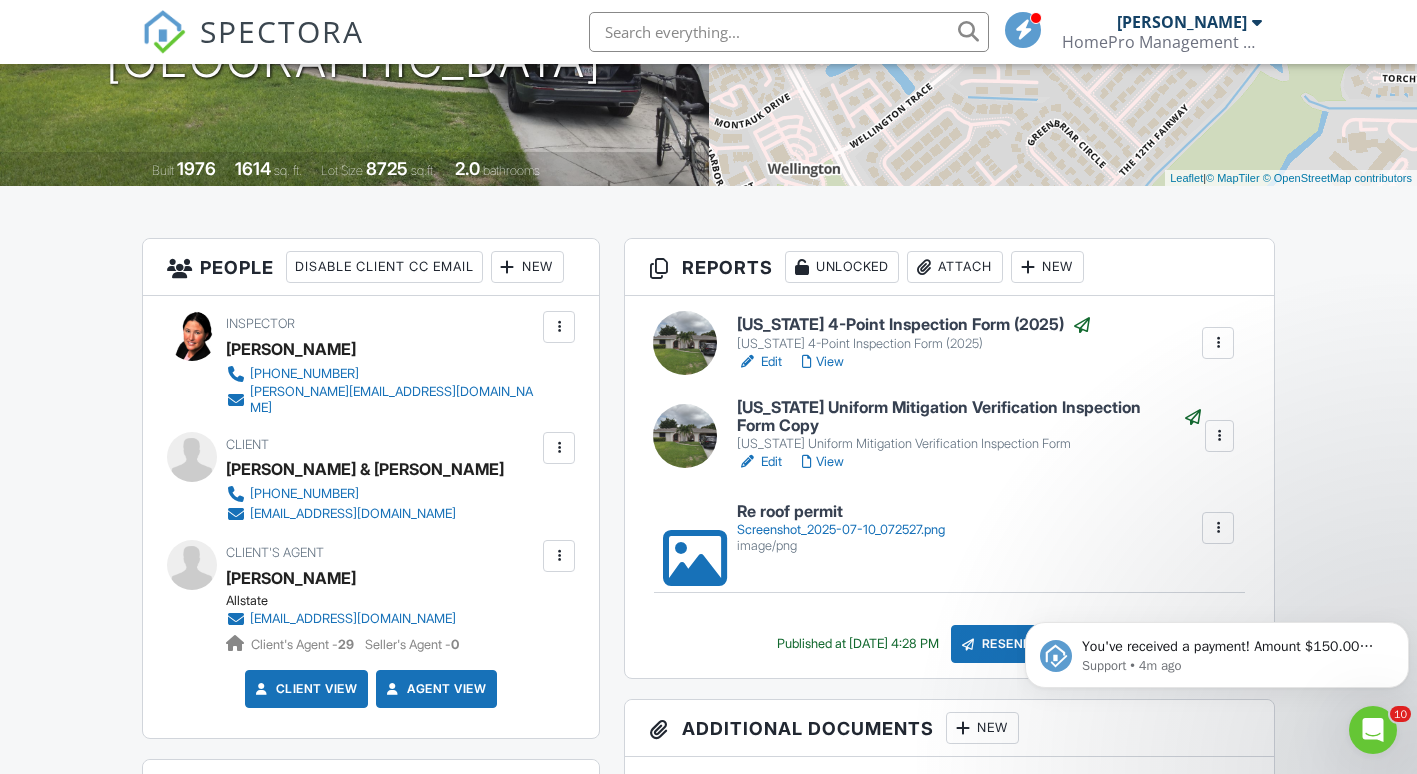 click at bounding box center [164, 32] 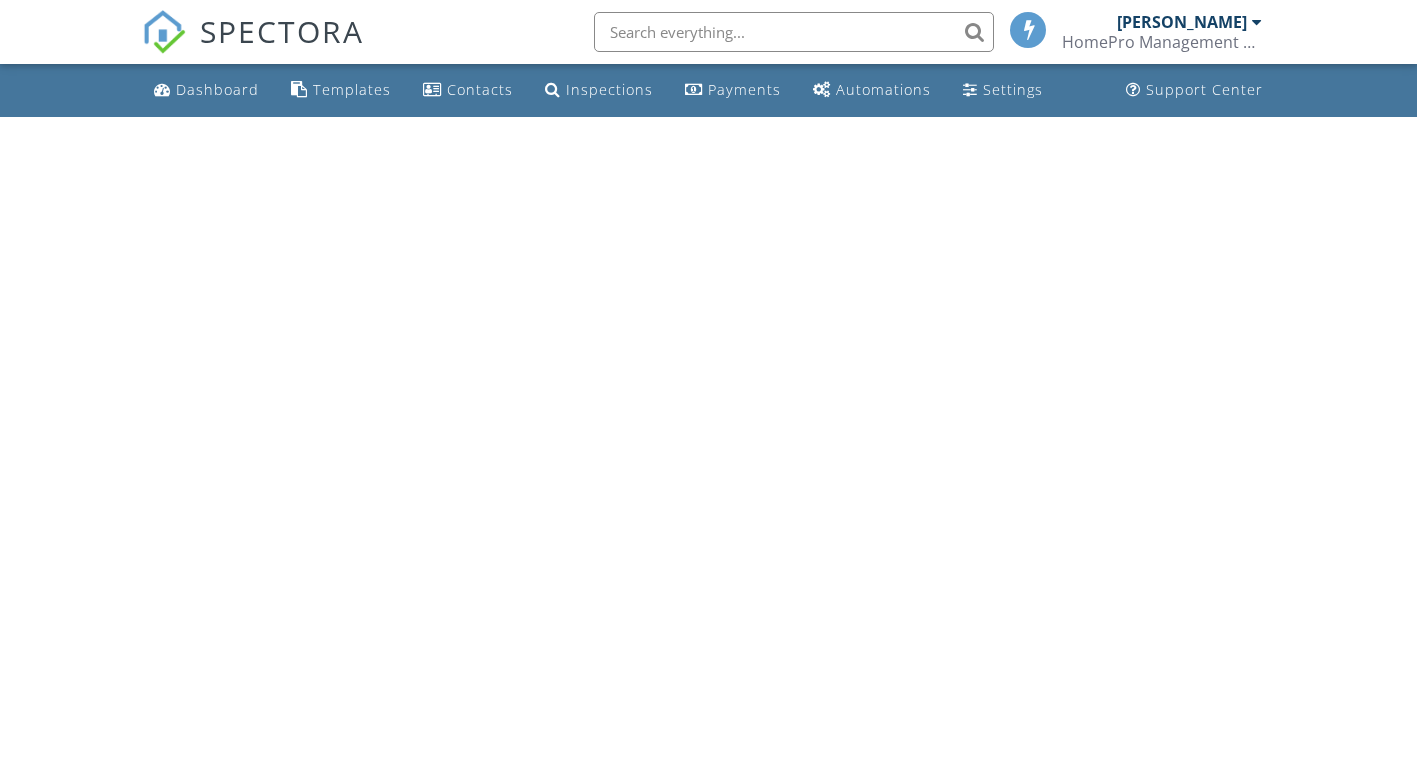scroll, scrollTop: 0, scrollLeft: 0, axis: both 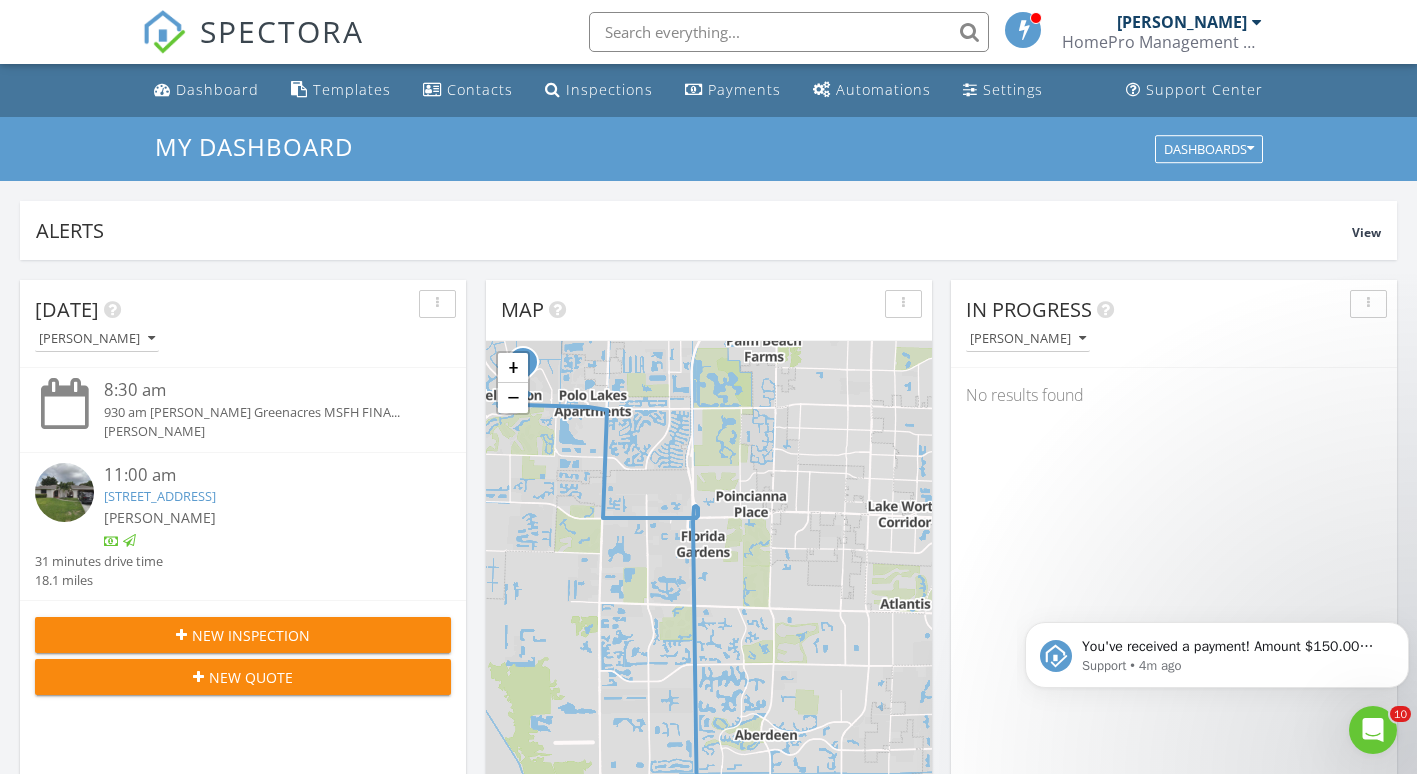 click on "11809 Inverness Cir, Wellington, FL 33414" at bounding box center [160, 496] 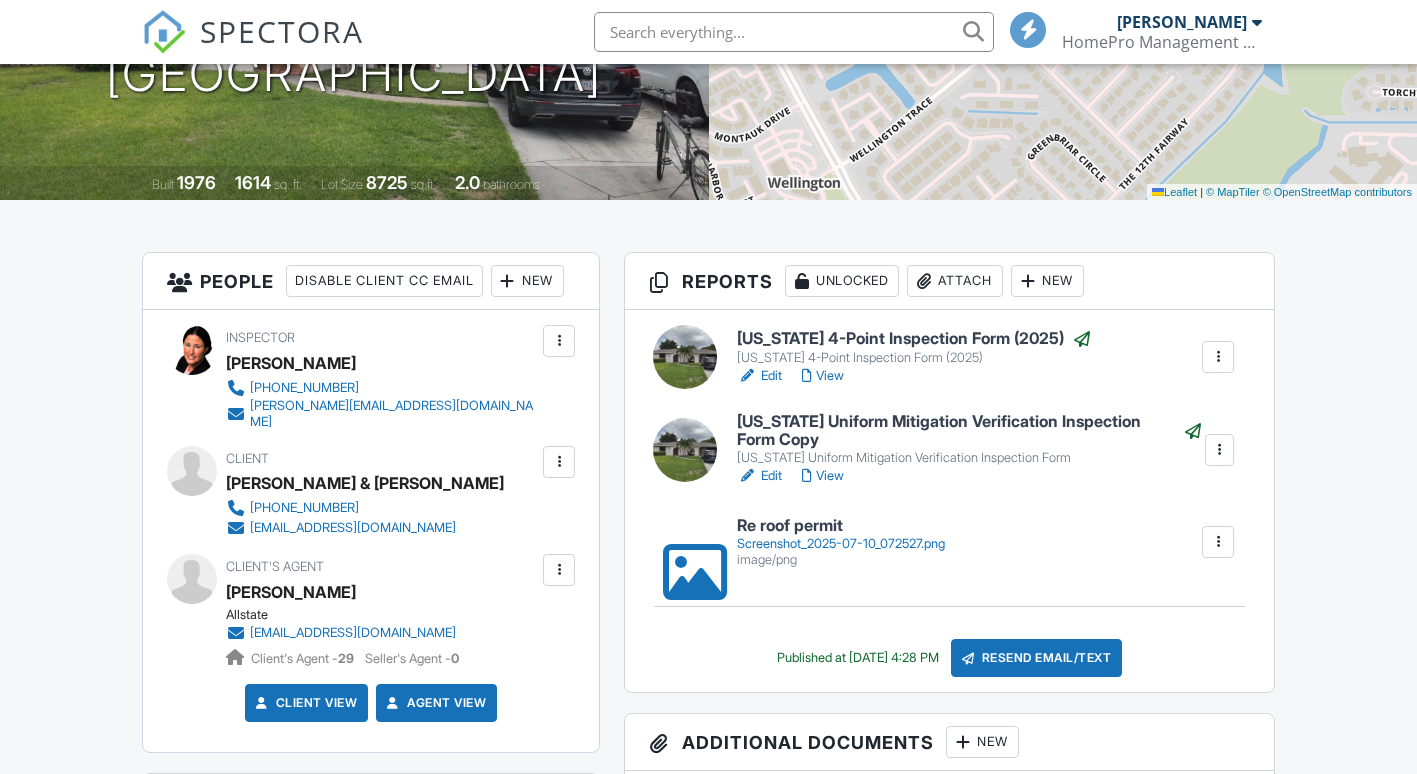 scroll, scrollTop: 335, scrollLeft: 0, axis: vertical 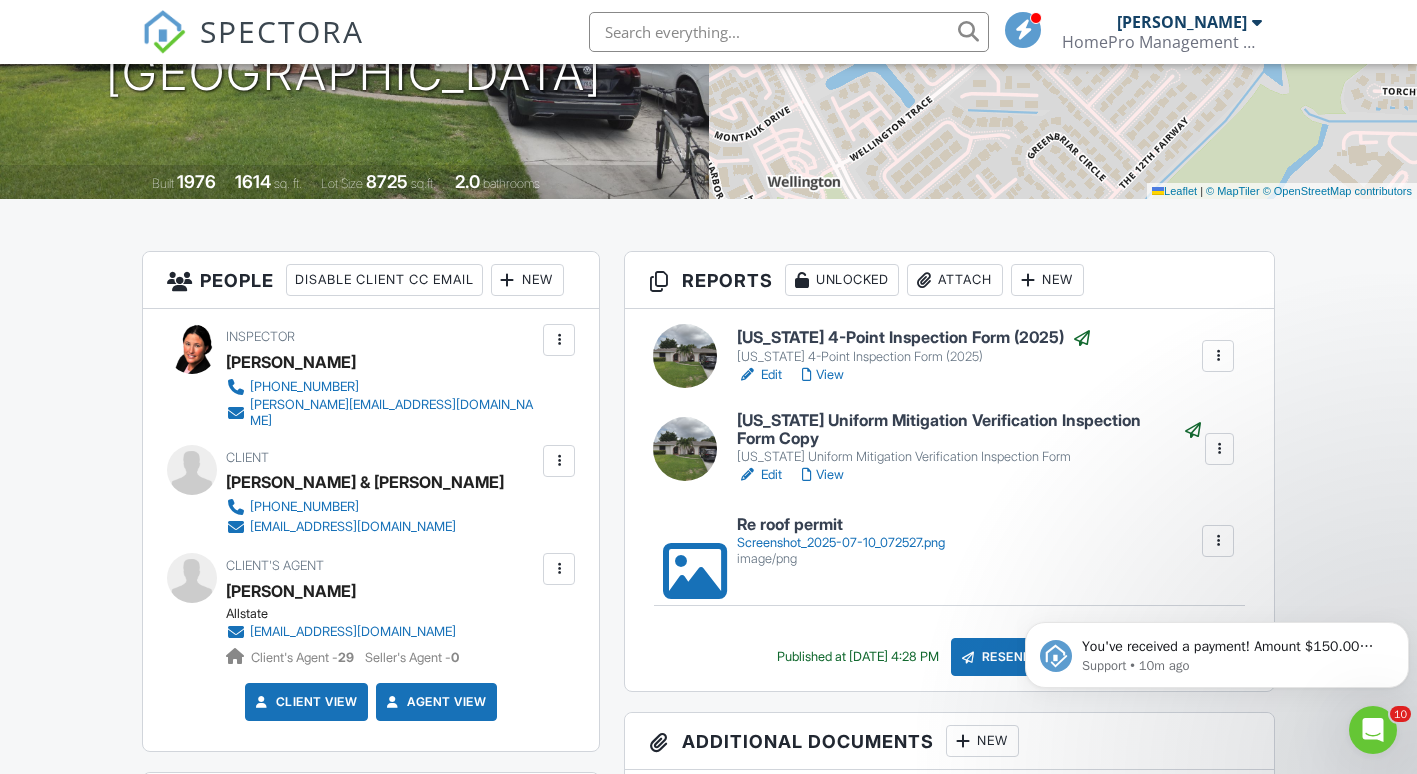 click on "Inspector
Tracy Scully
561-632-6847
tracy@homepromanagementservices.com
Make Invisible
Mark As Requested
Remove
Update Client
First name
Madison Kiper &
Last name
Stephanie Kiper
Email (required)
dgonz1@msn.com
CC Email
Phone
561-315-7184
Address
11809 Inverness Cir
City
Wellington
State
FL
Zip
33414
Internal notes visible only to the company
Private notes visible only to company admins
Cancel
Save
Confirm client deletion
This will remove the client from this inspection. All email reminders and follow-ups will be removed as well. Note that this is only an option before publishing a report.
Cancel
Remove Client
Client
Madison Kiper & Stephanie Kiper
561-315-7184
dgonz1@msn.com" at bounding box center (371, 530) 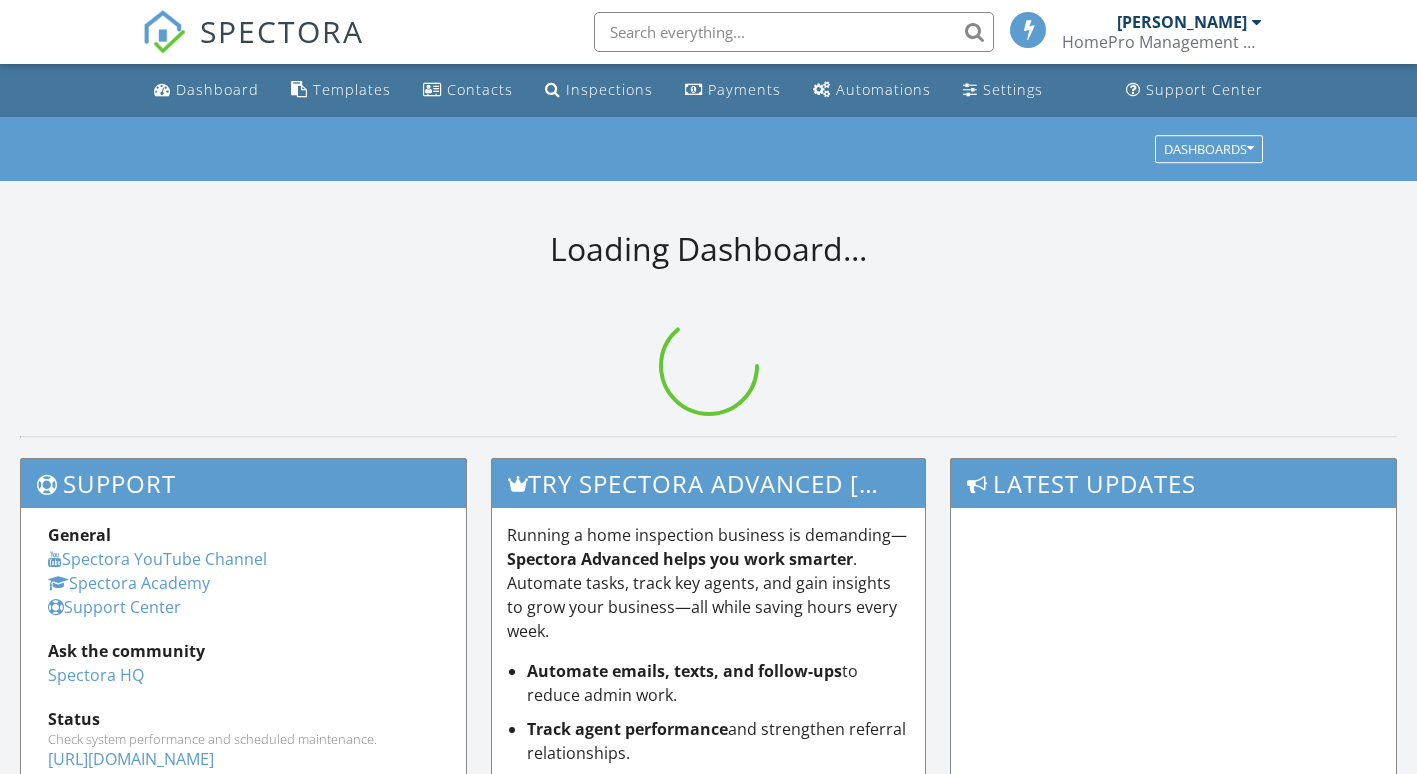scroll, scrollTop: 0, scrollLeft: 0, axis: both 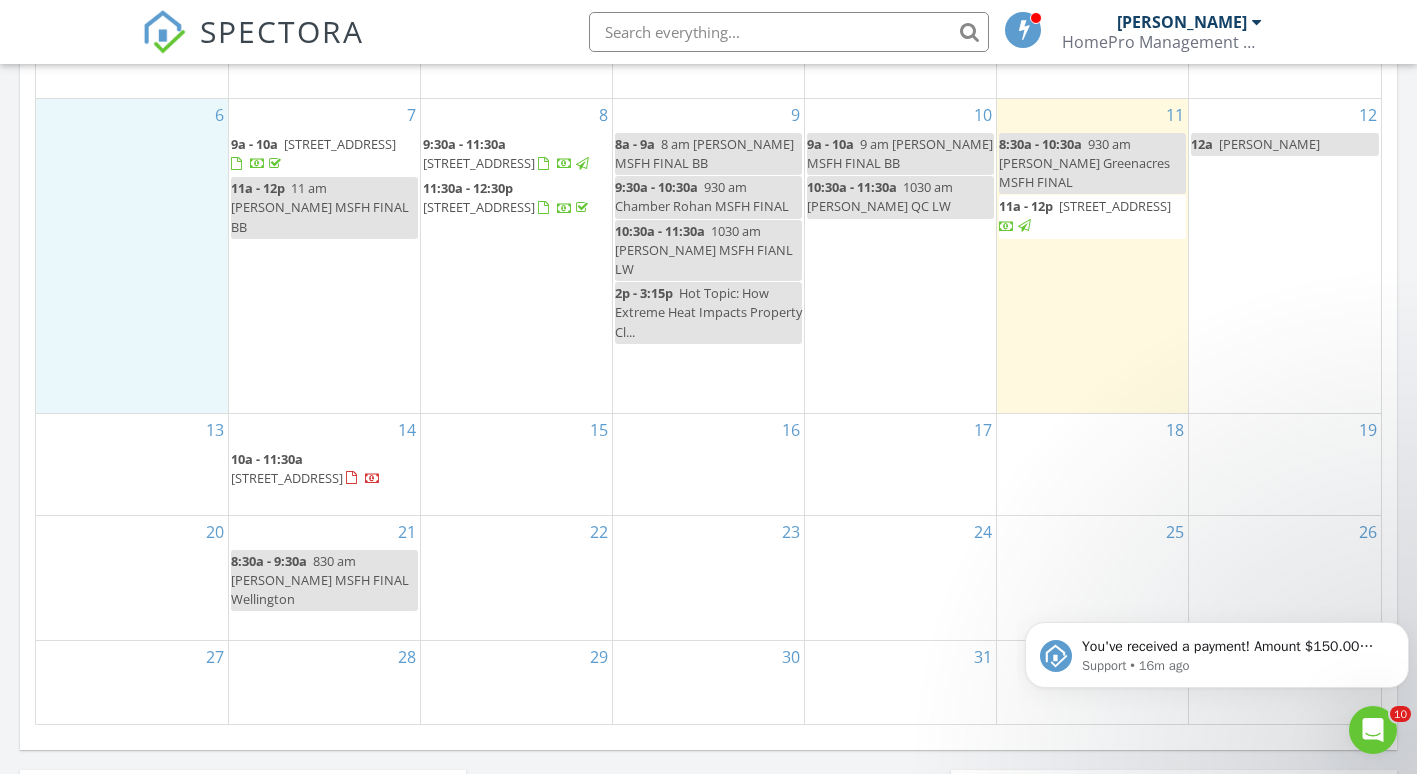click on "6" at bounding box center [132, 256] 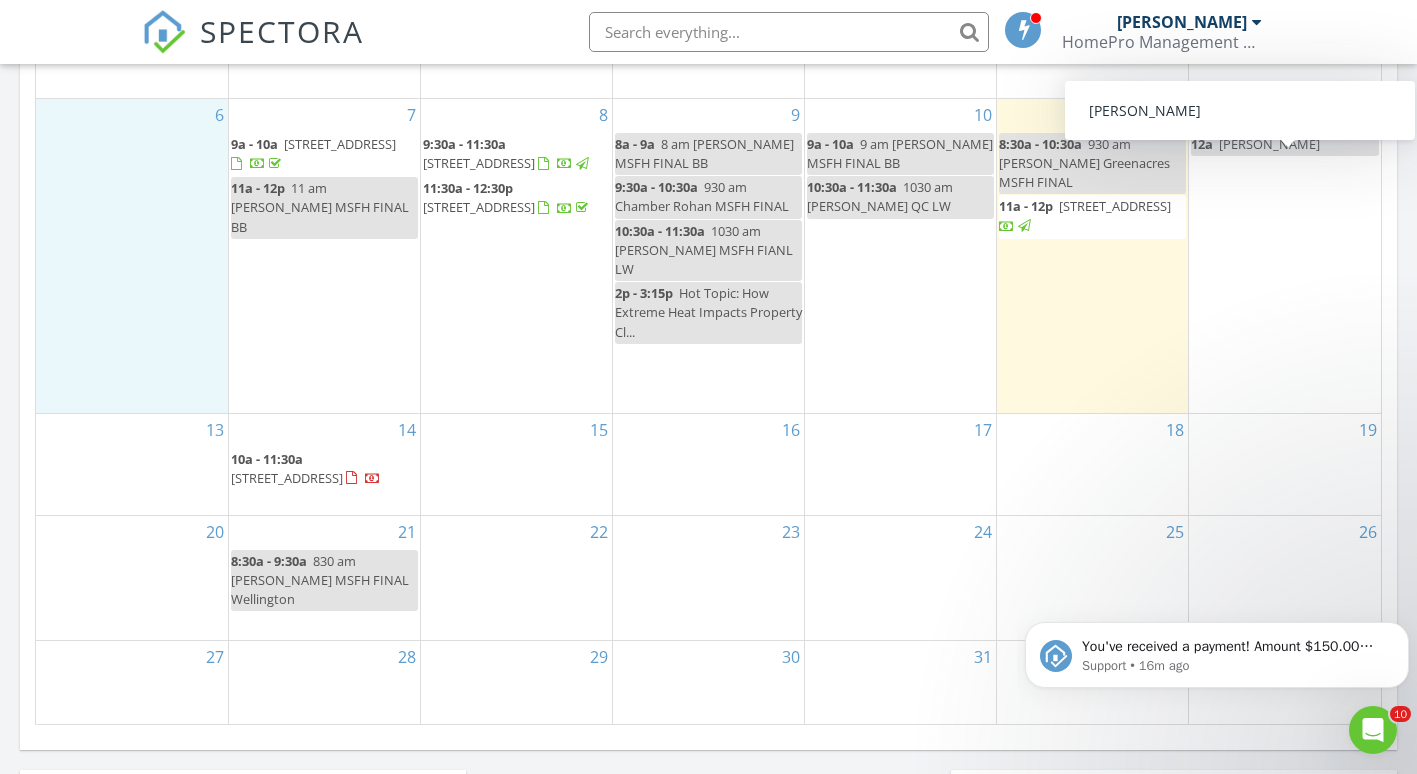click on "HEATHER" at bounding box center [1269, 144] 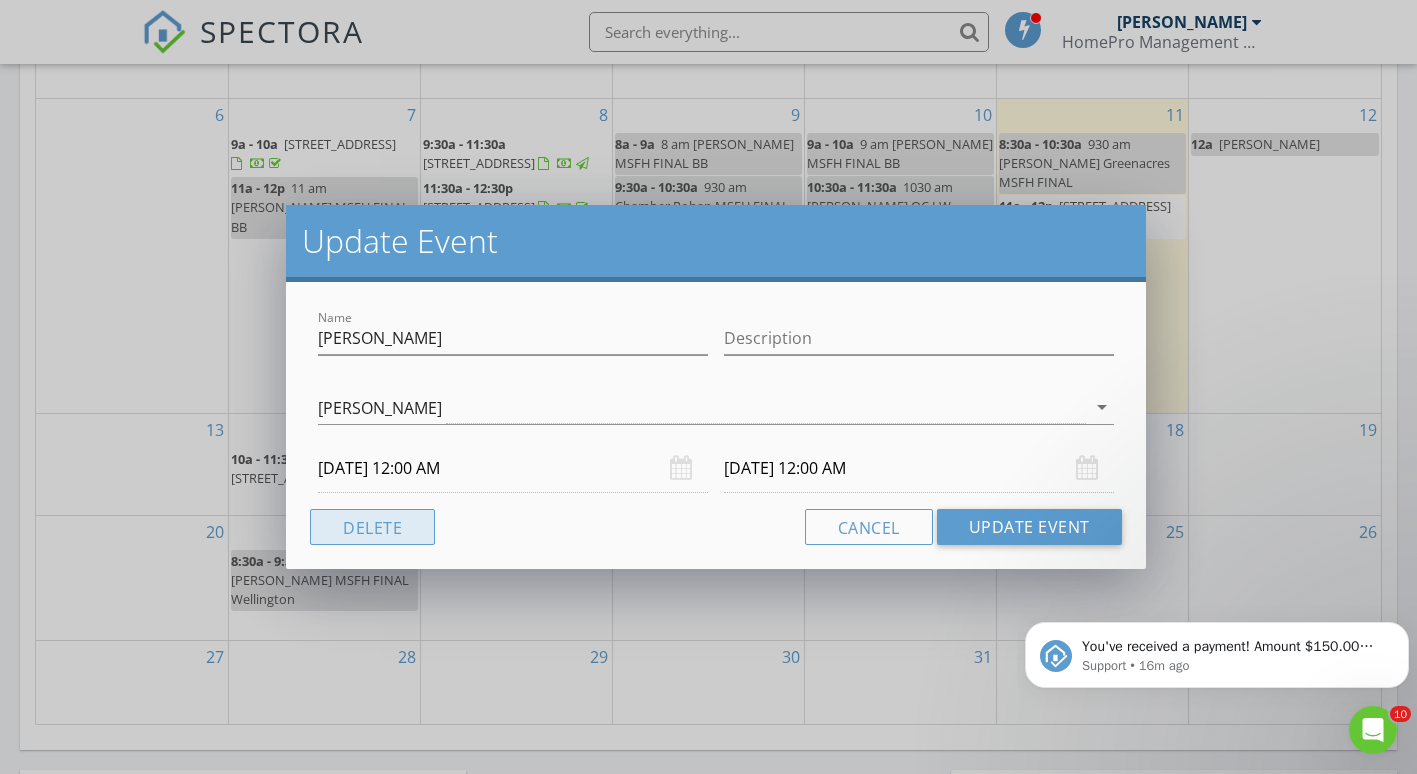 click on "Delete" at bounding box center [372, 527] 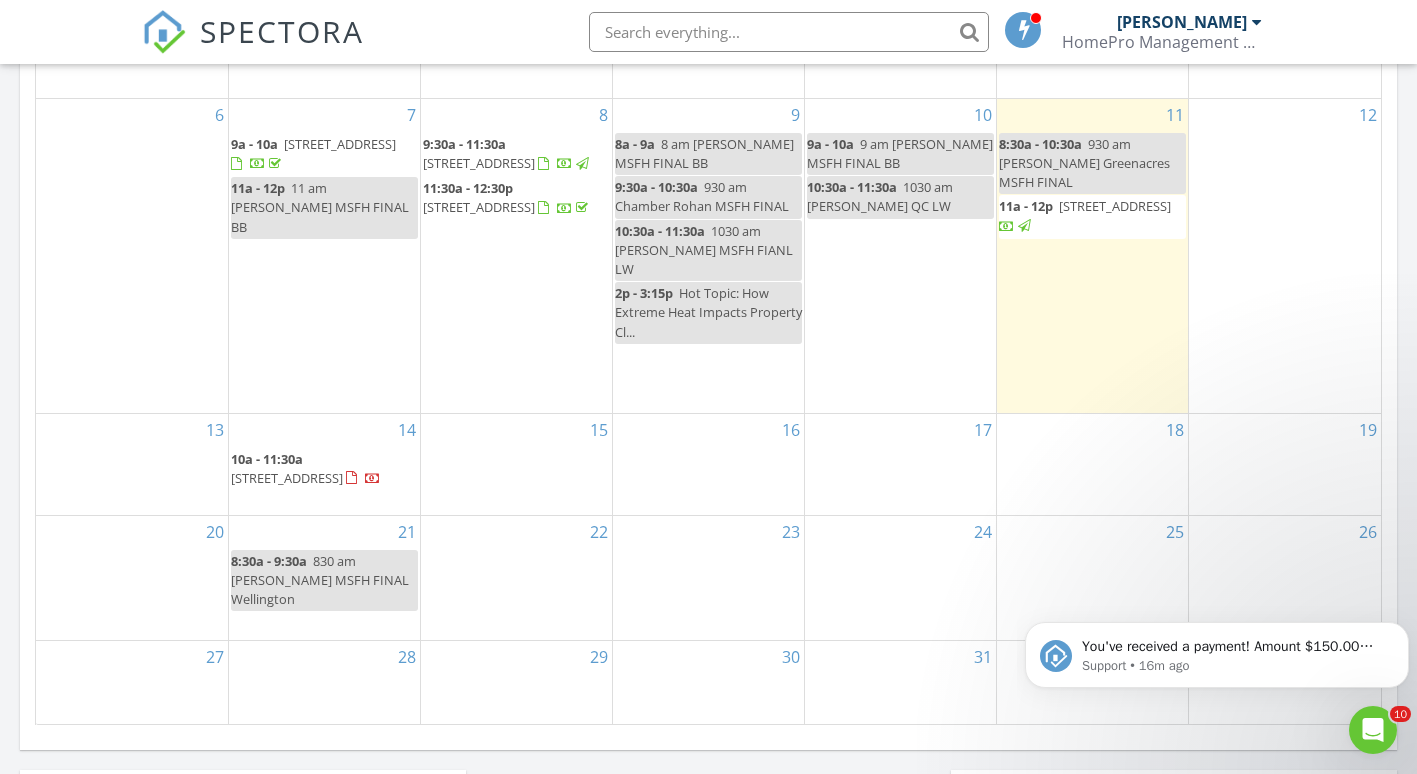 click on "14
10a - 11:30a
5800 Fernley Dr W 19, West Palm Beach 33415" at bounding box center [324, 464] 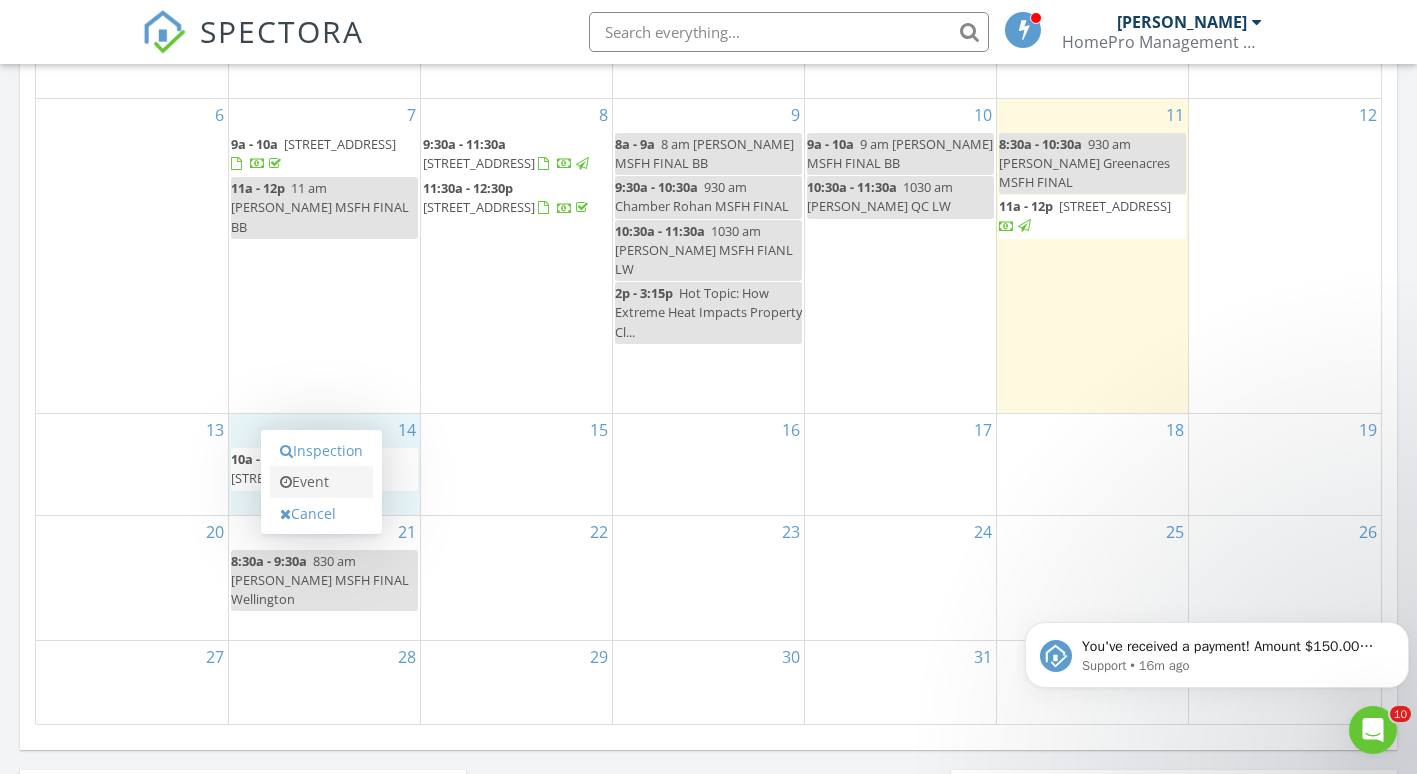 click on "Event" at bounding box center (321, 482) 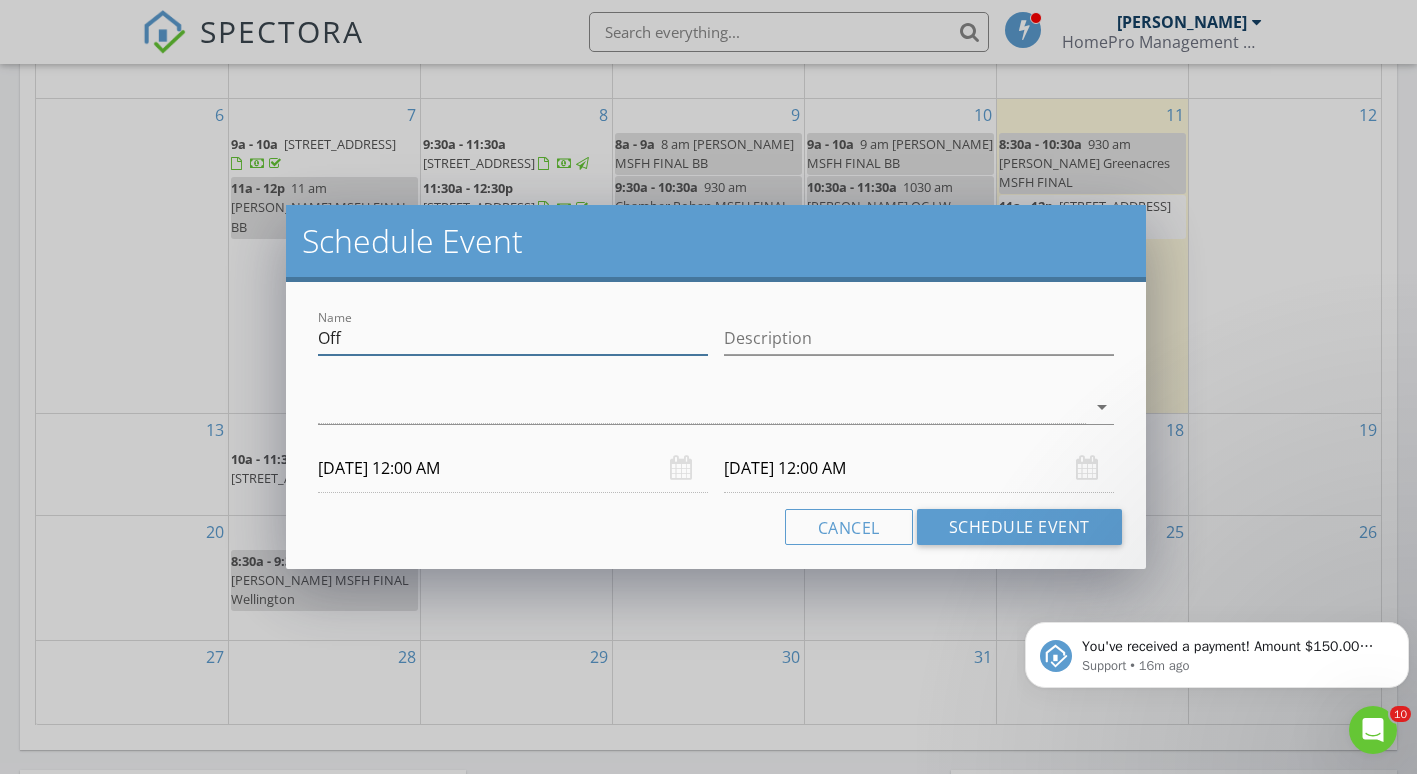 click on "Off" at bounding box center (513, 338) 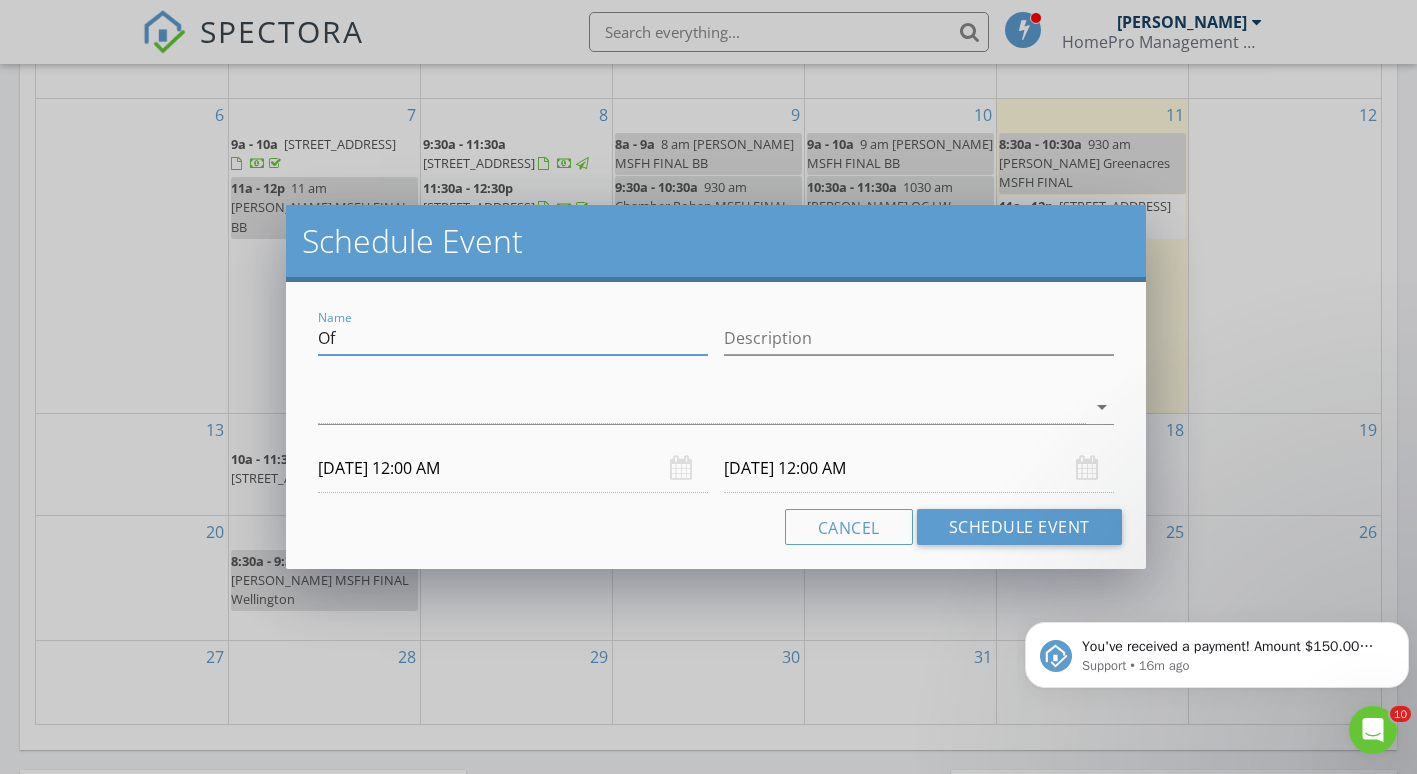 type on "O" 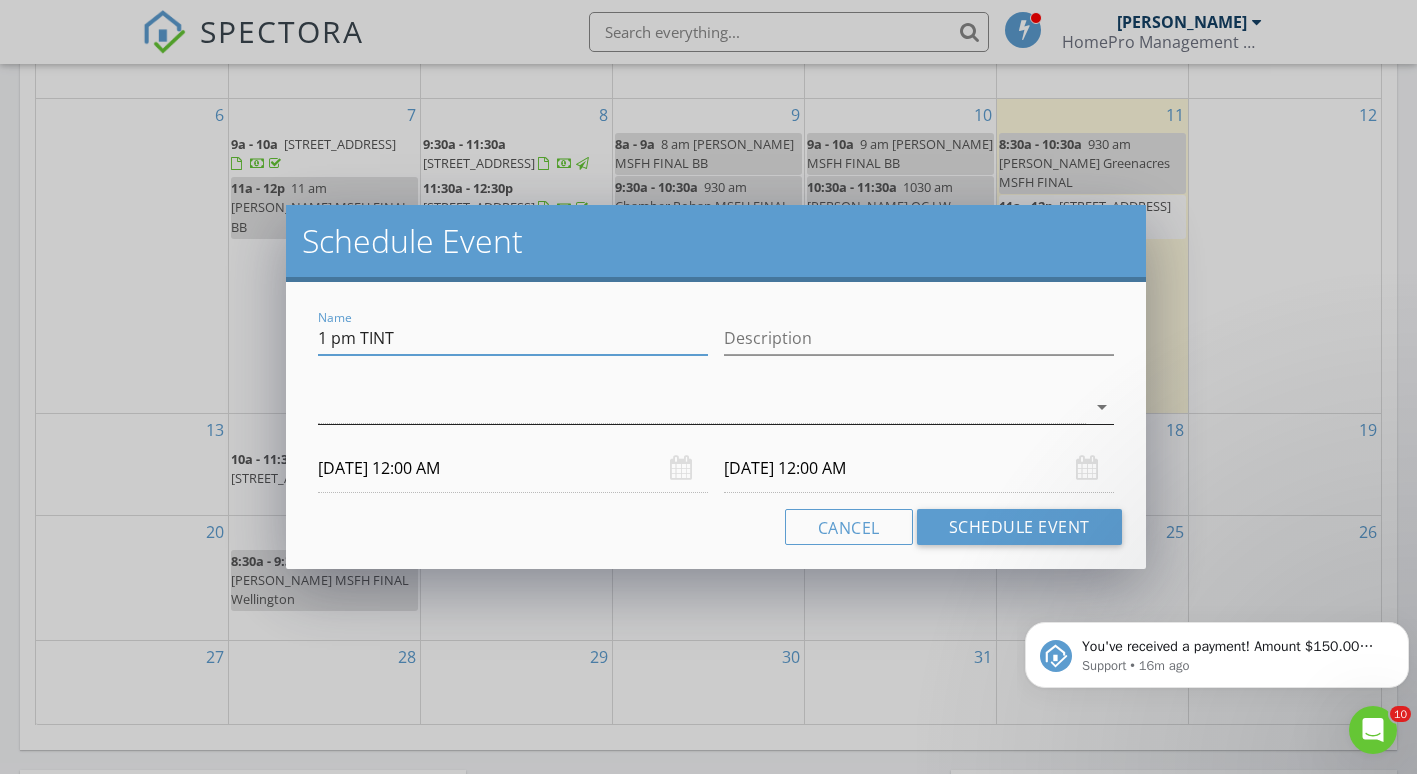 type on "1 pm TINT" 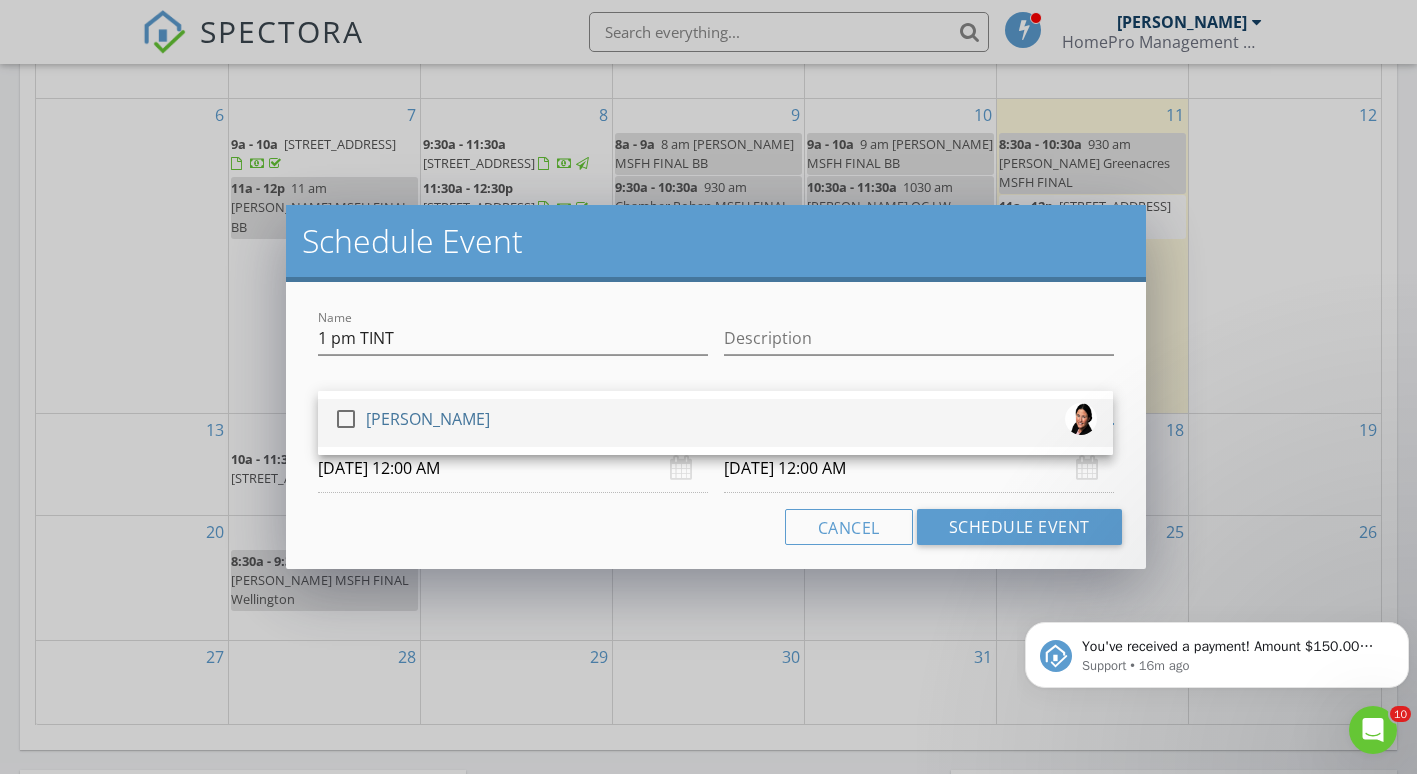 click at bounding box center (346, 419) 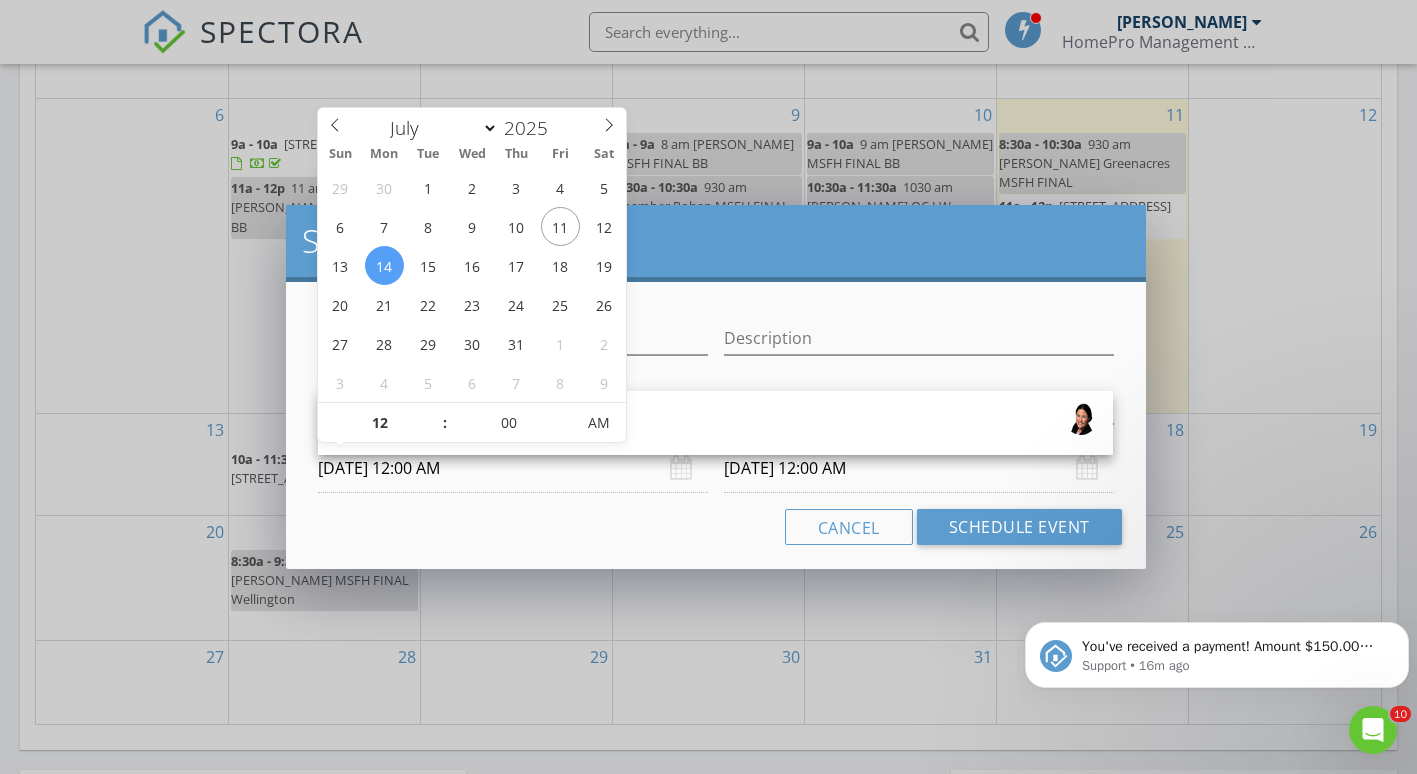 click on "07/14/2025 12:00 AM" at bounding box center (513, 468) 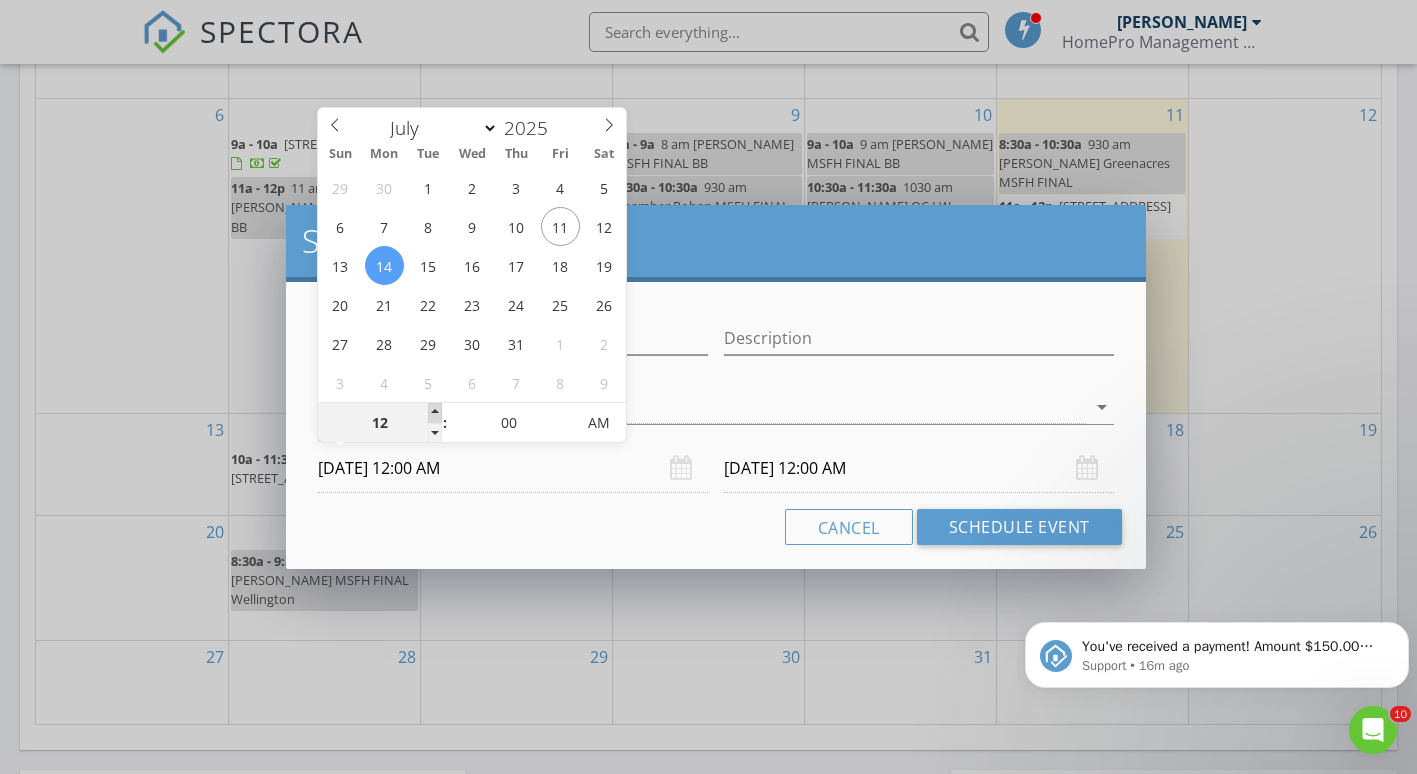 type on "01" 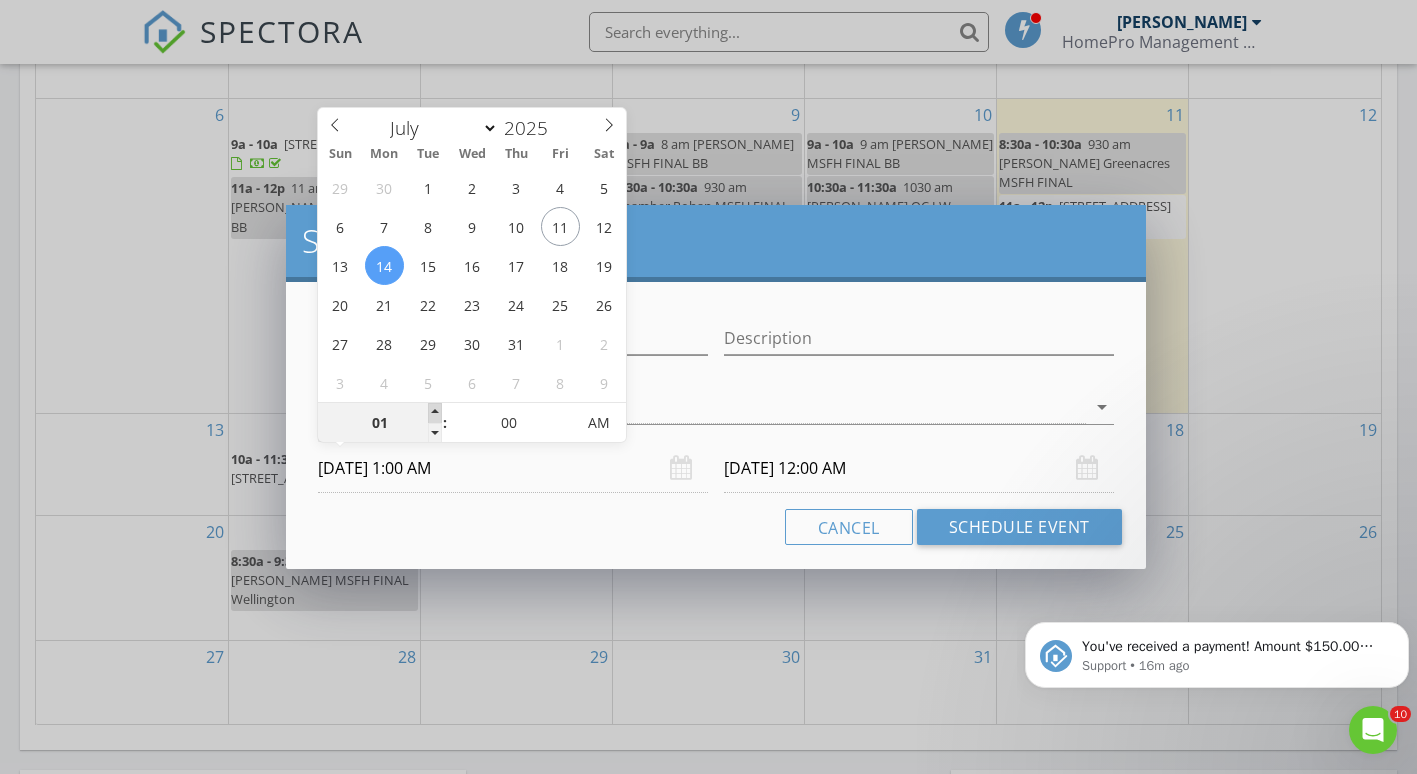 click at bounding box center [435, 413] 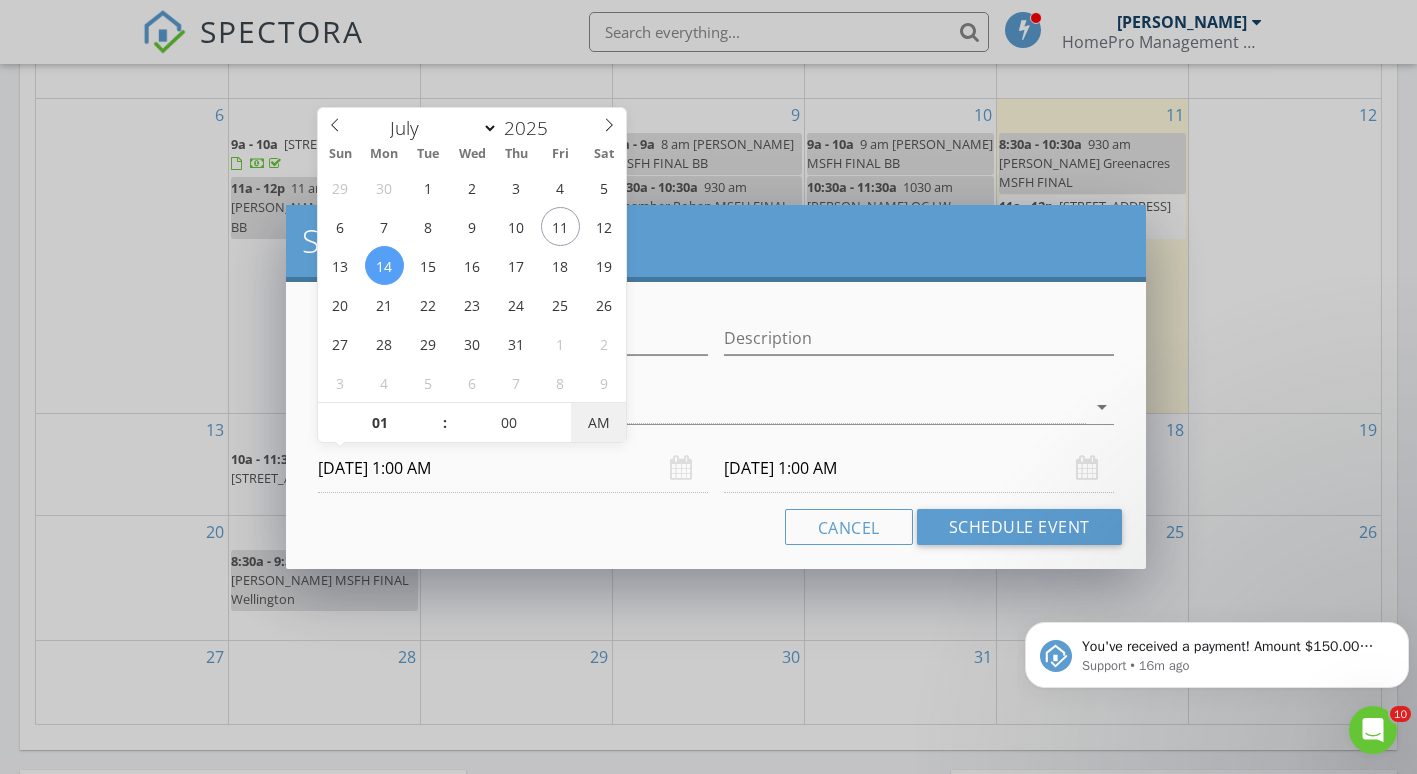 type on "07/14/2025 1:00 PM" 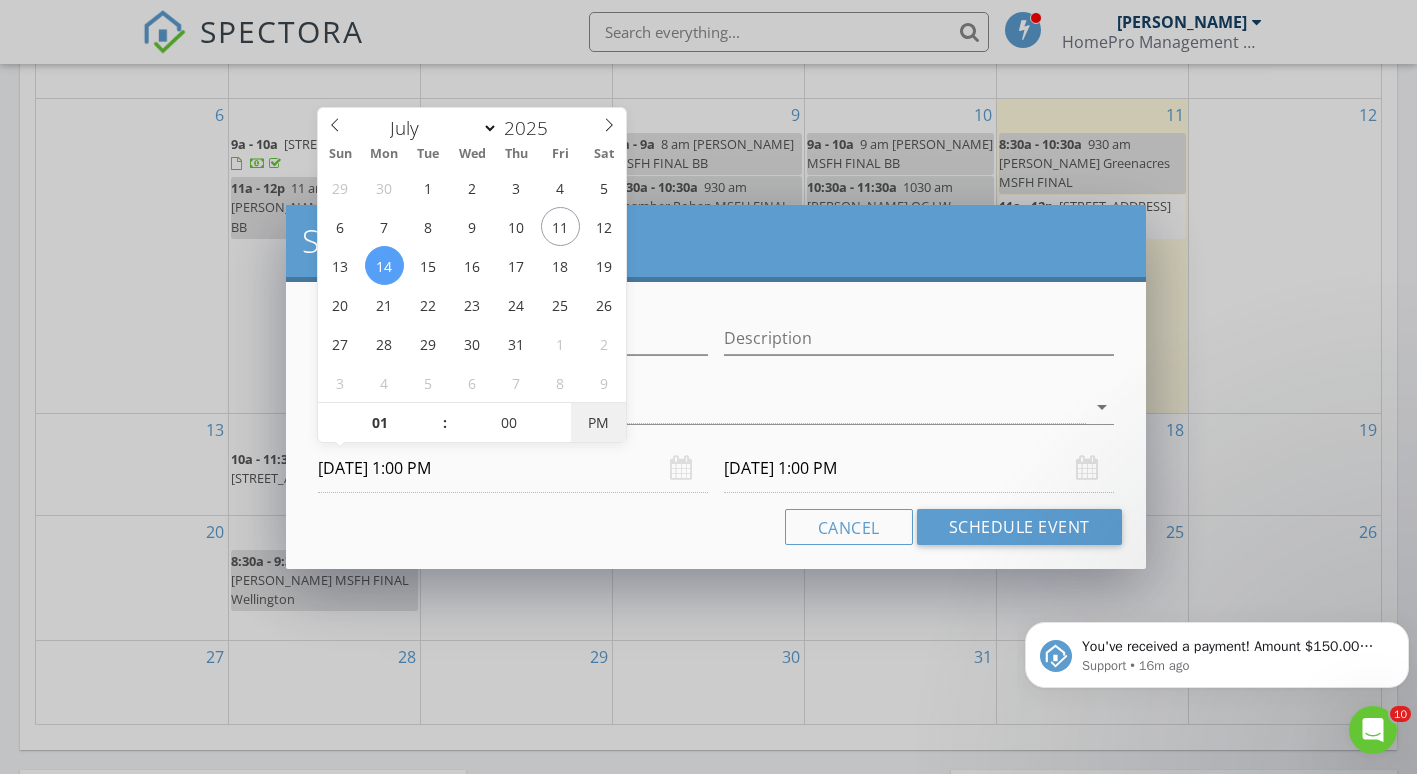 click on "PM" at bounding box center [598, 423] 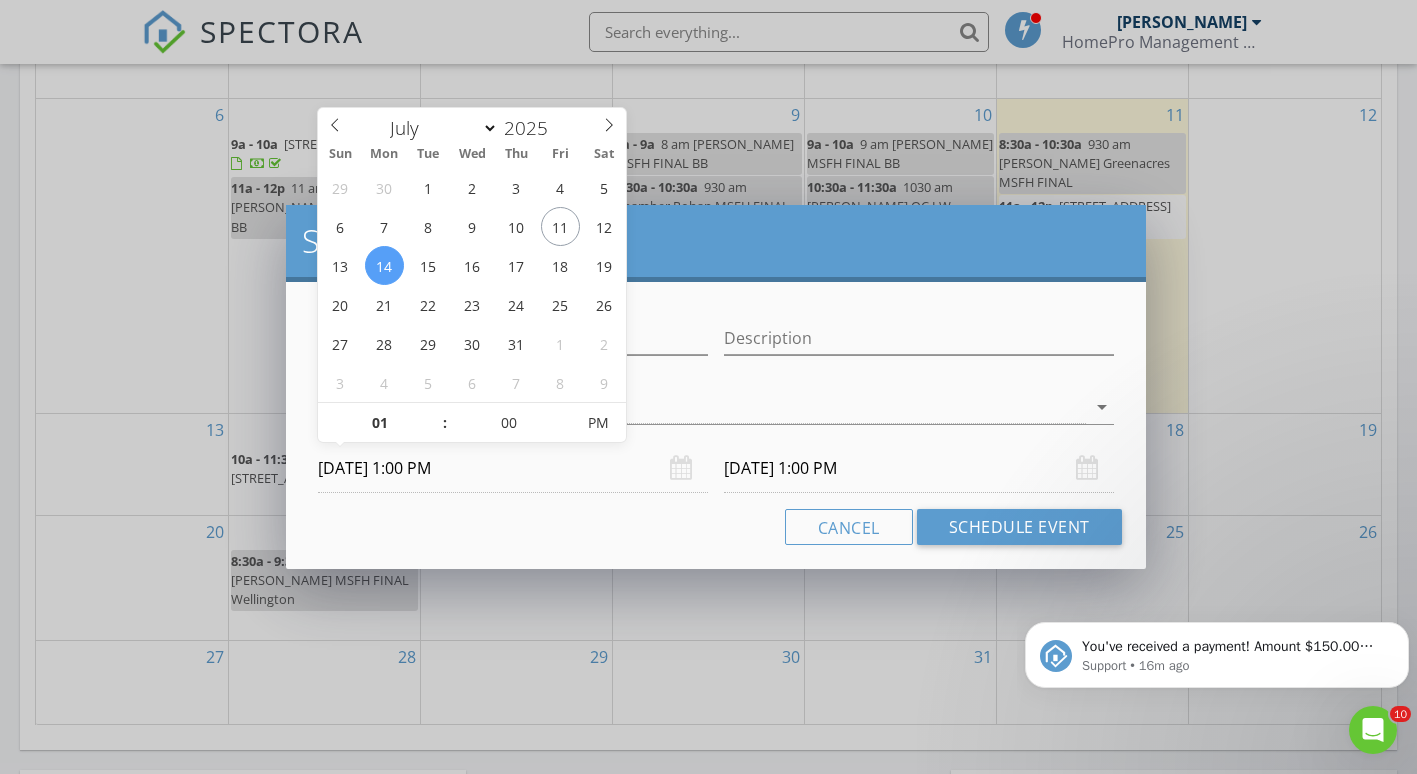 click on "07/15/2025 1:00 PM" at bounding box center (919, 468) 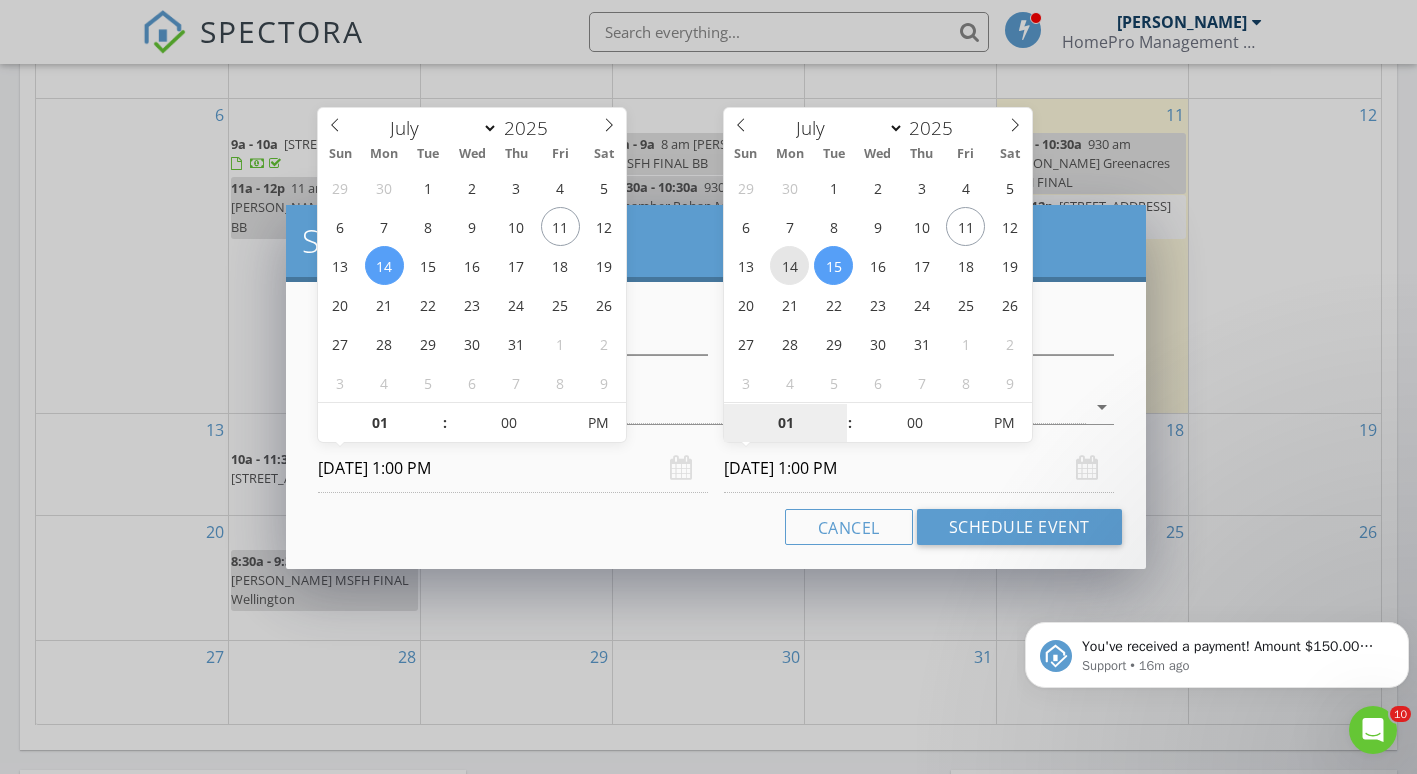 type on "07/14/2025 1:00 PM" 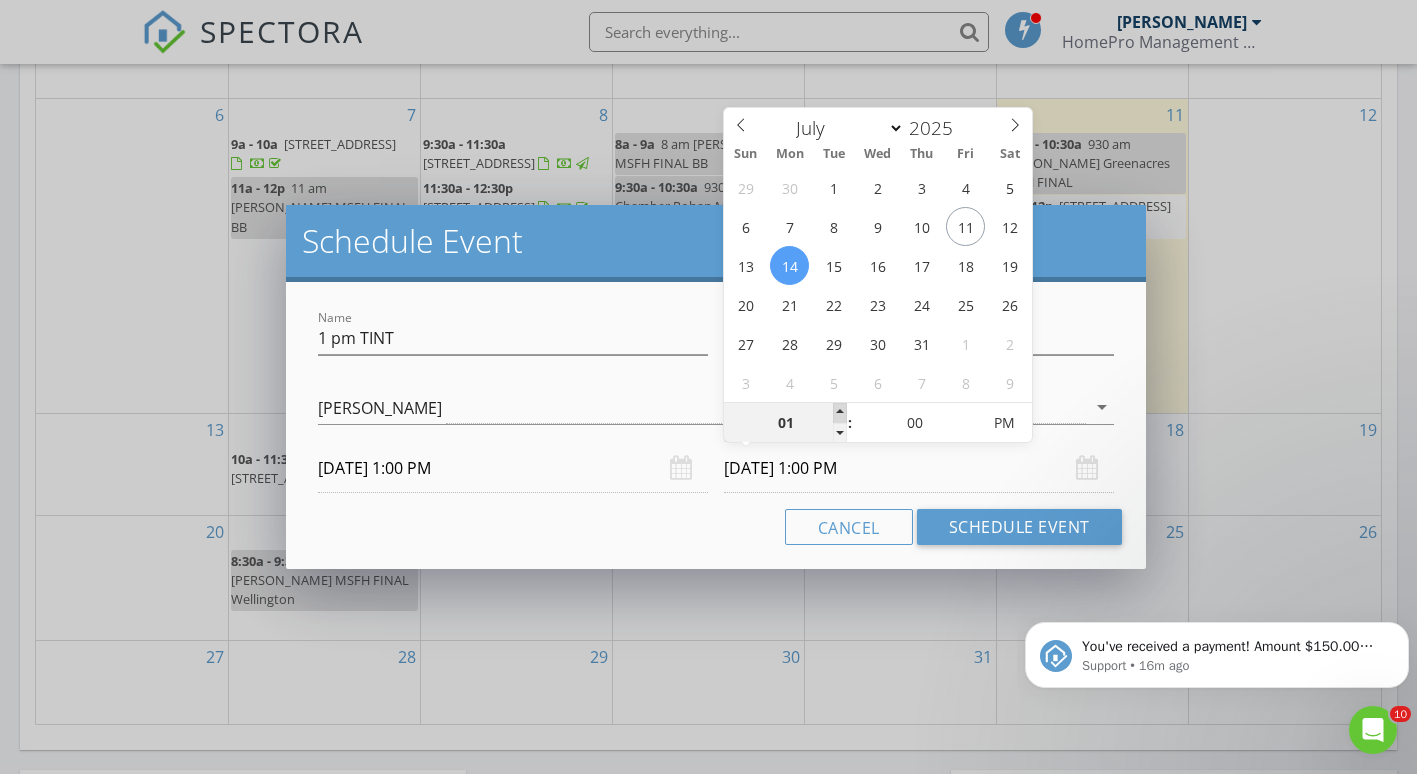 type on "02" 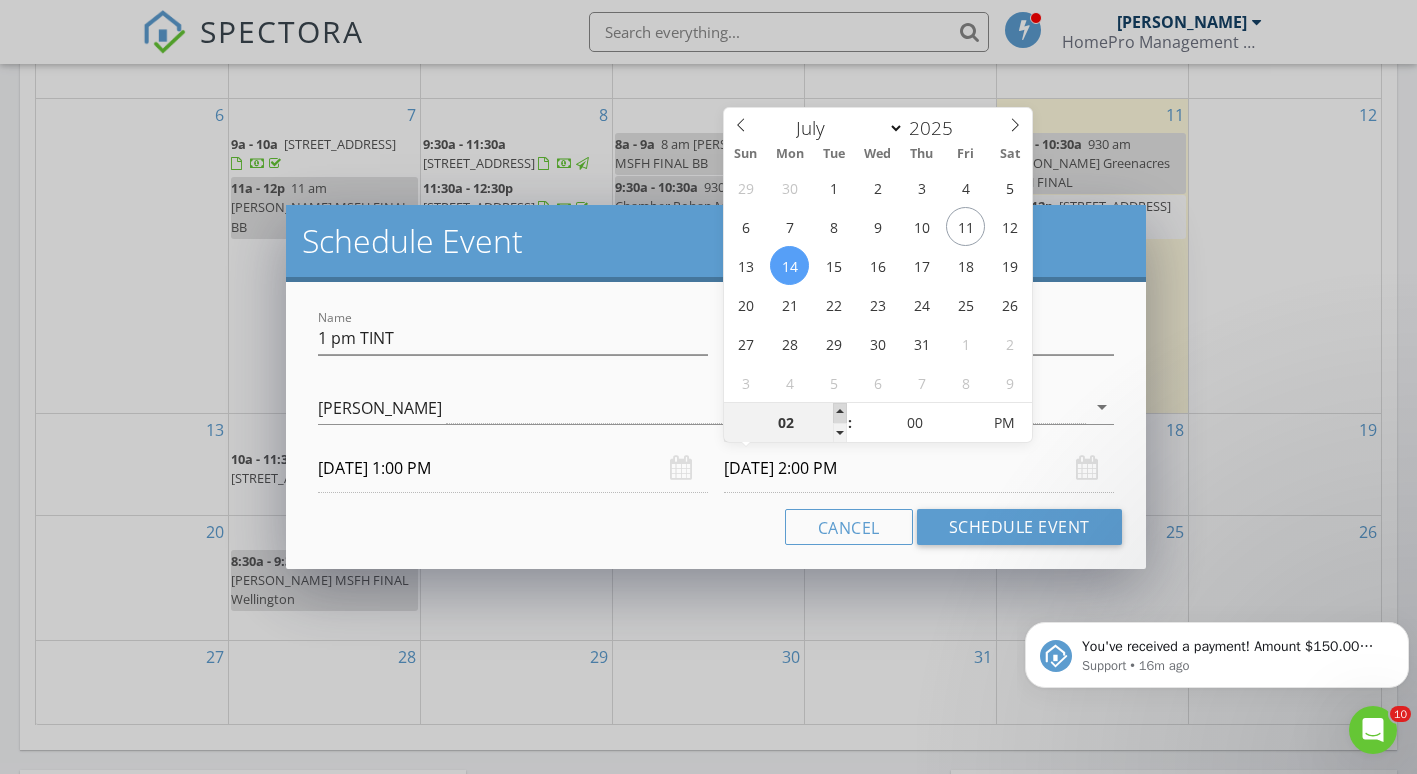 click at bounding box center (840, 413) 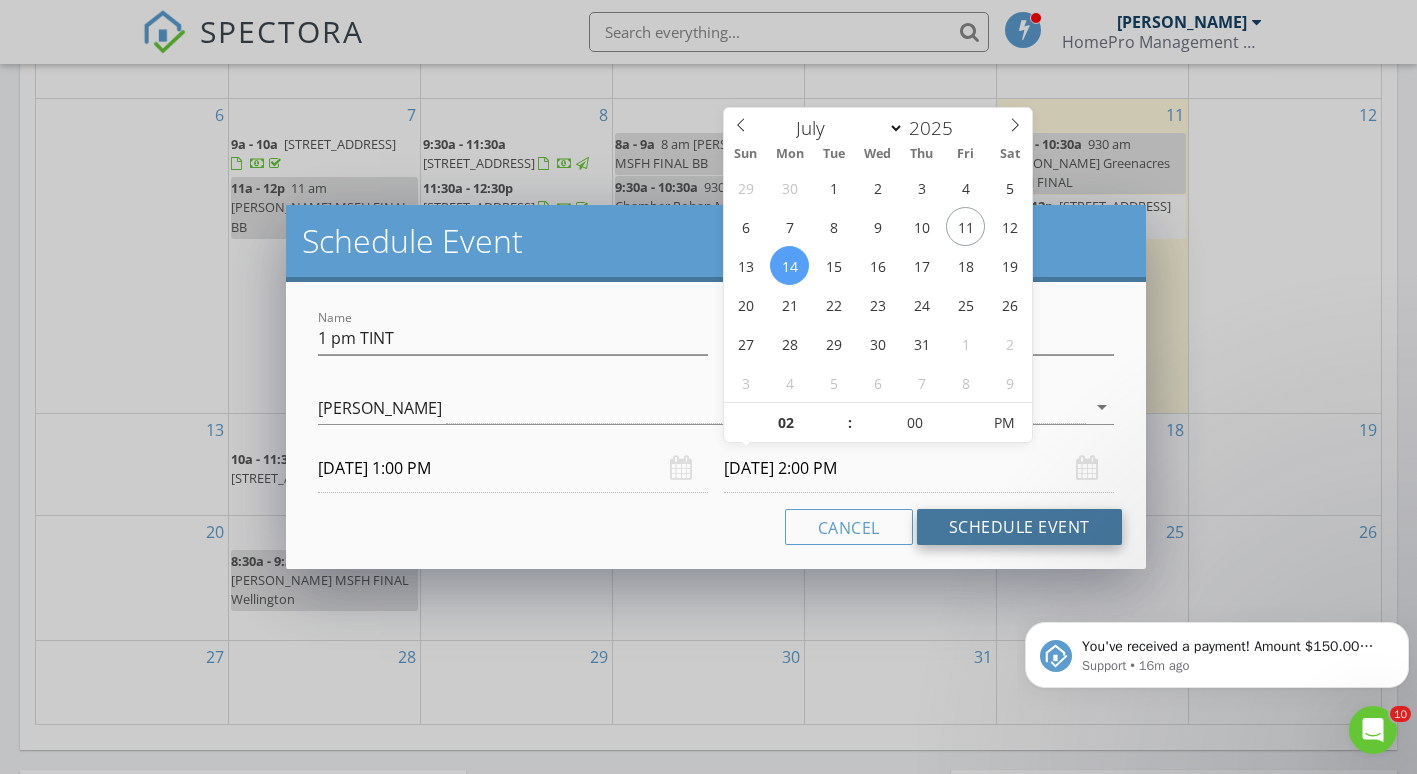 click on "Schedule Event" at bounding box center [1019, 527] 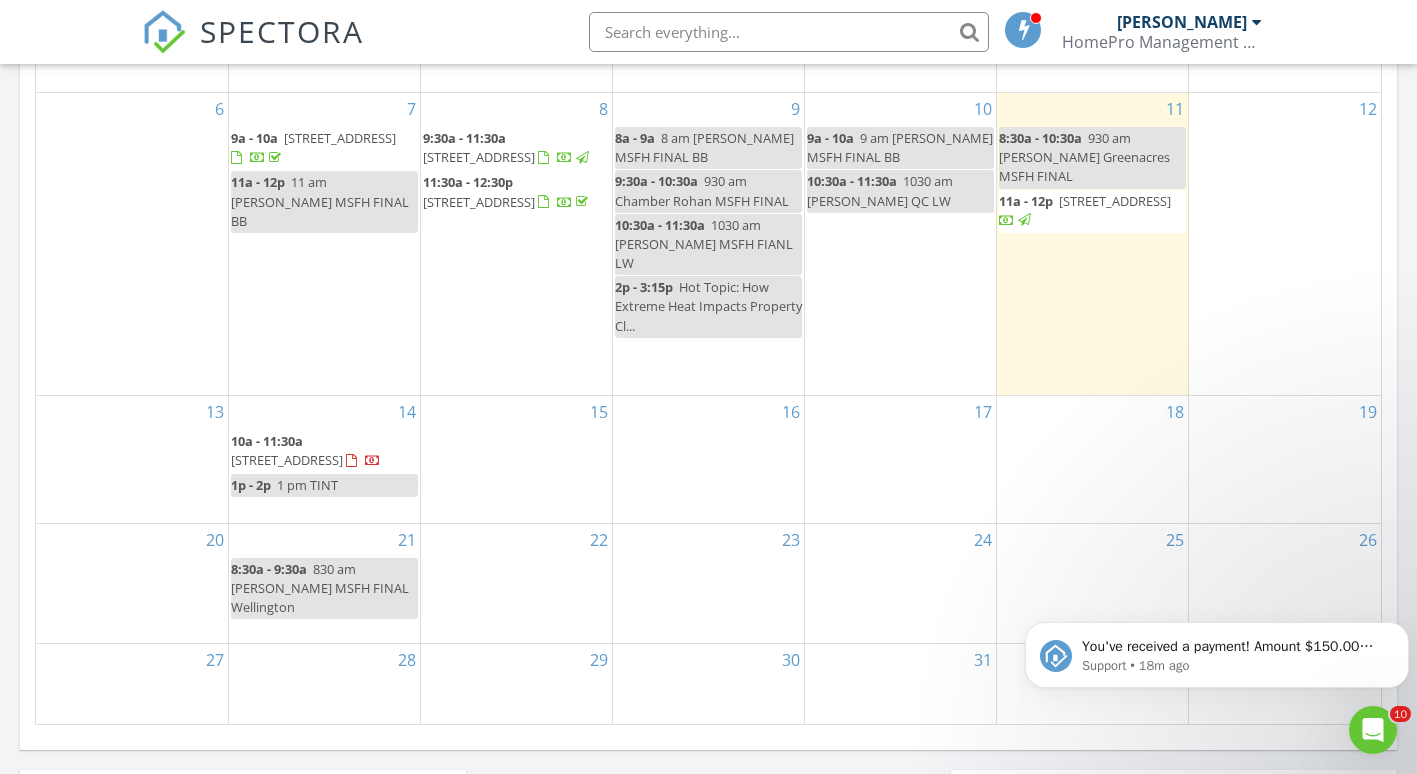 click on "17" at bounding box center [900, 459] 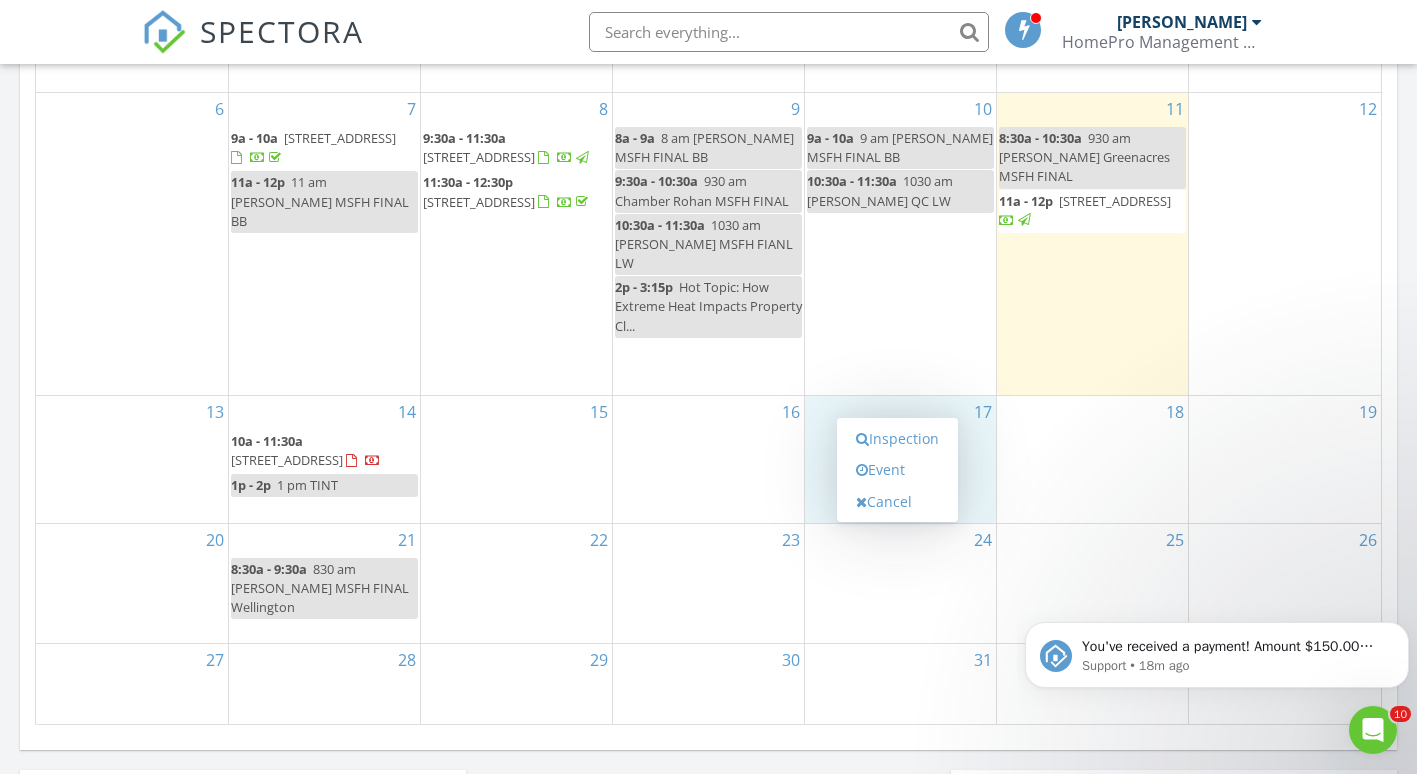 click on "Inspection
Event
Cancel" at bounding box center (897, 470) 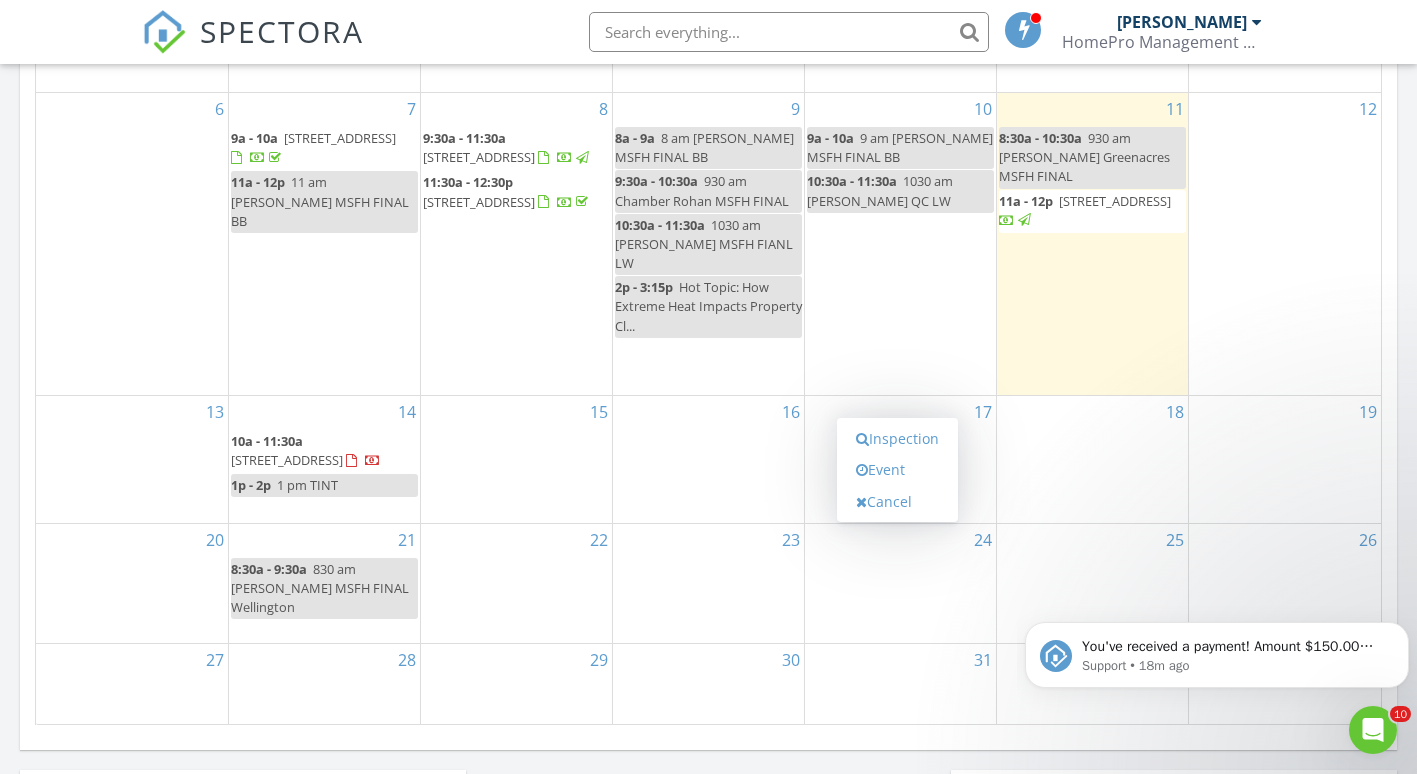 click on "Inspection
Event
Cancel" at bounding box center (897, 470) 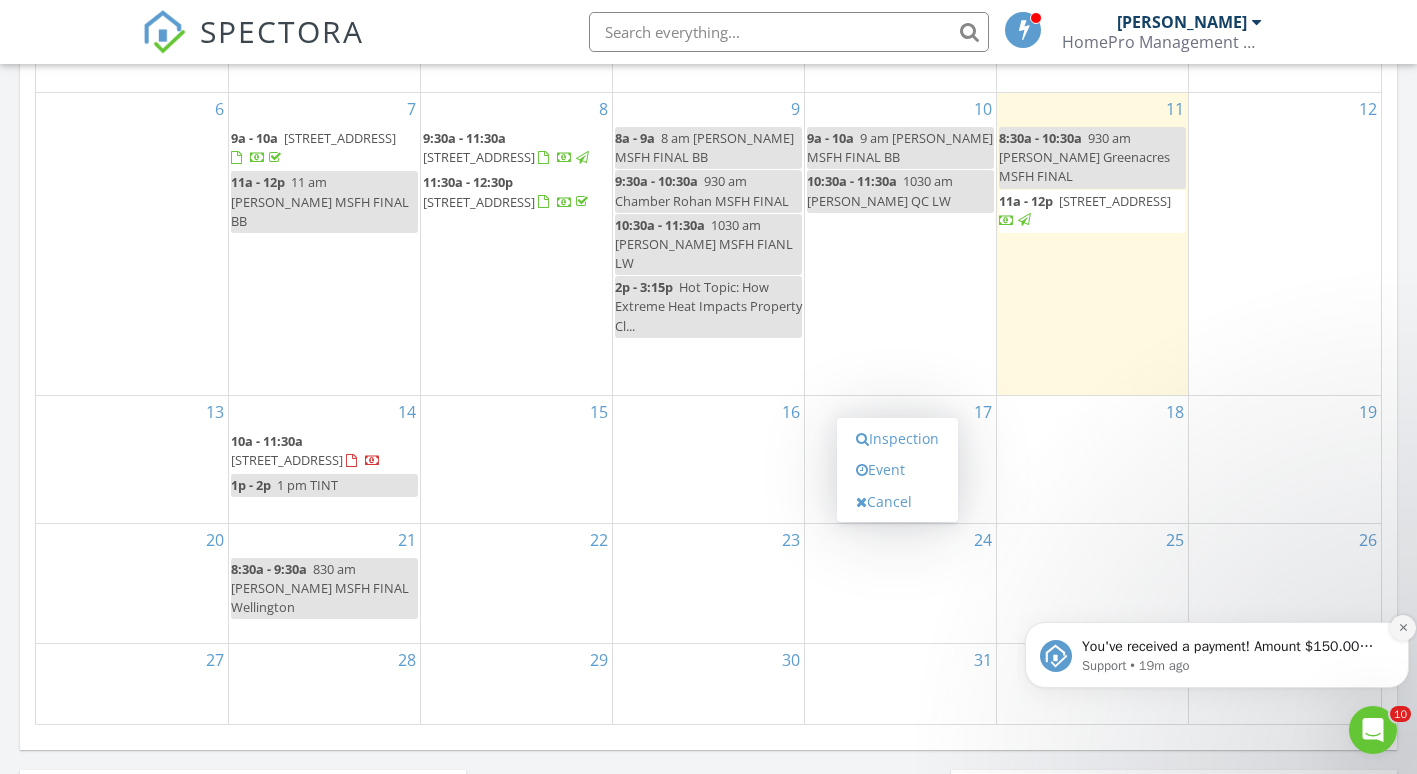 click 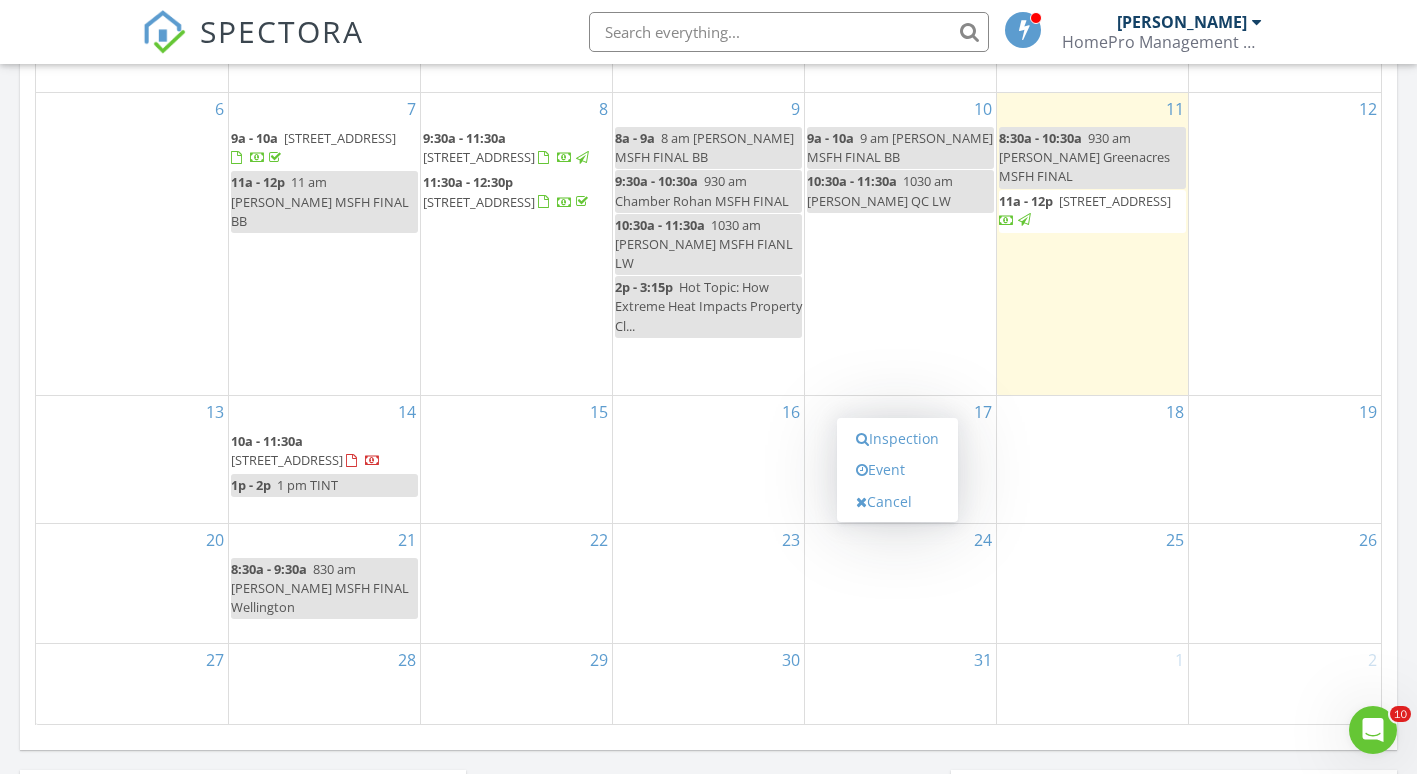 scroll, scrollTop: 1787, scrollLeft: 0, axis: vertical 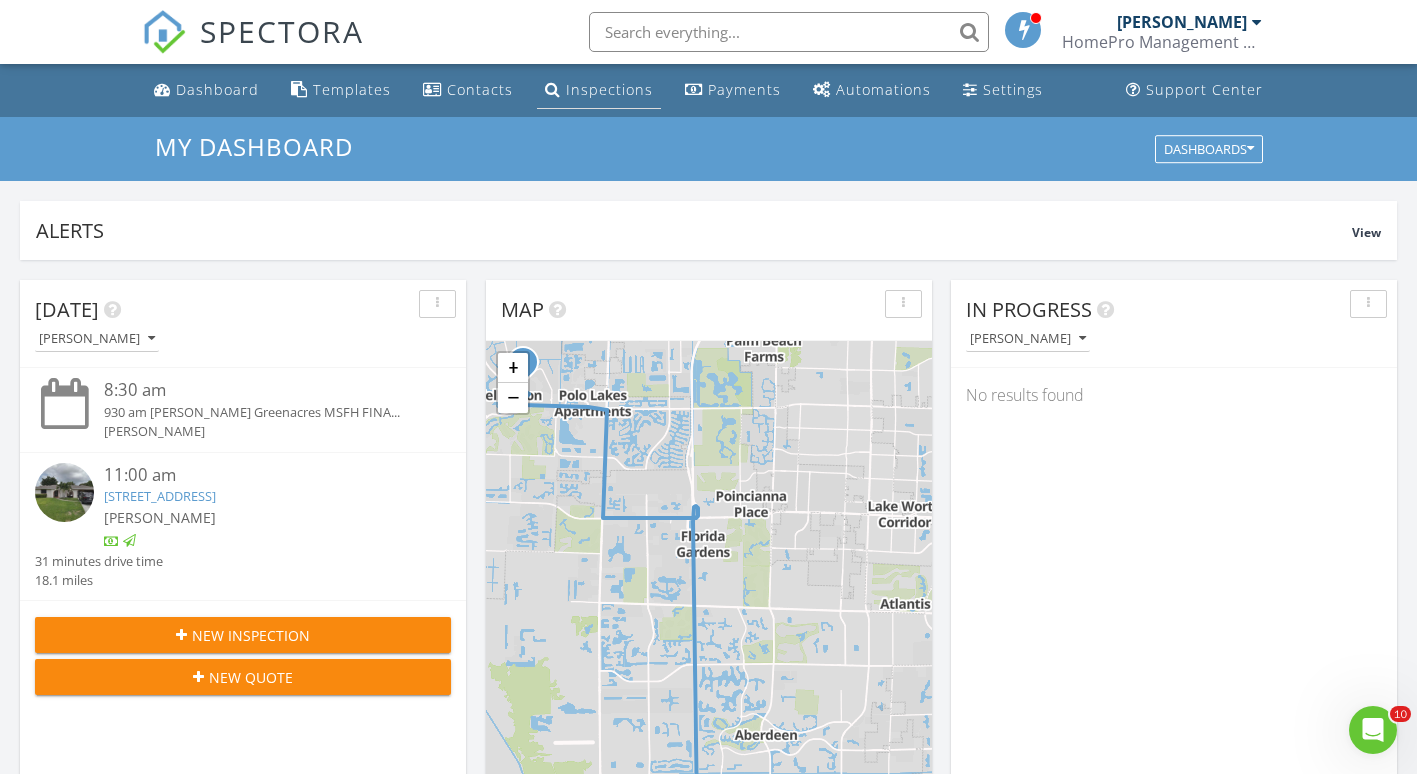 click on "Inspections" at bounding box center (609, 89) 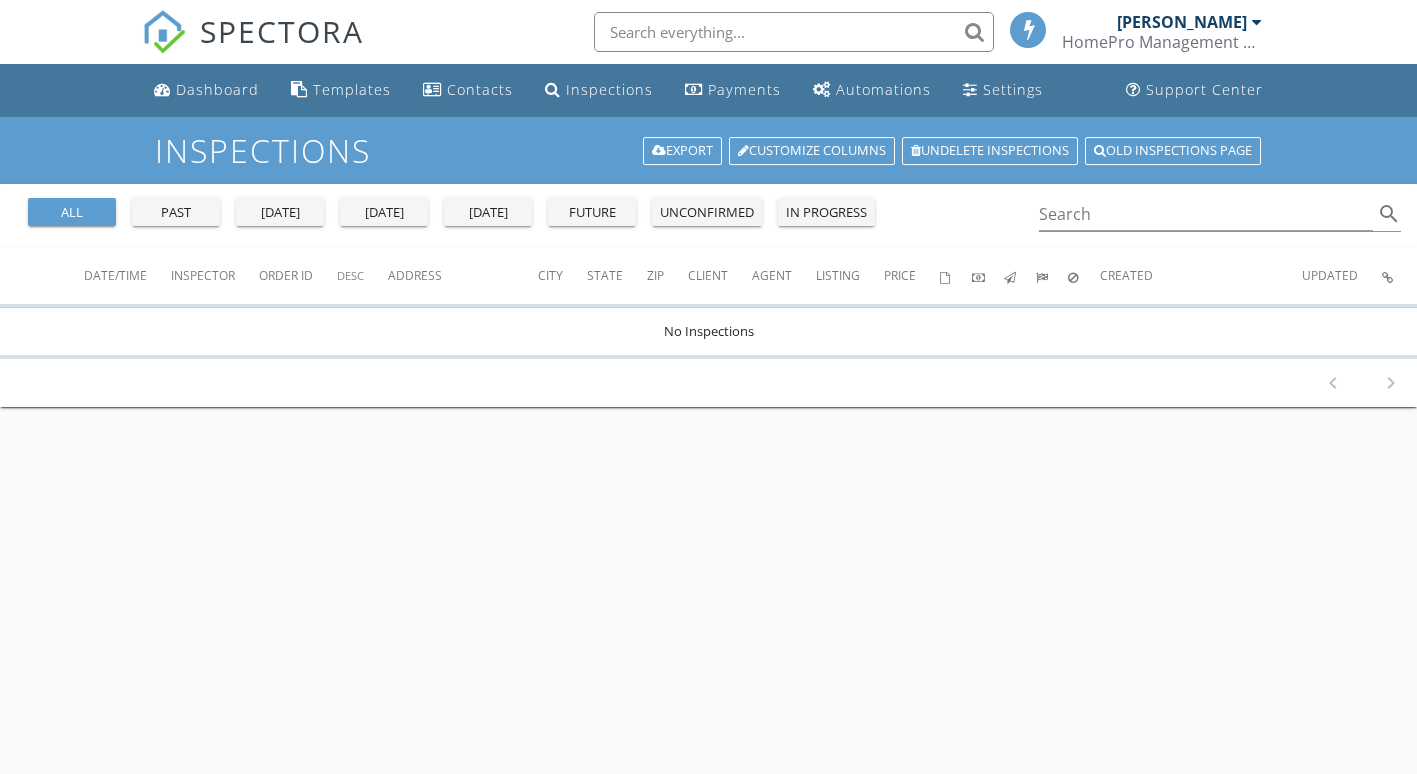 scroll, scrollTop: 0, scrollLeft: 0, axis: both 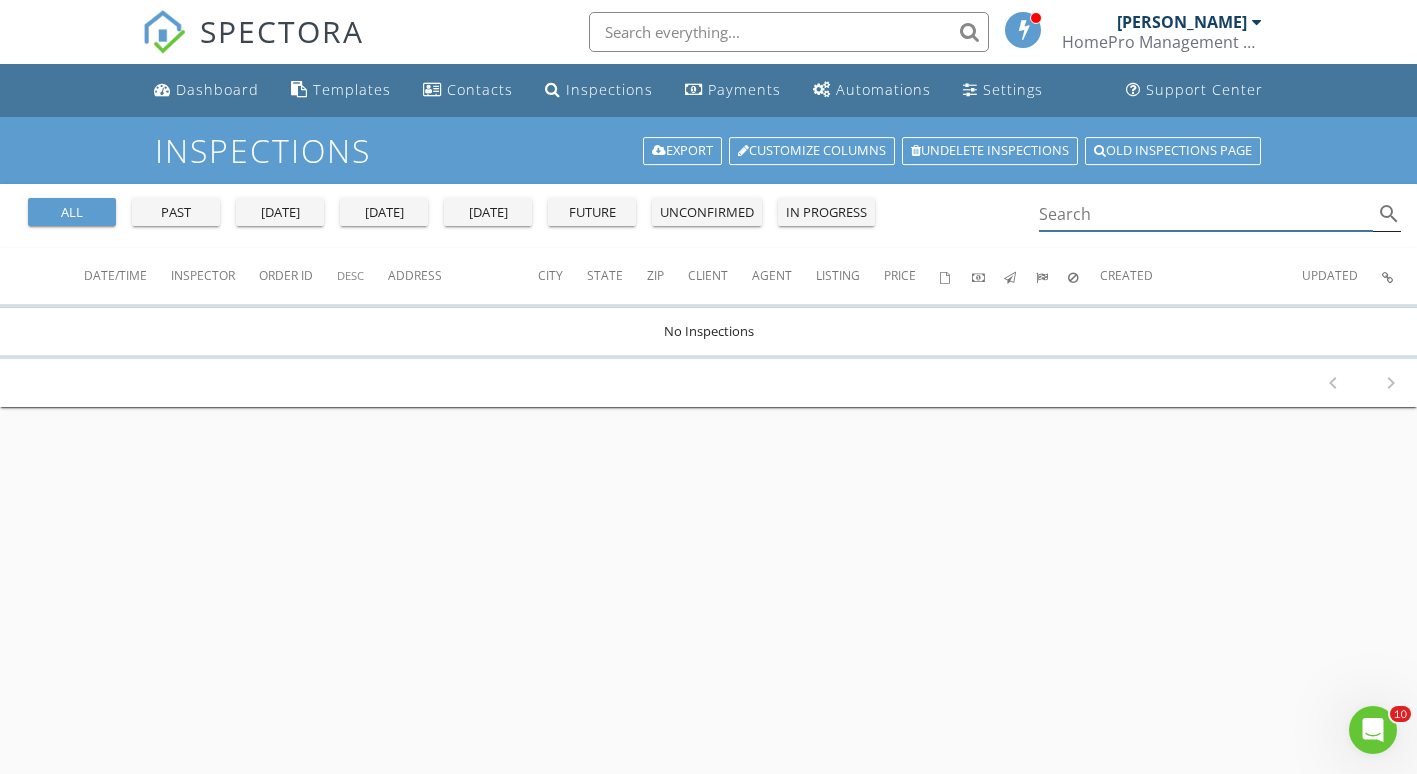 click on "Search search" at bounding box center [1220, 214] 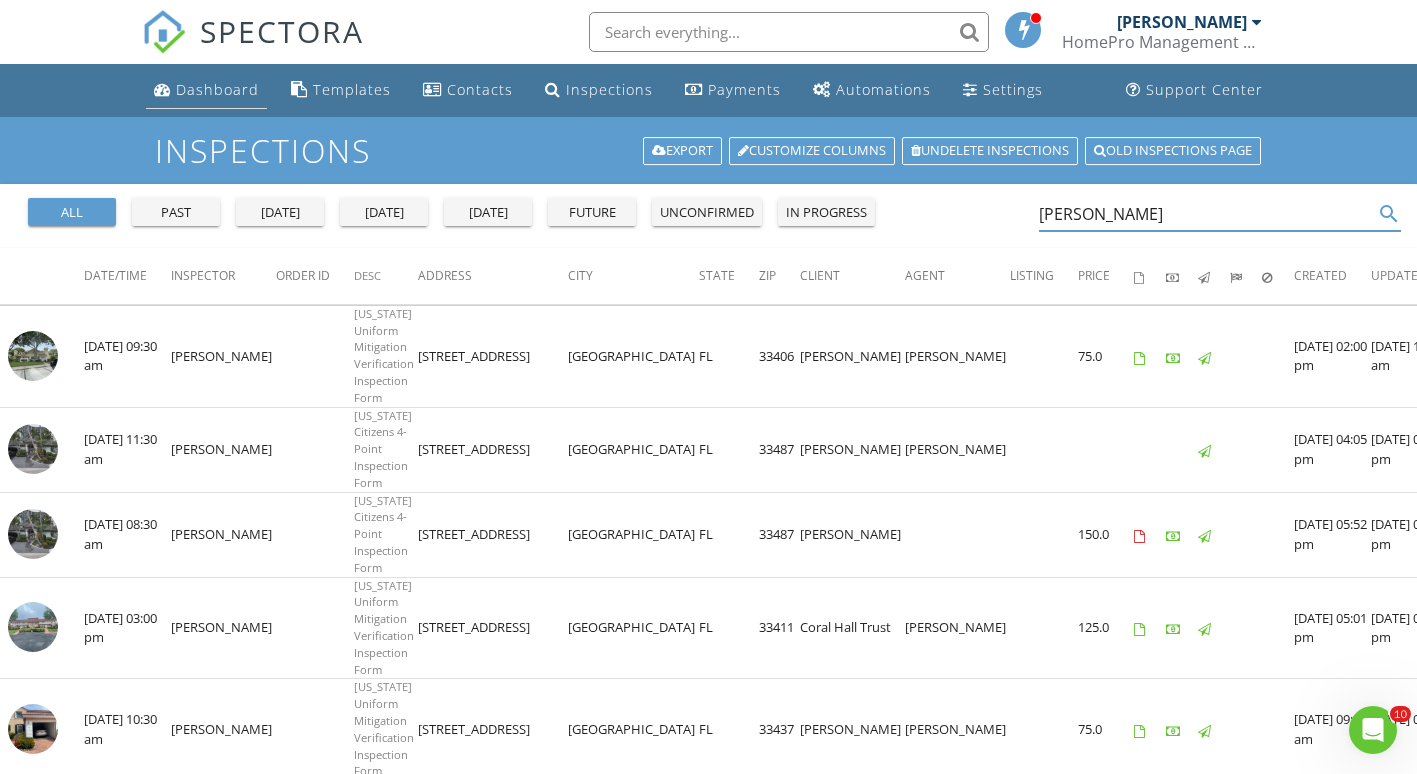 type on "[PERSON_NAME]" 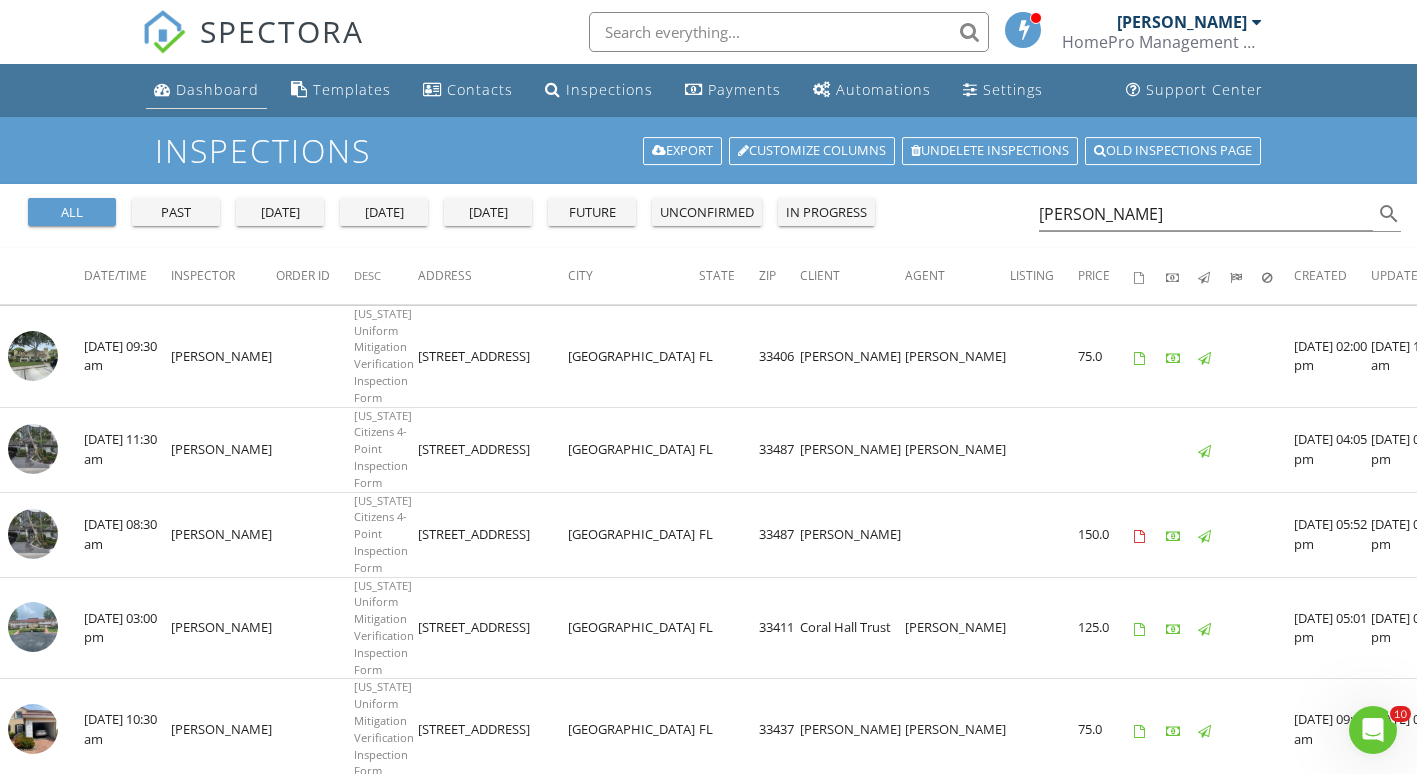 click on "Dashboard" at bounding box center [217, 89] 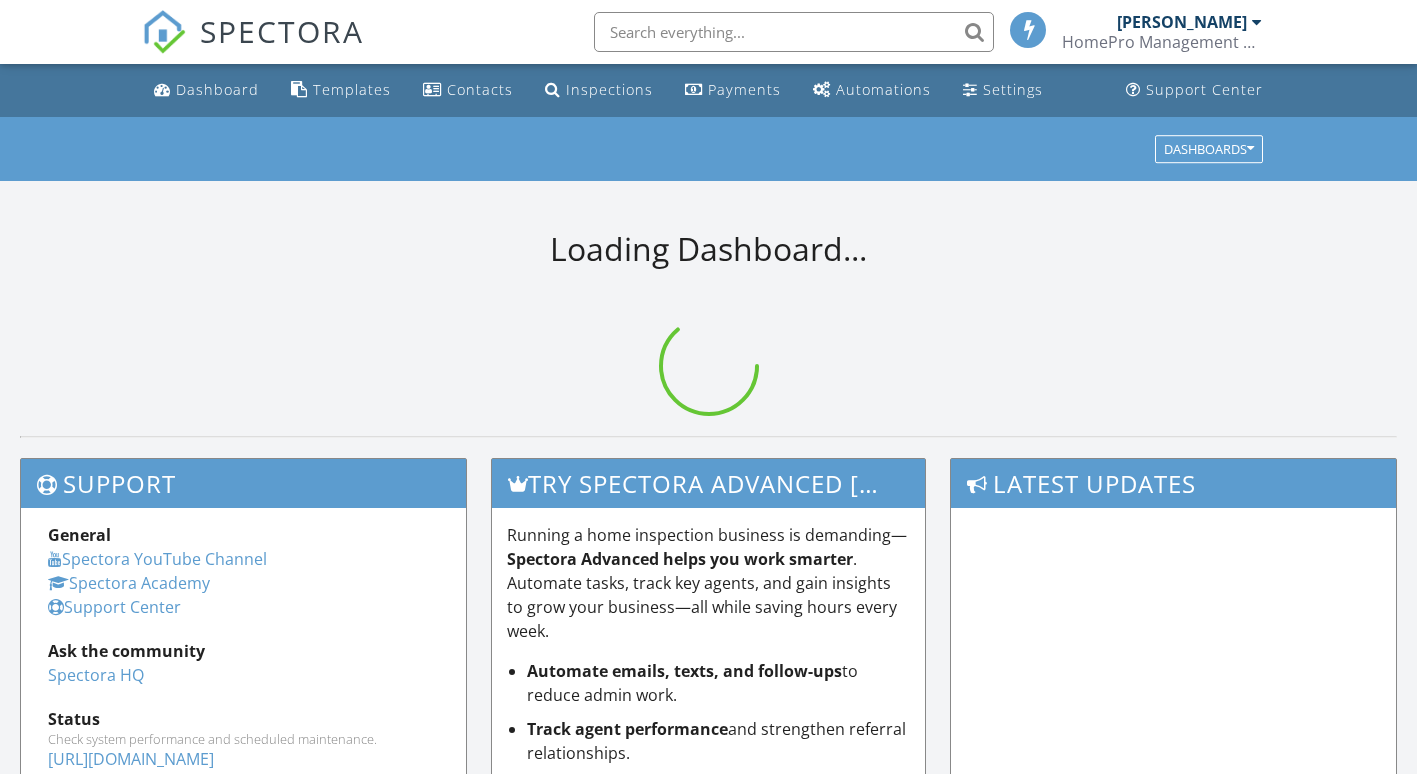 scroll, scrollTop: 0, scrollLeft: 0, axis: both 